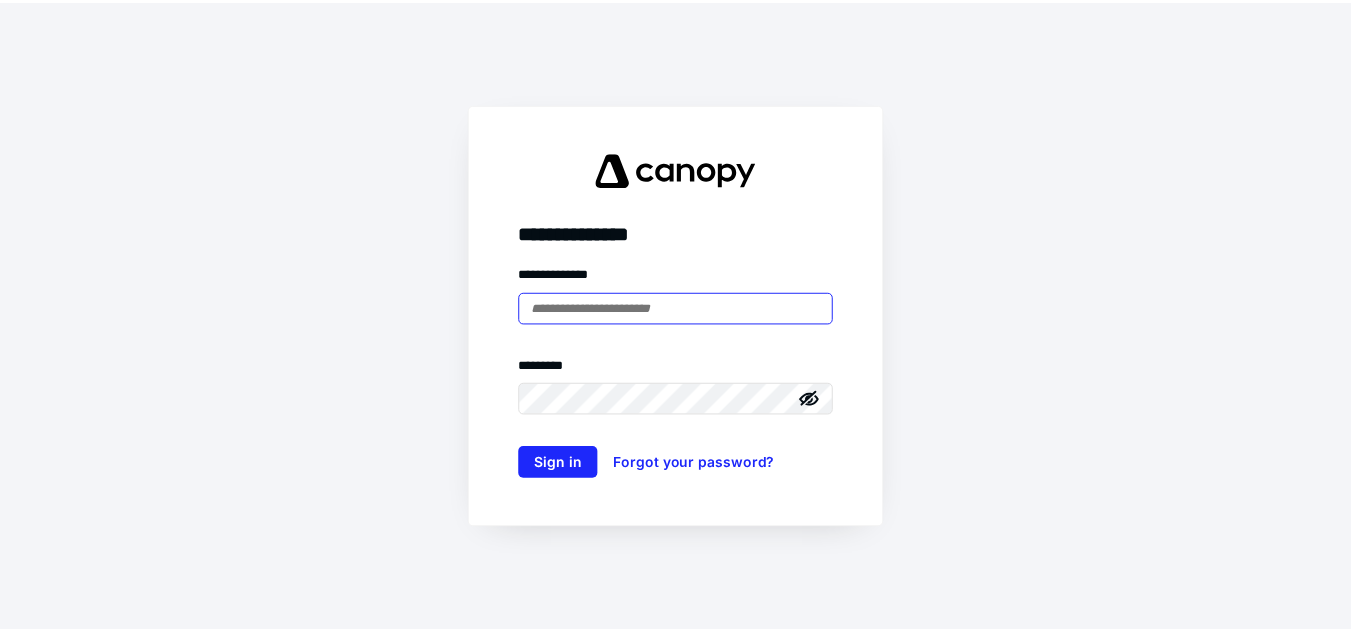 scroll, scrollTop: 0, scrollLeft: 0, axis: both 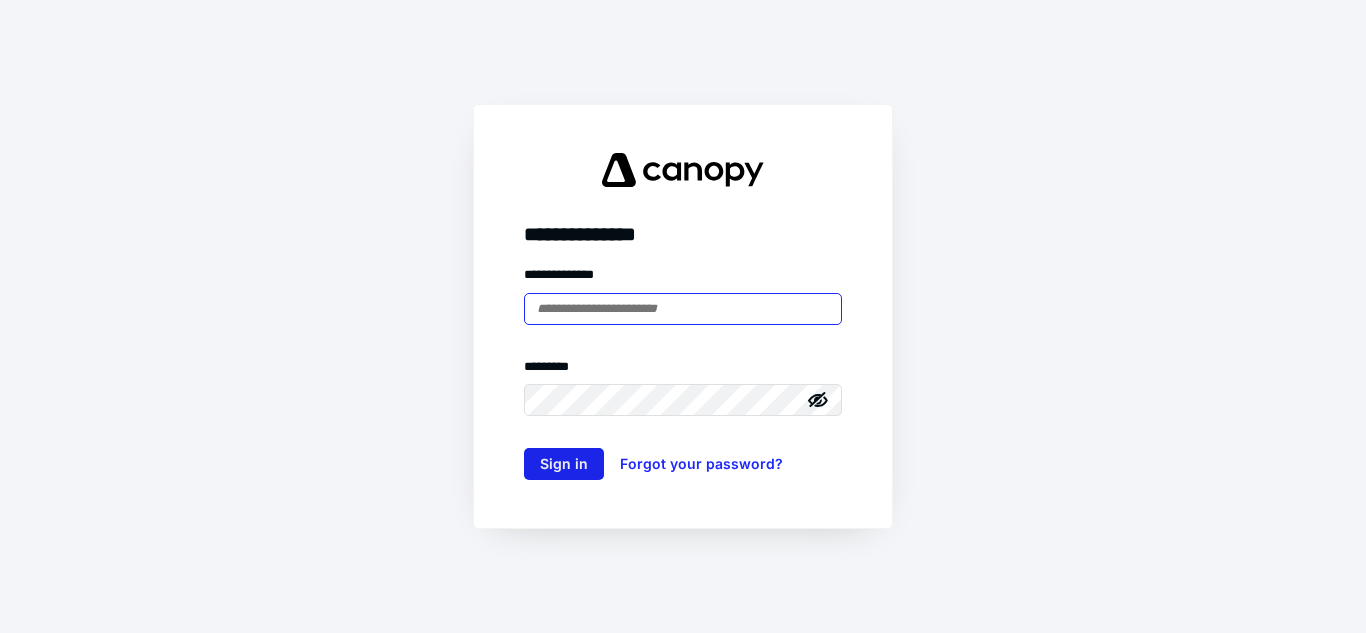 type on "**********" 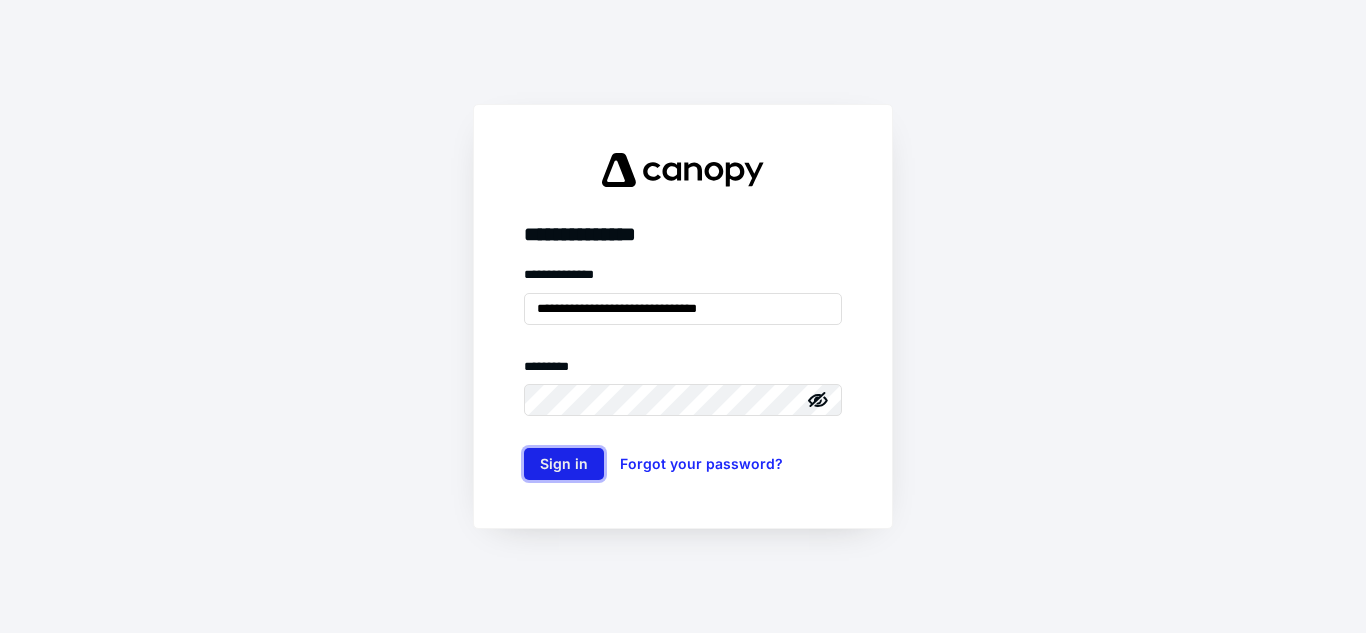 click on "Sign in" at bounding box center [564, 464] 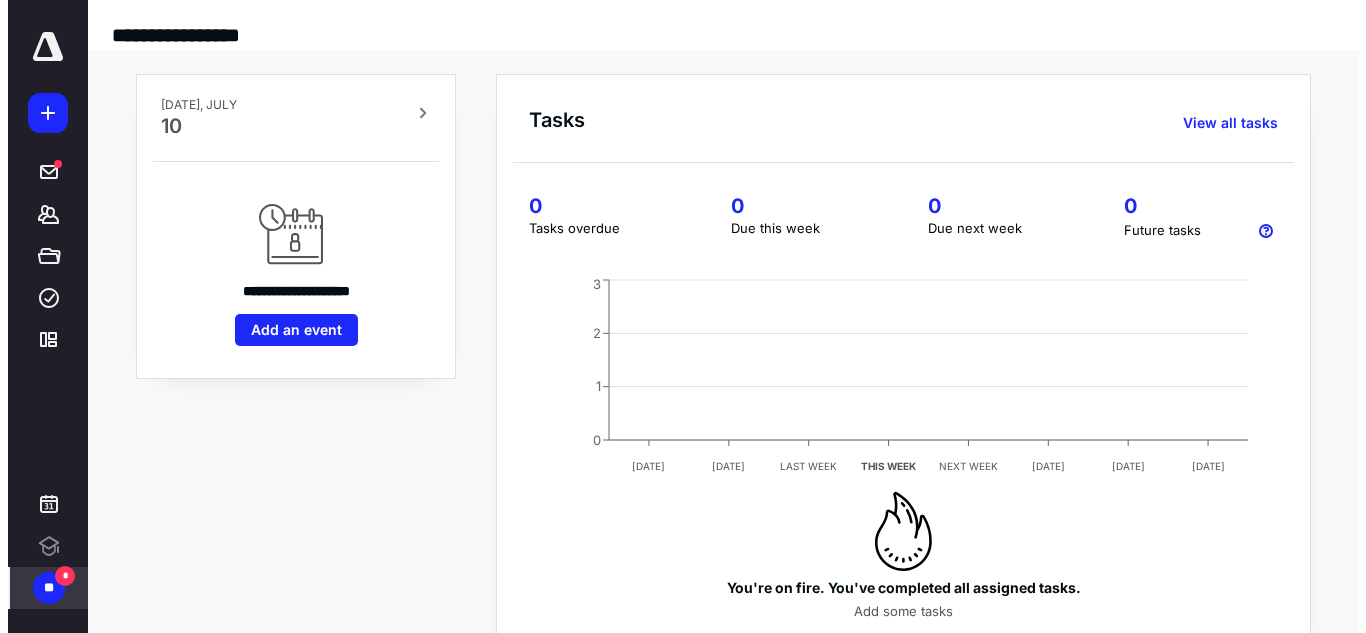 scroll, scrollTop: 0, scrollLeft: 0, axis: both 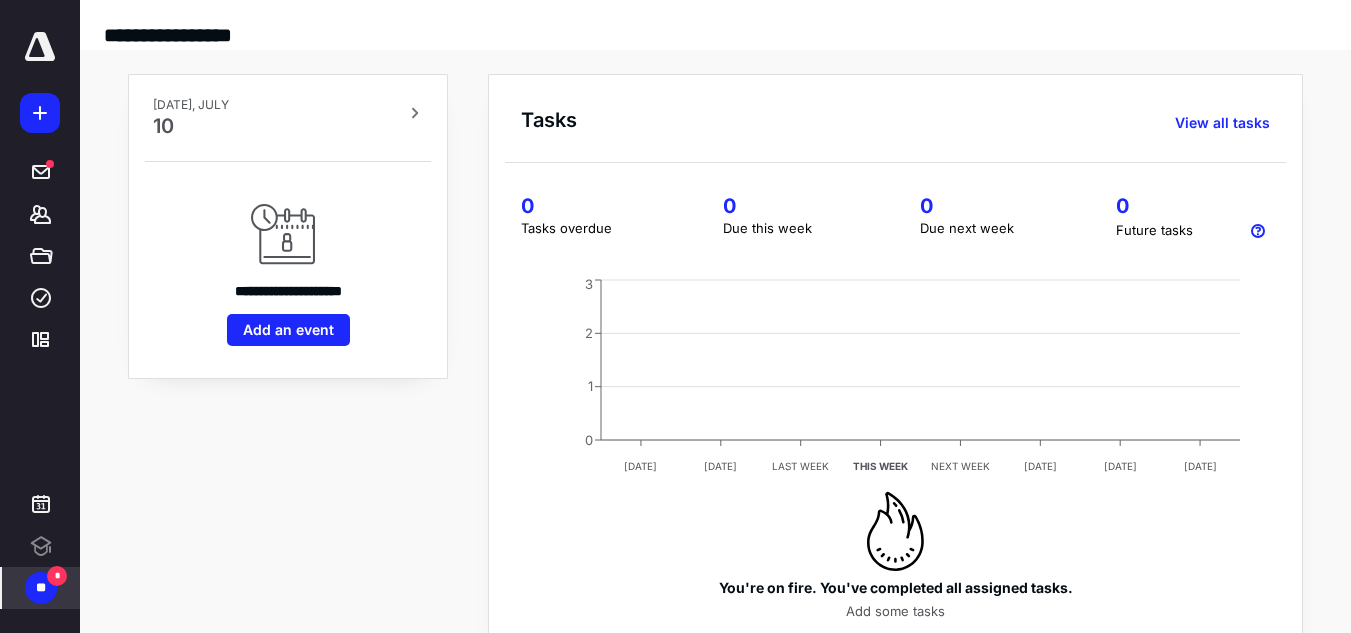 click on "**" at bounding box center (41, 588) 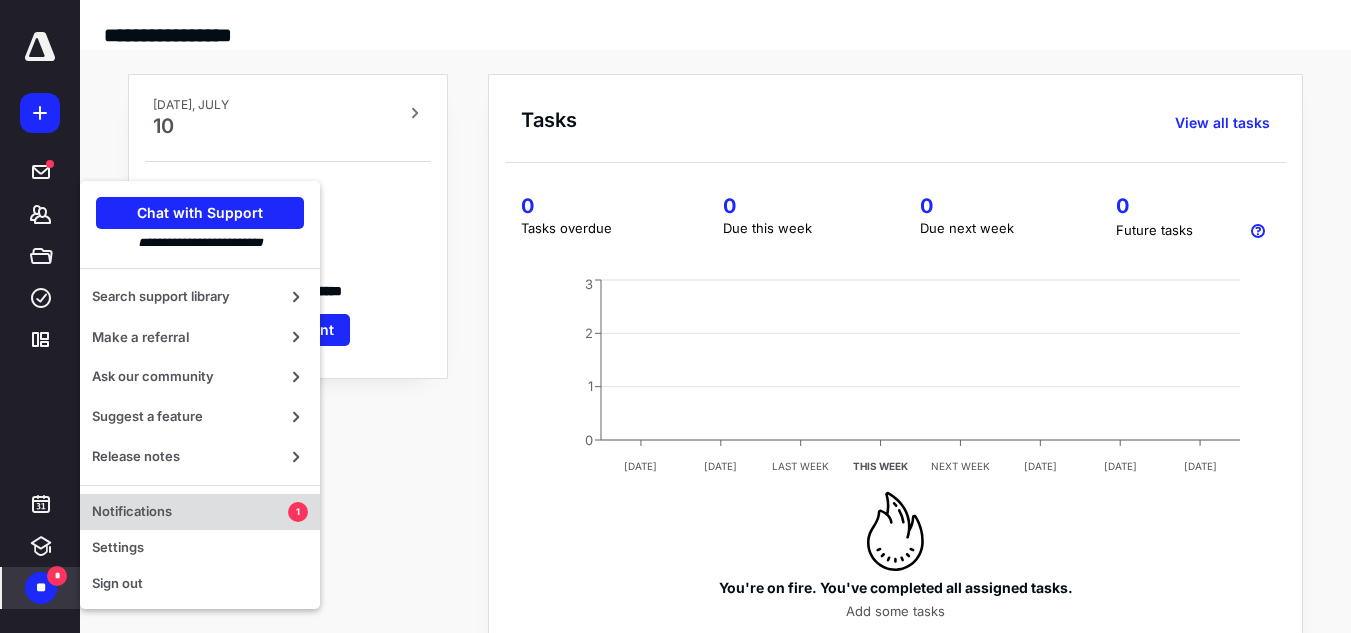 click on "Notifications" at bounding box center [190, 512] 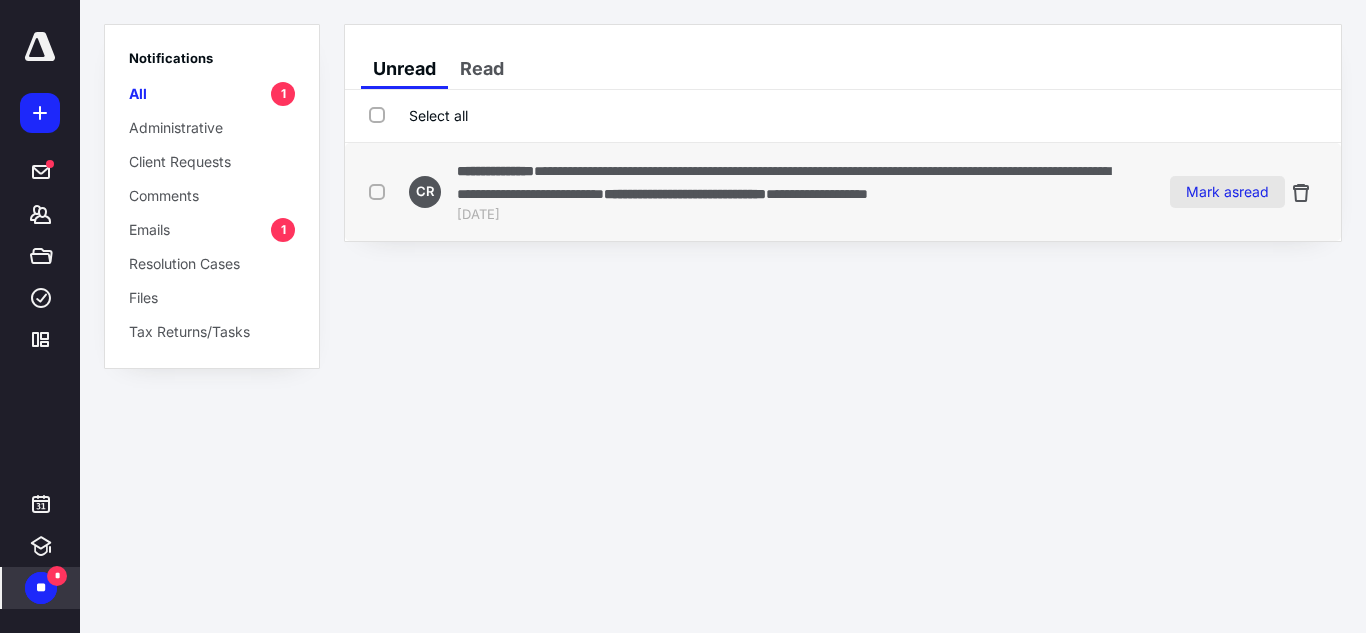click on "Mark as  read" at bounding box center (1227, 192) 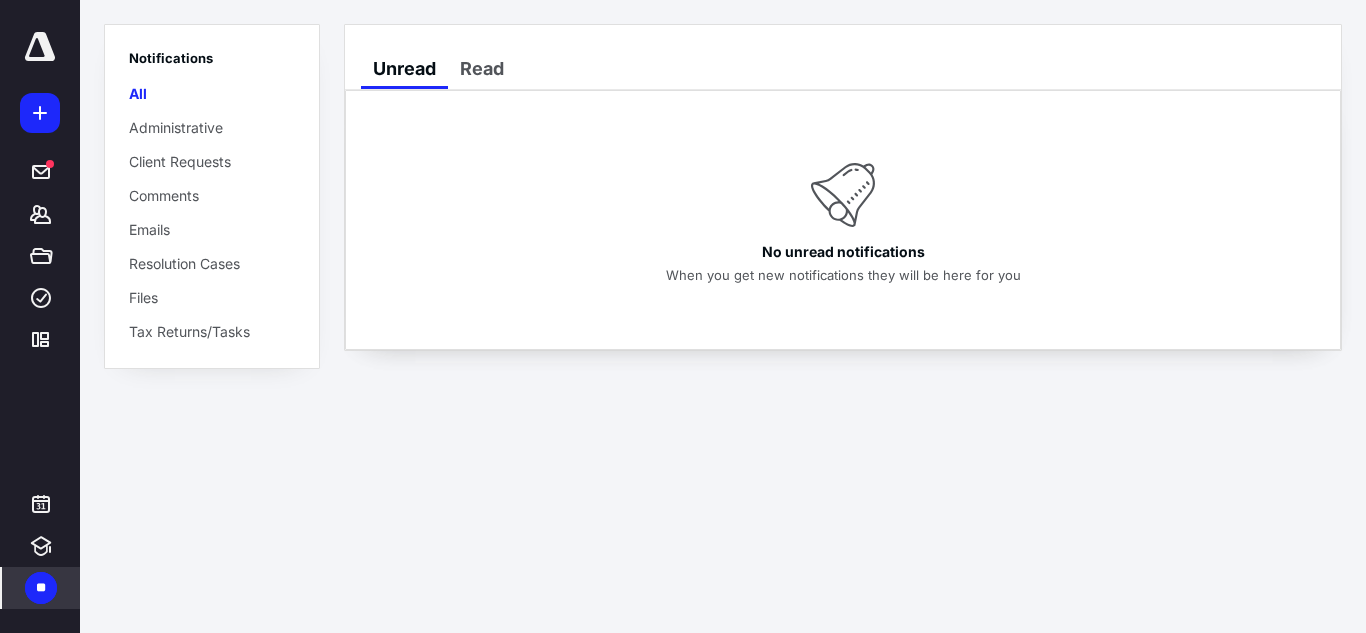 click at bounding box center (40, 47) 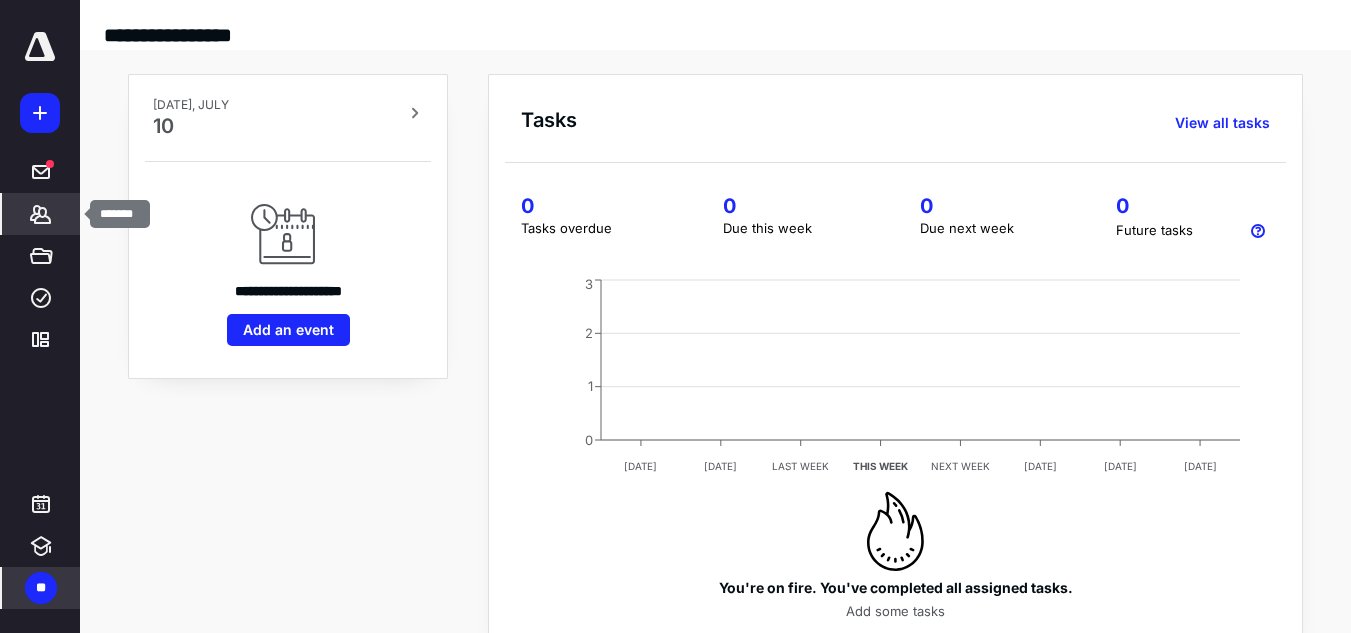 click 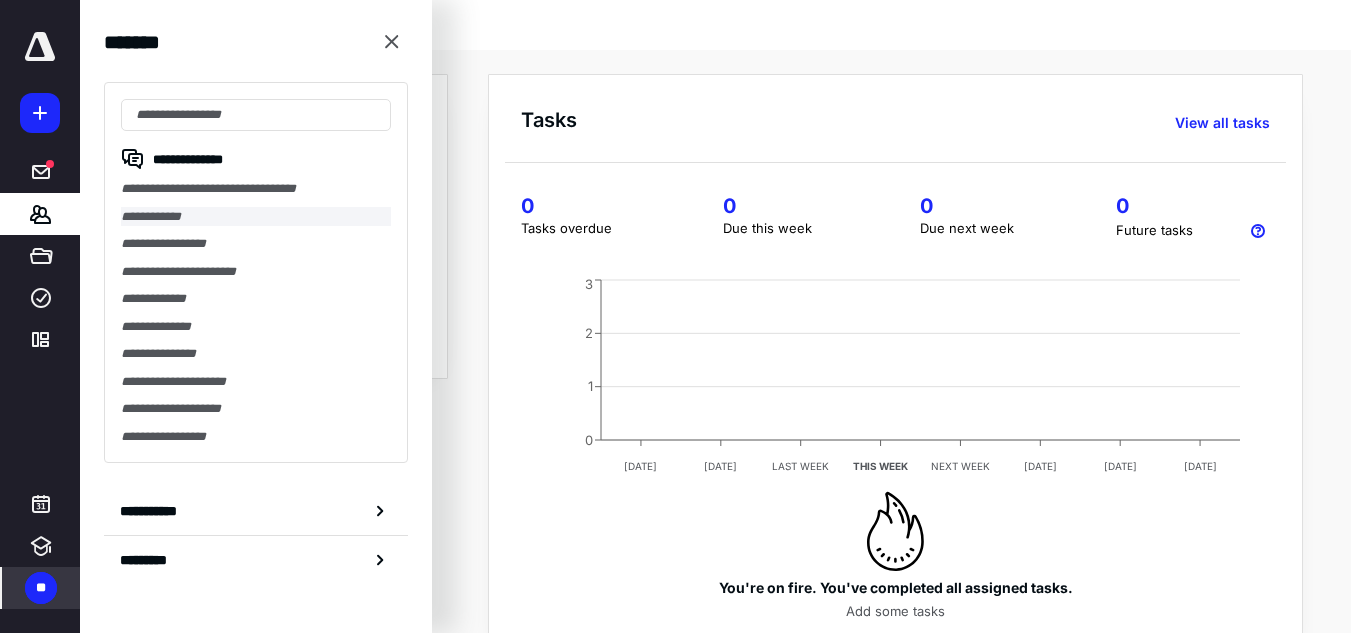 click on "**********" at bounding box center [256, 217] 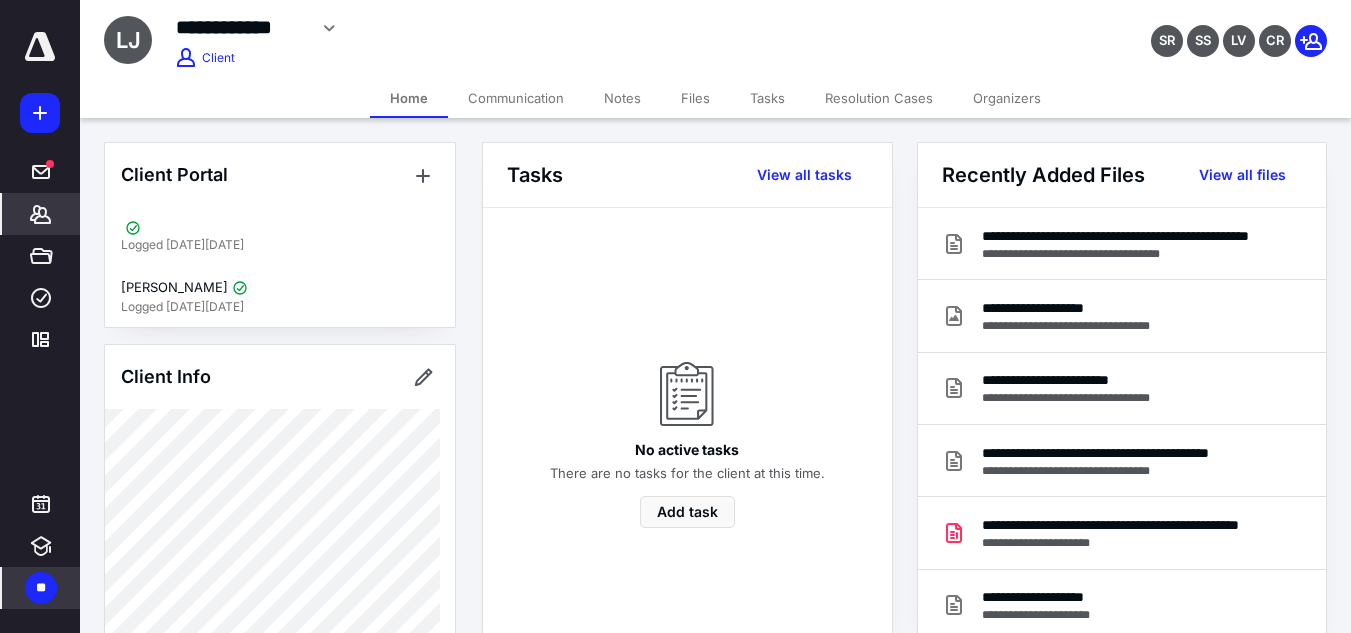 click on "Files" at bounding box center (695, 98) 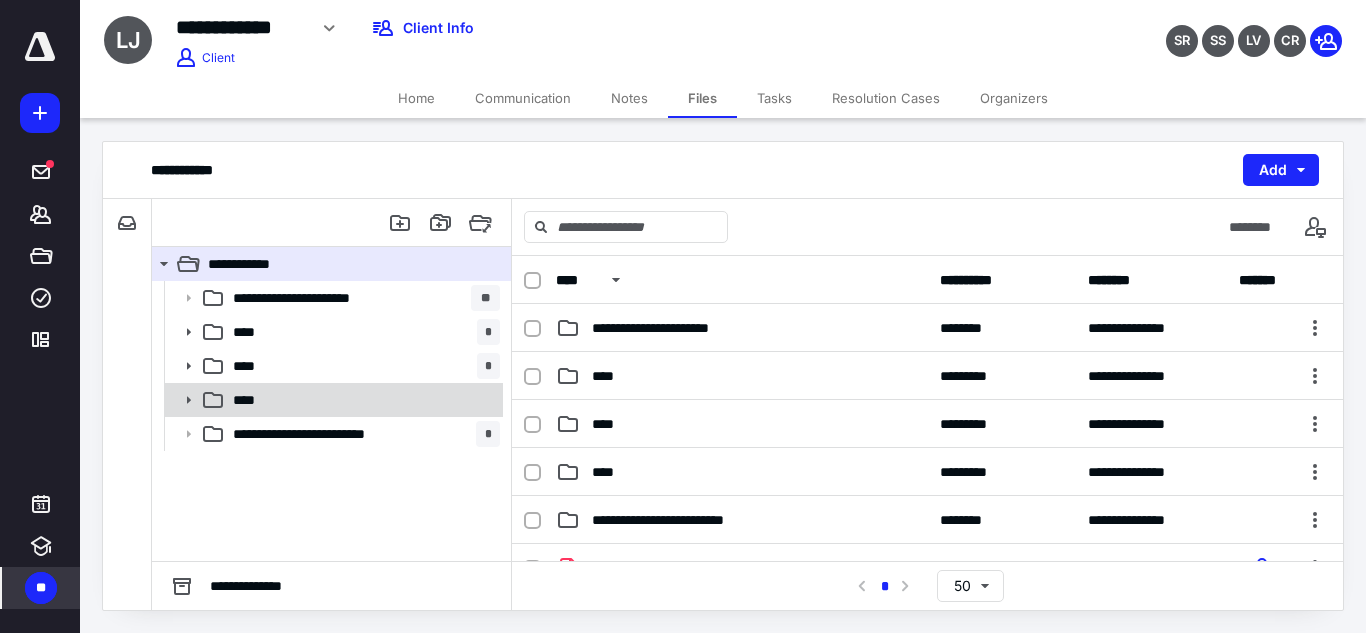click 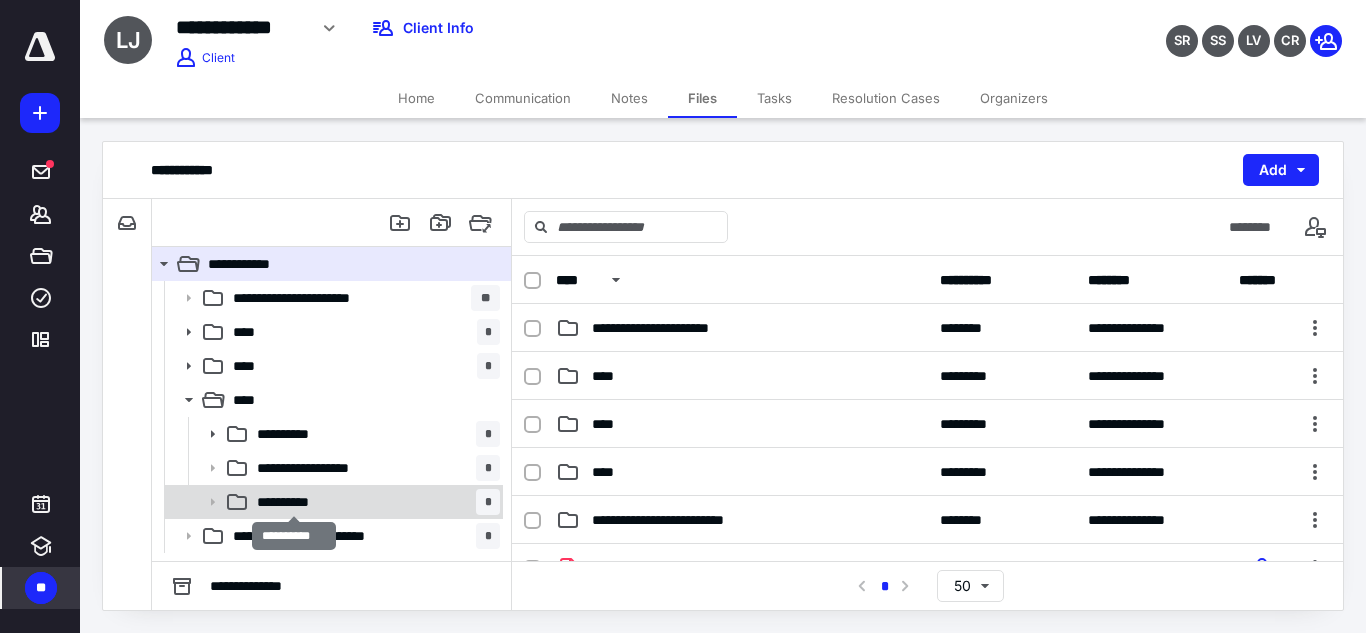 click on "**********" at bounding box center (294, 502) 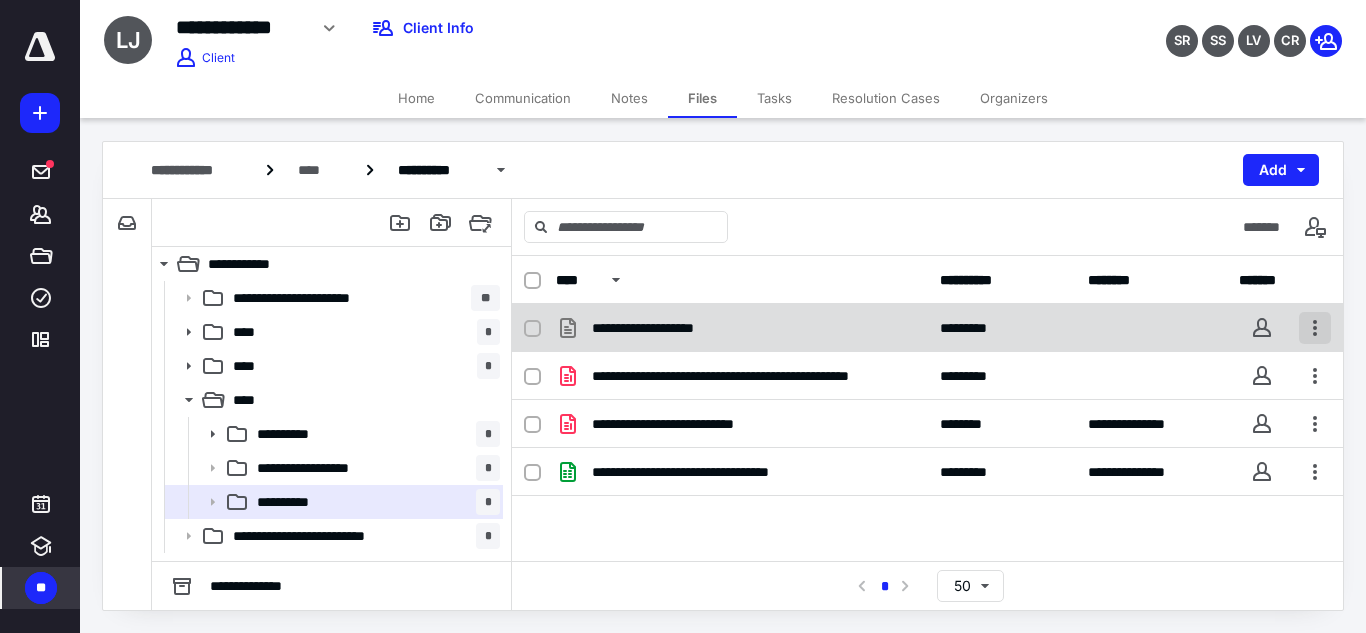 click at bounding box center (1315, 328) 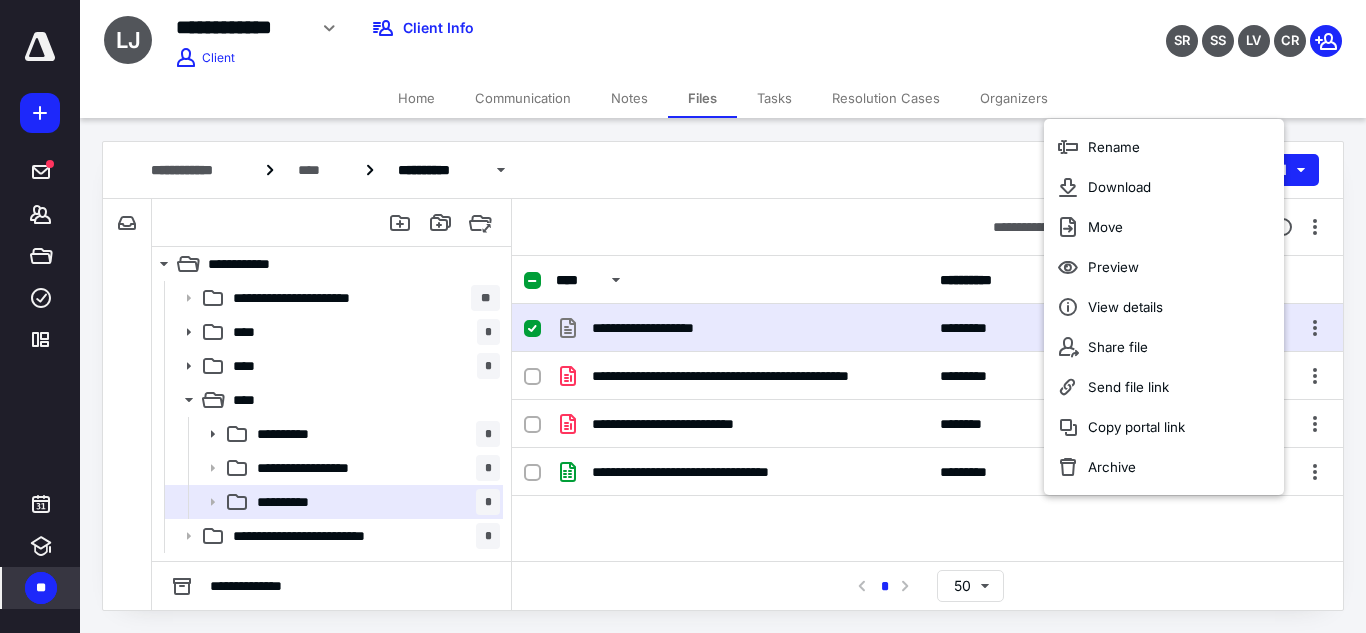 click on "**********" at bounding box center (723, 35) 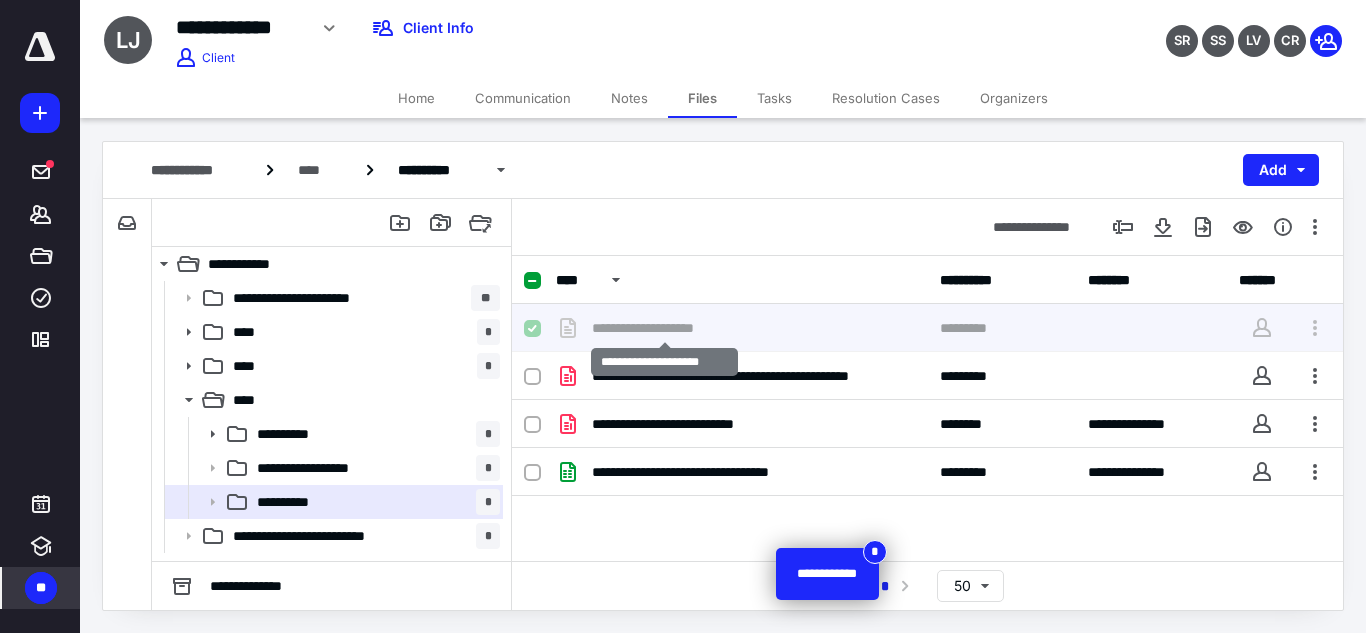 scroll, scrollTop: 43, scrollLeft: 0, axis: vertical 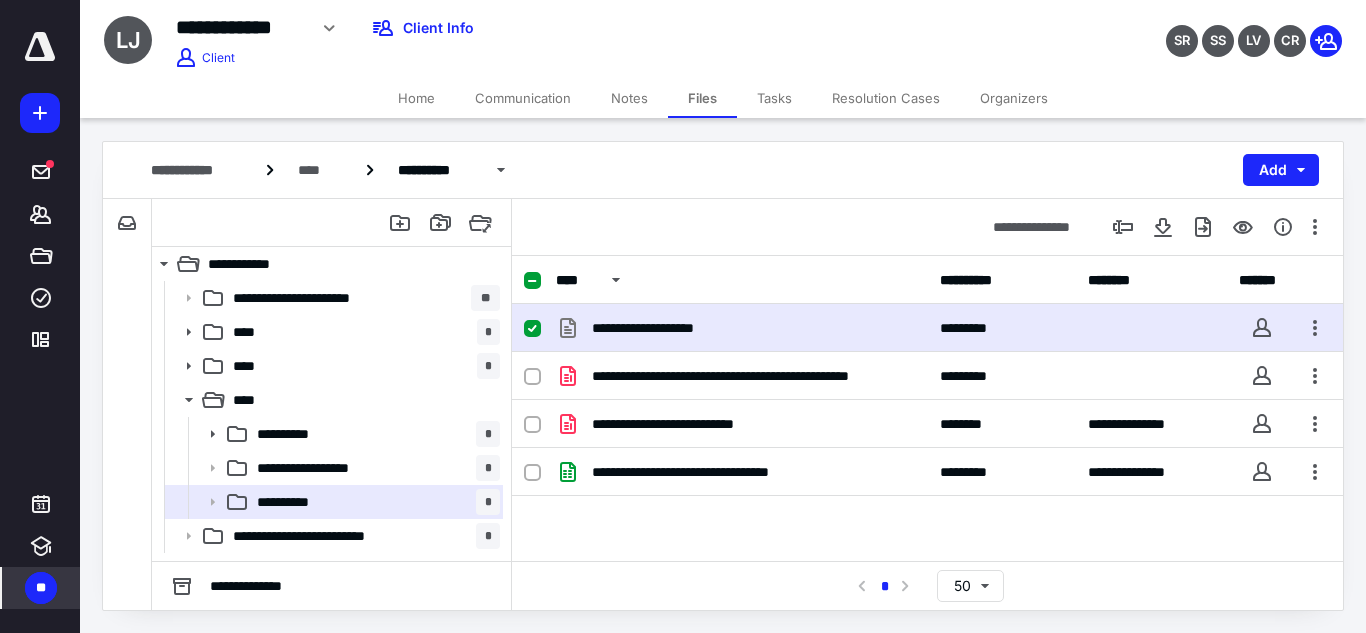 click at bounding box center (540, 328) 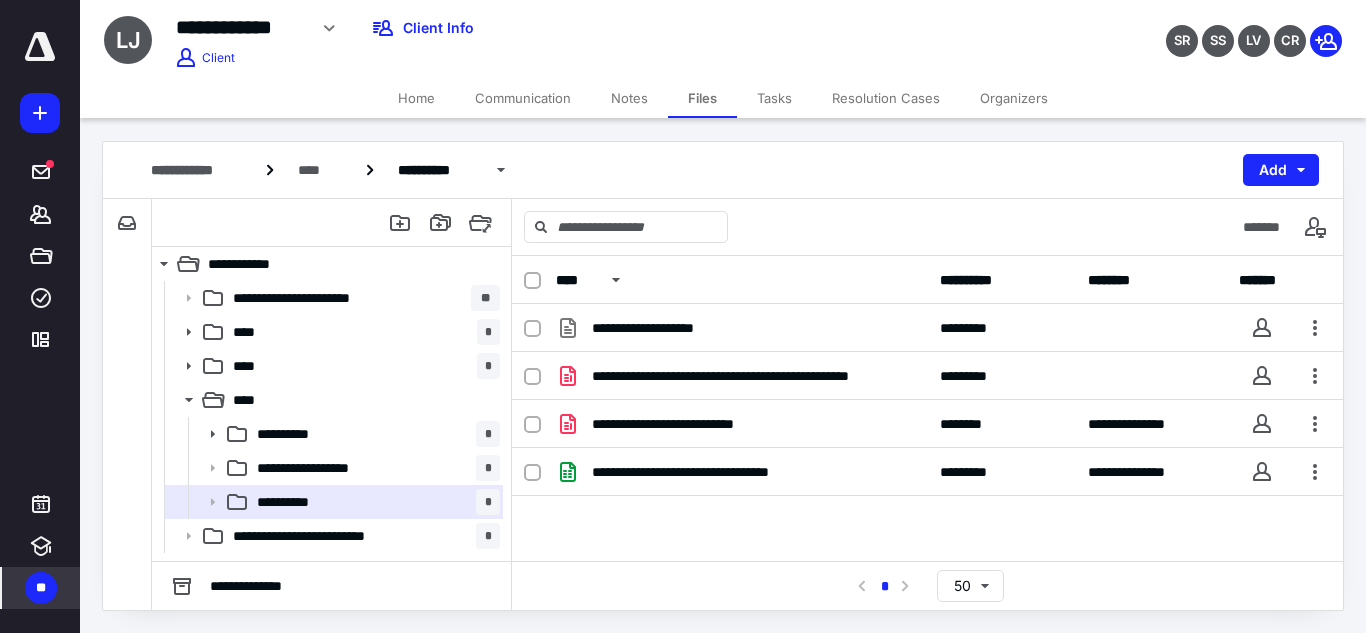 click at bounding box center [40, 47] 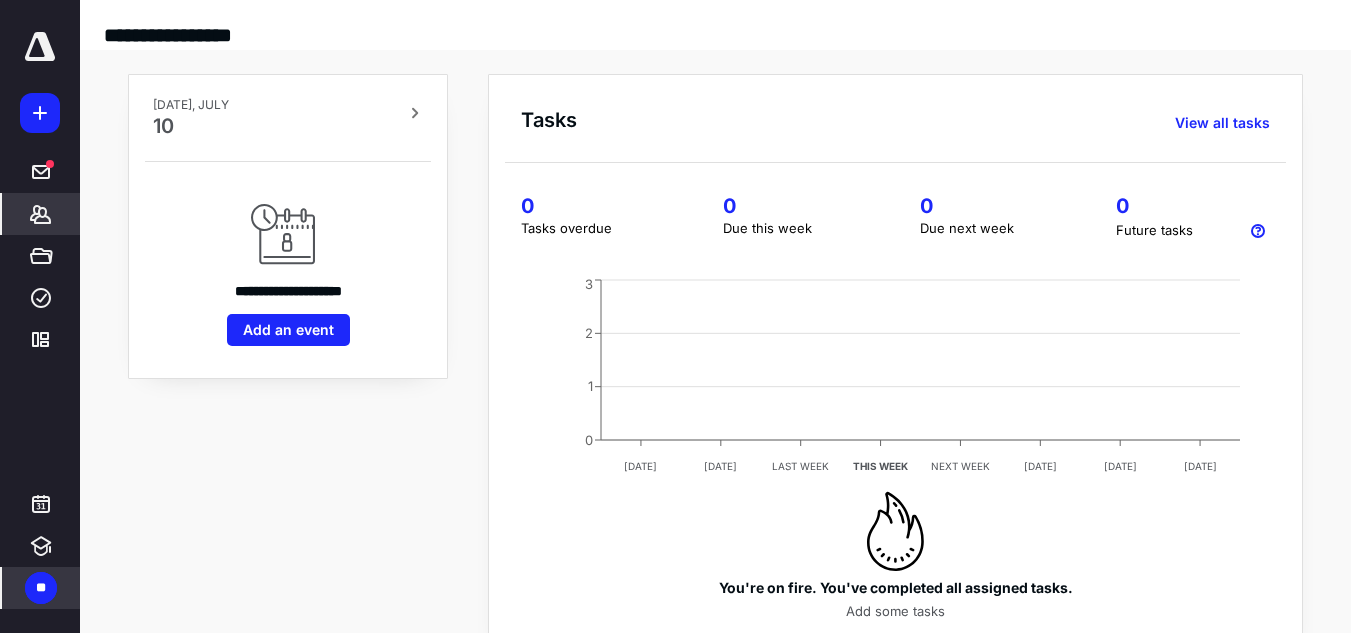 click on "*******" at bounding box center (41, 214) 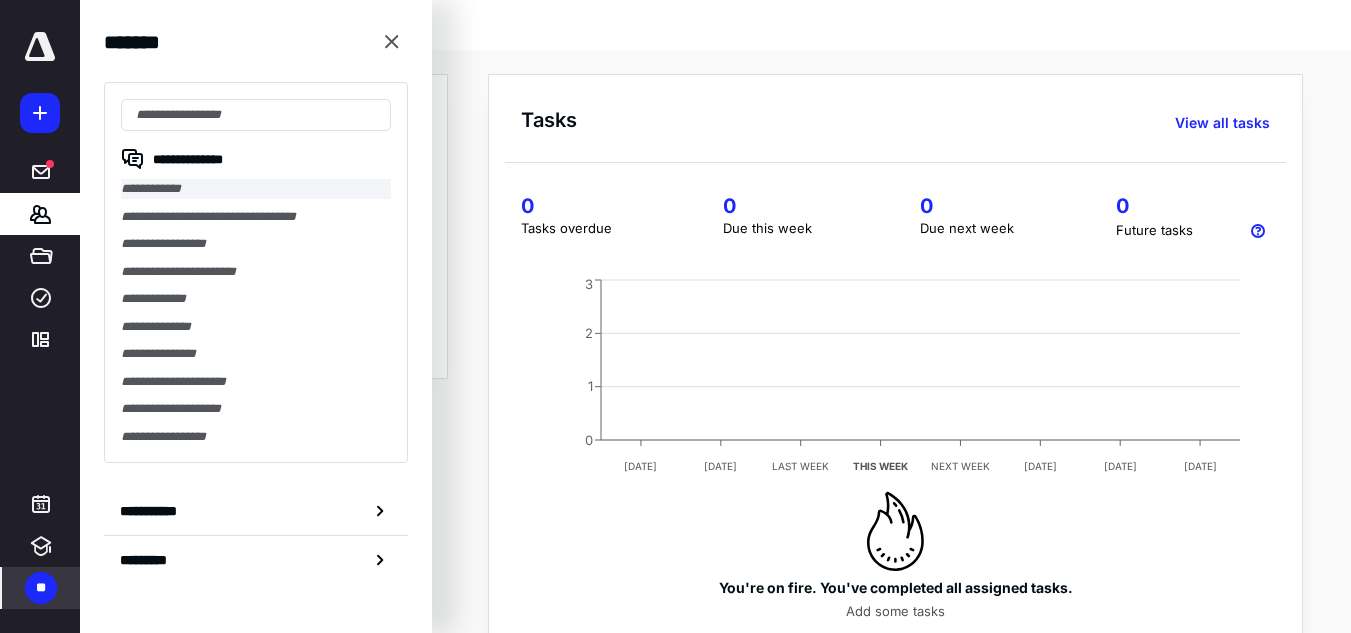 click on "**********" at bounding box center [256, 189] 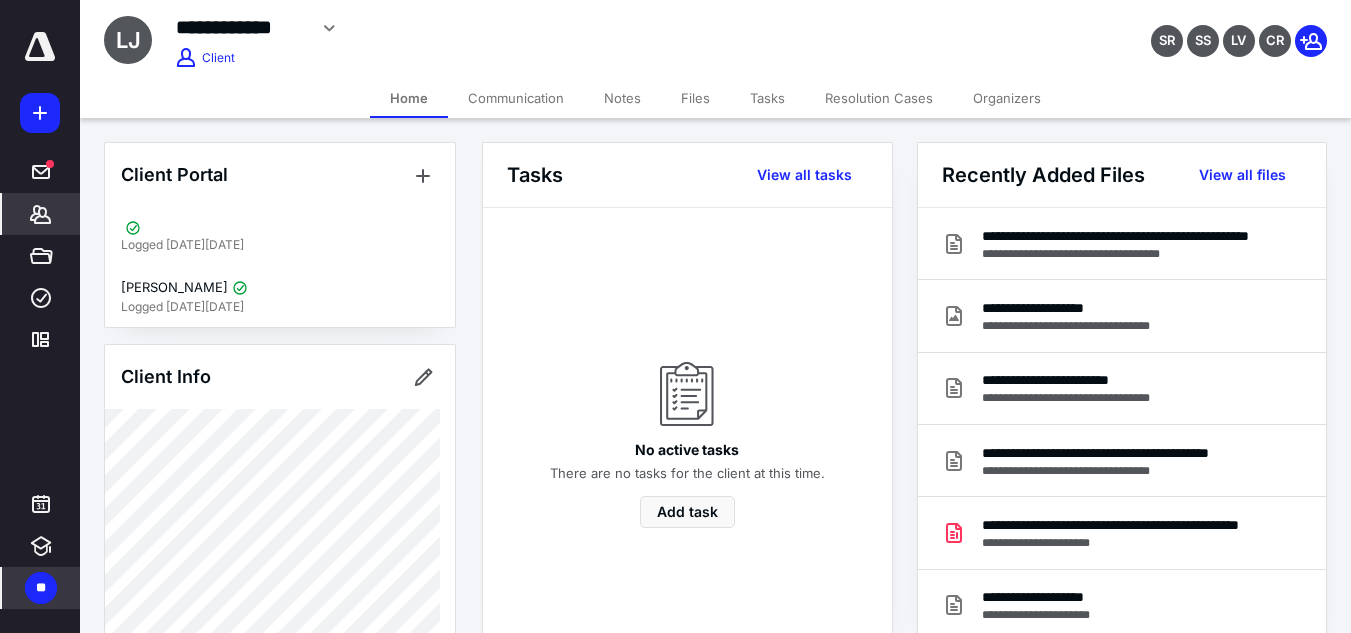 click on "Files" at bounding box center (695, 98) 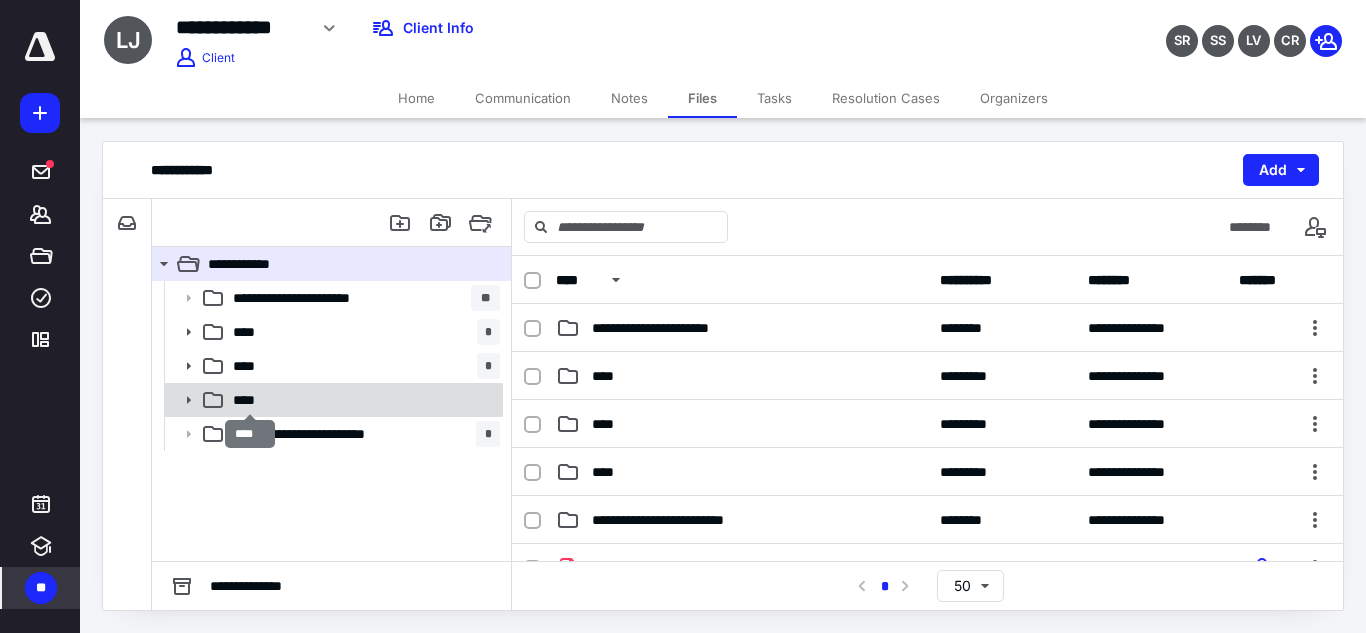 click on "****" at bounding box center [250, 400] 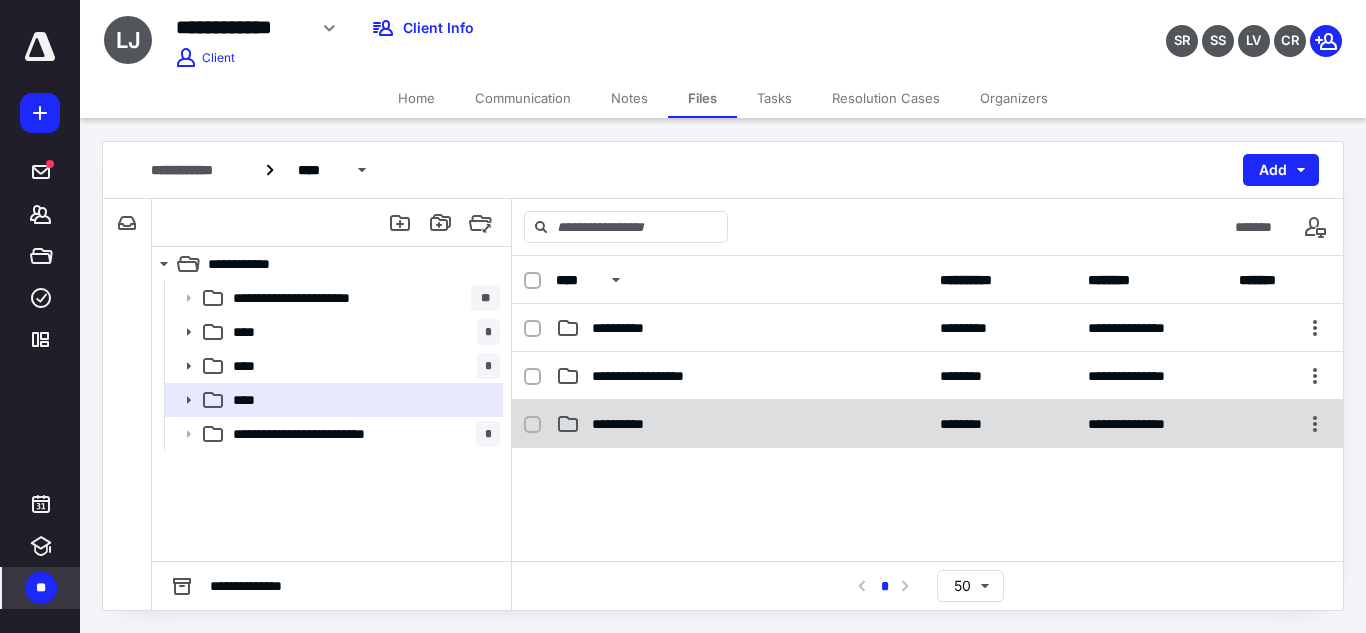 click on "**********" at bounding box center (927, 424) 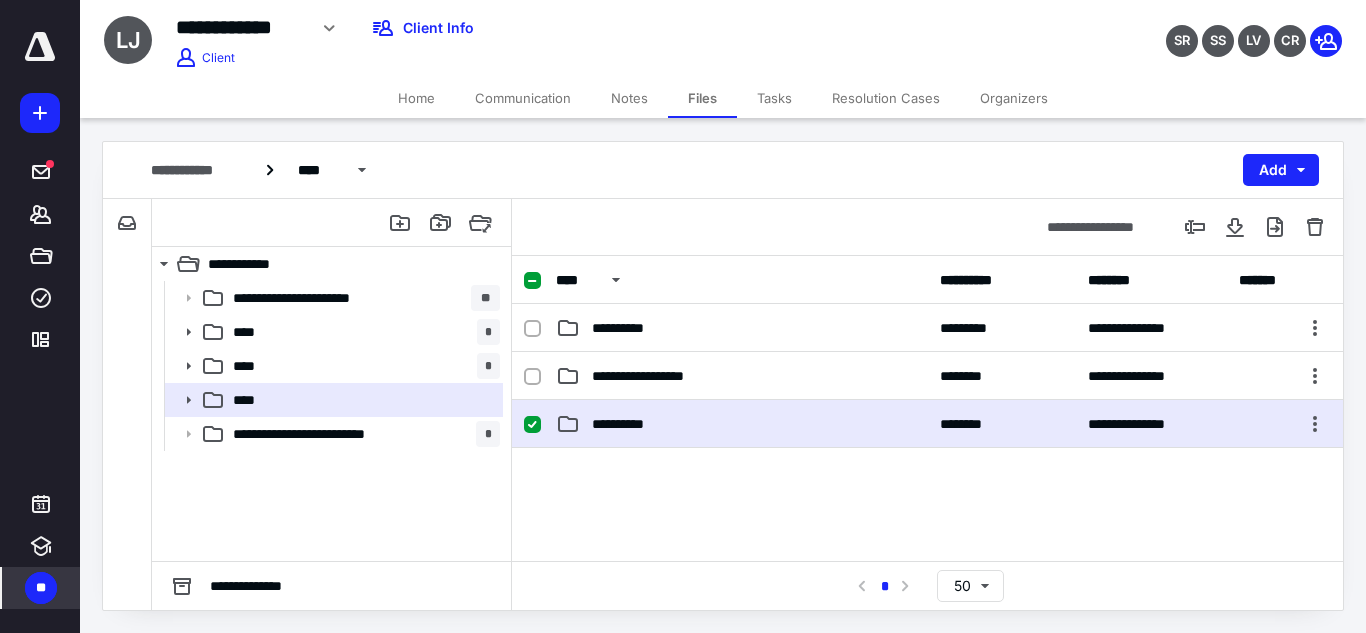 click on "**********" at bounding box center [927, 424] 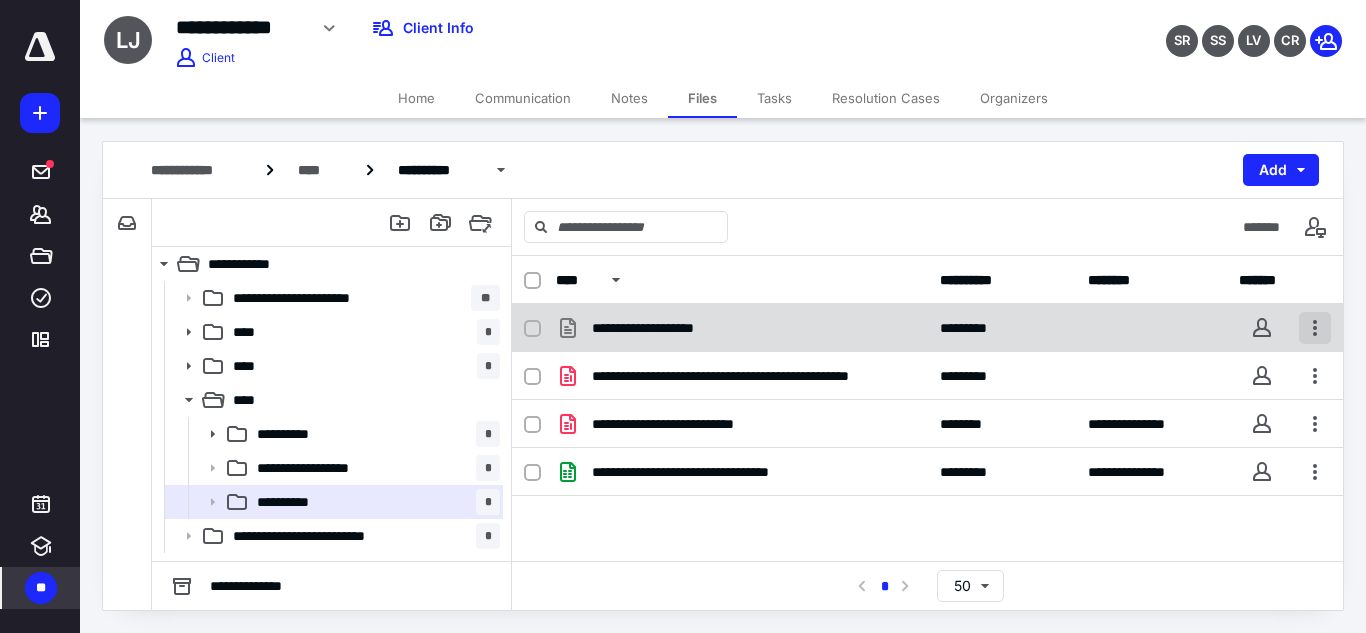 click at bounding box center [1315, 328] 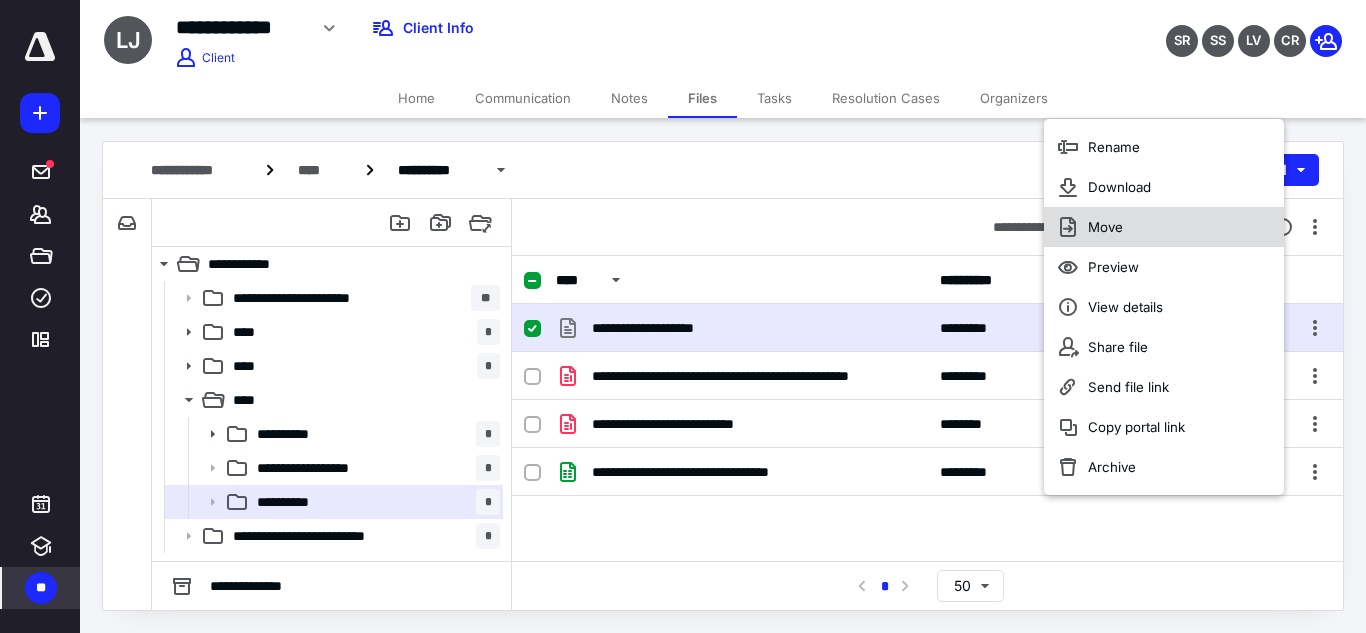click on "Move" at bounding box center [1164, 227] 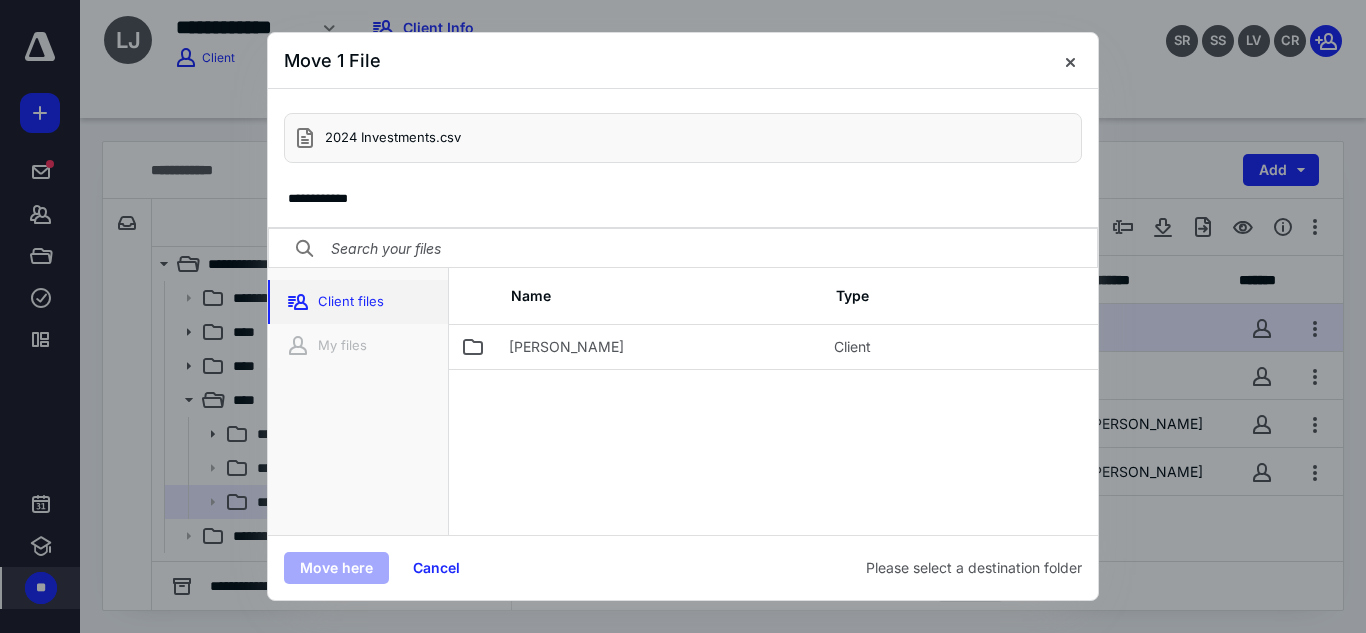 click on "Client files" at bounding box center [358, 302] 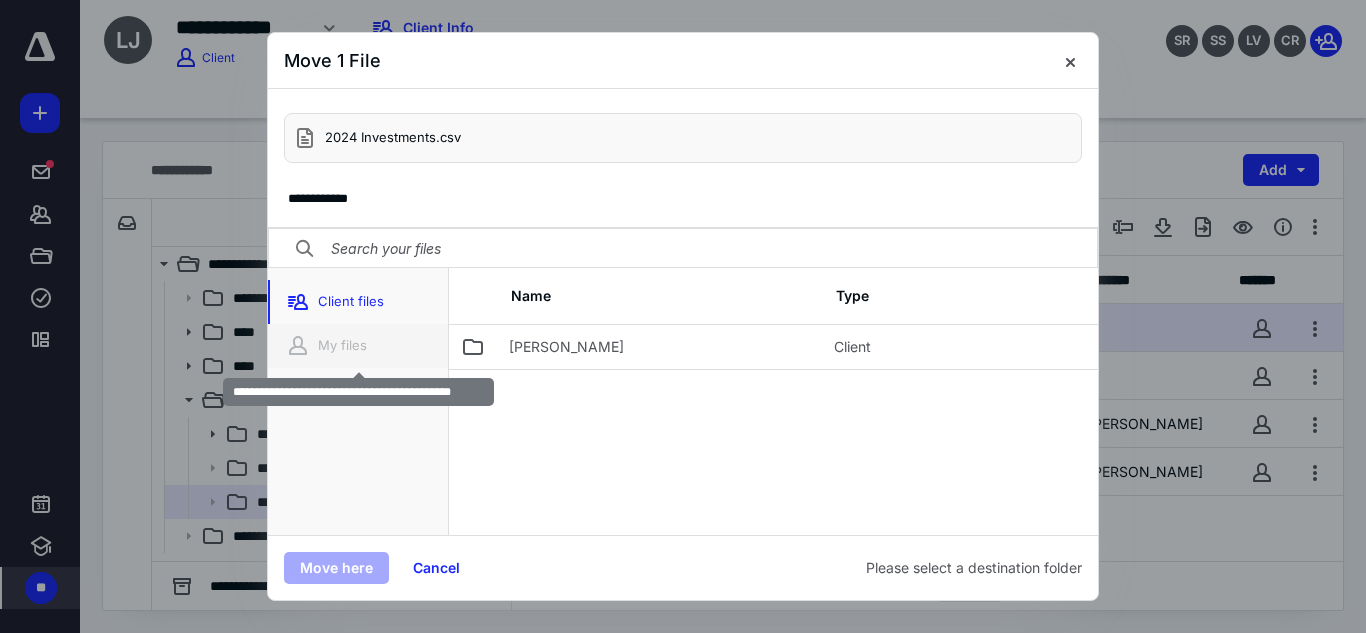 click on "My files" at bounding box center [358, 346] 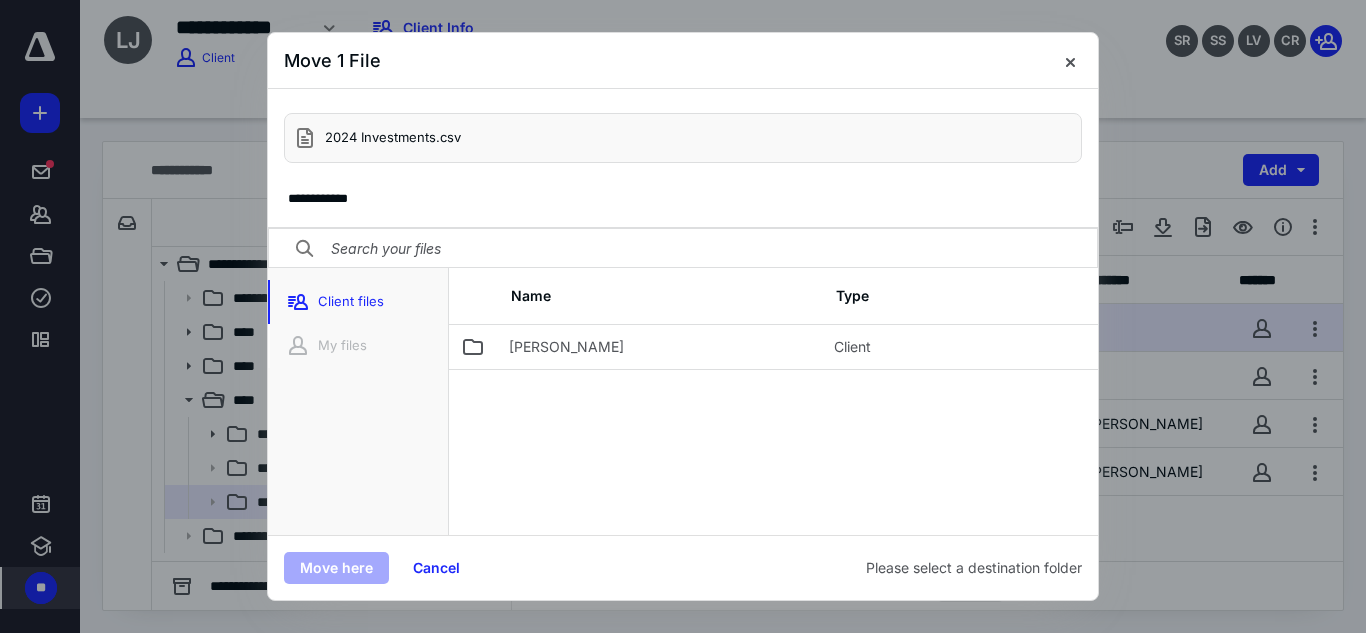 click at bounding box center [683, 249] 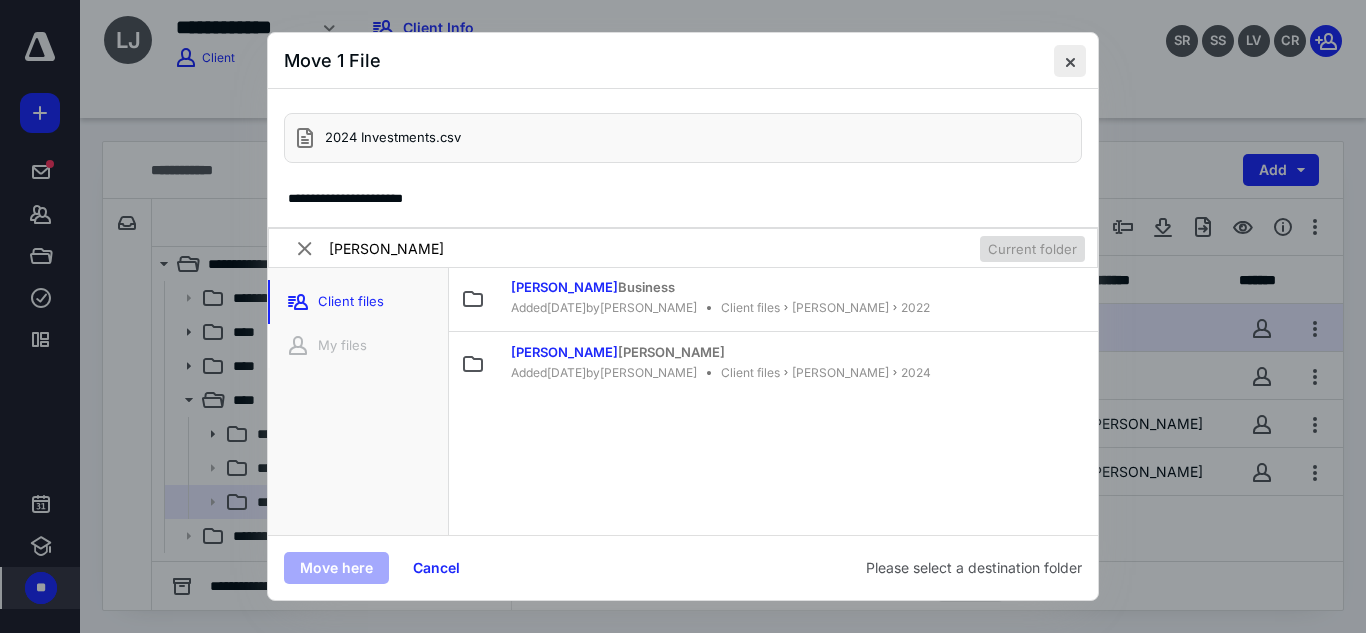 type on "[PERSON_NAME]" 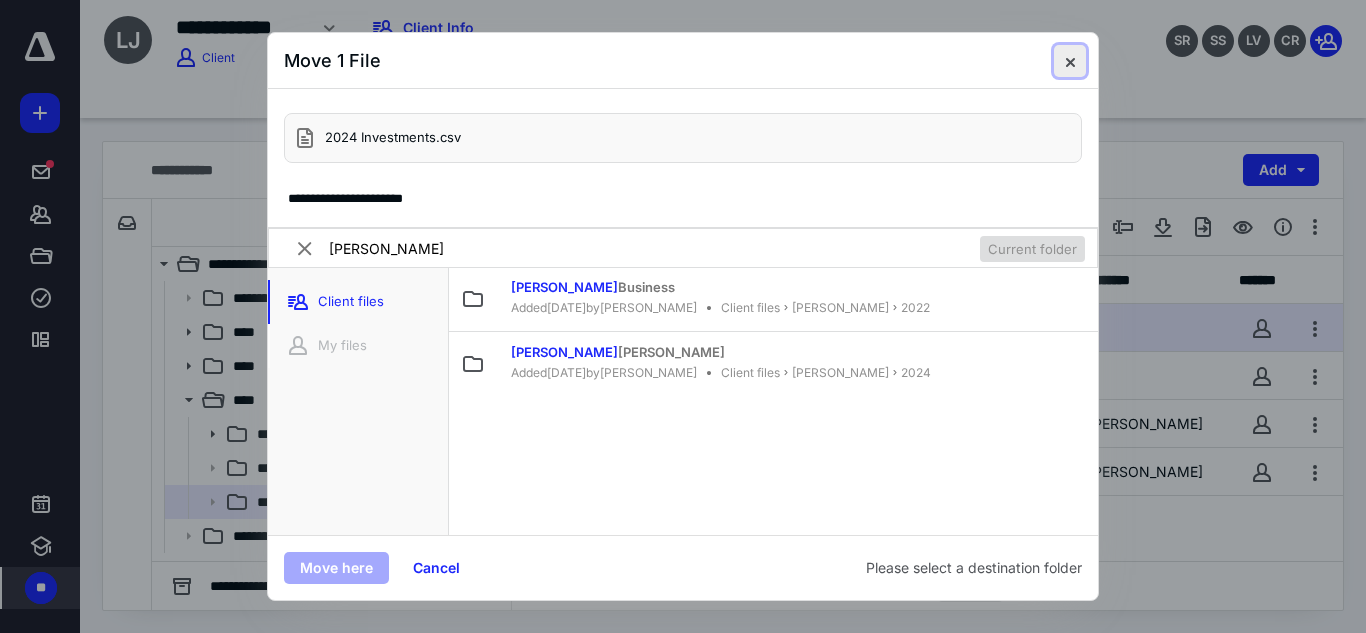 click at bounding box center [1070, 61] 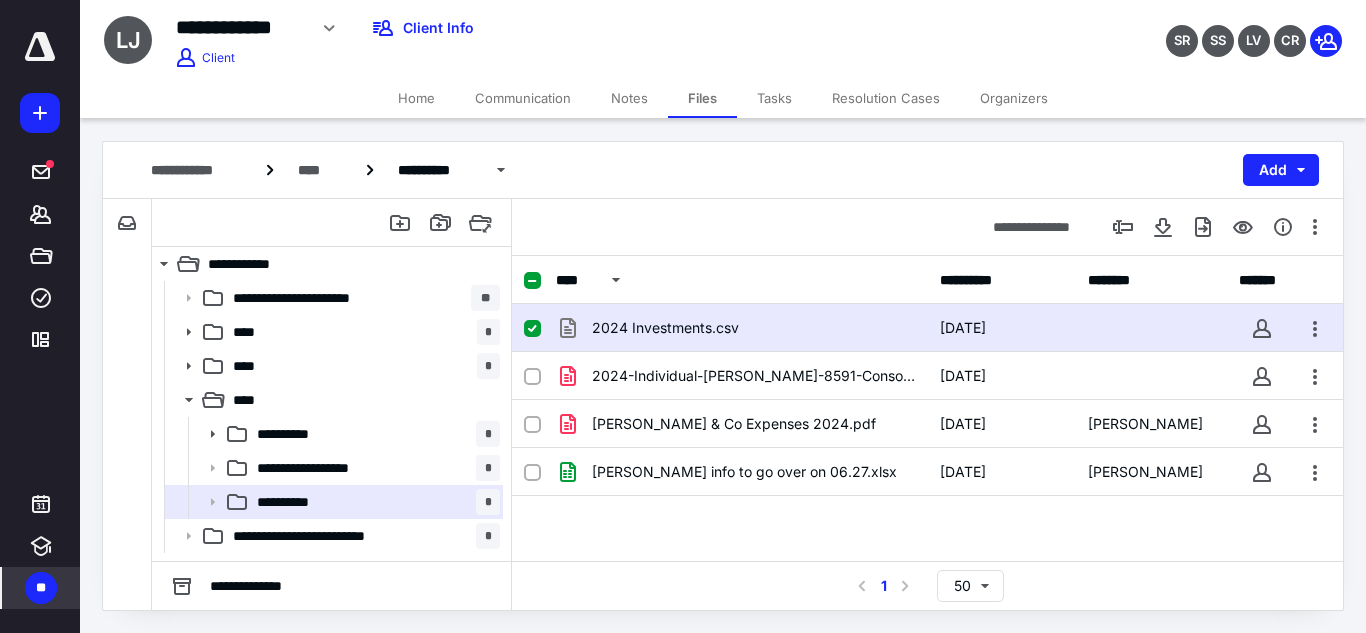 click at bounding box center [532, 329] 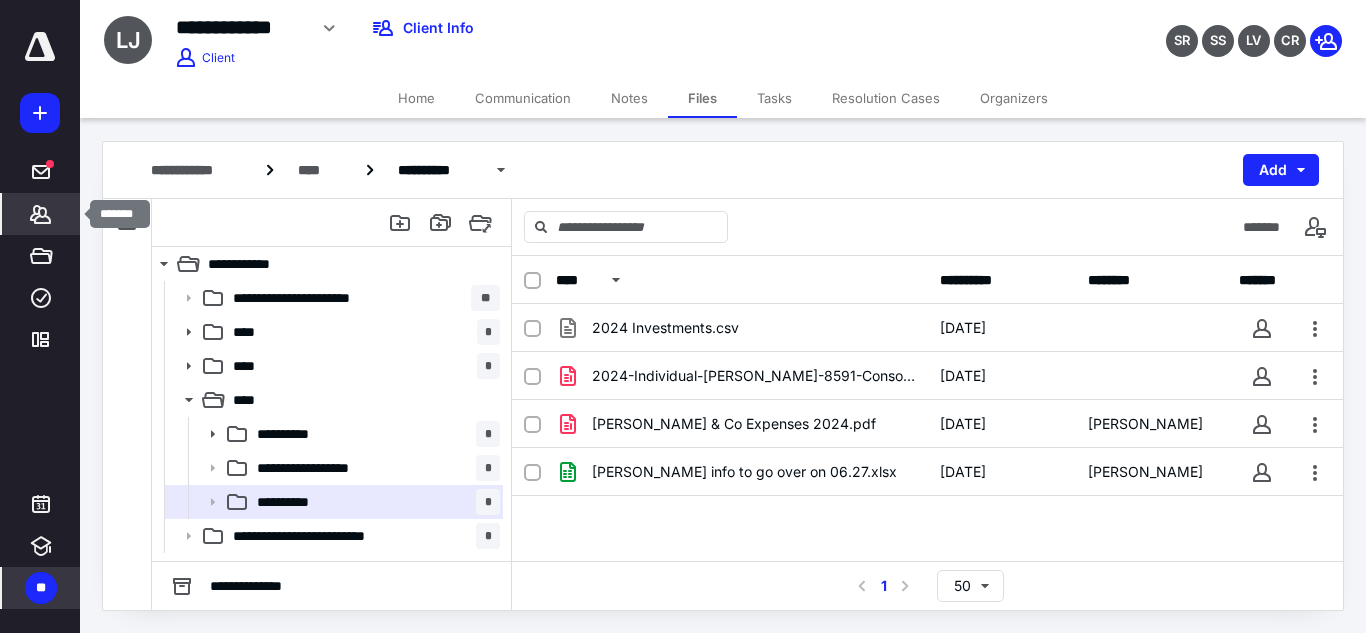 click on "*******" at bounding box center (41, 214) 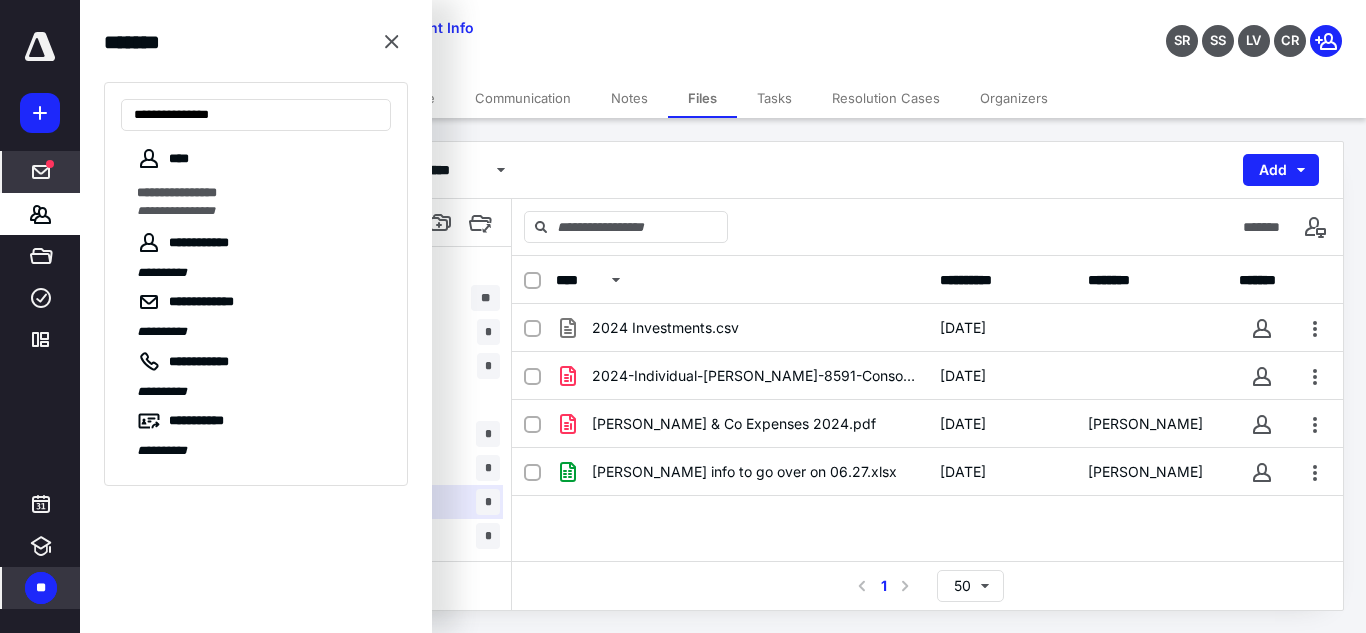 type on "**********" 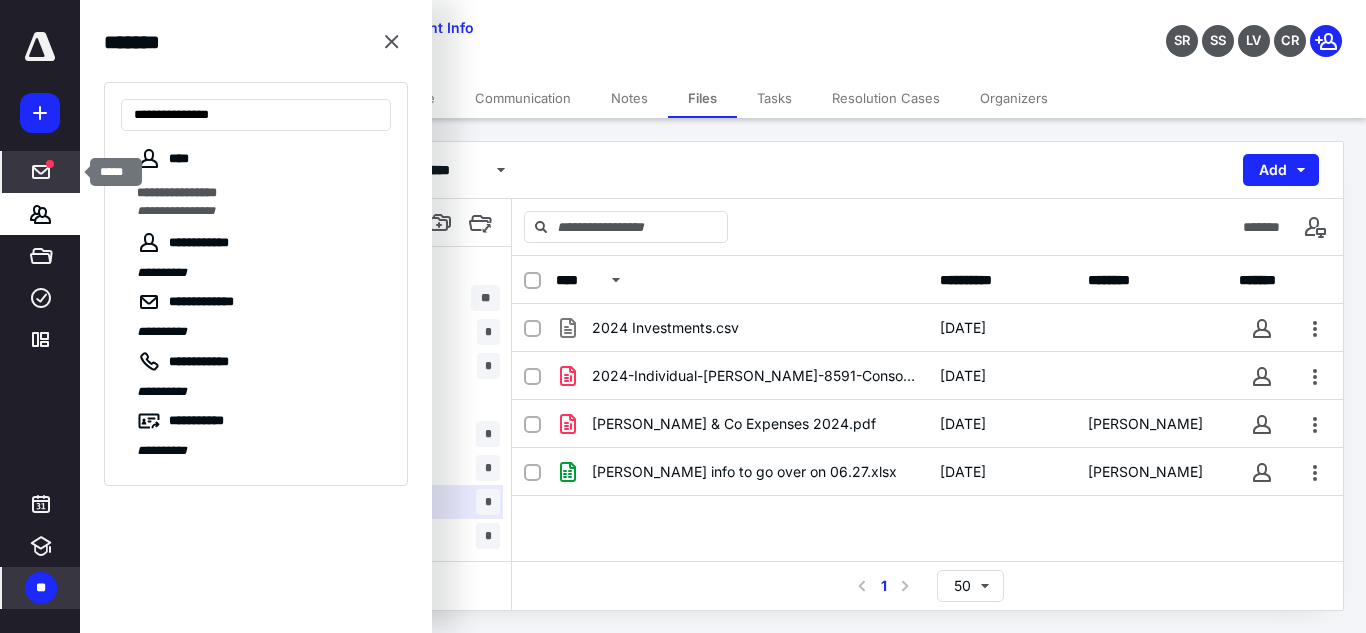 click at bounding box center [41, 172] 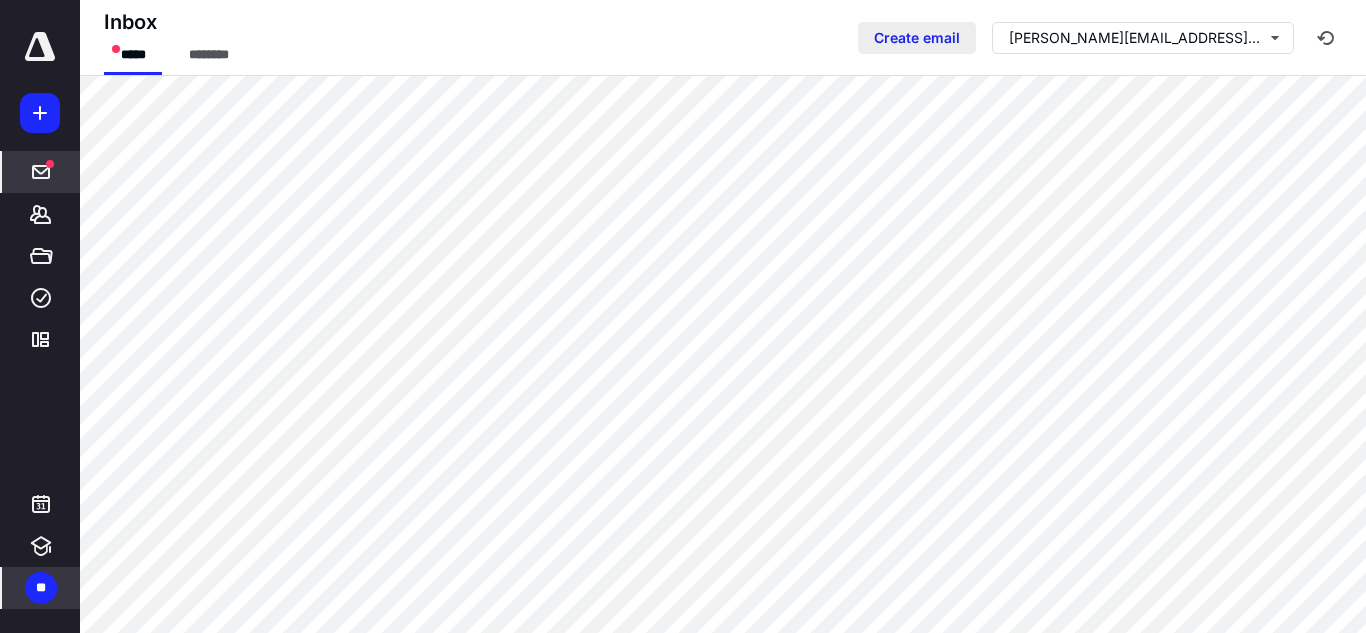 click on "Create email" at bounding box center [917, 38] 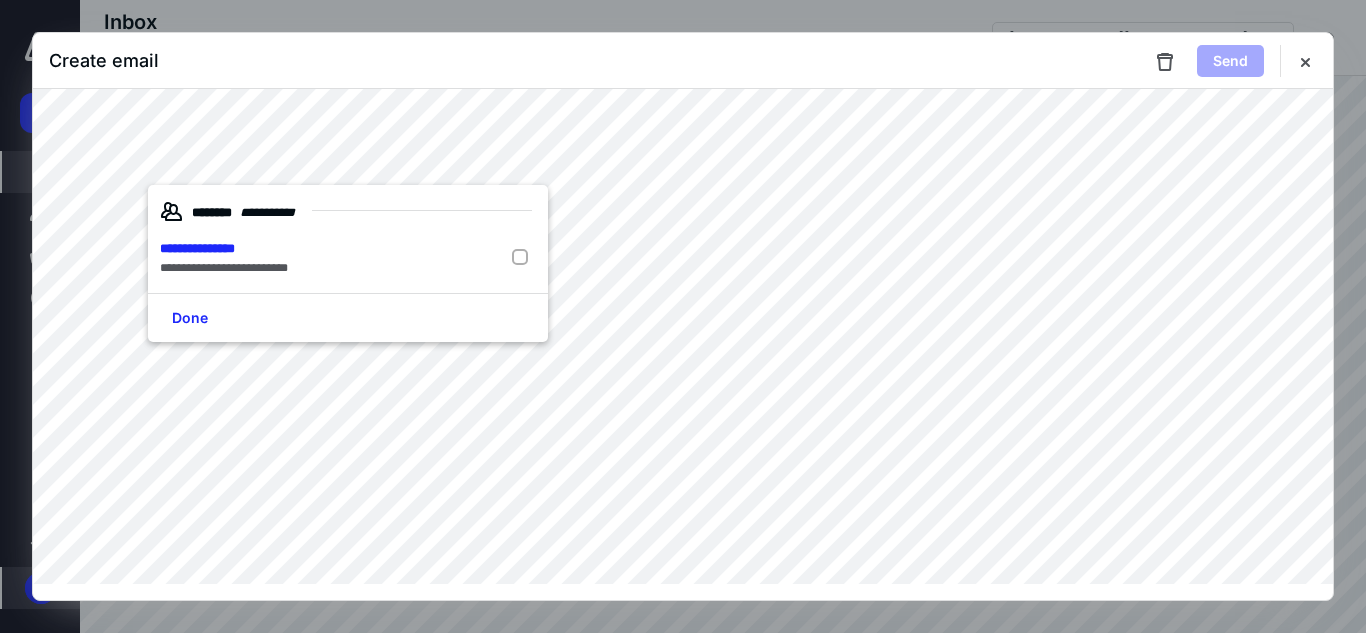 click on "**********" at bounding box center [348, 258] 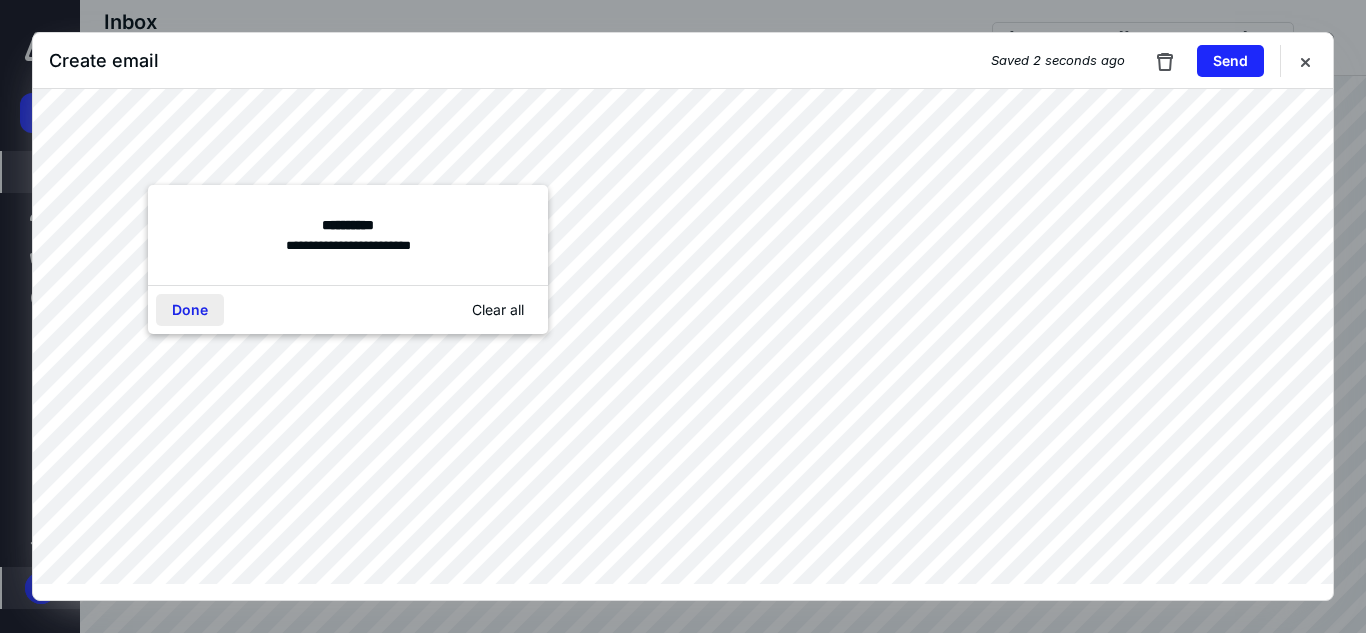 click on "Done" at bounding box center [190, 310] 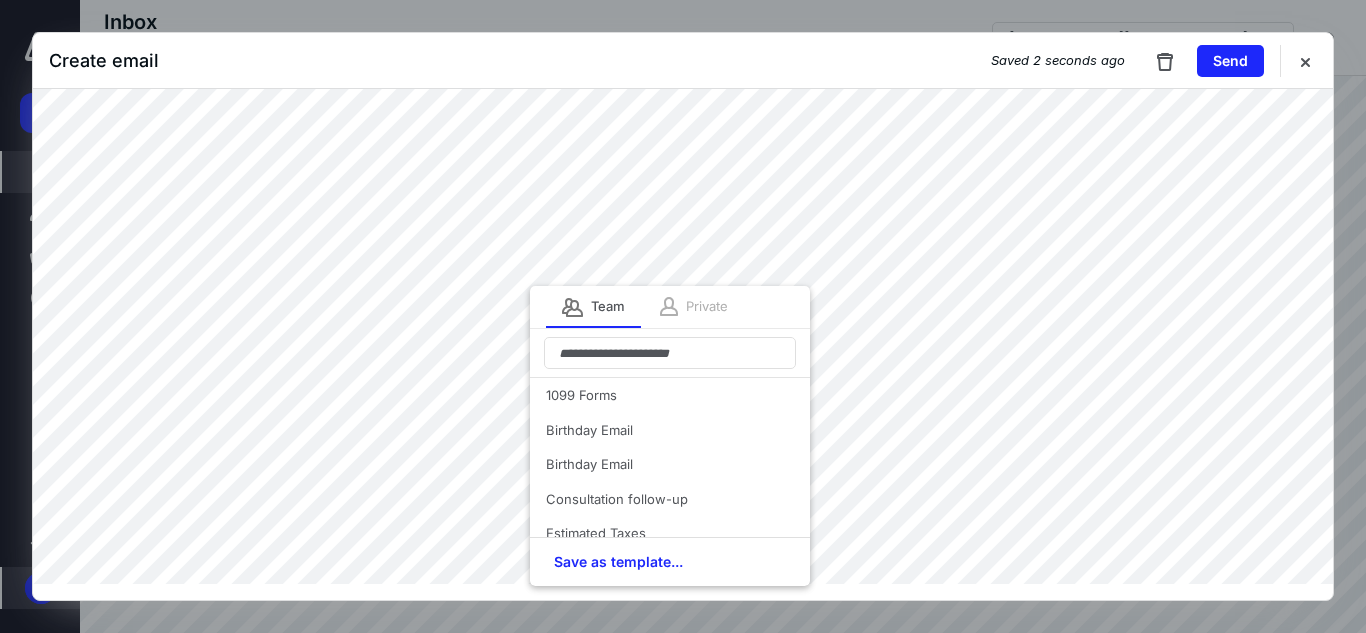 click on "Private" at bounding box center [692, 307] 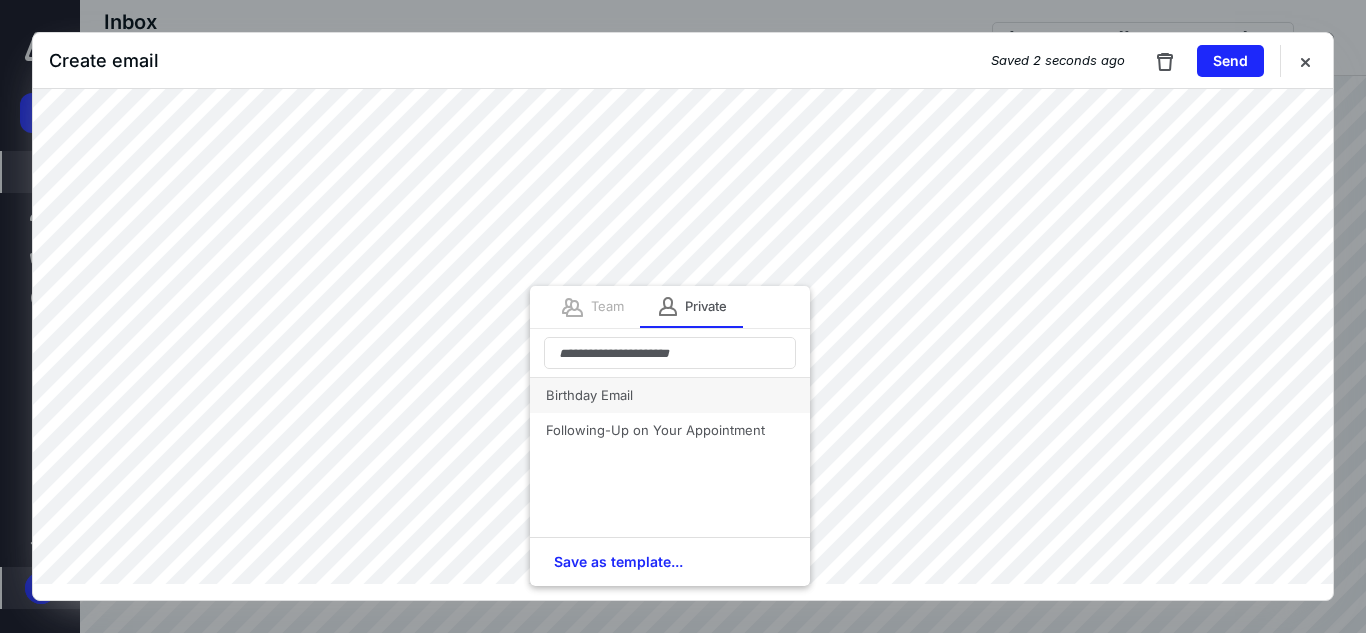 click on "Birthday Email" at bounding box center [670, 395] 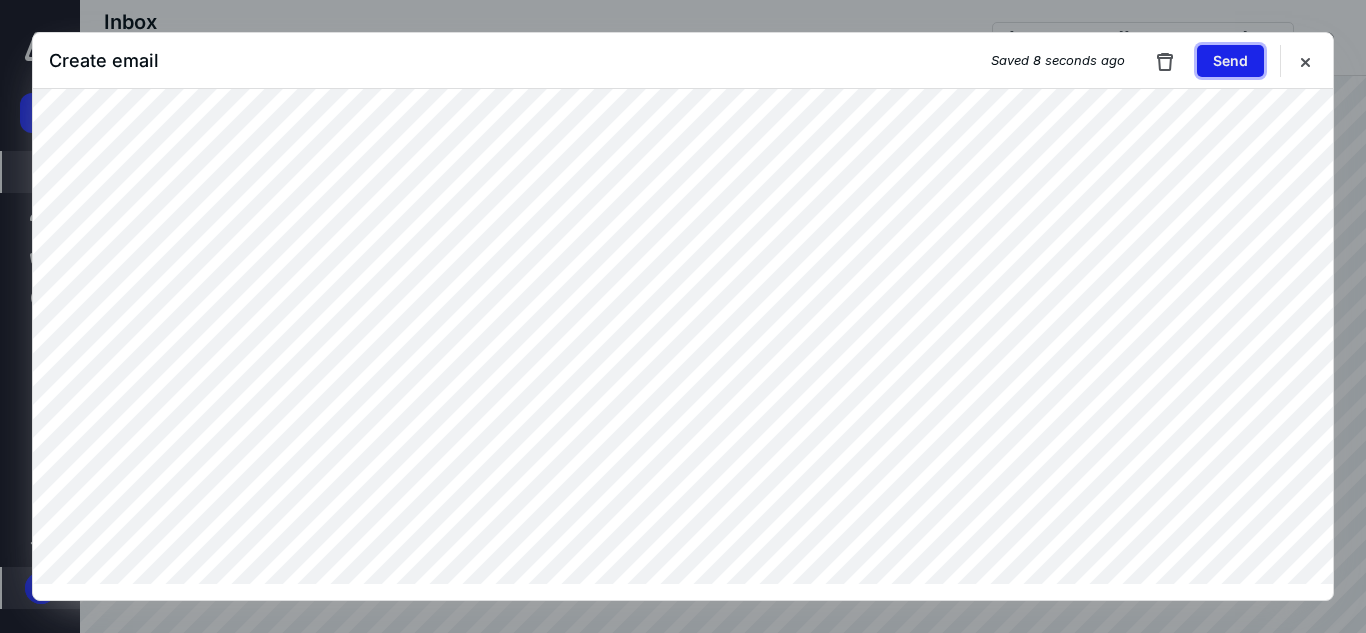 click on "Send" at bounding box center [1230, 61] 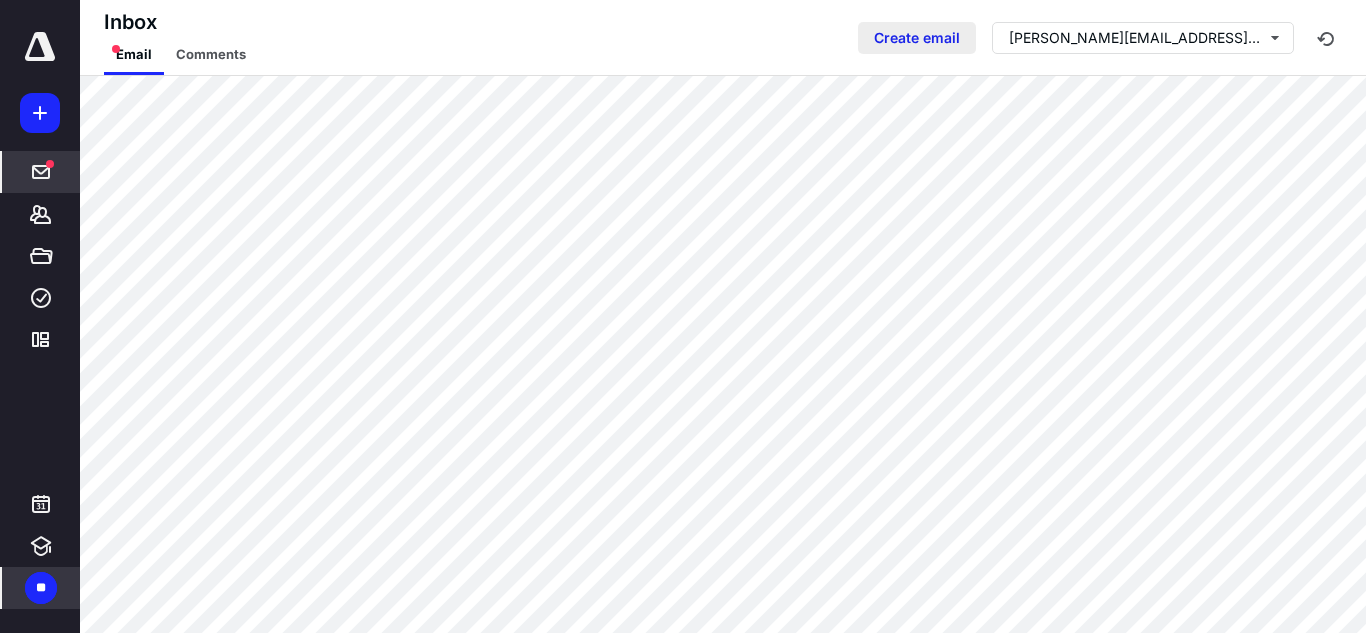 click on "Create email" at bounding box center [917, 38] 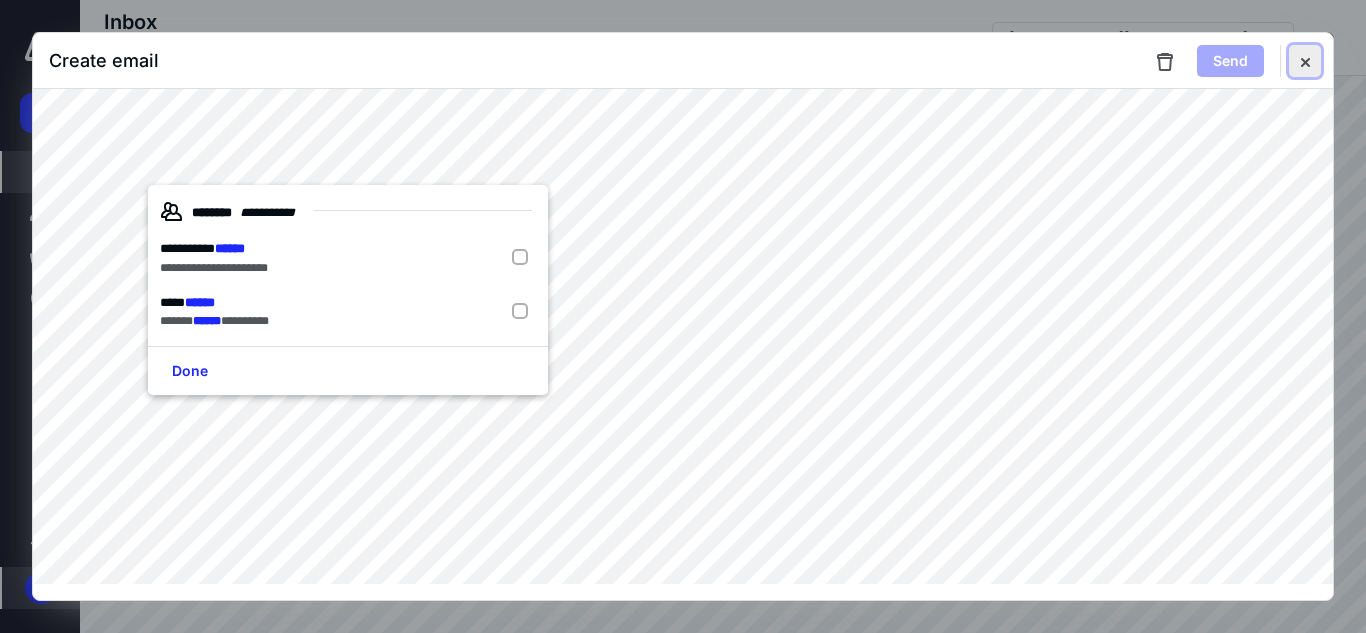 click at bounding box center [1305, 61] 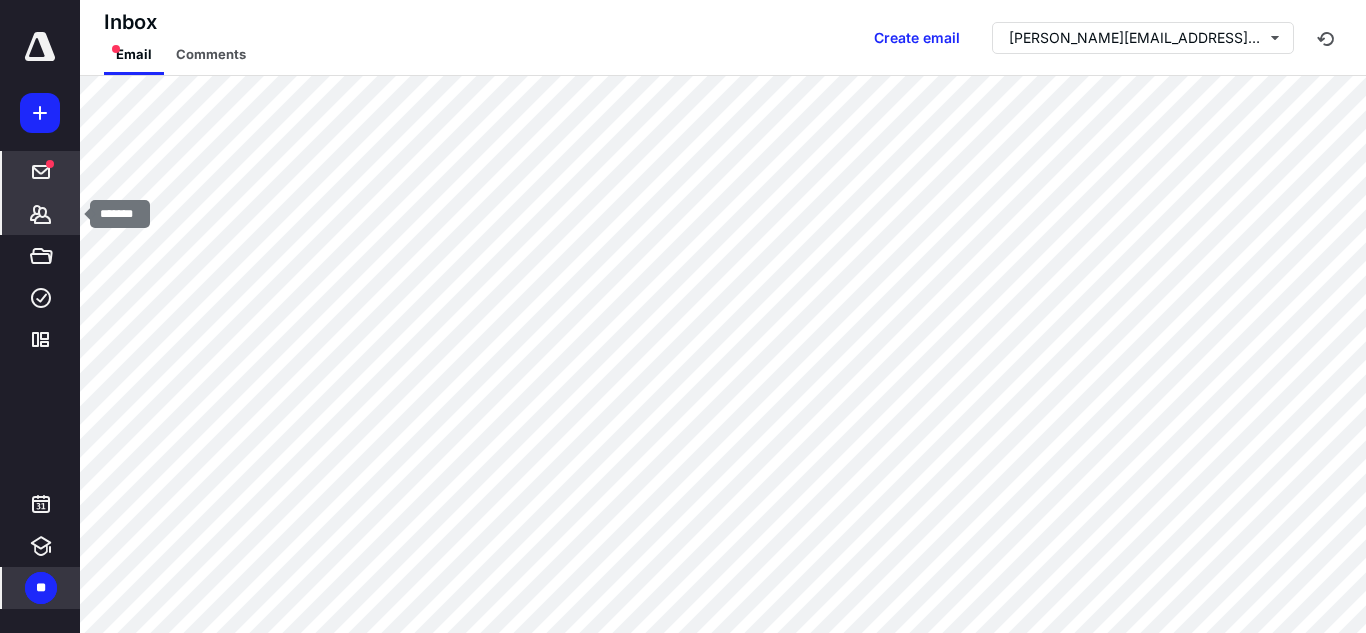 click on "*******" at bounding box center [41, 214] 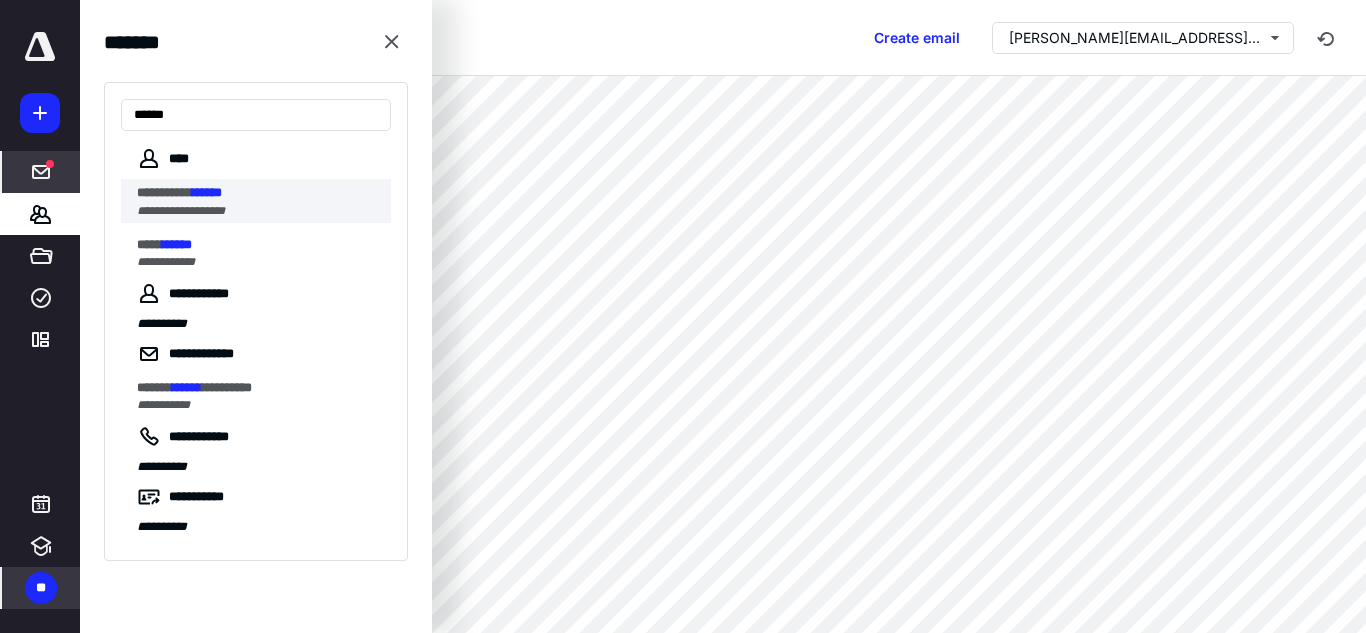 type on "******" 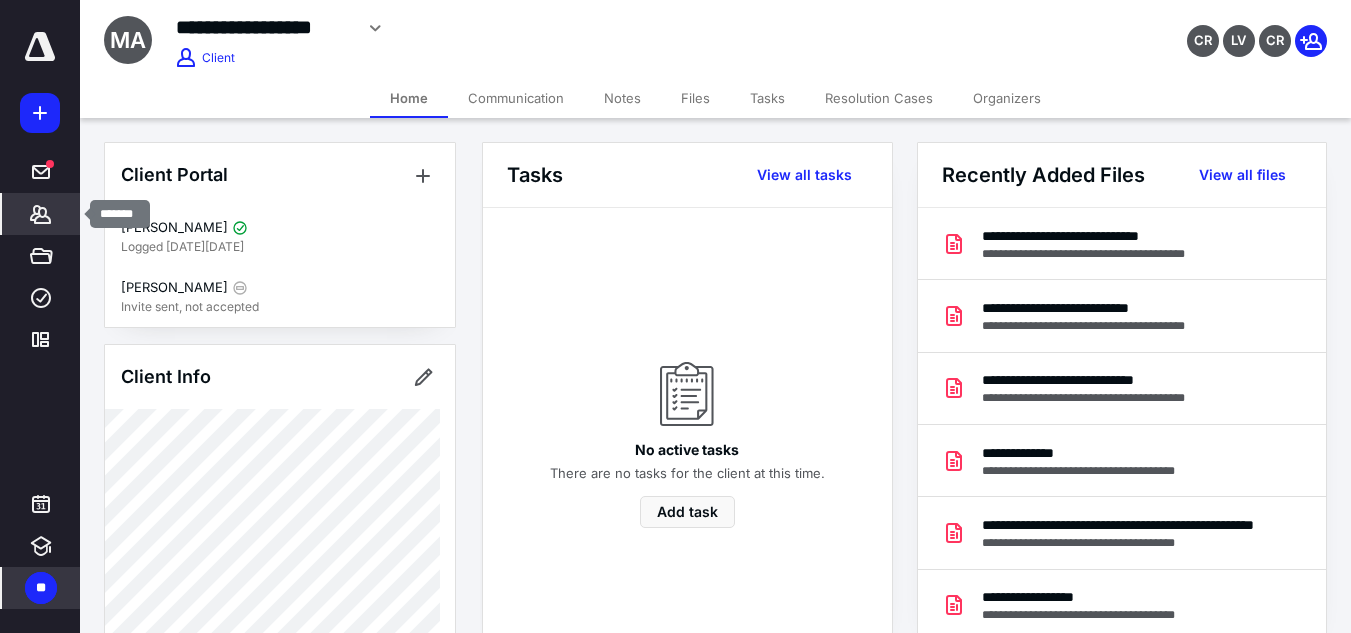 click on "*******" at bounding box center [41, 214] 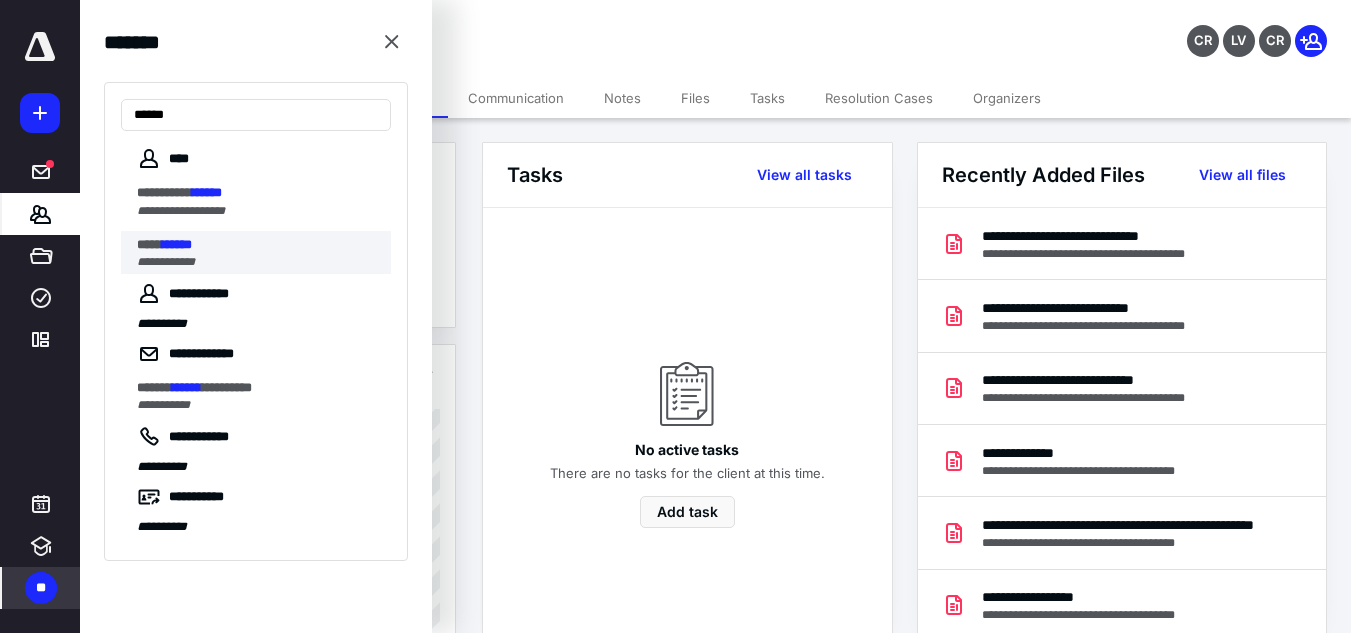 type on "******" 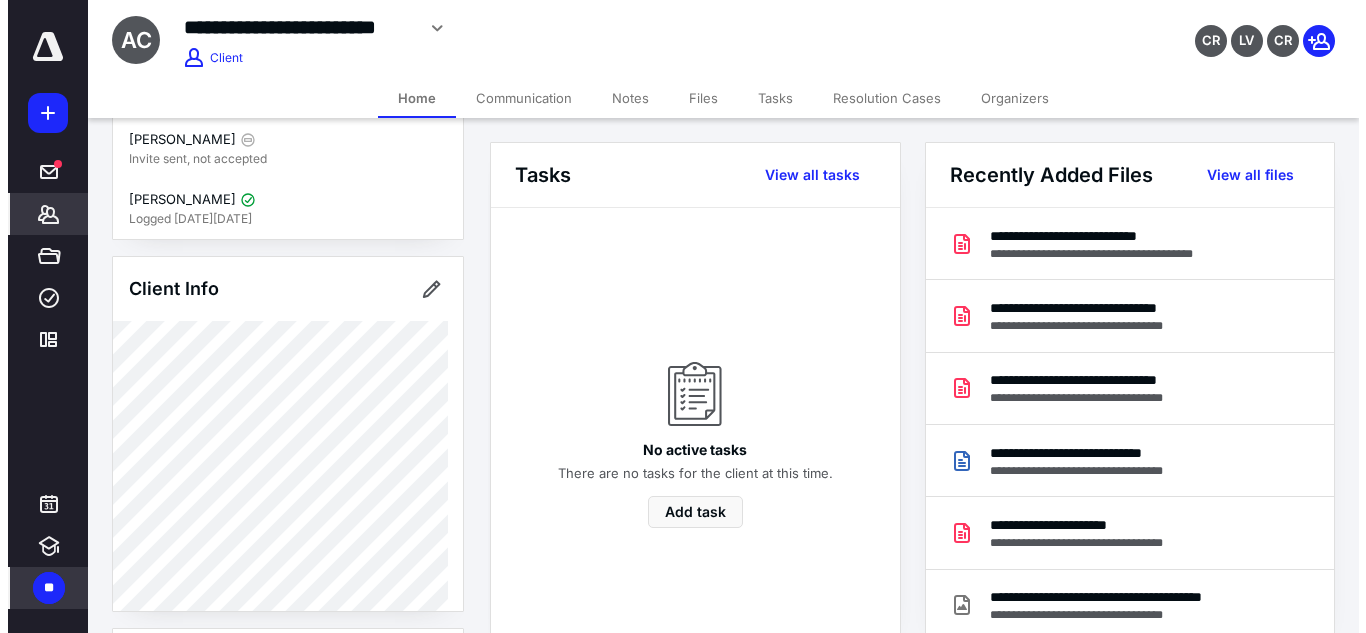 scroll, scrollTop: 90, scrollLeft: 0, axis: vertical 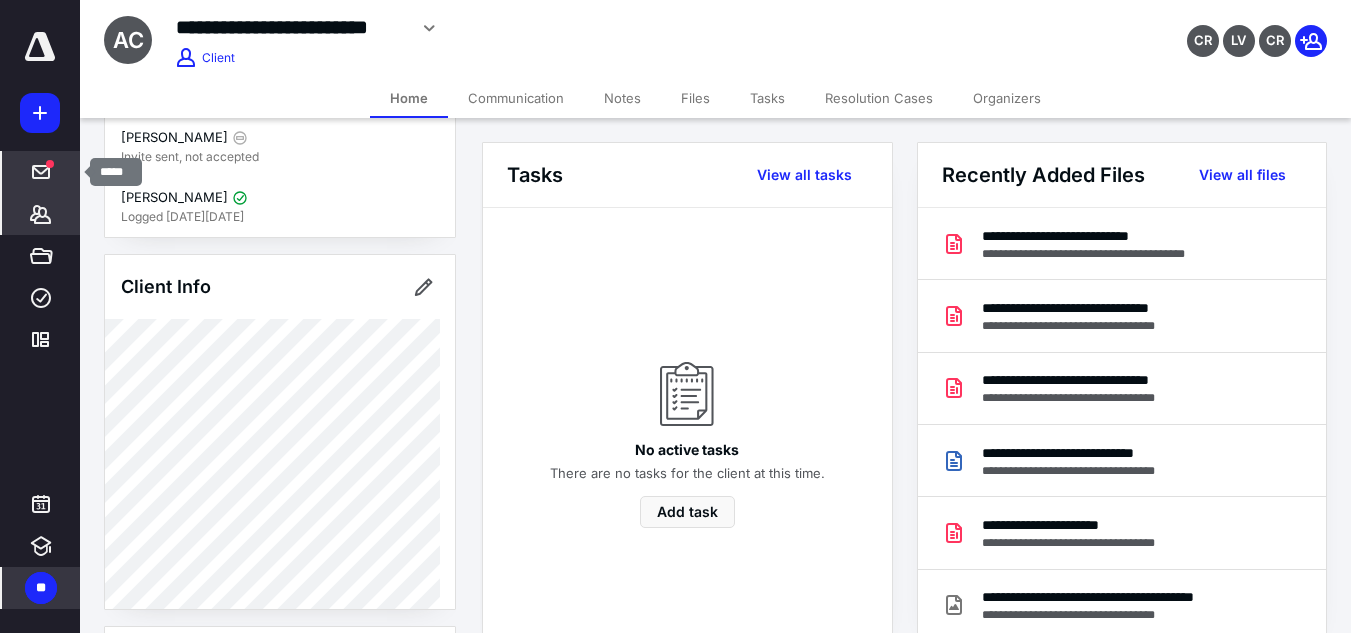click on "*****" at bounding box center (41, 172) 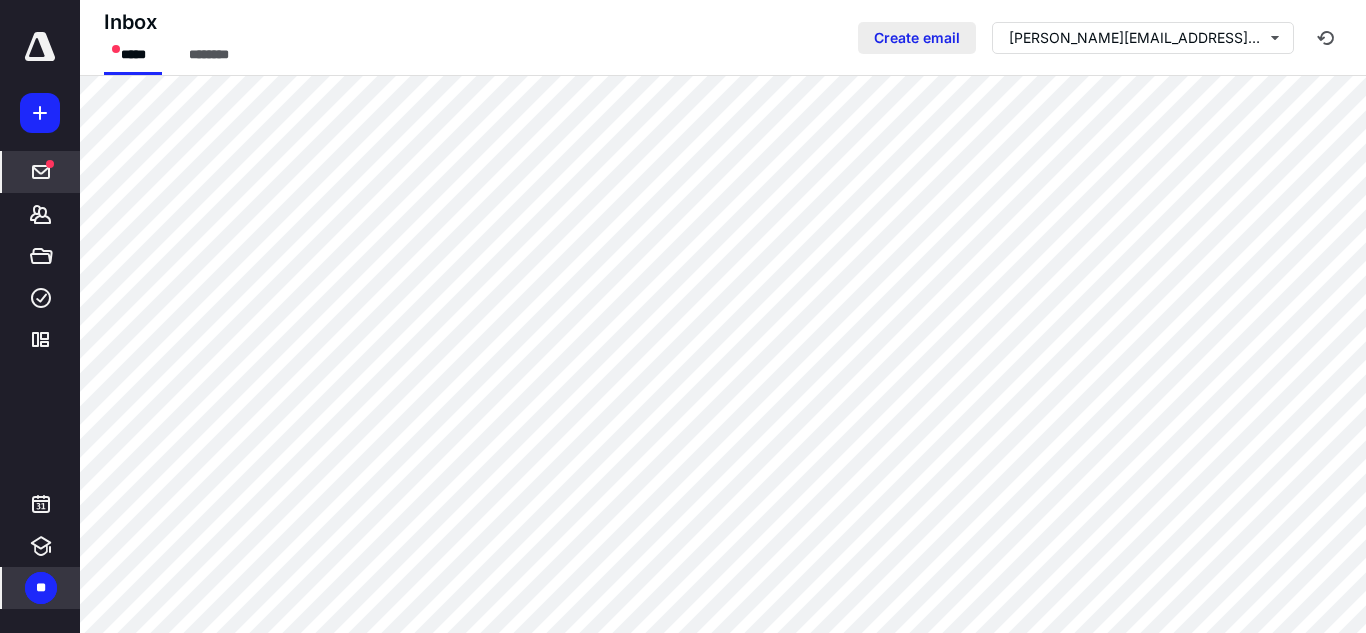 click on "Create email" at bounding box center [917, 38] 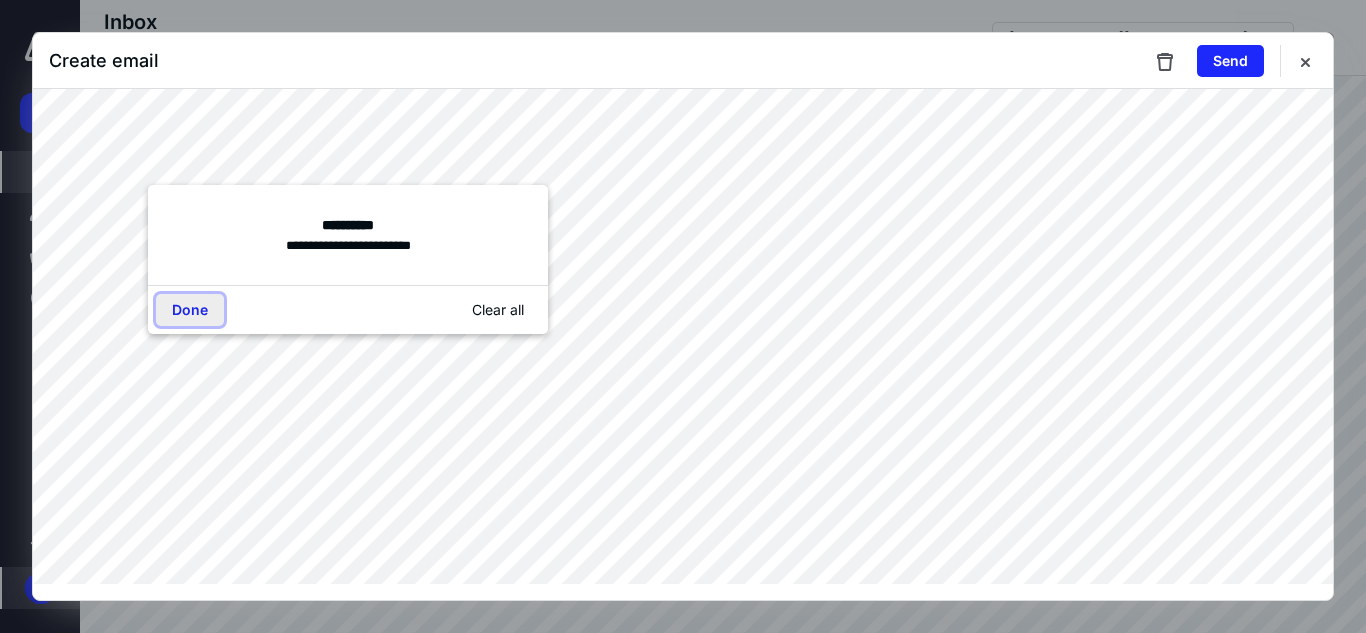 click on "Done" at bounding box center [190, 310] 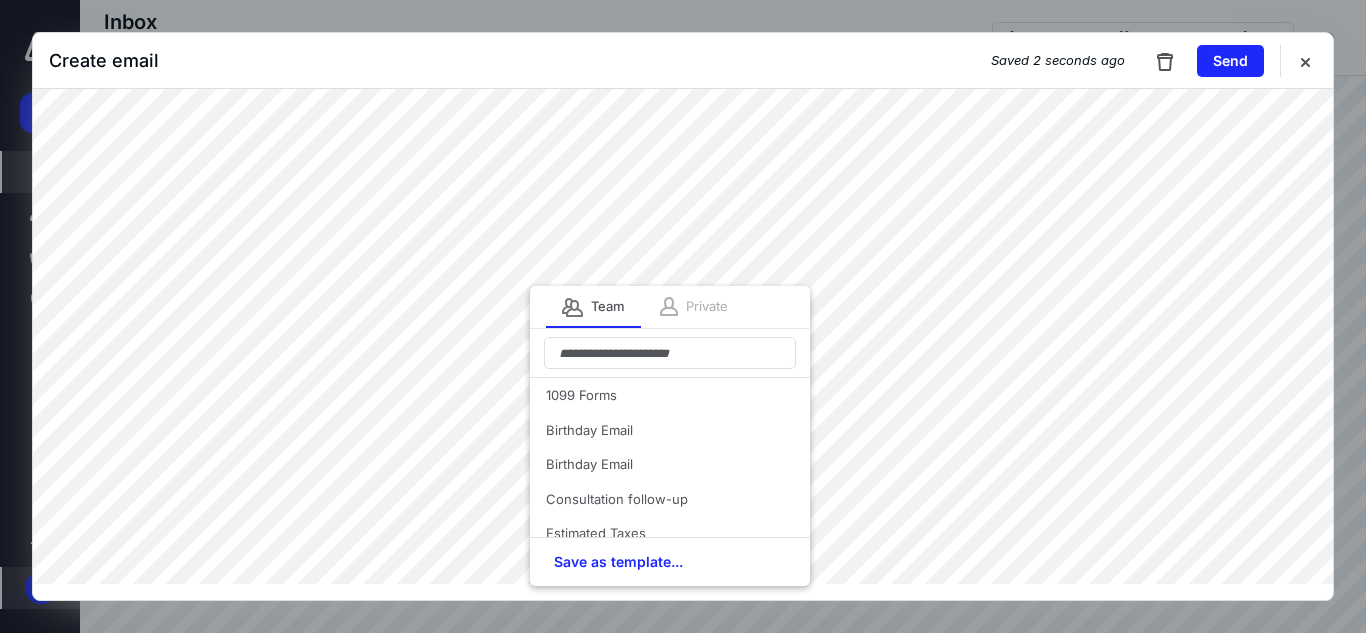 click on "Private" at bounding box center [692, 307] 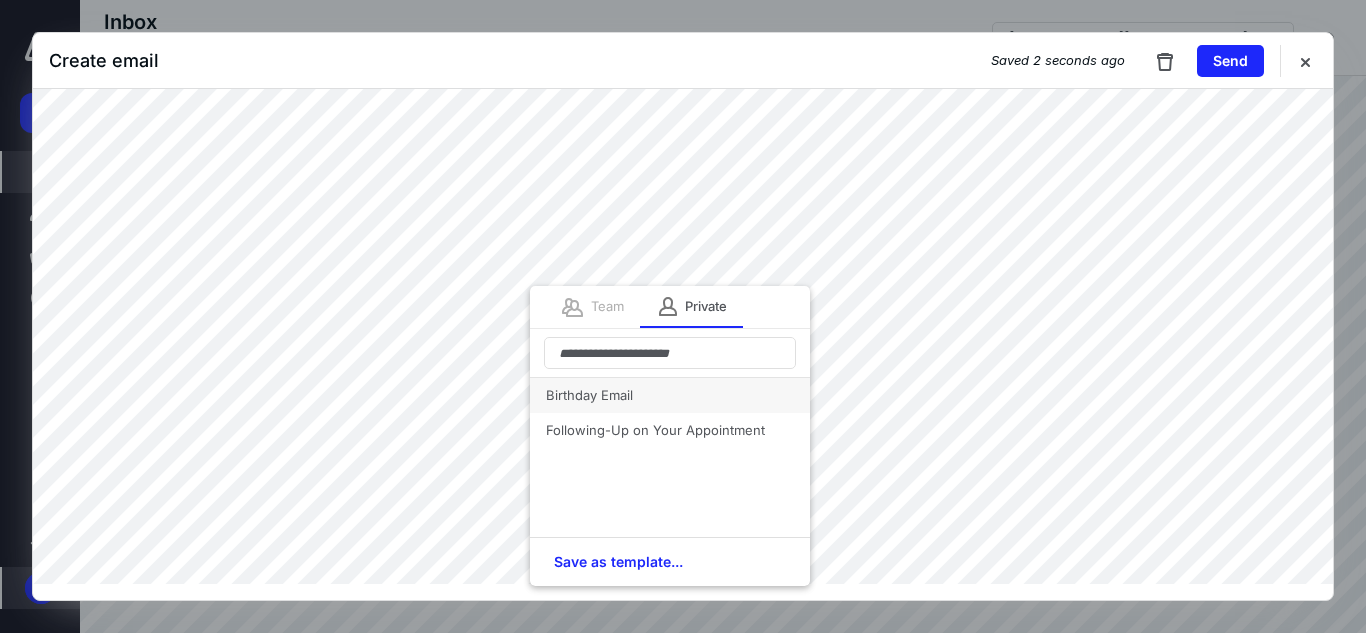 click on "Birthday Email" at bounding box center (670, 395) 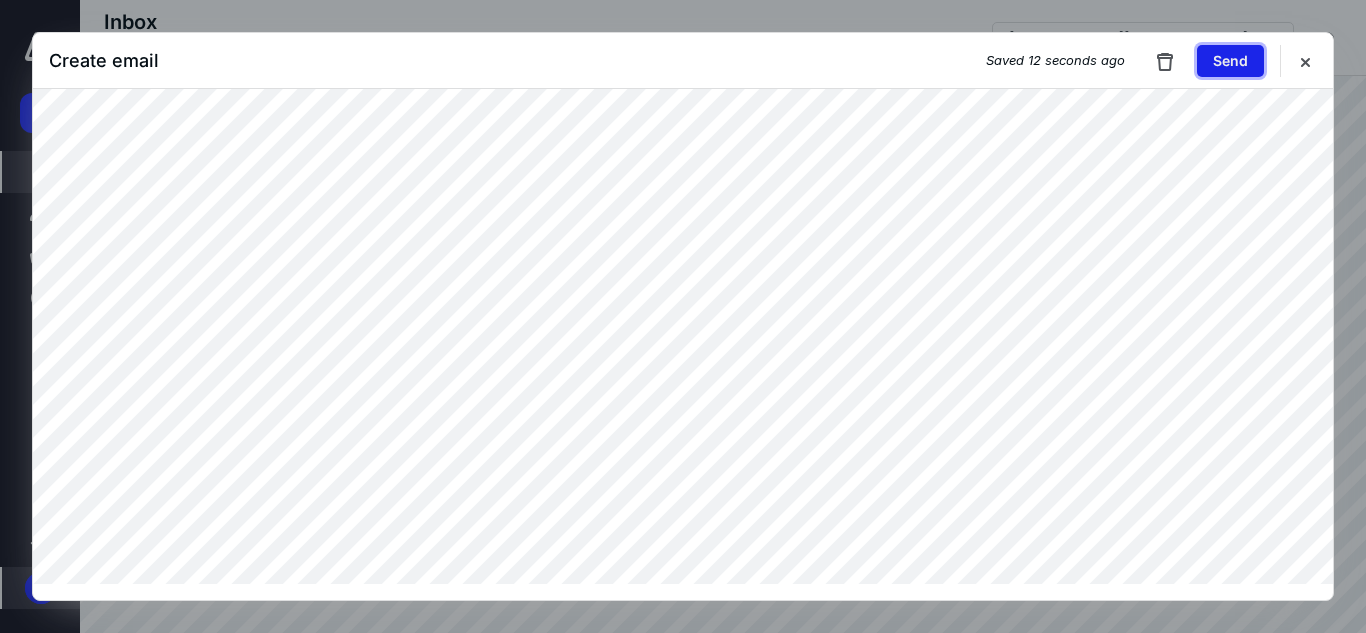 click on "Send" at bounding box center (1230, 61) 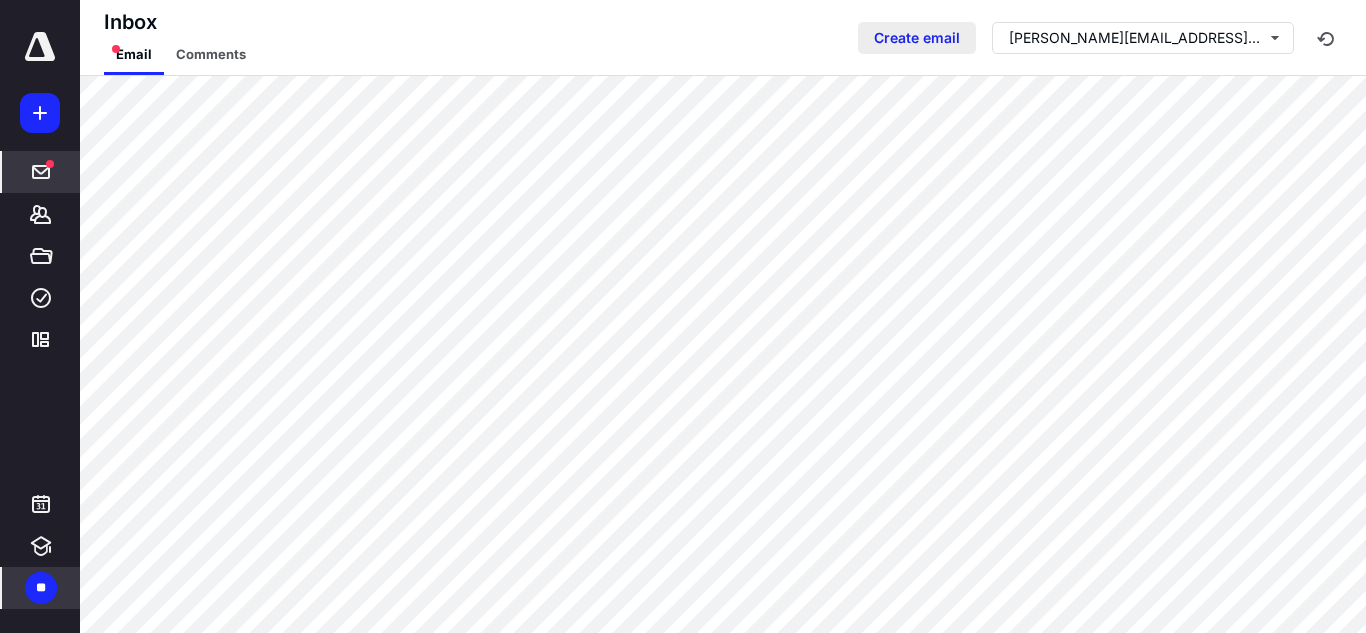 click on "Create email" at bounding box center (917, 38) 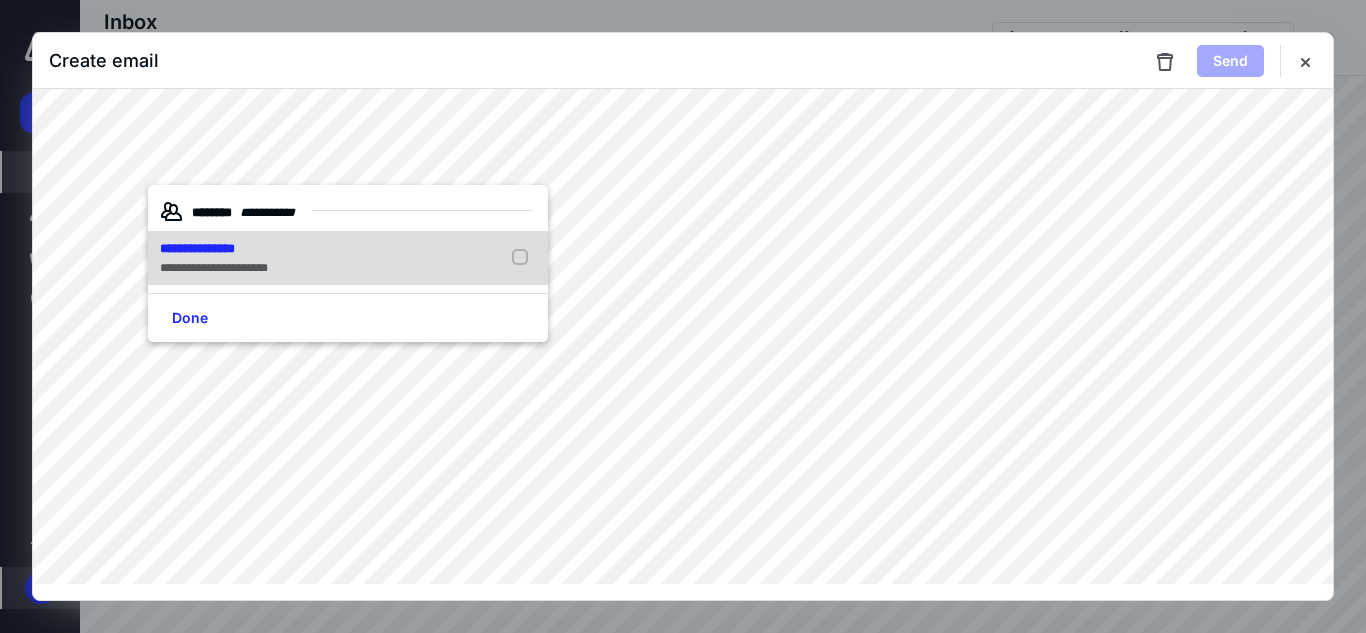click on "**********" at bounding box center [348, 258] 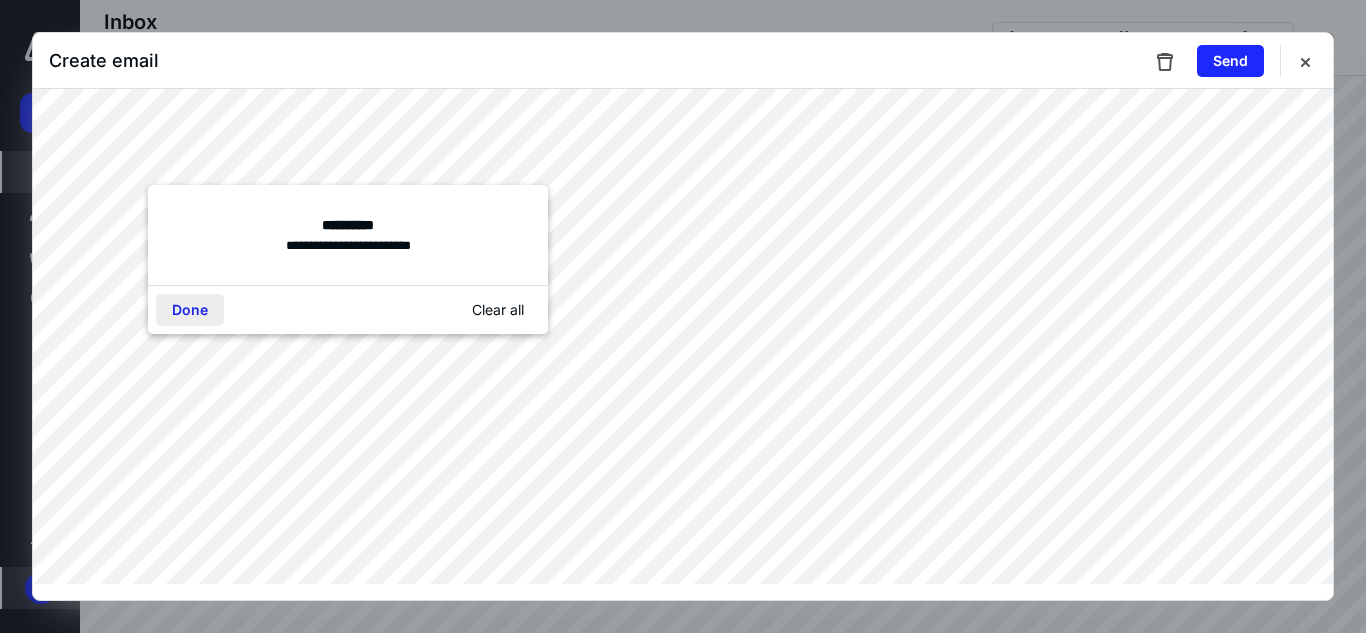 click on "Done" at bounding box center [190, 310] 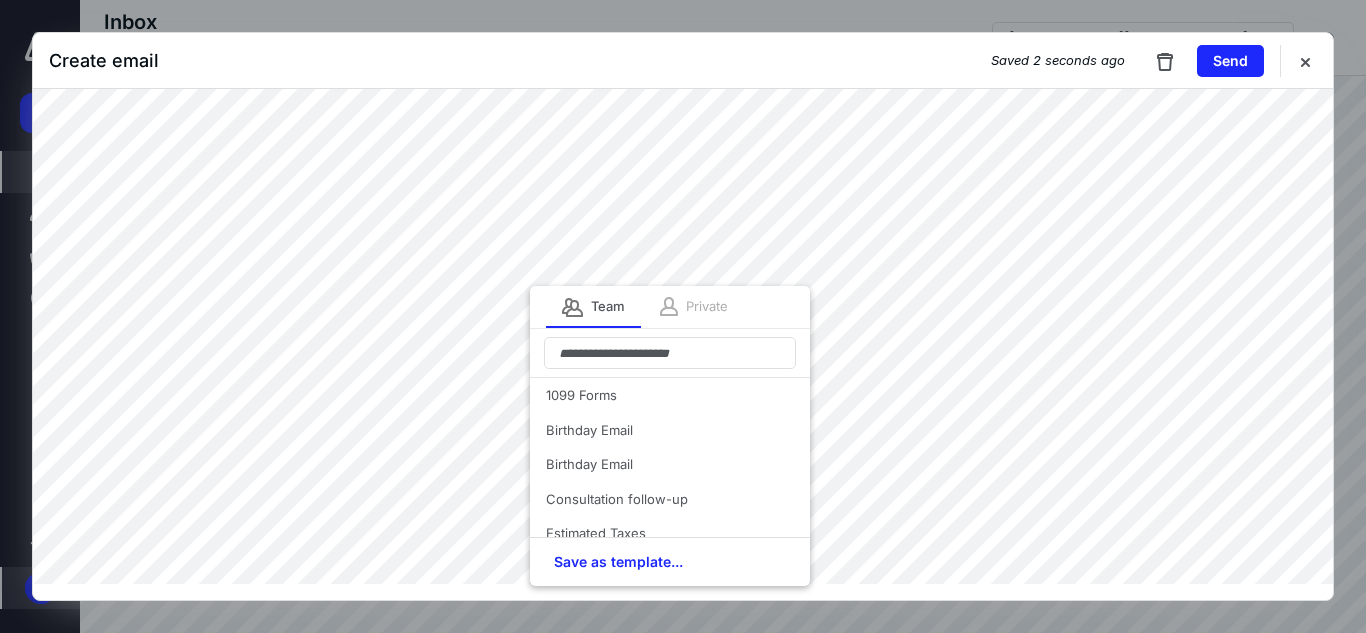 click on "Private" at bounding box center [707, 307] 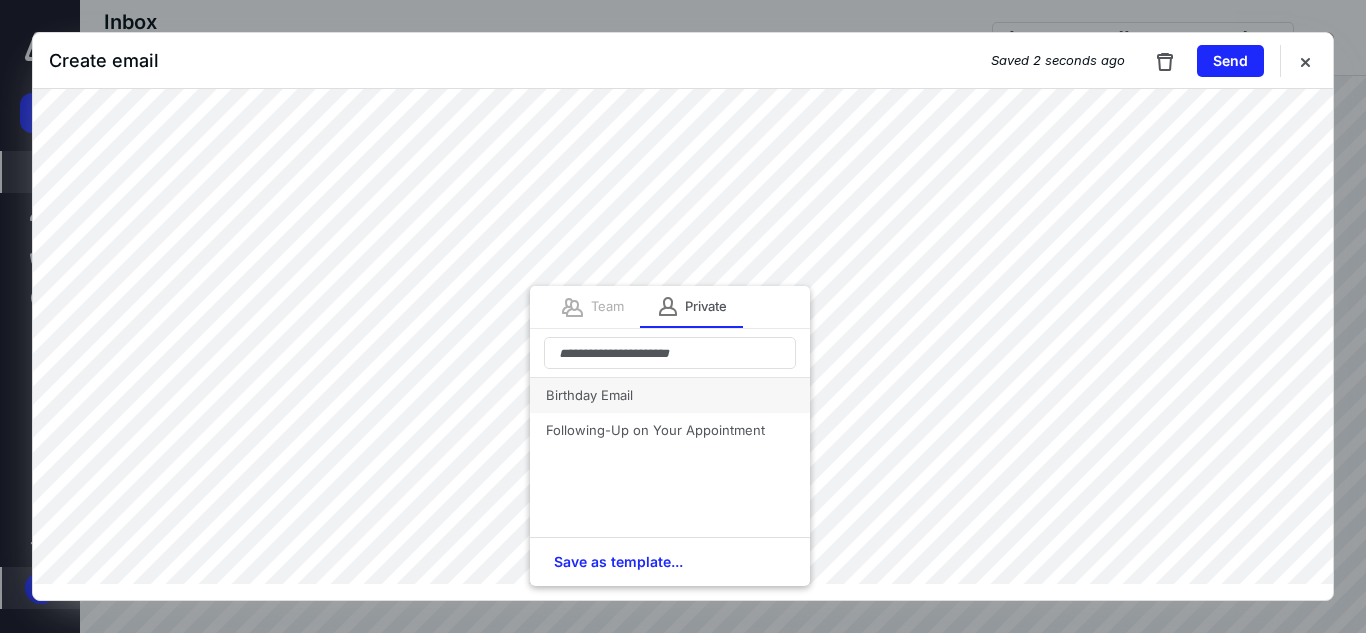 click on "Birthday Email" at bounding box center [670, 395] 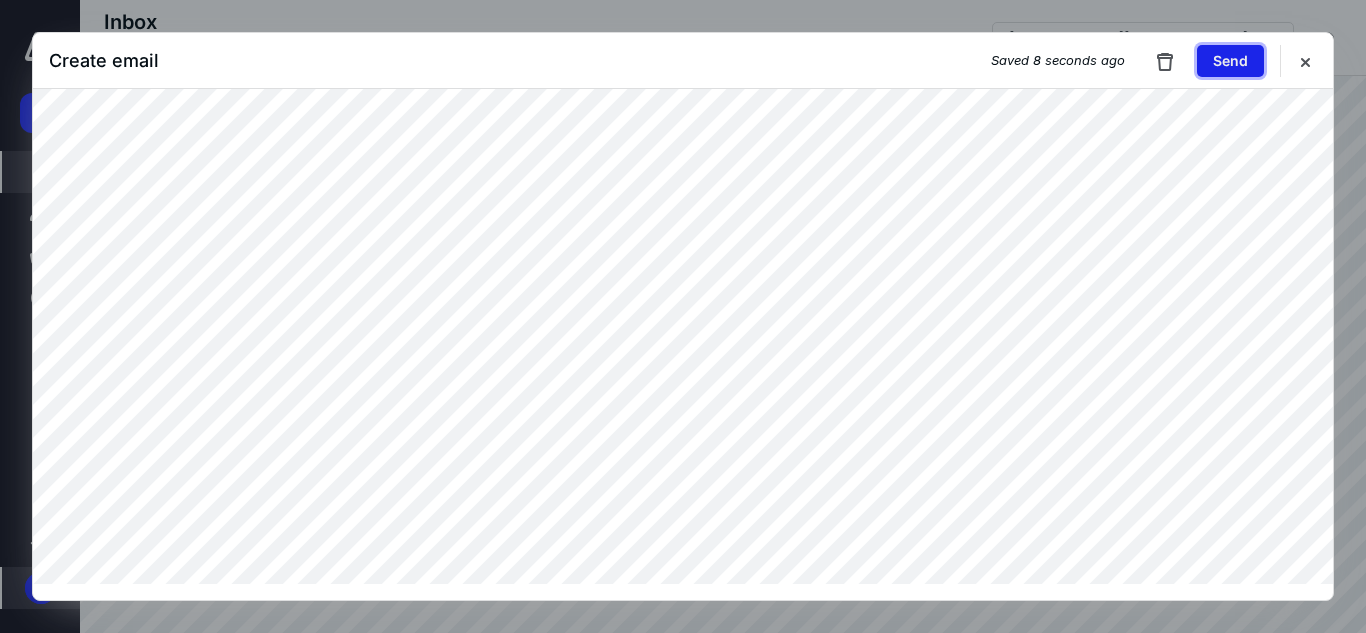 click on "Send" at bounding box center (1230, 61) 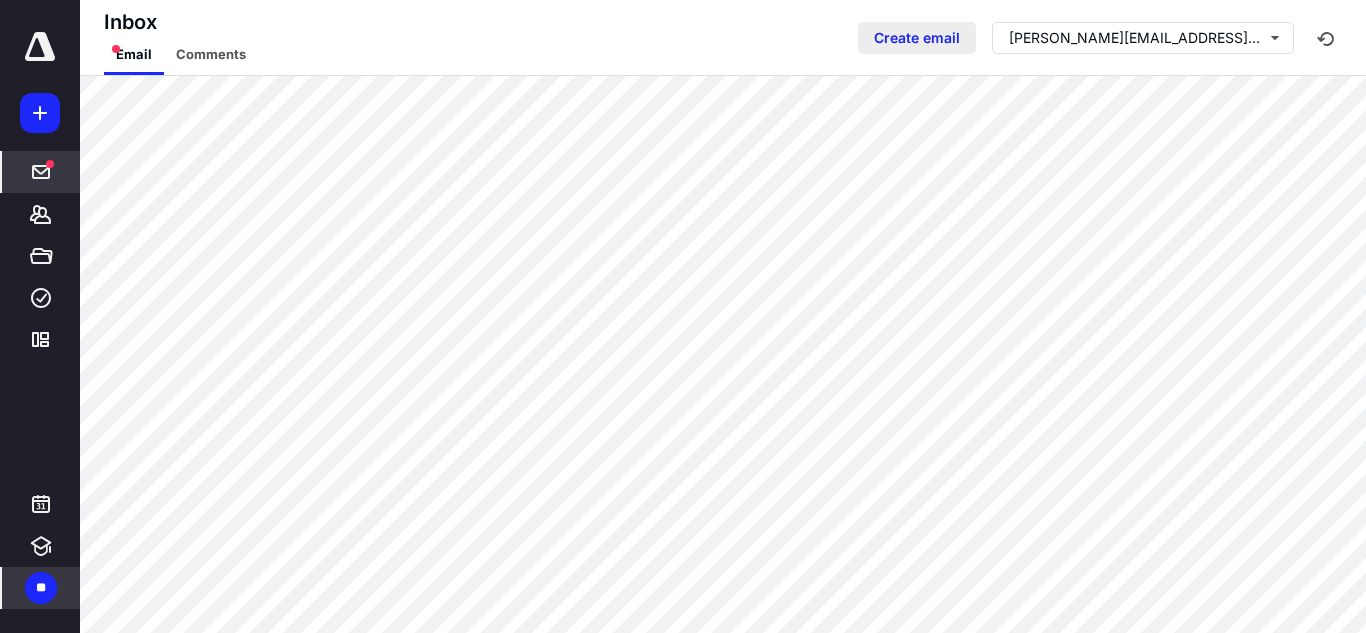 click on "Create email" at bounding box center [917, 38] 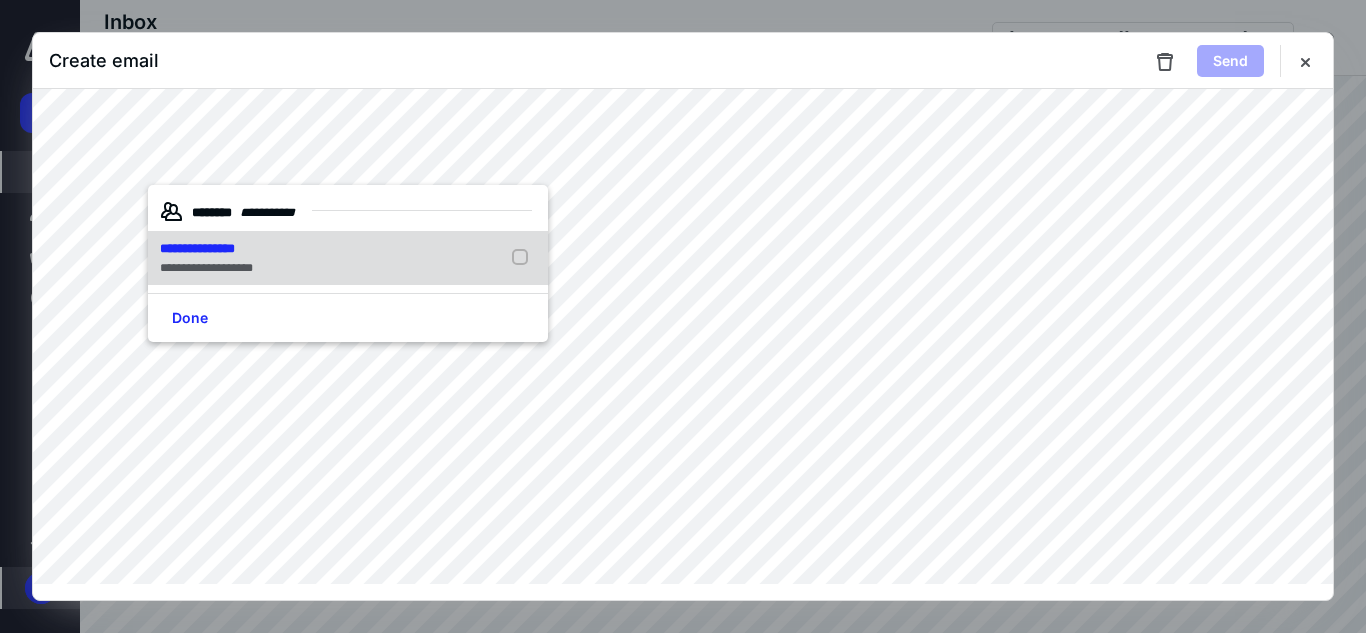 click on "**********" at bounding box center (197, 248) 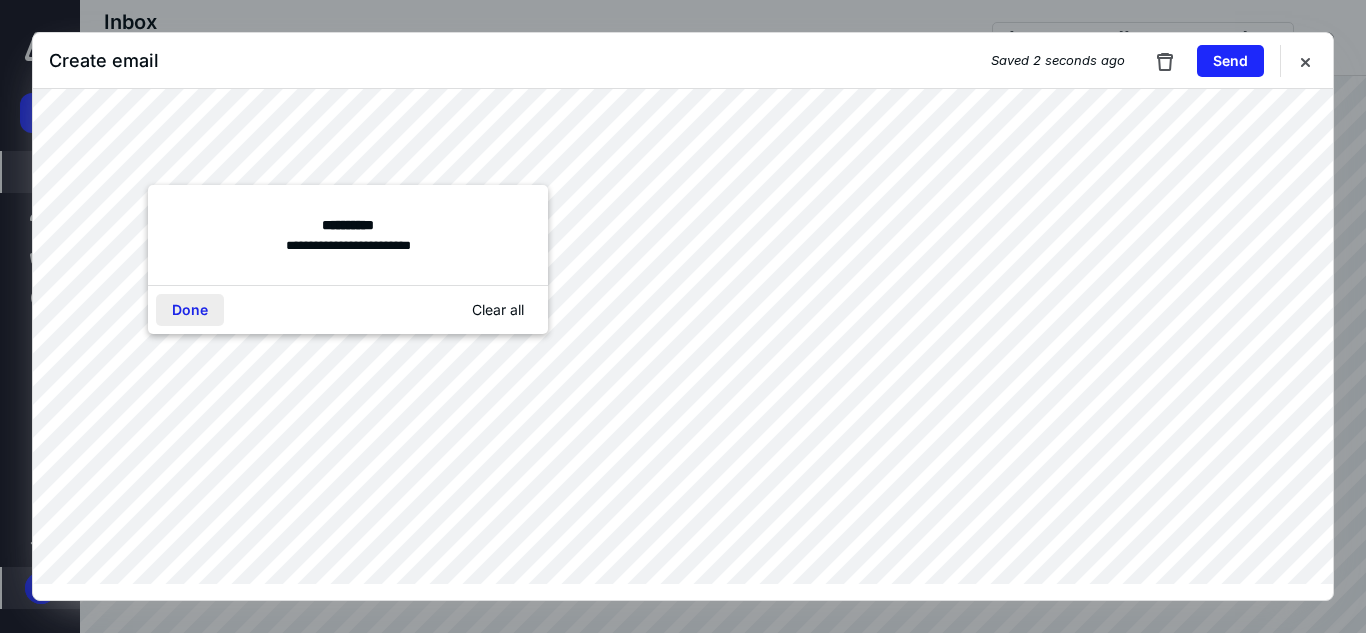 click on "Done" at bounding box center [190, 310] 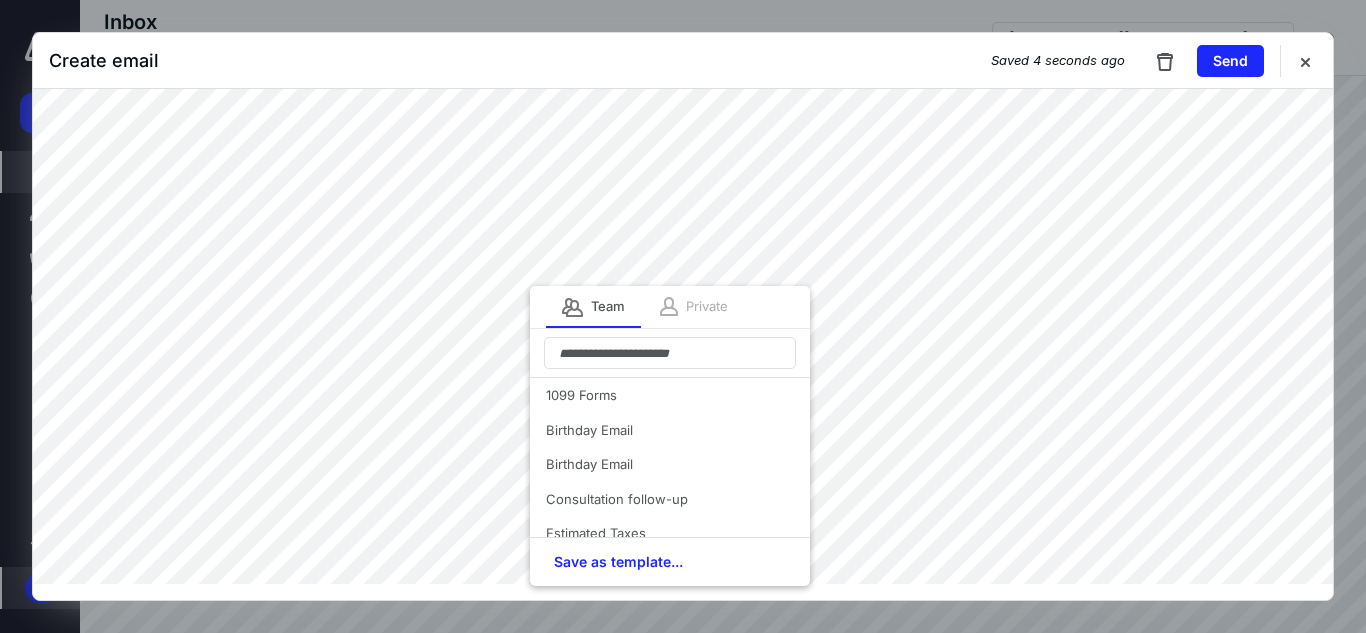 click on "Private" at bounding box center (707, 307) 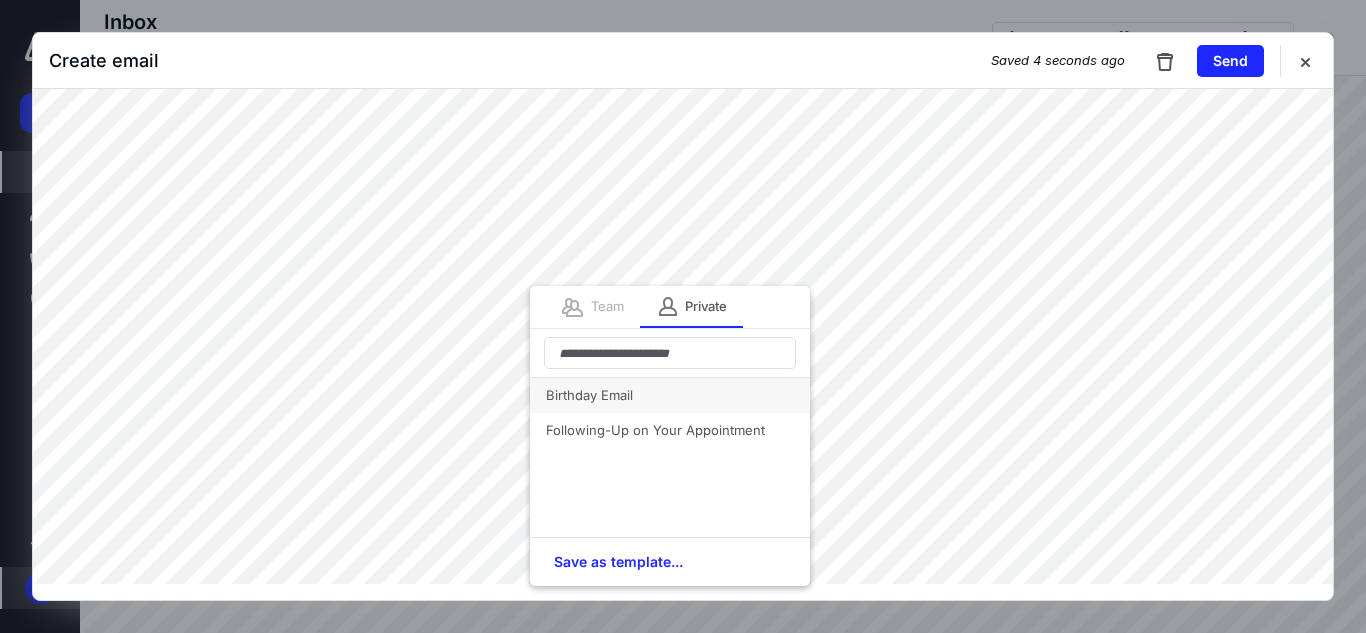click on "Birthday Email" at bounding box center [670, 395] 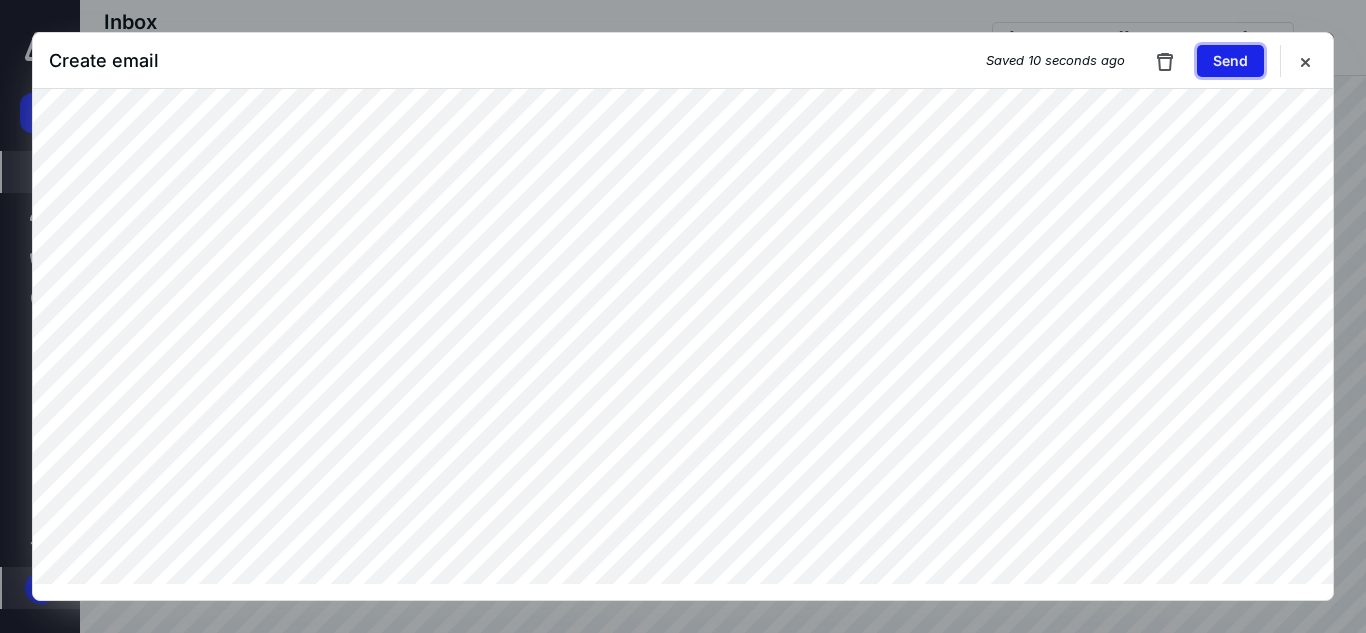 click on "Send" at bounding box center (1230, 61) 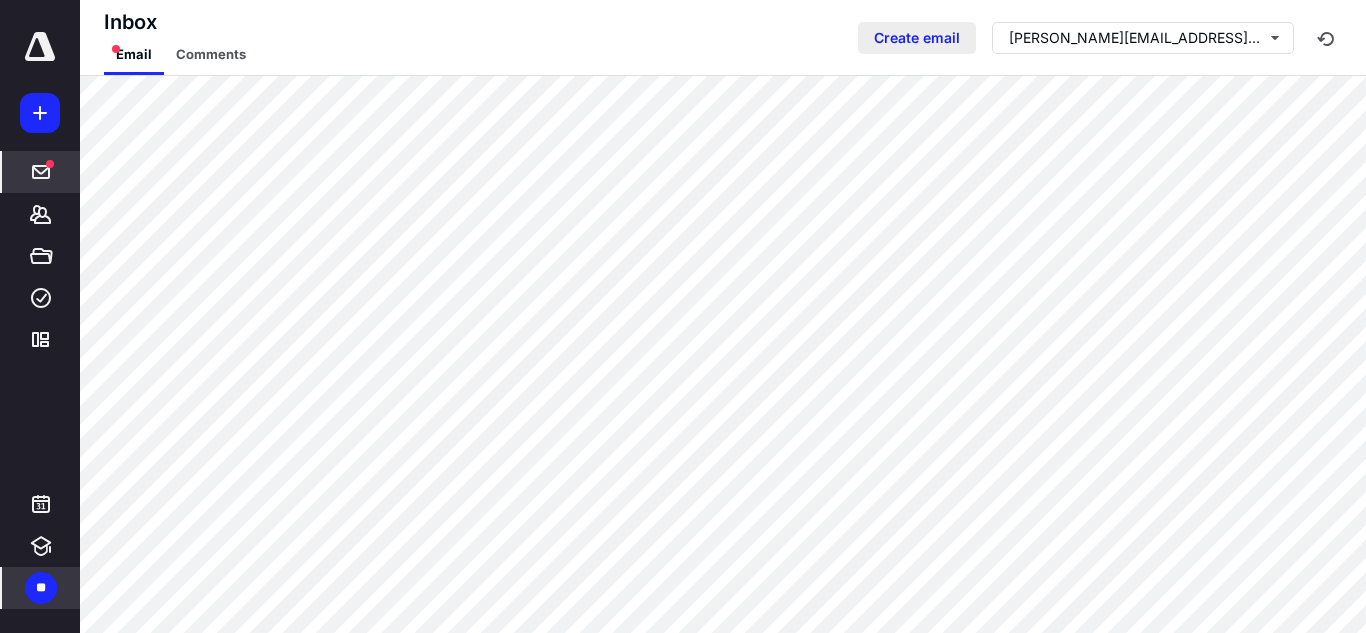 click on "Create email" at bounding box center (917, 38) 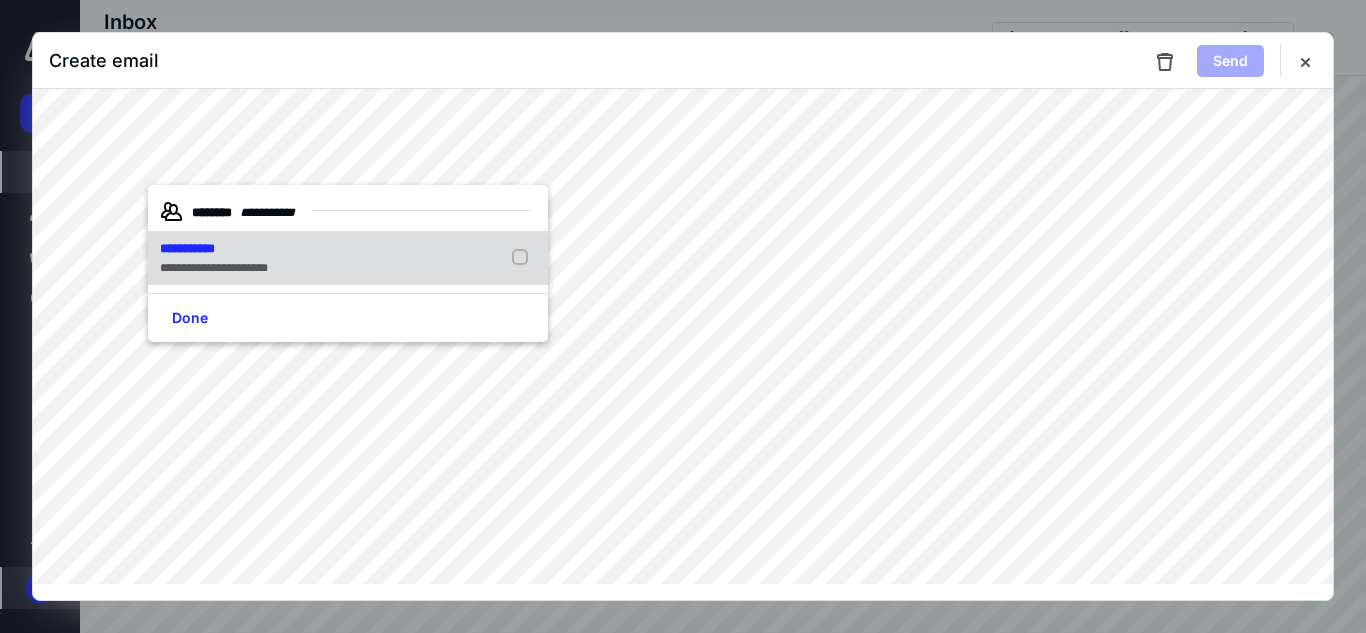 click on "**********" at bounding box center [348, 258] 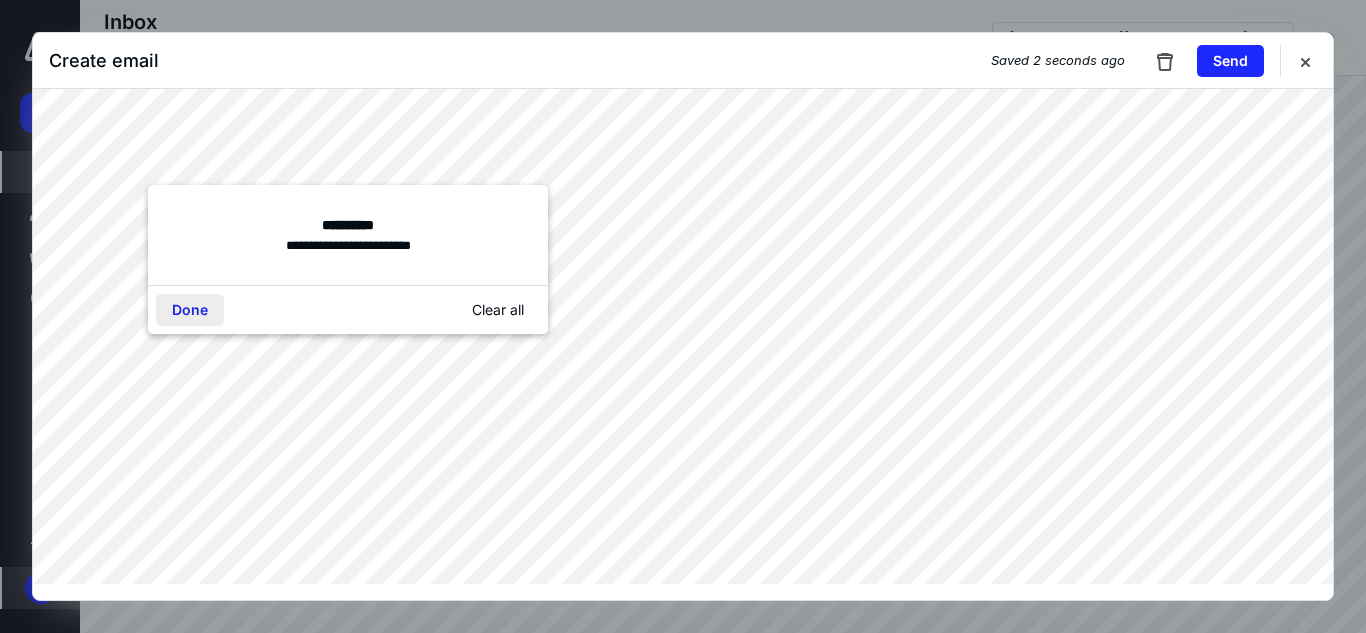 click on "Done" at bounding box center (190, 310) 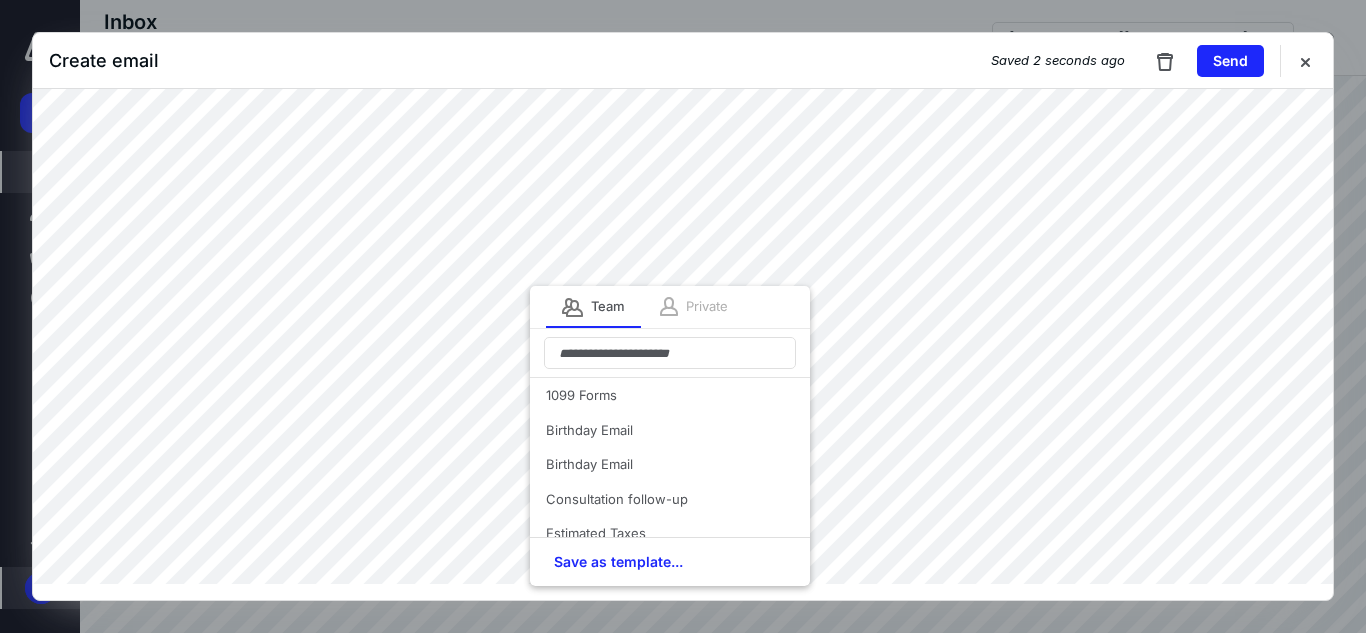 click at bounding box center (683, 307) 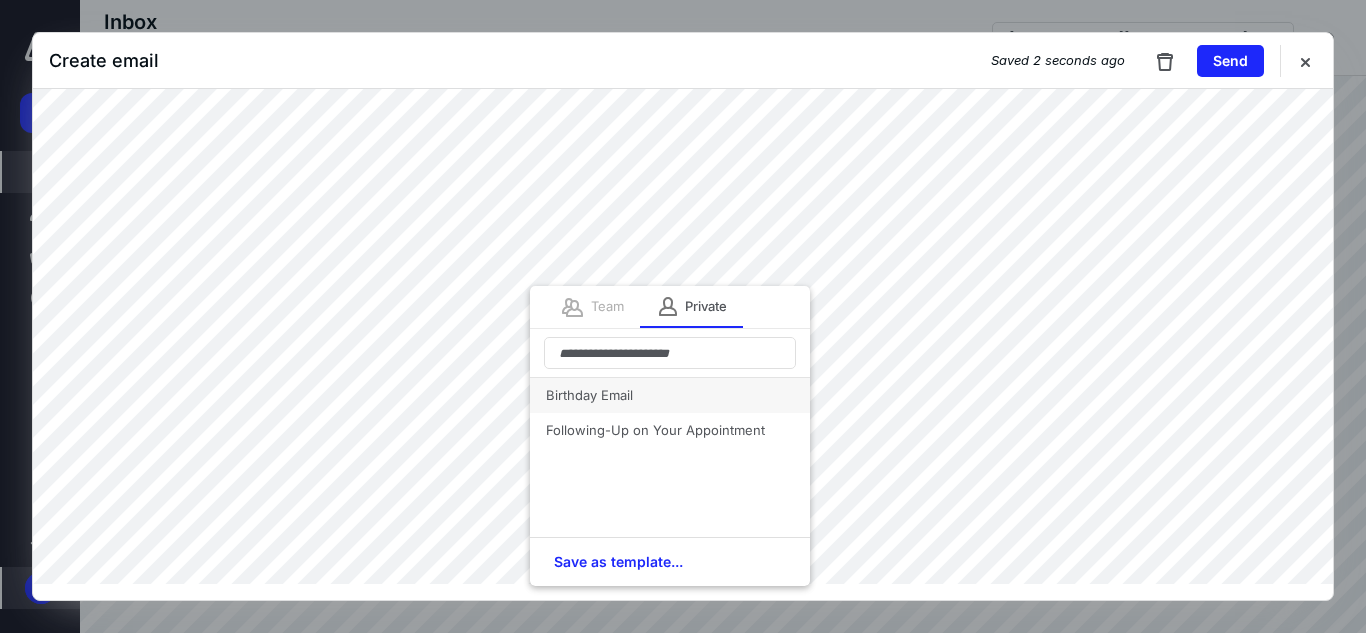 click on "Birthday Email" at bounding box center (670, 395) 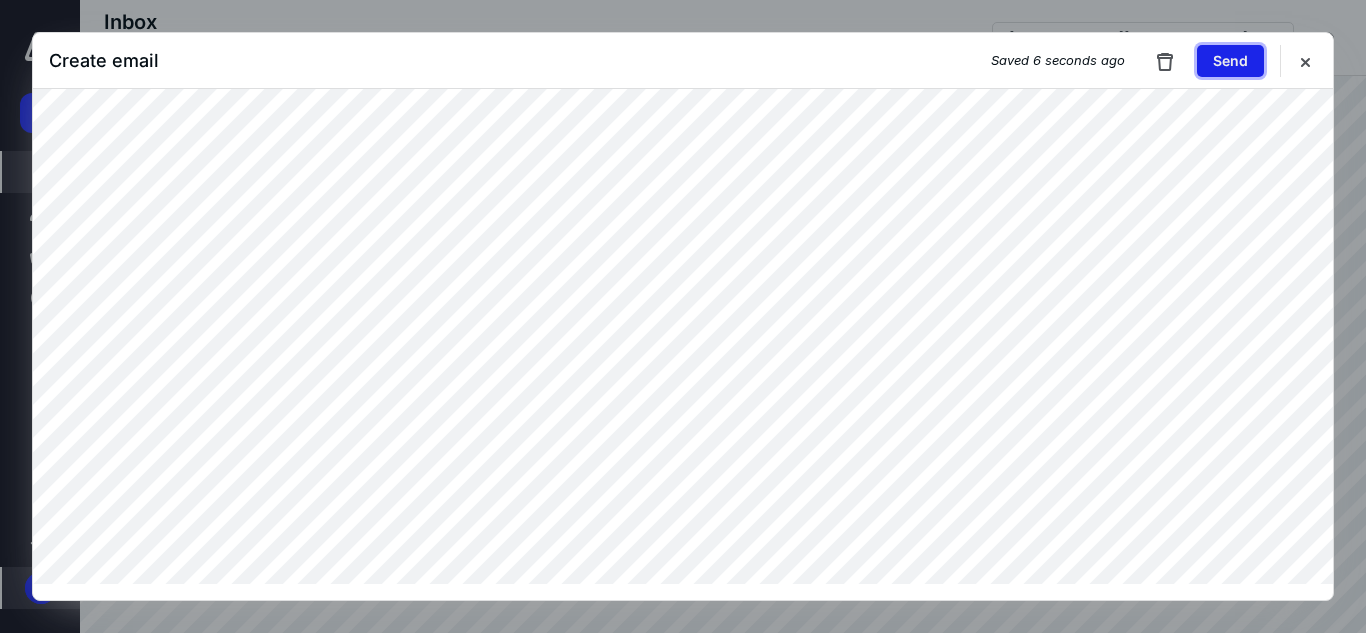 click on "Send" at bounding box center [1230, 61] 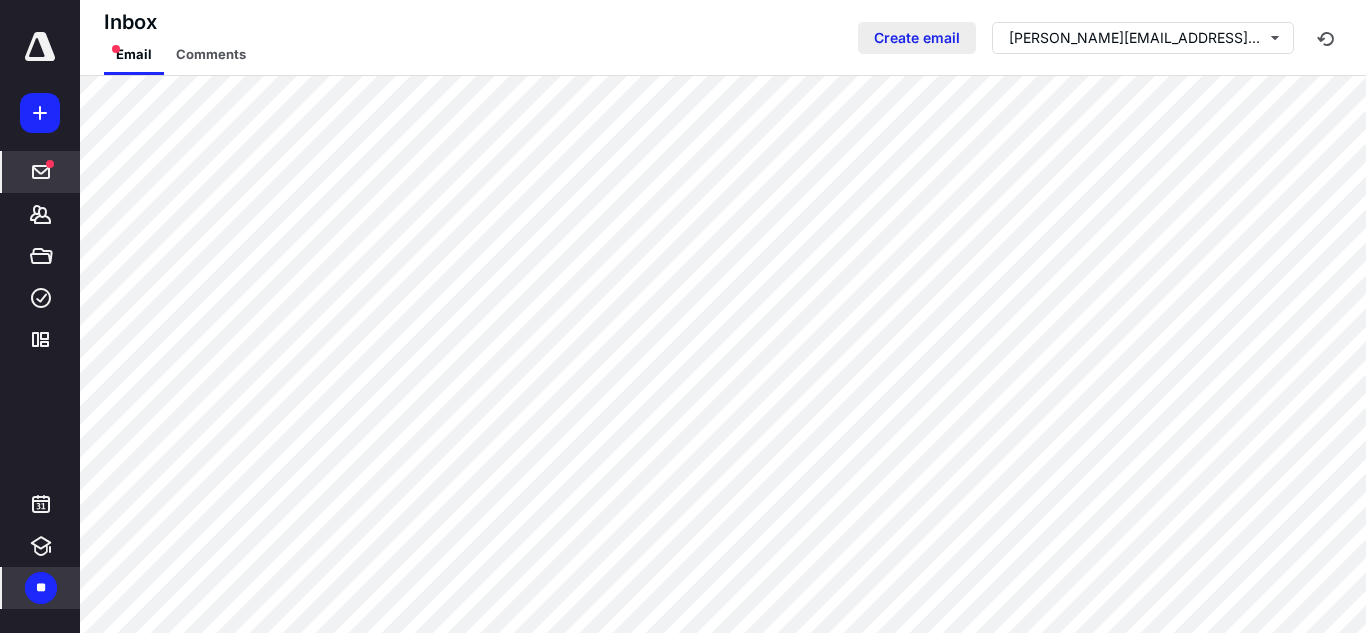 click on "Create email" at bounding box center (917, 38) 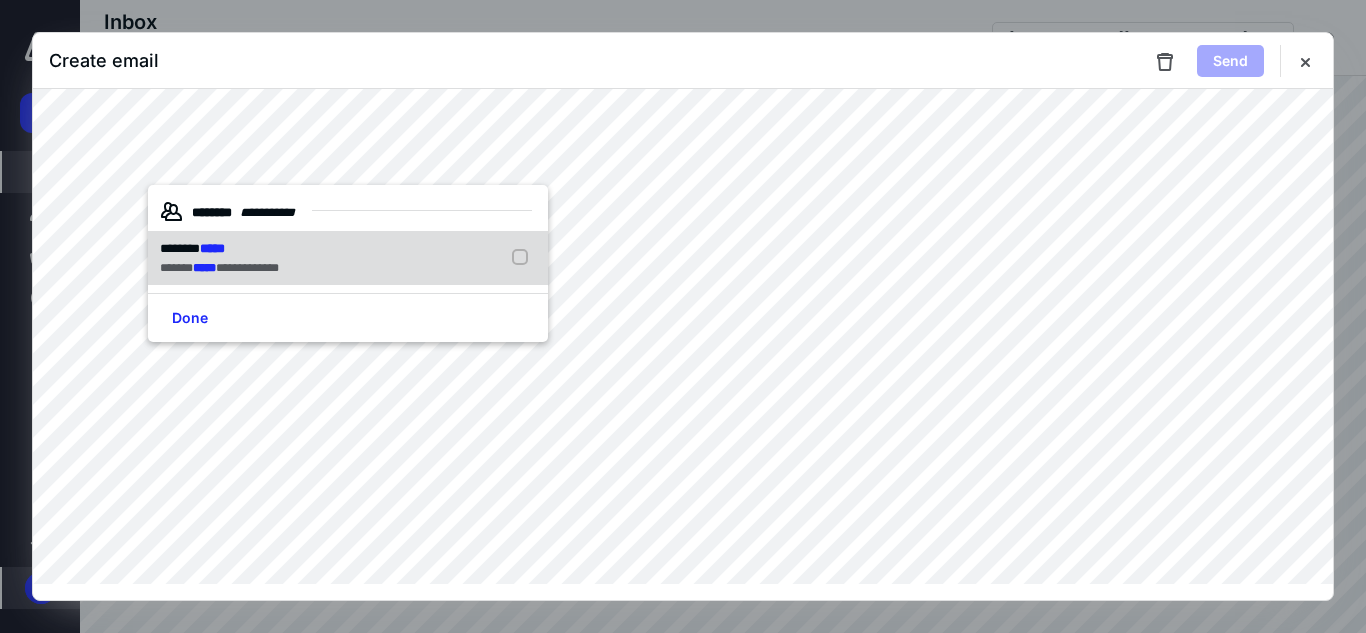 click on "**********" at bounding box center [348, 258] 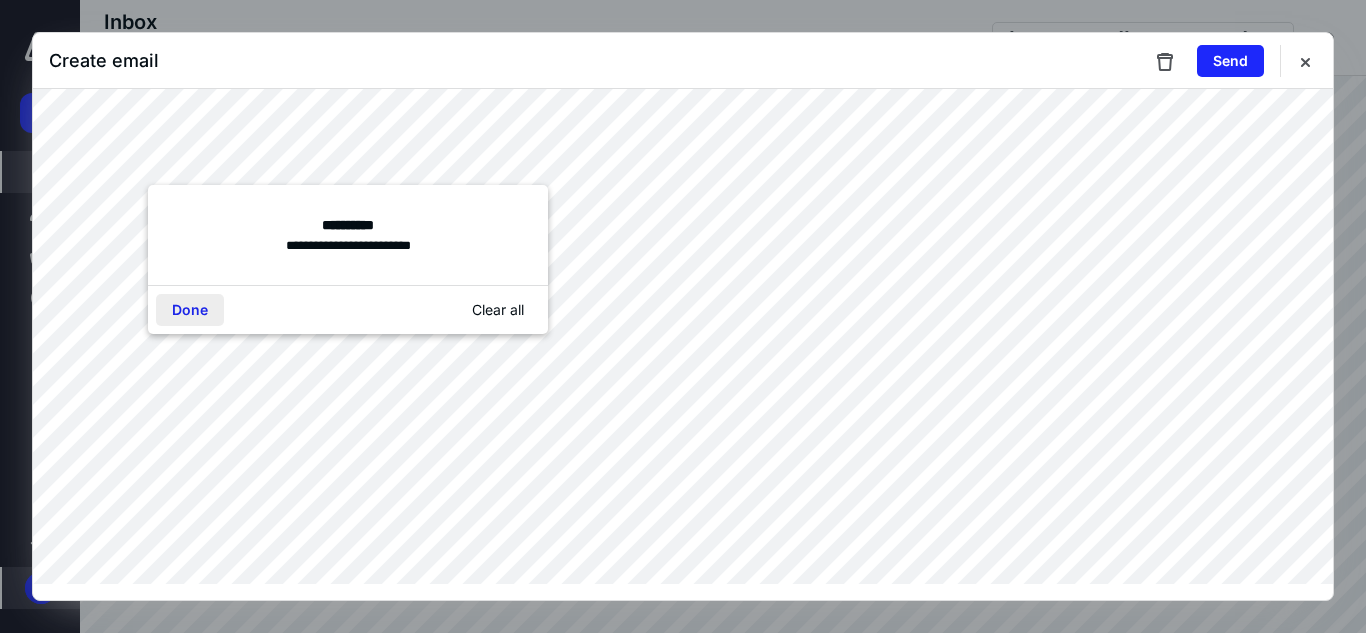 click on "Done" at bounding box center [190, 310] 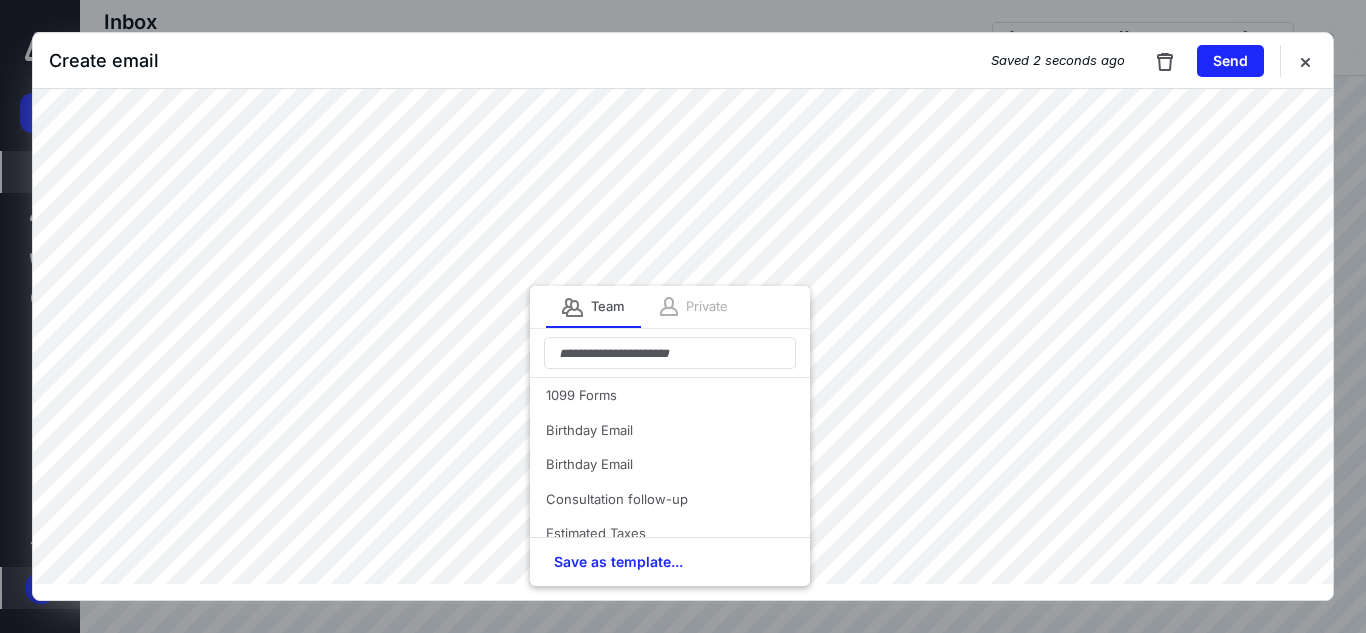 click on "Private" at bounding box center [707, 307] 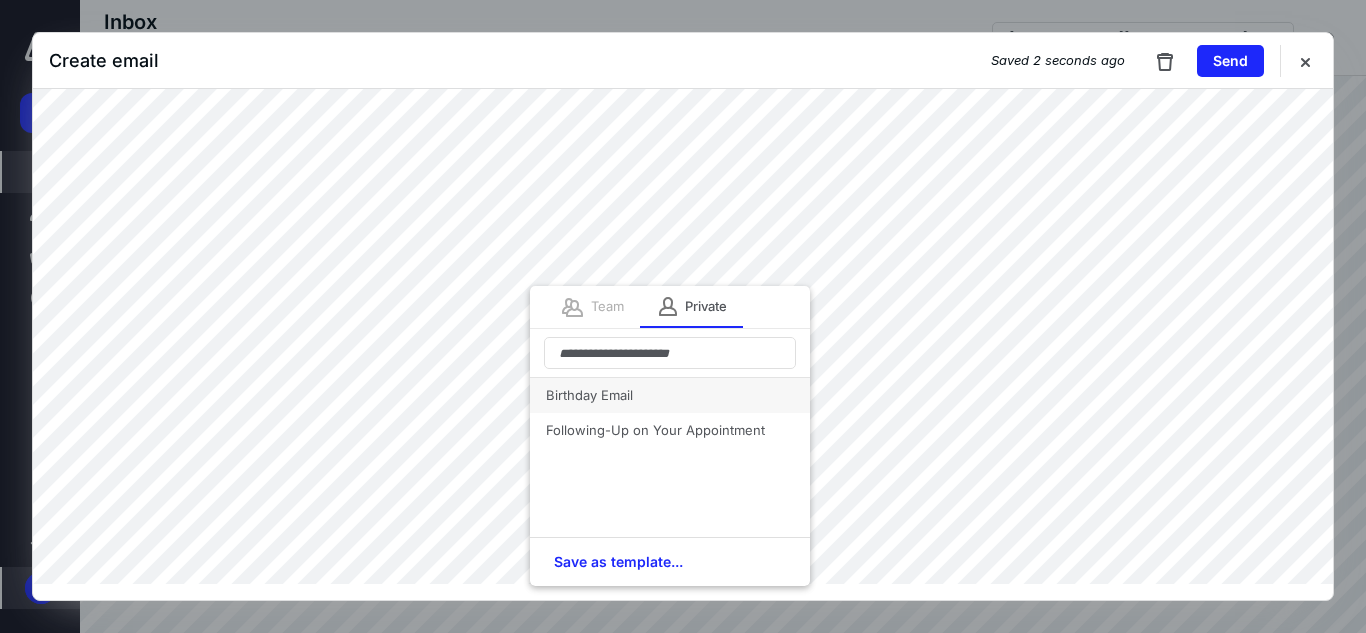 click on "Birthday Email" at bounding box center [670, 395] 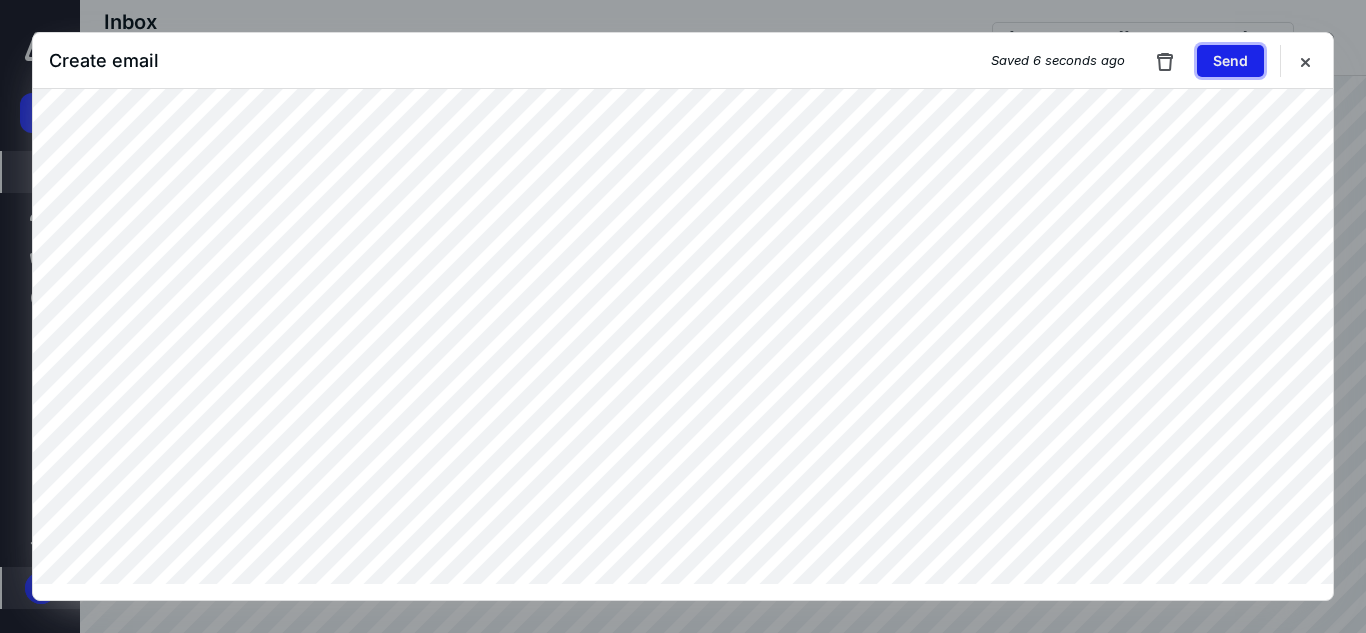 click on "Send" at bounding box center (1230, 61) 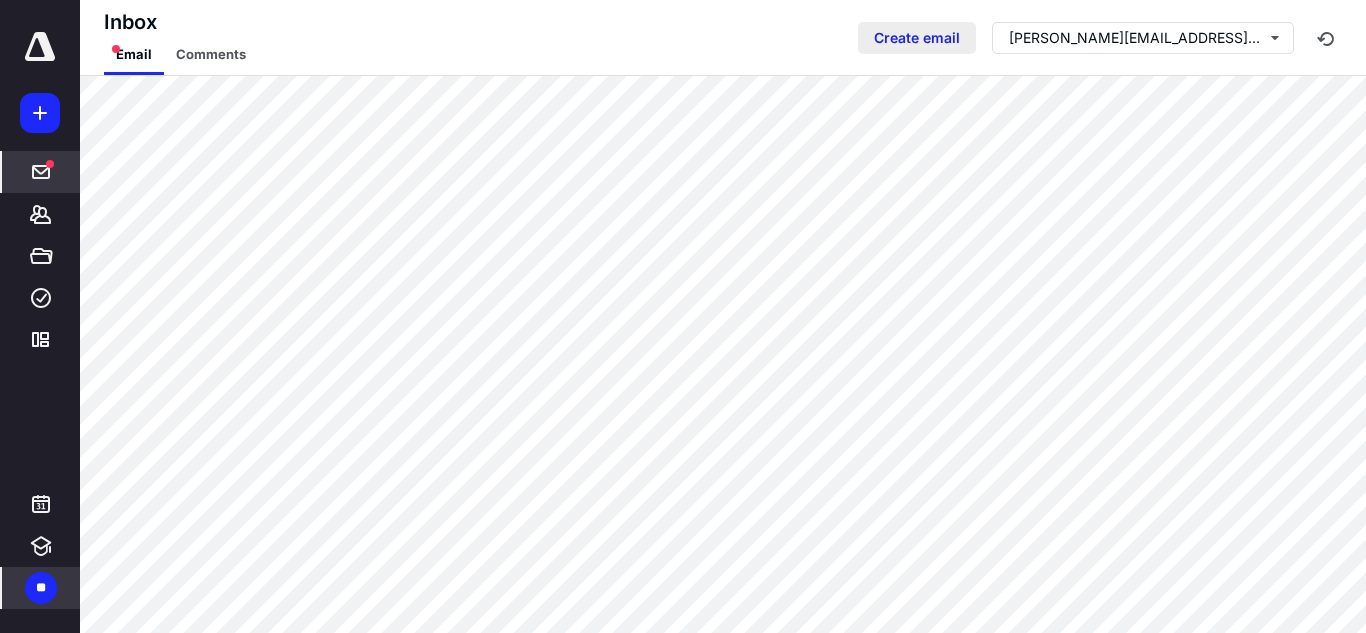 click on "Inbox Email Comments Create email [PERSON_NAME][EMAIL_ADDRESS][DOMAIN_NAME]" at bounding box center [723, 38] 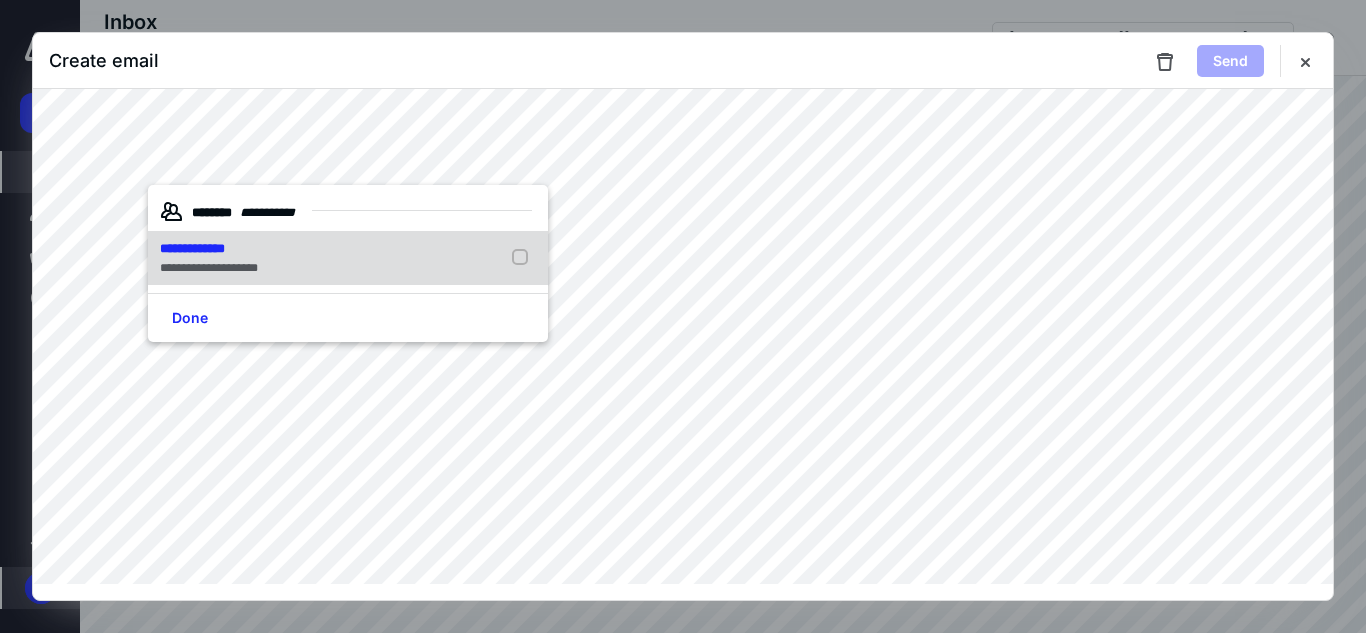click on "**********" at bounding box center (209, 249) 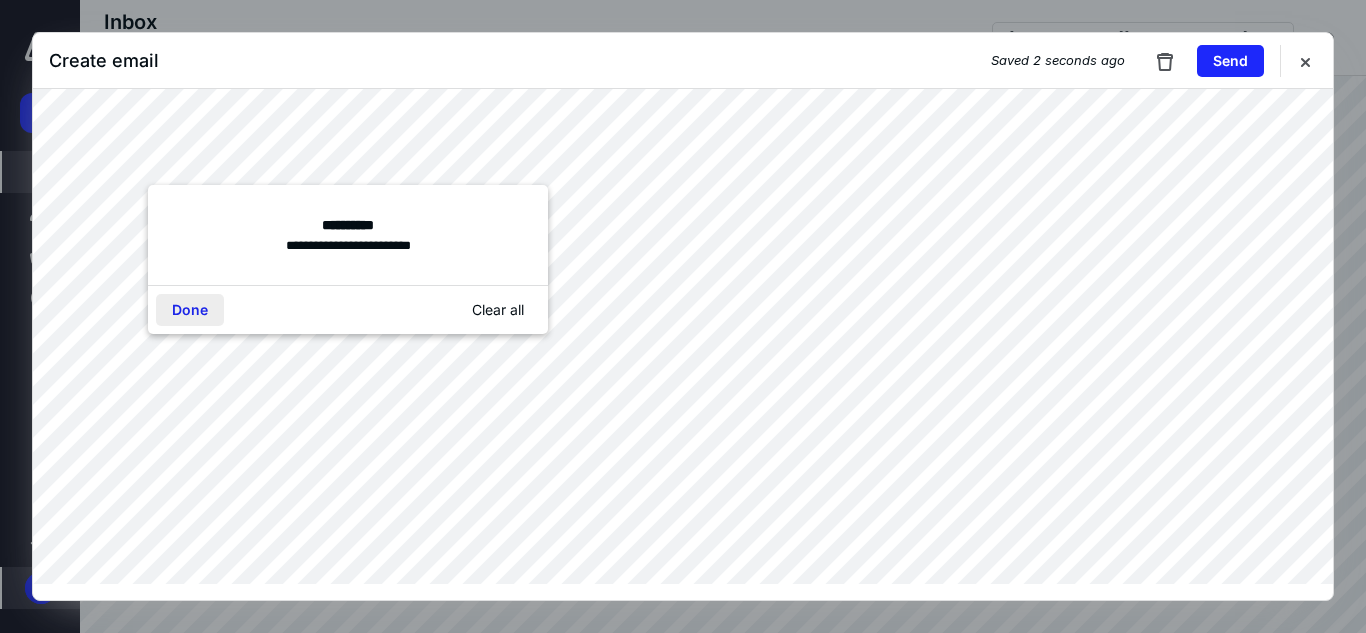 click on "Done" at bounding box center [190, 310] 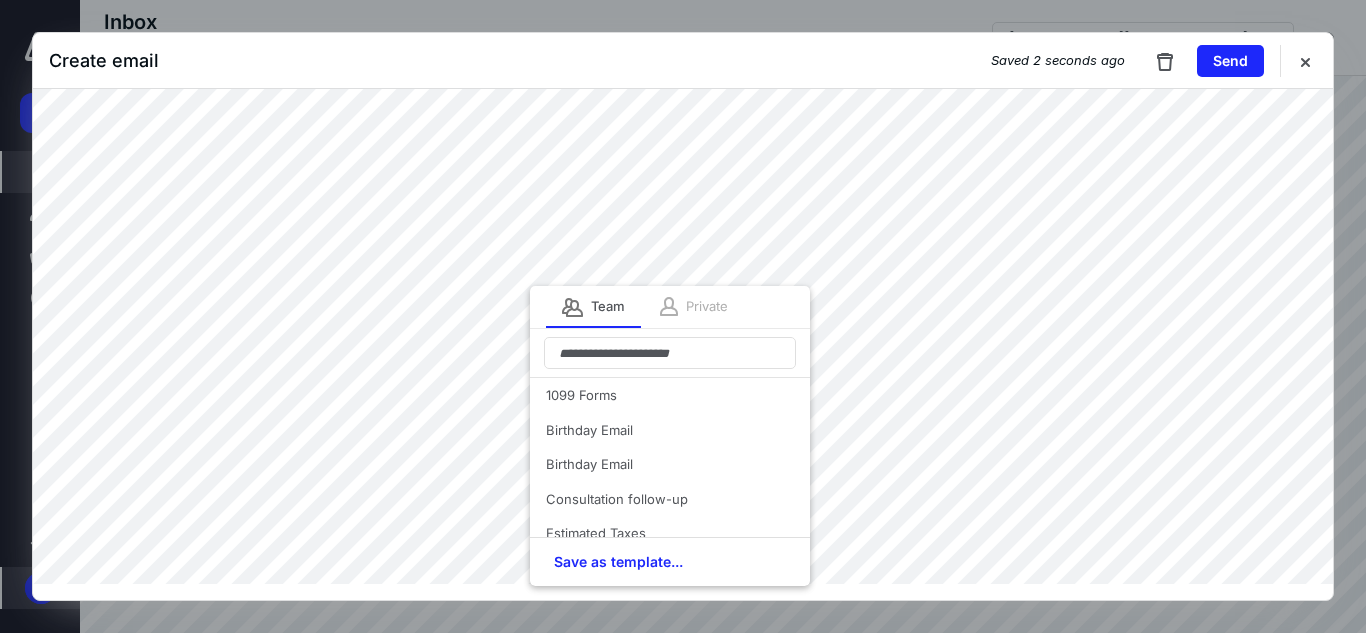click on "Private" at bounding box center (707, 307) 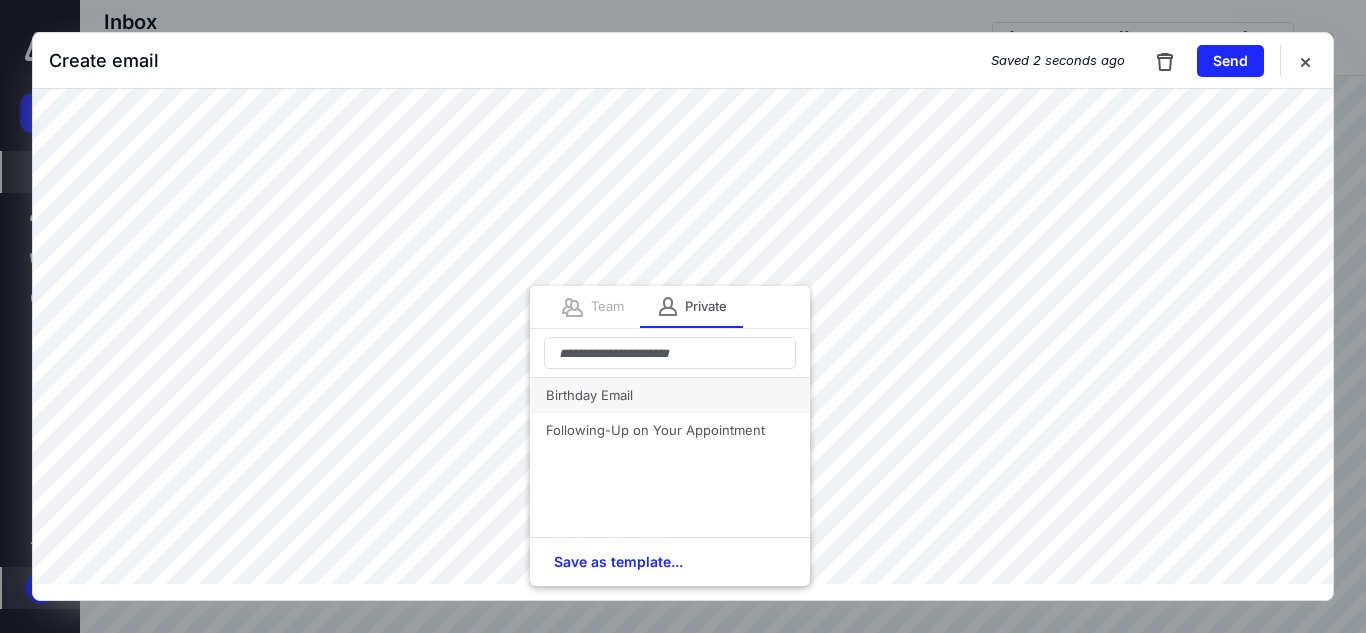 click on "Birthday Email" at bounding box center (670, 395) 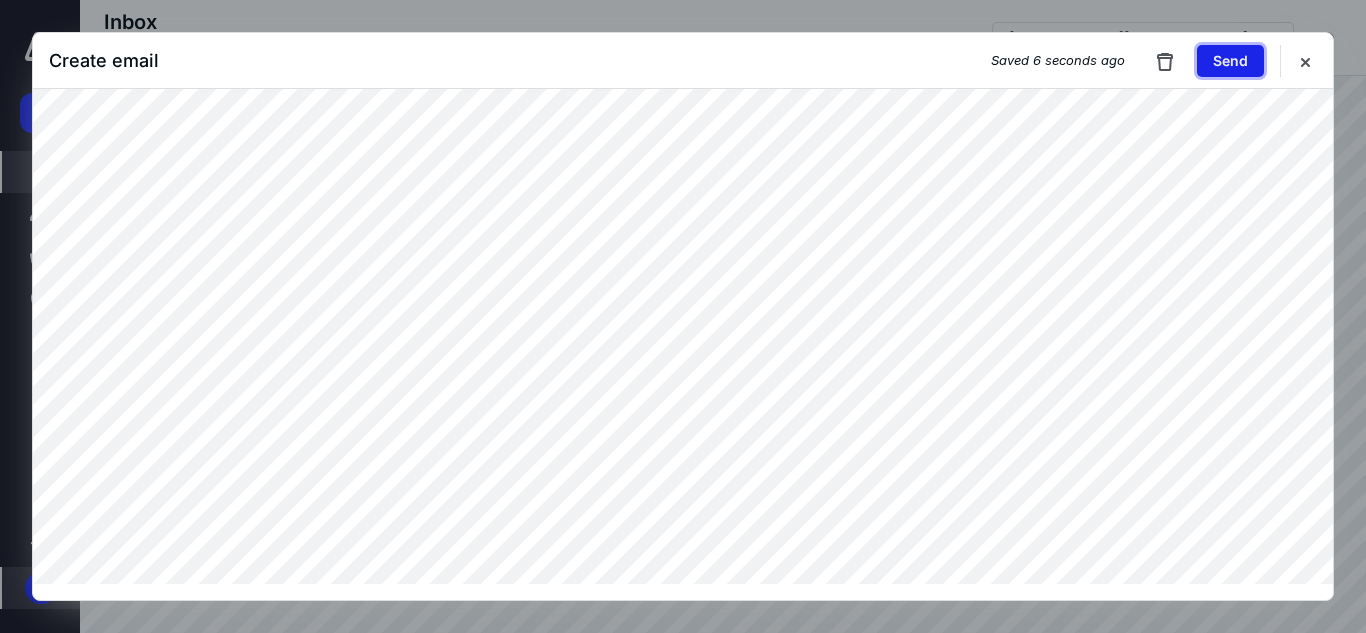 click on "Send" at bounding box center [1230, 61] 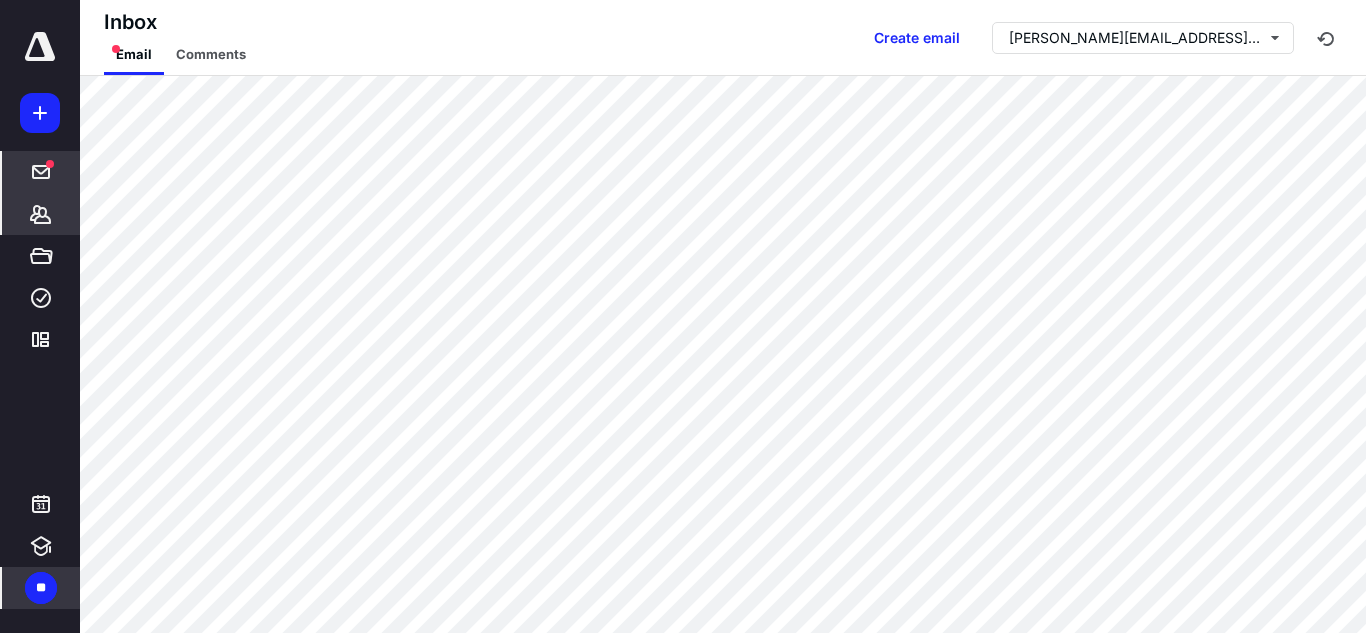 click on "***** ******* ***** **** *********" at bounding box center (40, 256) 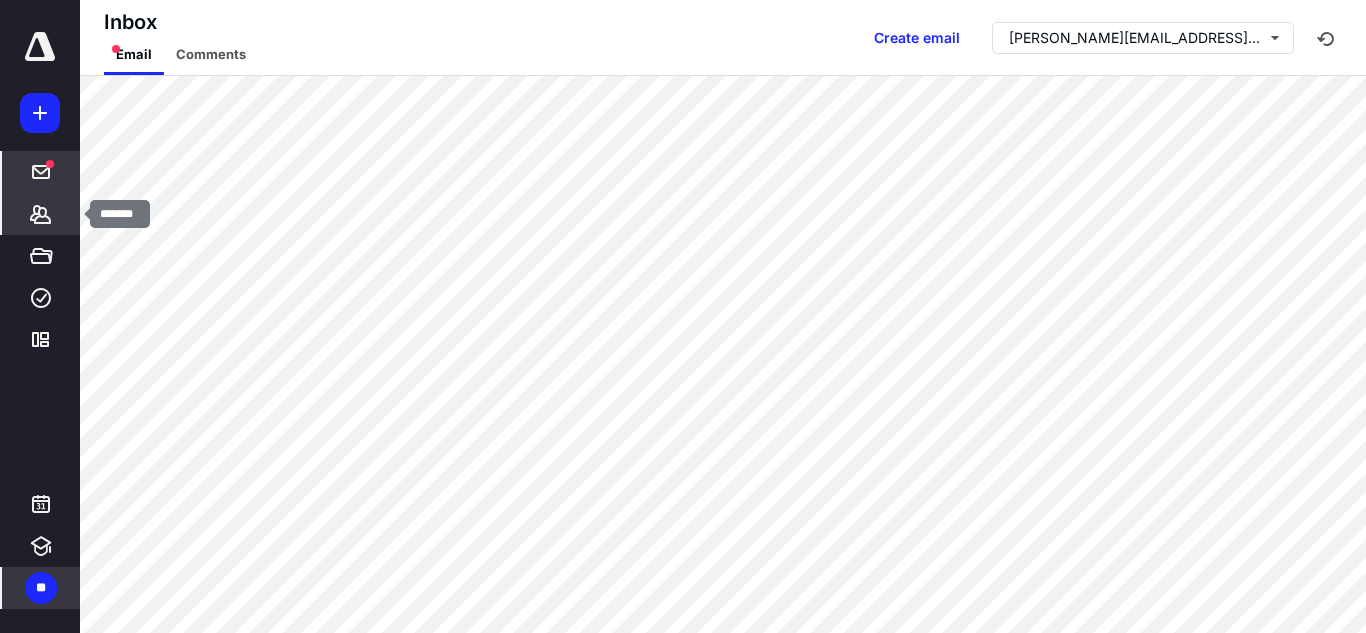 click on "*******" at bounding box center [41, 214] 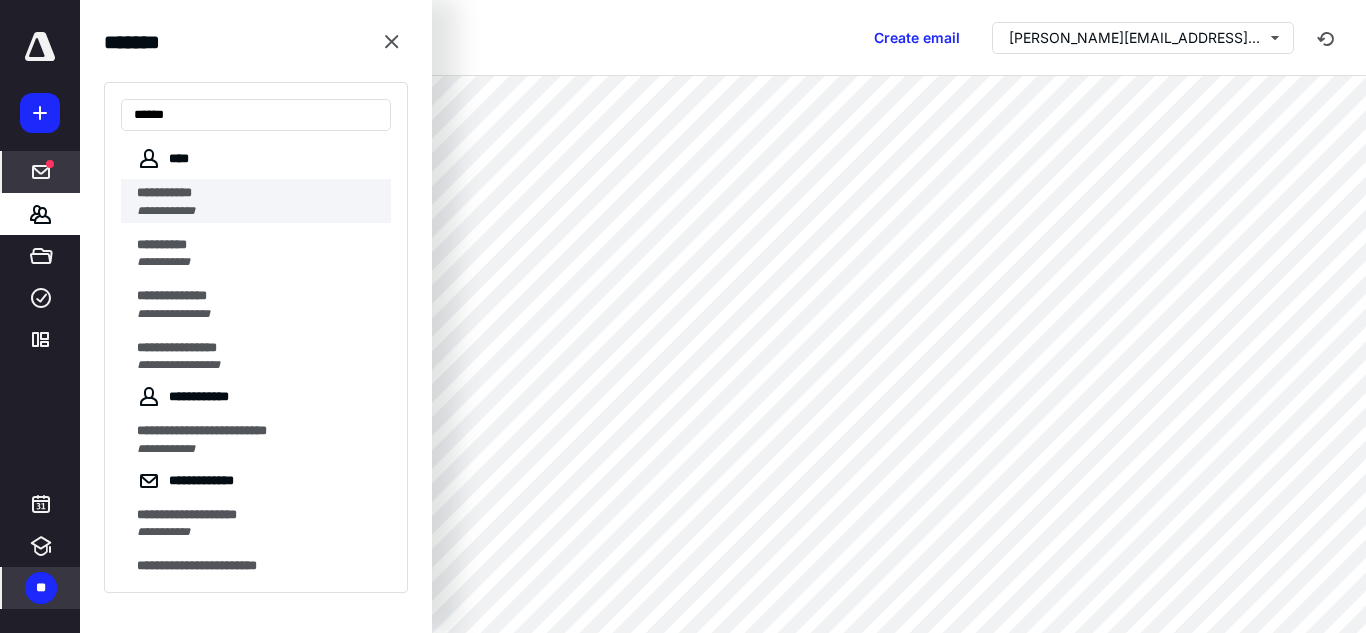 type on "*****" 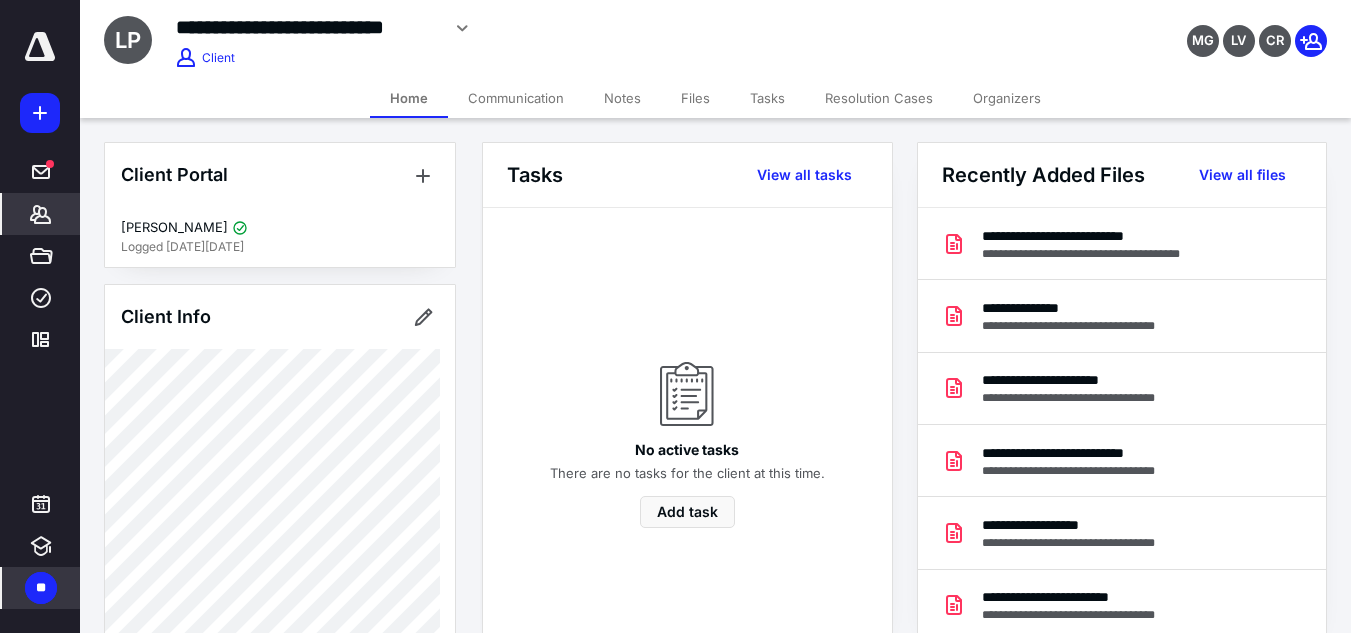 click on "**********" at bounding box center [715, 39] 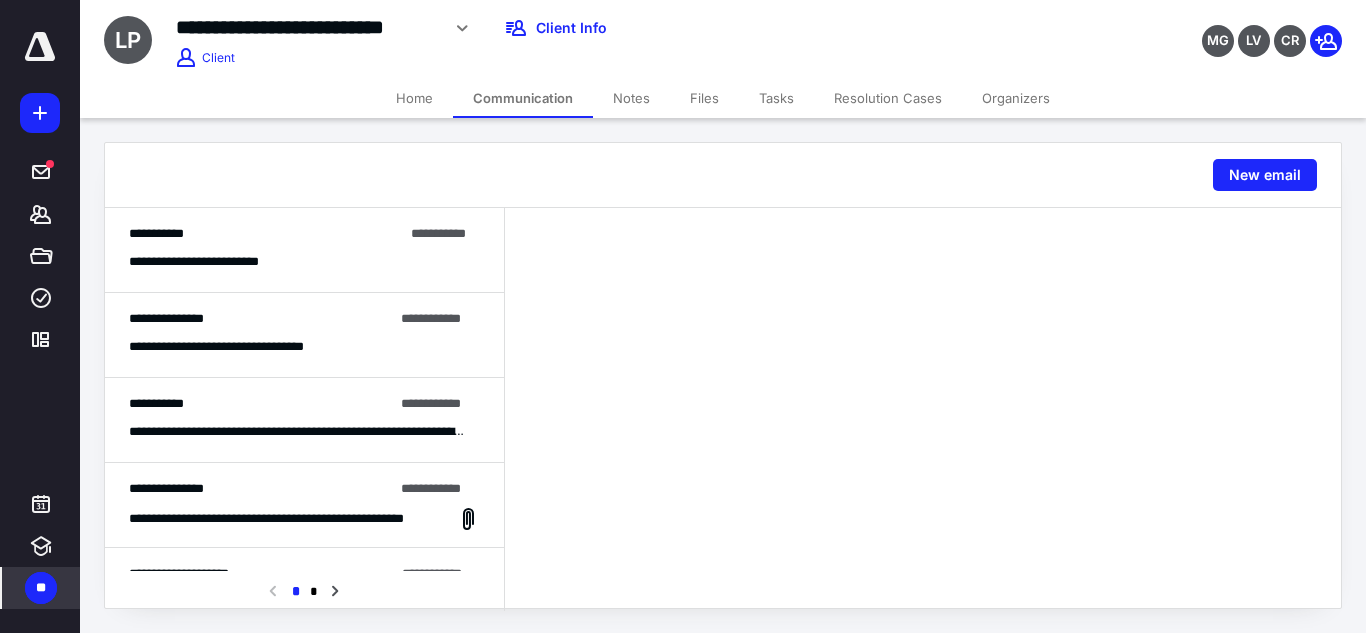click on "**********" at bounding box center (304, 250) 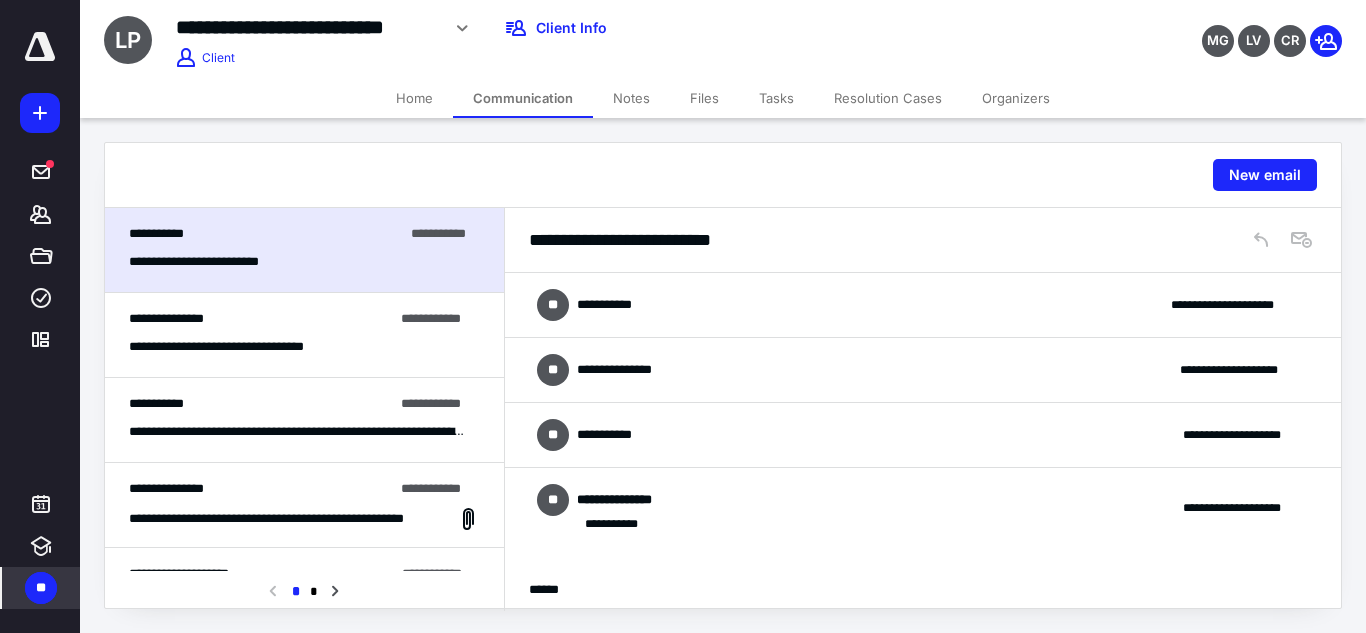 scroll, scrollTop: 0, scrollLeft: 0, axis: both 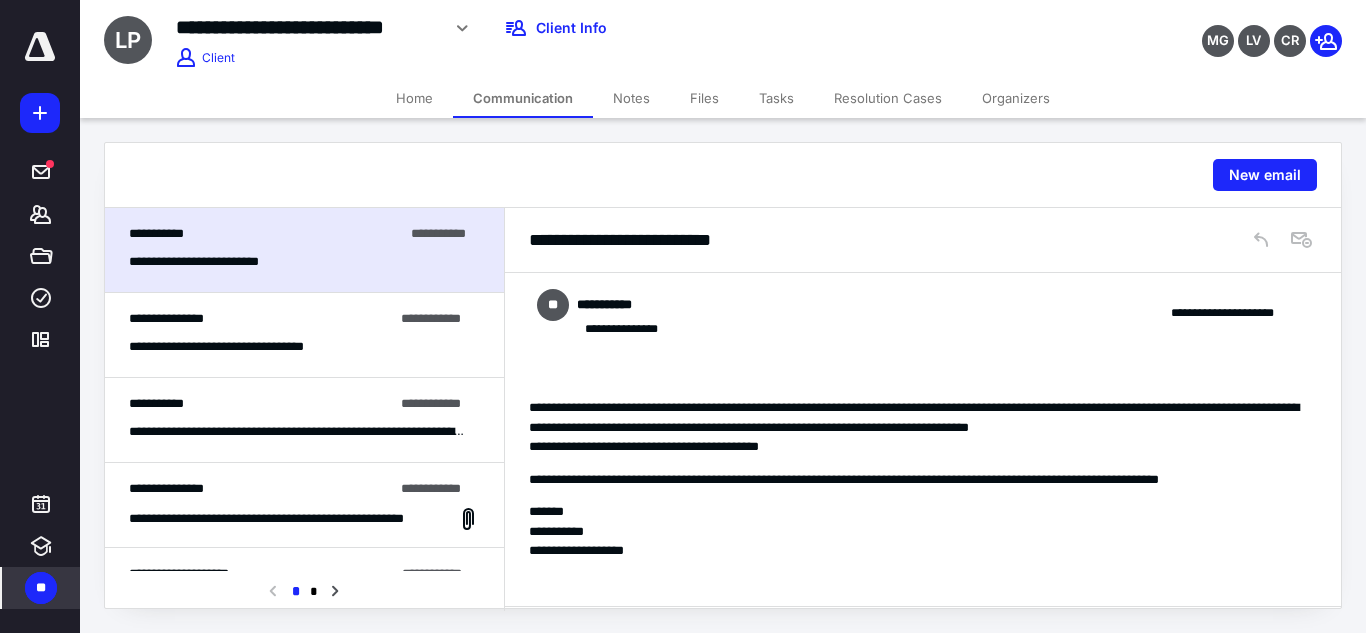 click on "**********" at bounding box center (923, 313) 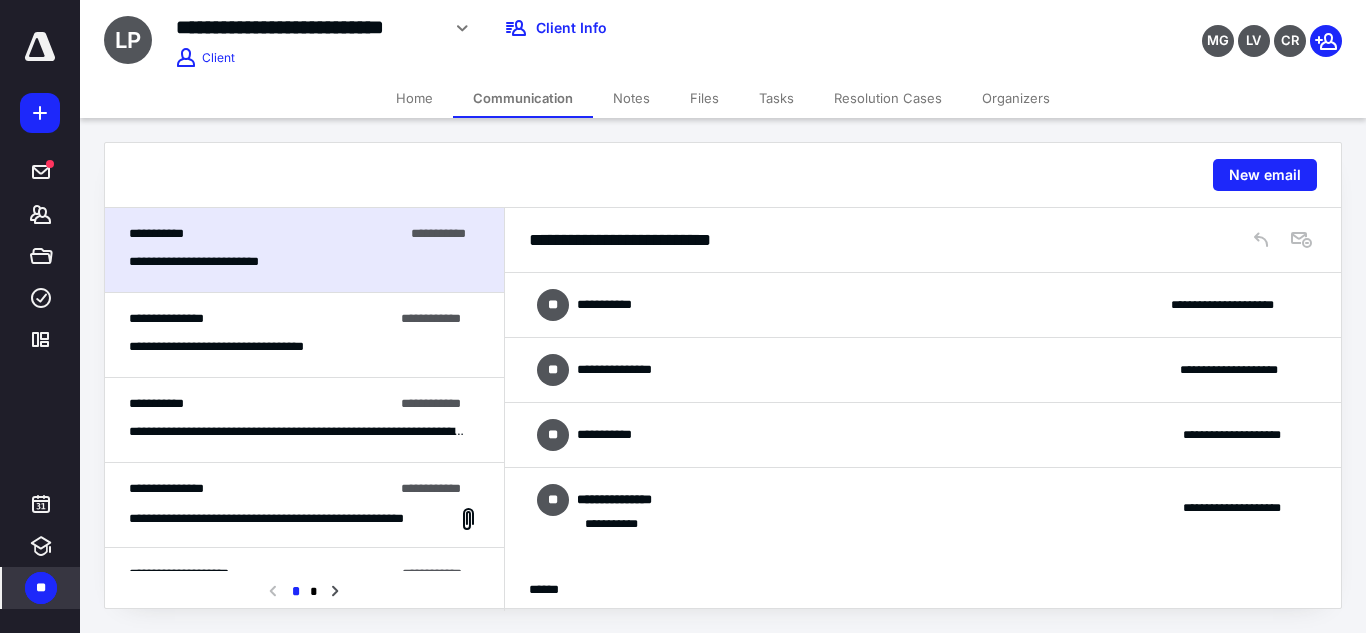 click on "**********" at bounding box center [923, 435] 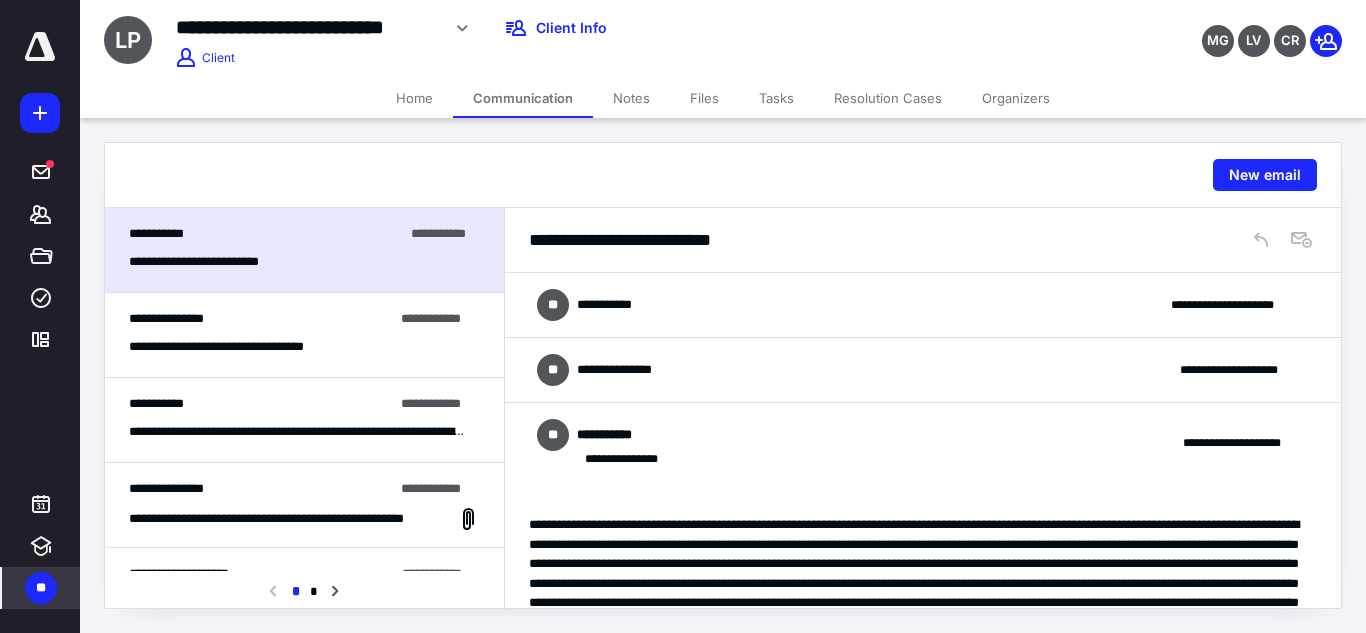 drag, startPoint x: 897, startPoint y: 359, endPoint x: 827, endPoint y: 365, distance: 70.256676 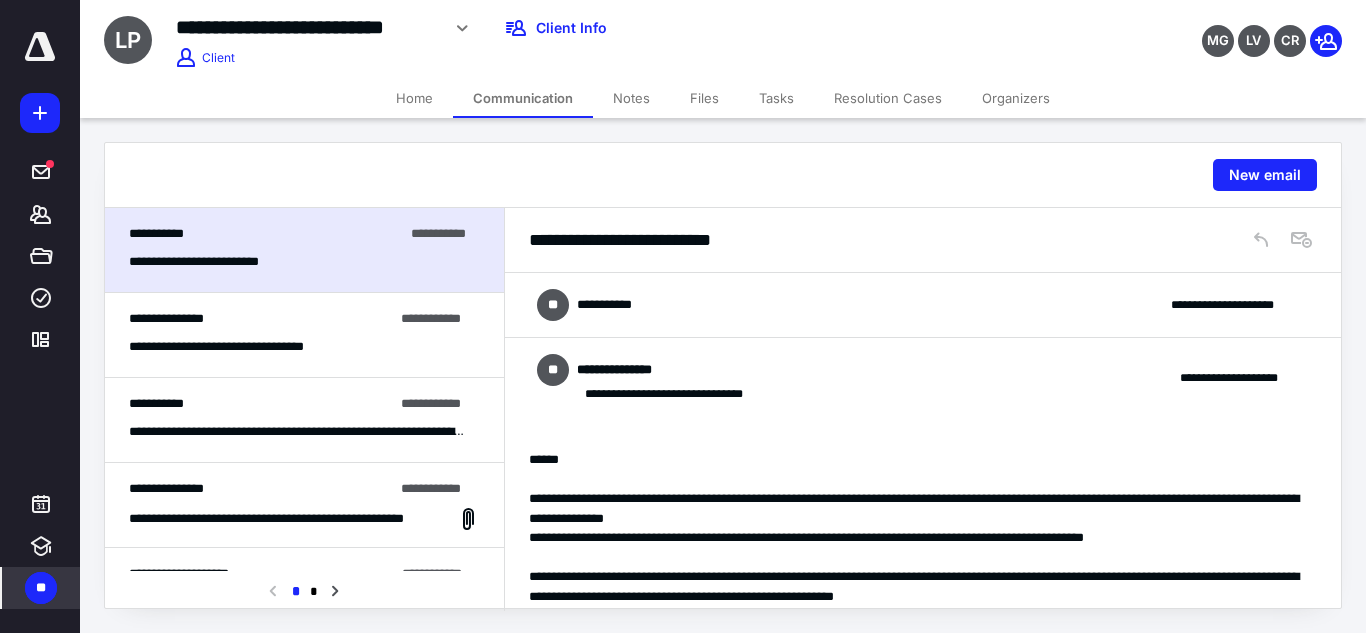 click on "**********" at bounding box center (923, 378) 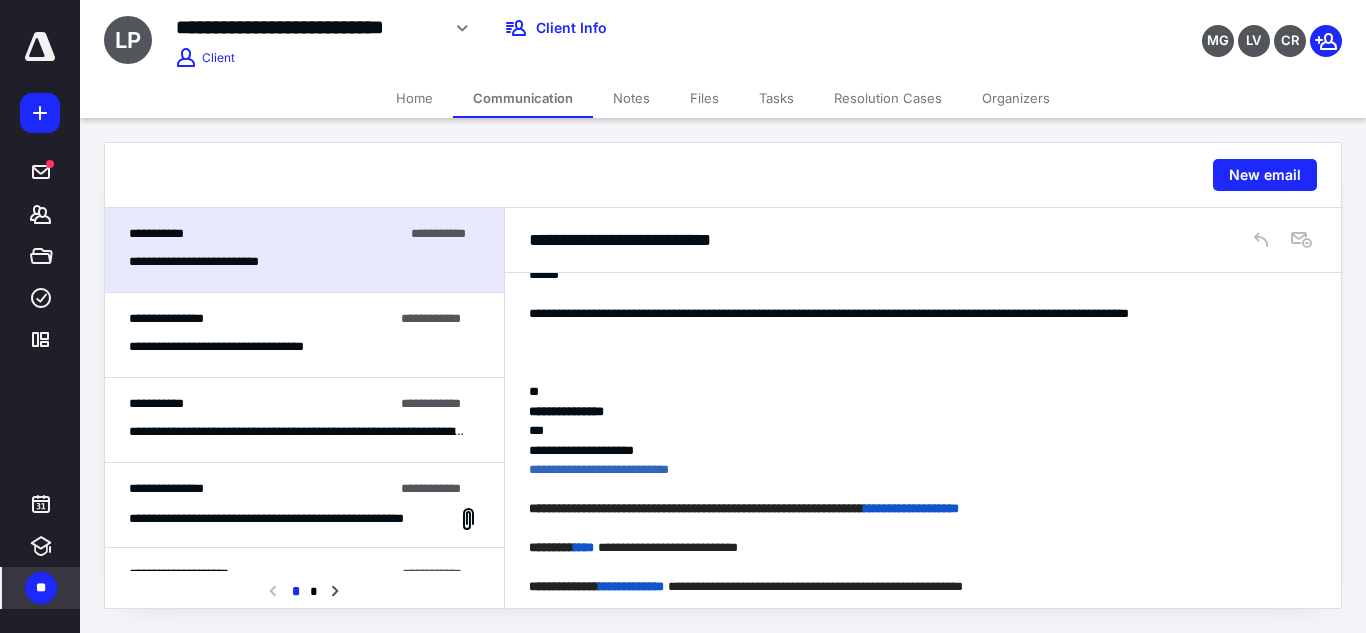 scroll, scrollTop: 1023, scrollLeft: 0, axis: vertical 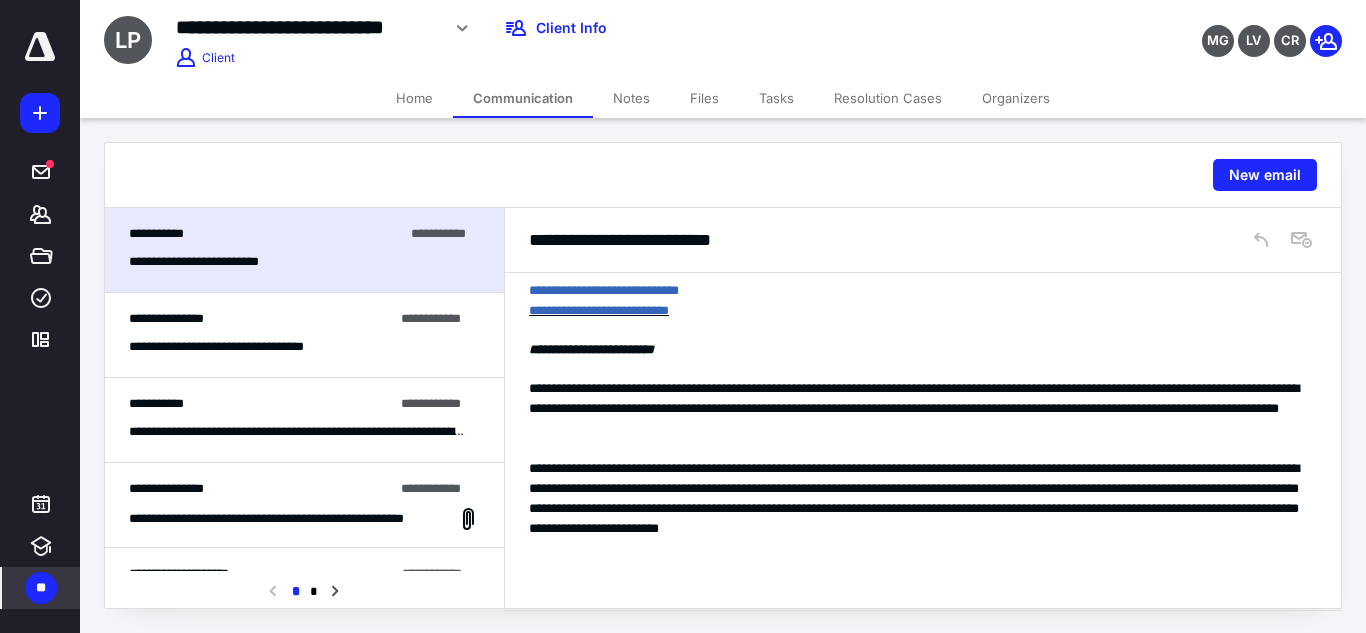 click on "Home" at bounding box center (414, 98) 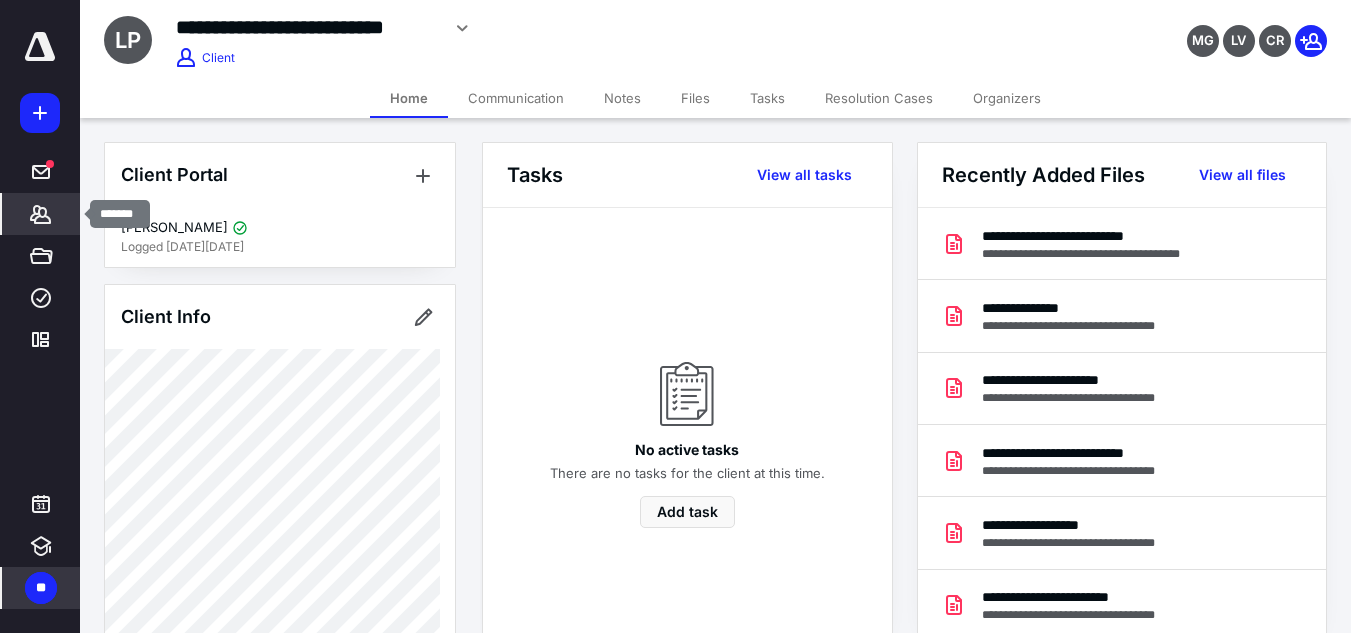 click on "*******" at bounding box center (41, 214) 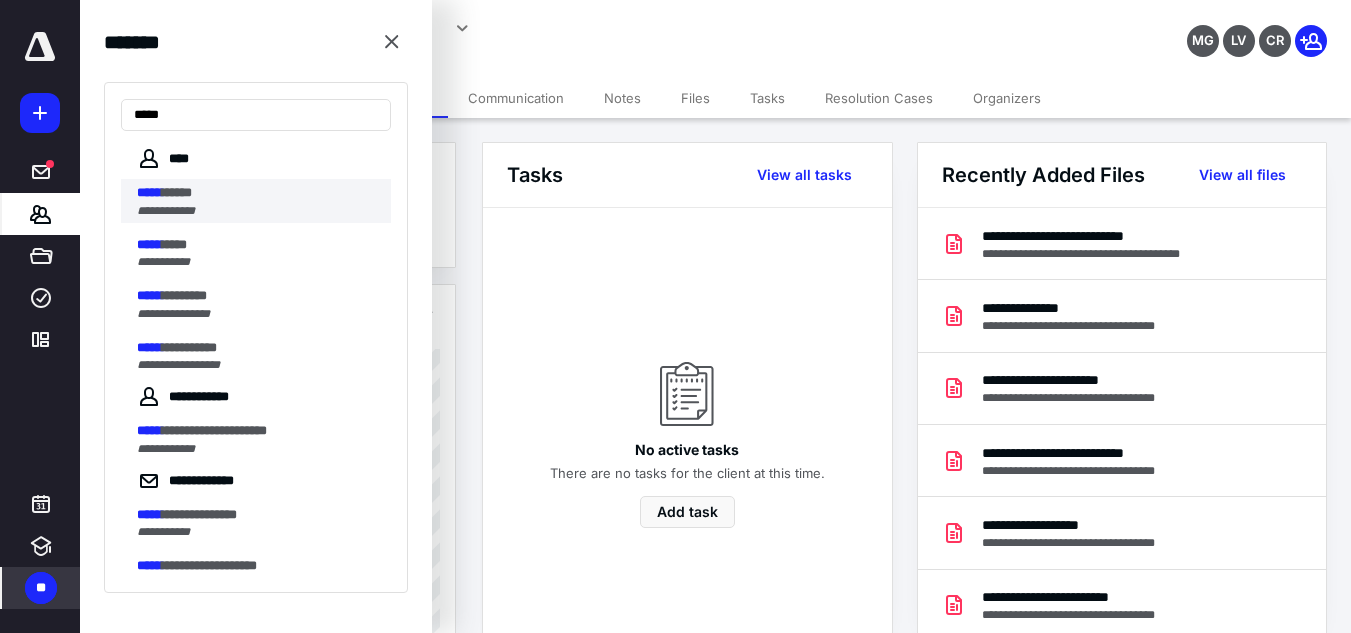 type on "*****" 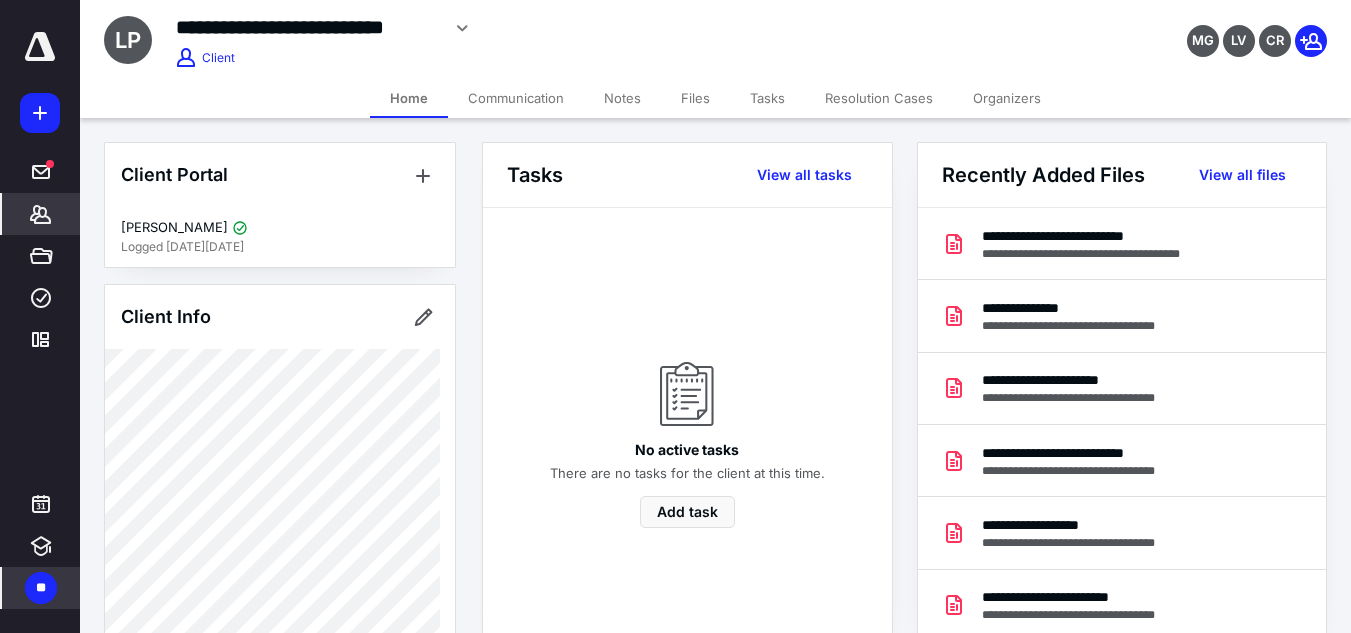 click on "Files" at bounding box center [695, 98] 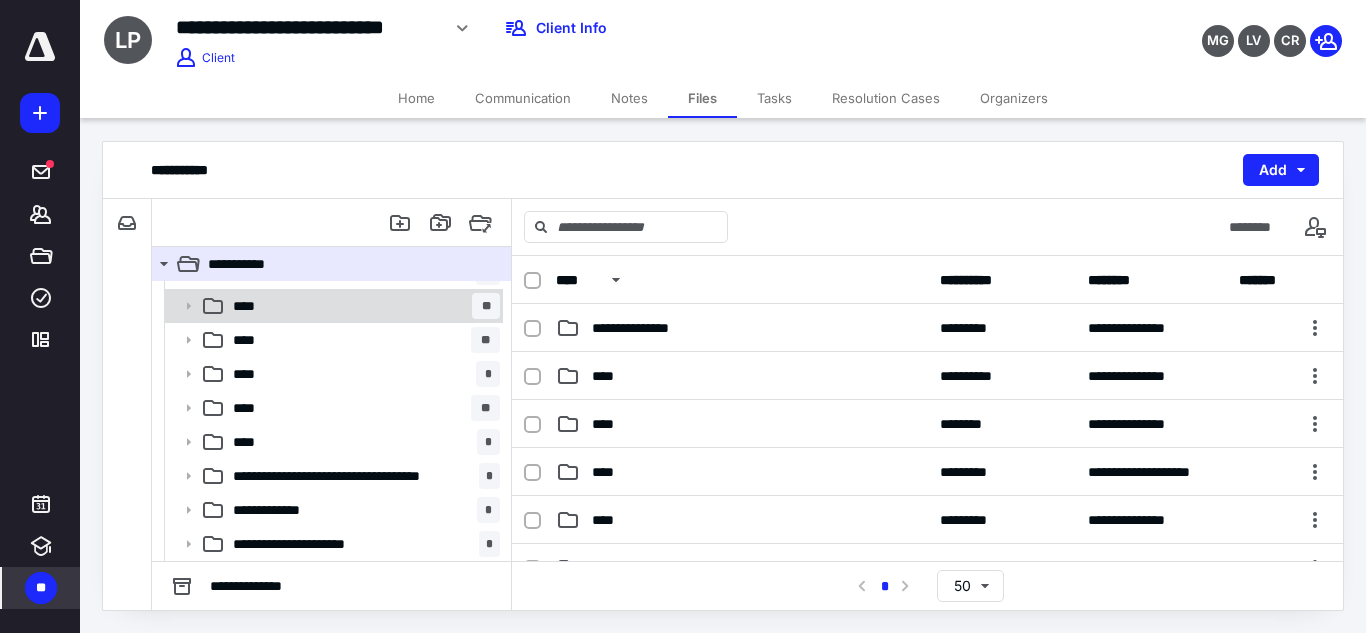 scroll, scrollTop: 93, scrollLeft: 0, axis: vertical 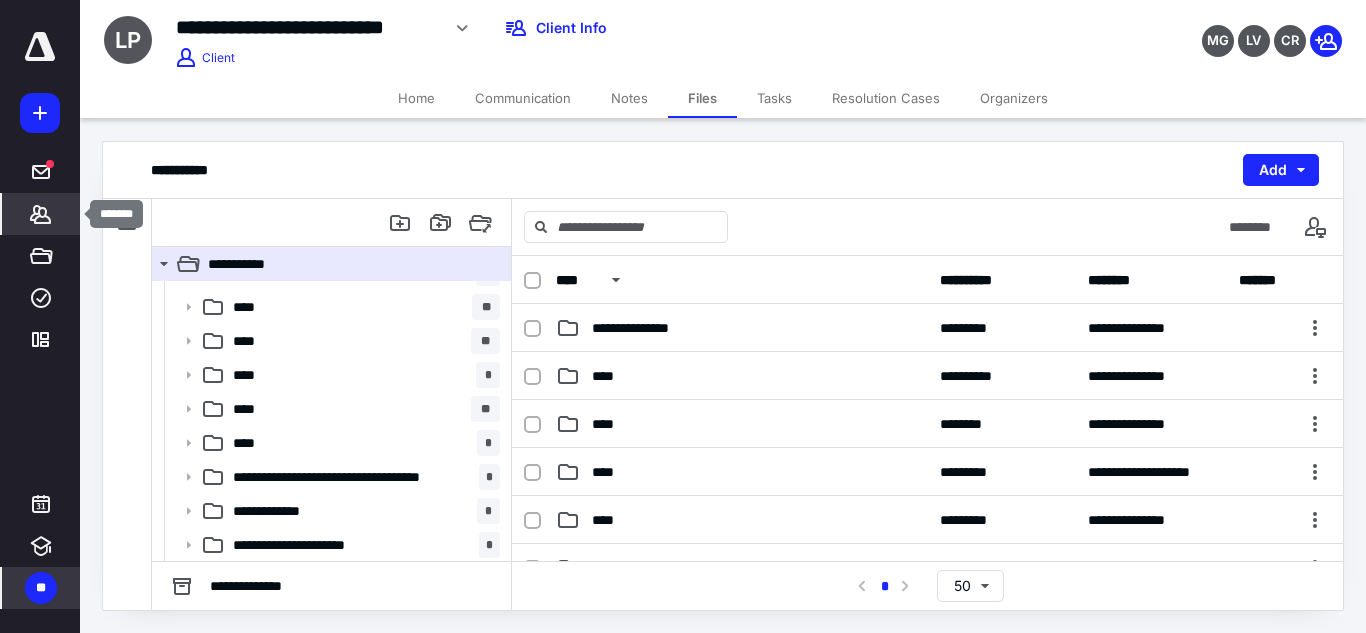 click 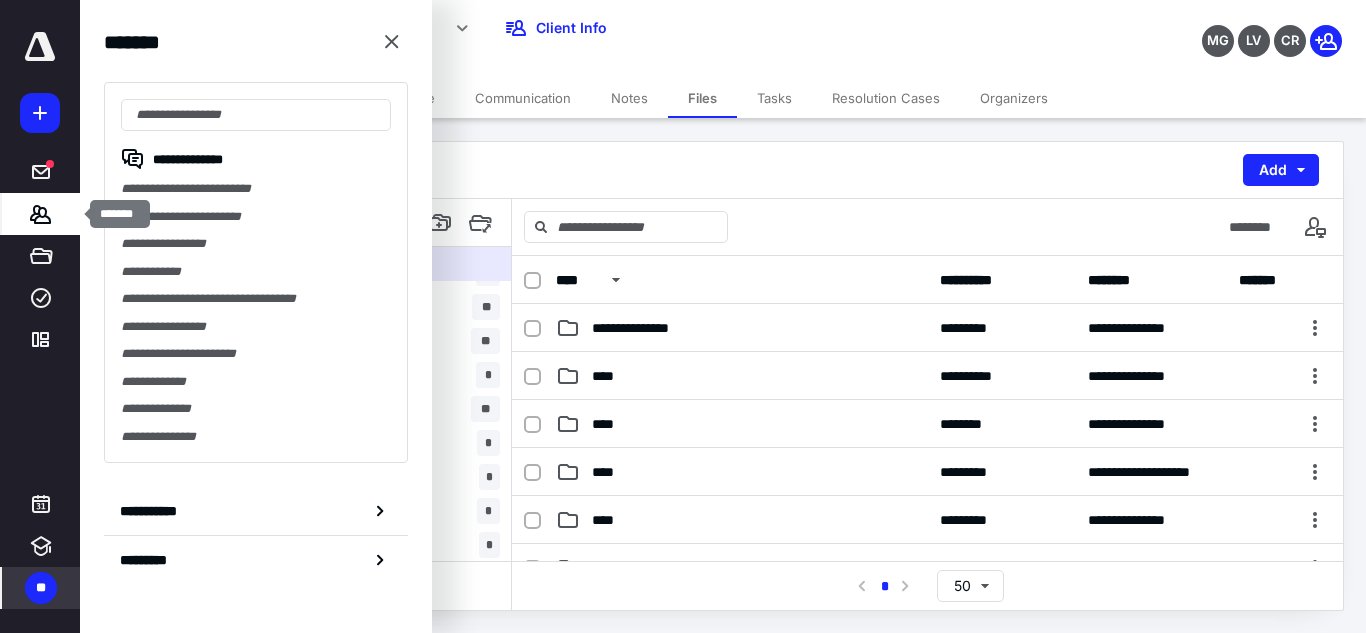 type on "*" 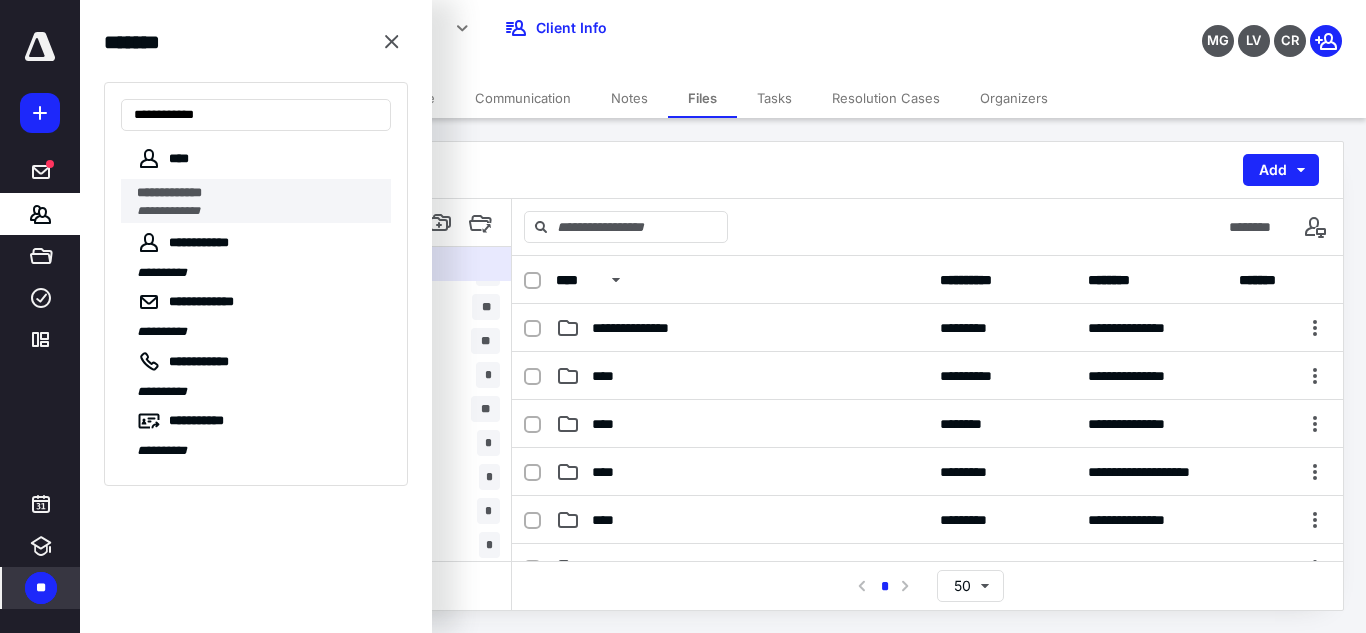 type on "**********" 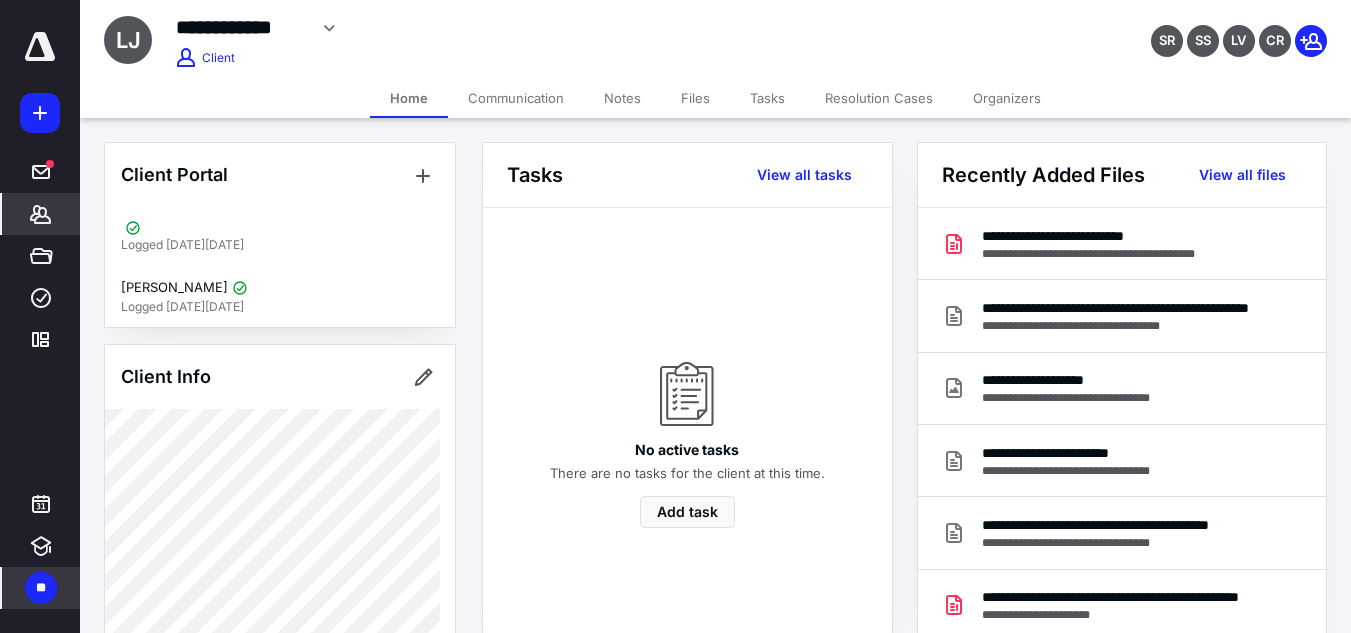 click on "Files" at bounding box center [695, 98] 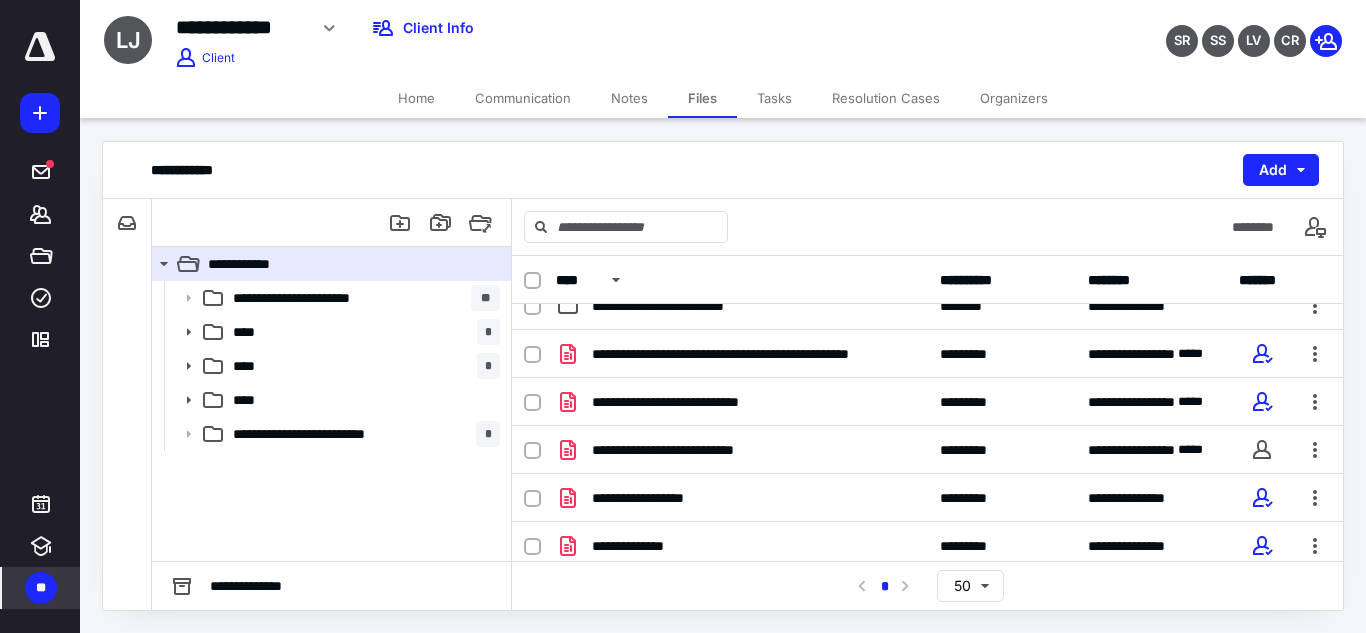 scroll, scrollTop: 214, scrollLeft: 0, axis: vertical 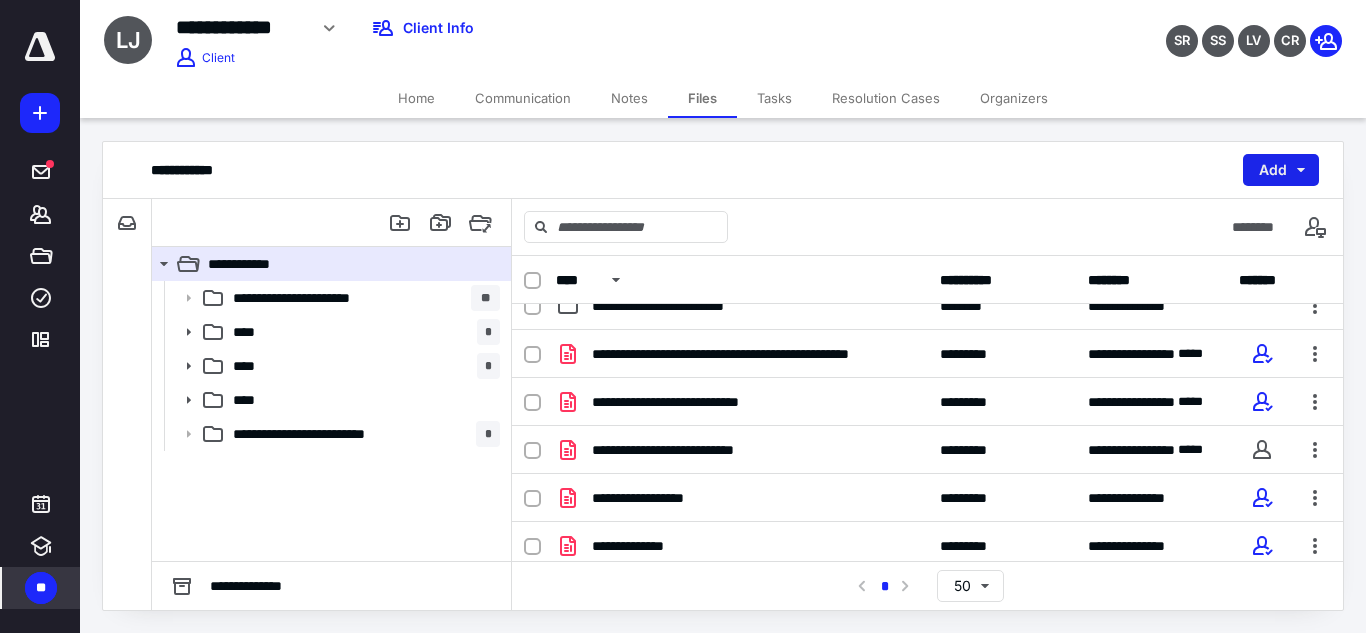 click on "Add" at bounding box center (1281, 170) 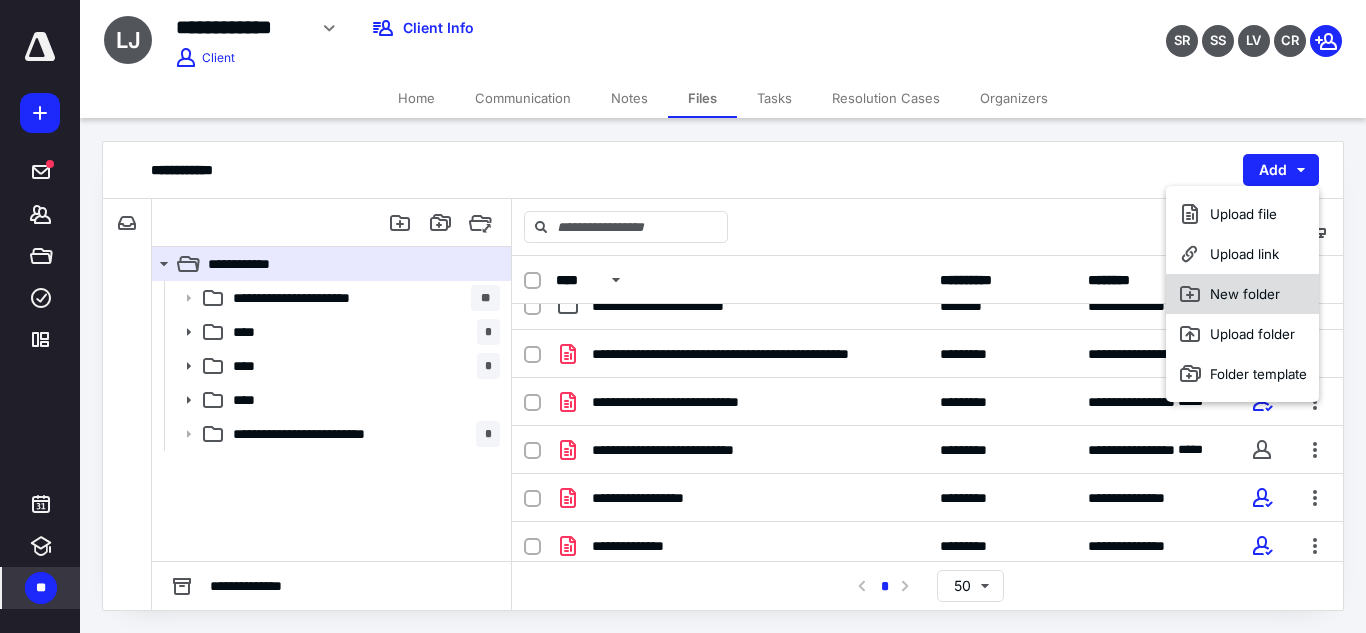 click on "New folder" at bounding box center [1242, 294] 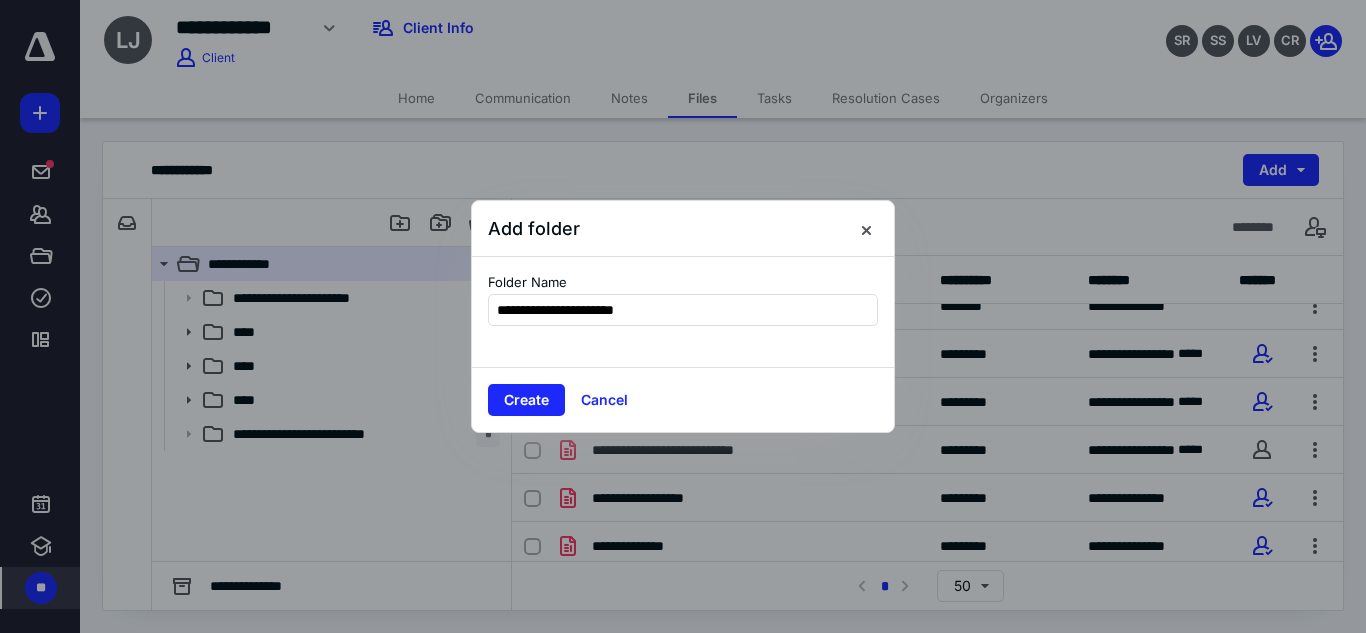 type on "**********" 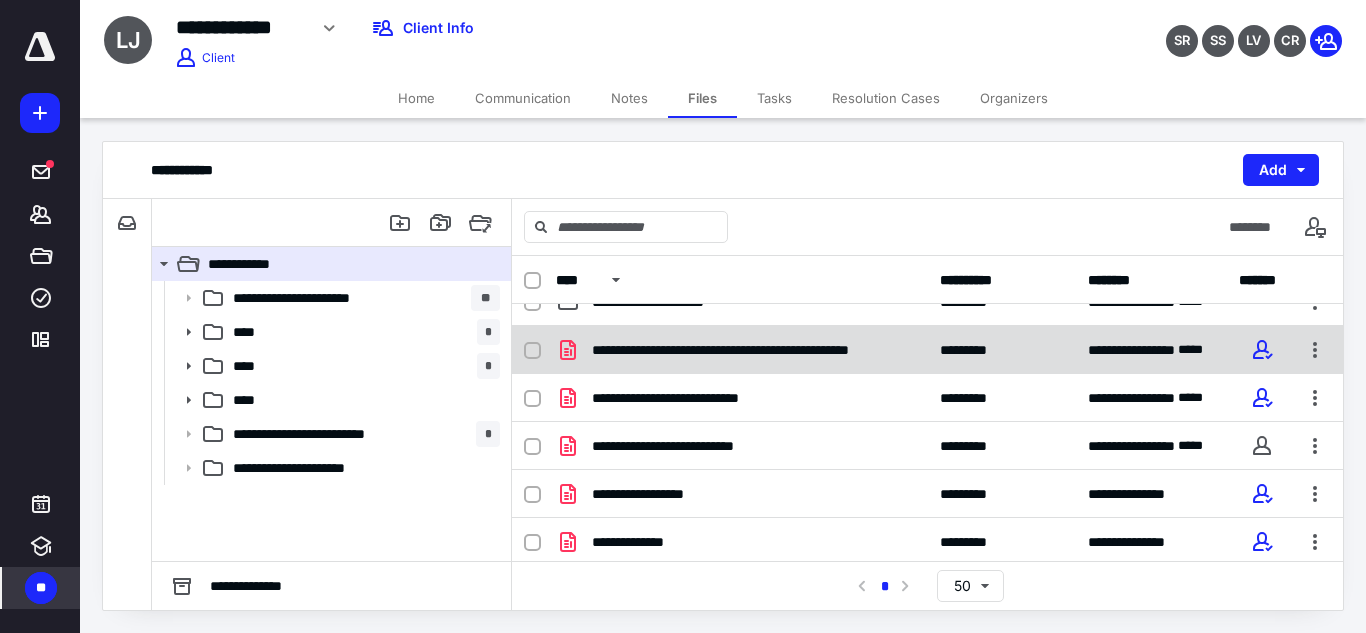 scroll, scrollTop: 267, scrollLeft: 0, axis: vertical 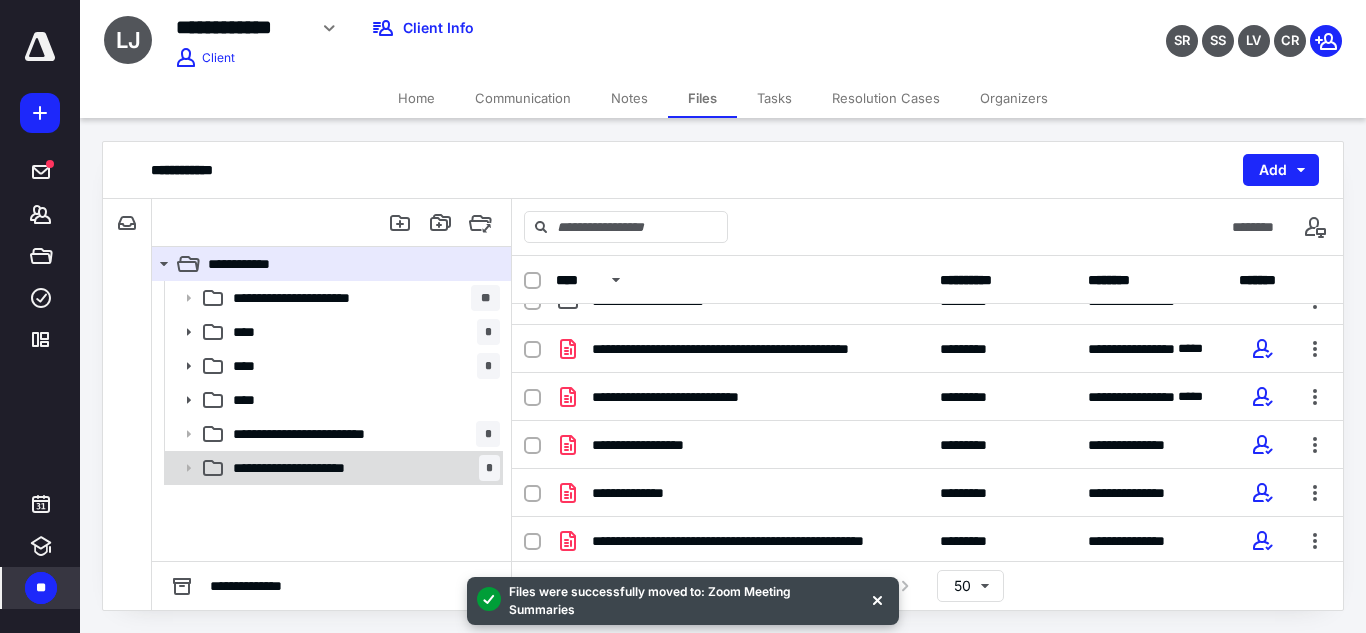 click on "**********" at bounding box center (332, 468) 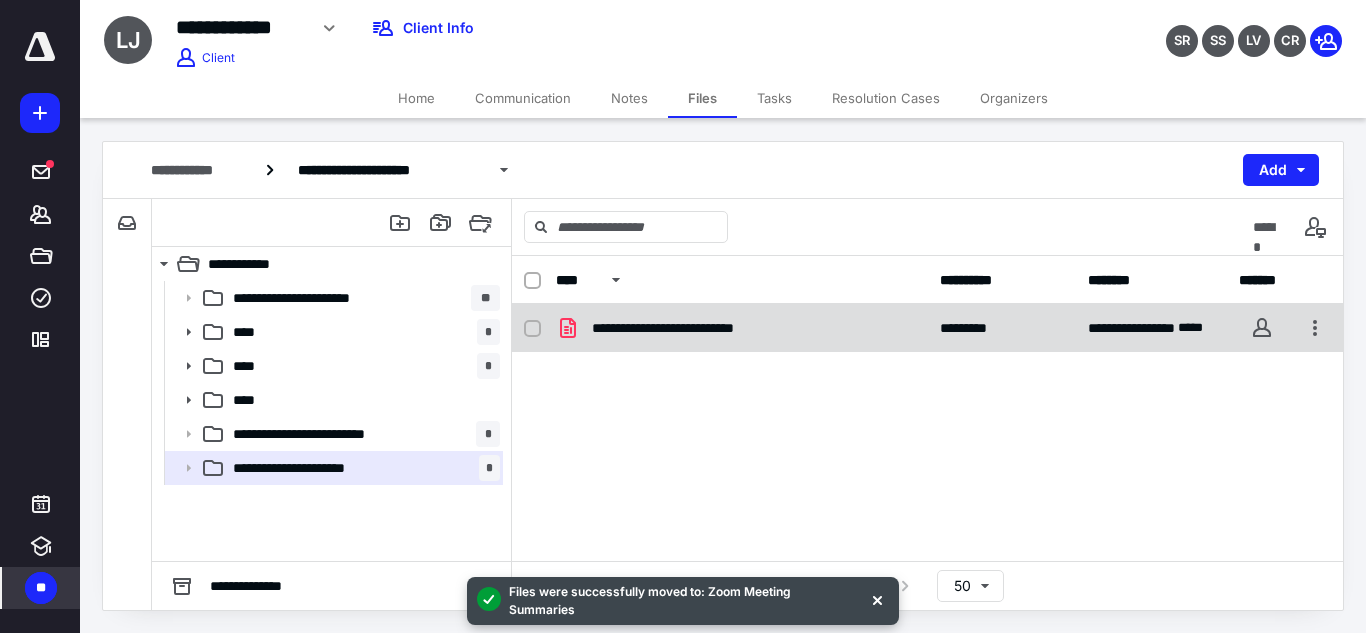 click on "**********" at bounding box center [699, 328] 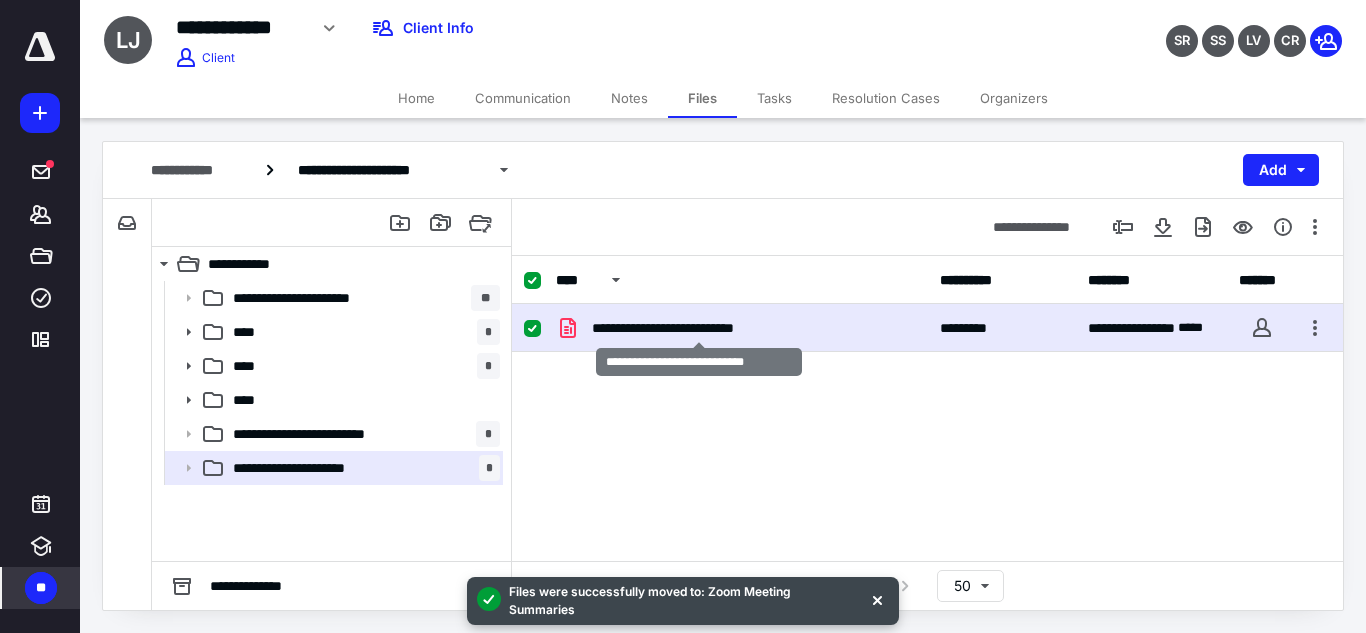 click on "**********" at bounding box center [699, 328] 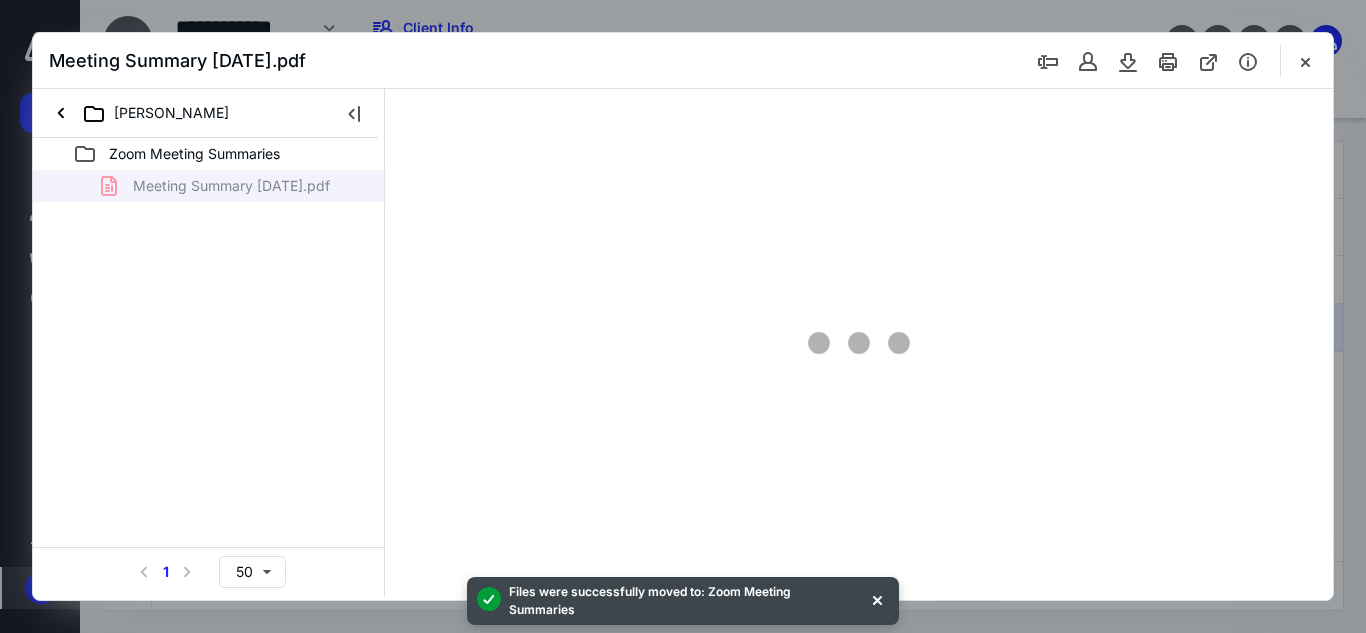 scroll, scrollTop: 0, scrollLeft: 0, axis: both 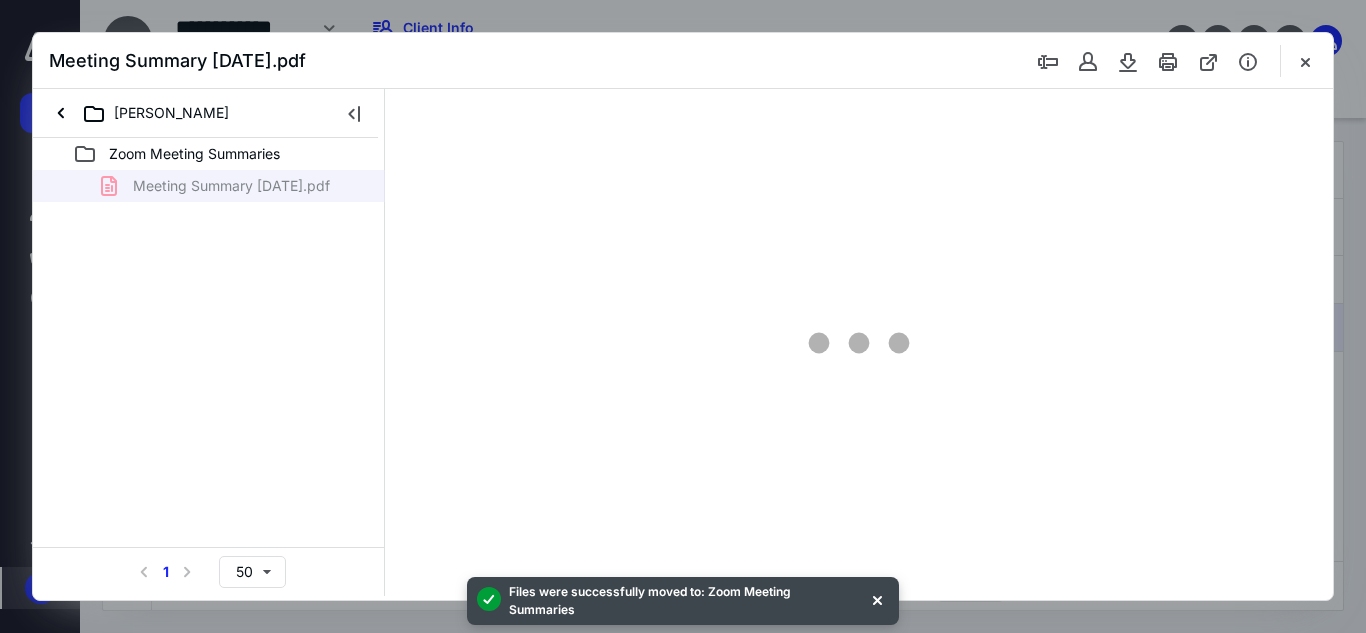 type on "152" 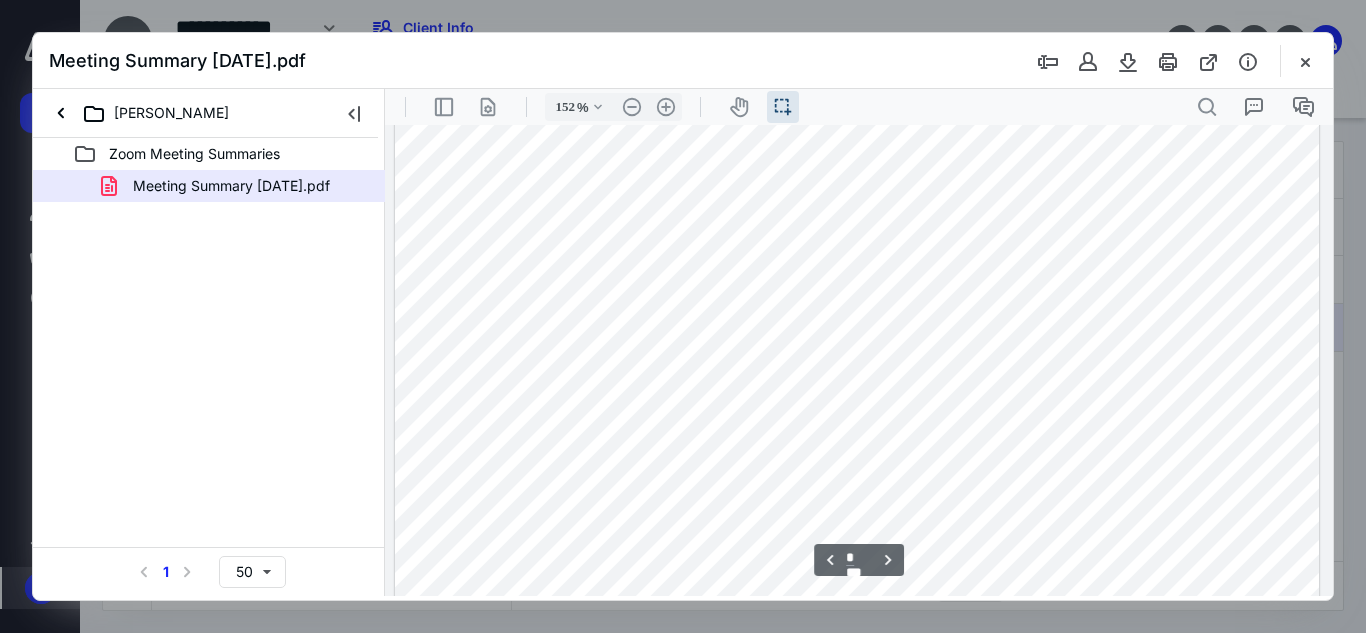 scroll, scrollTop: 2882, scrollLeft: 0, axis: vertical 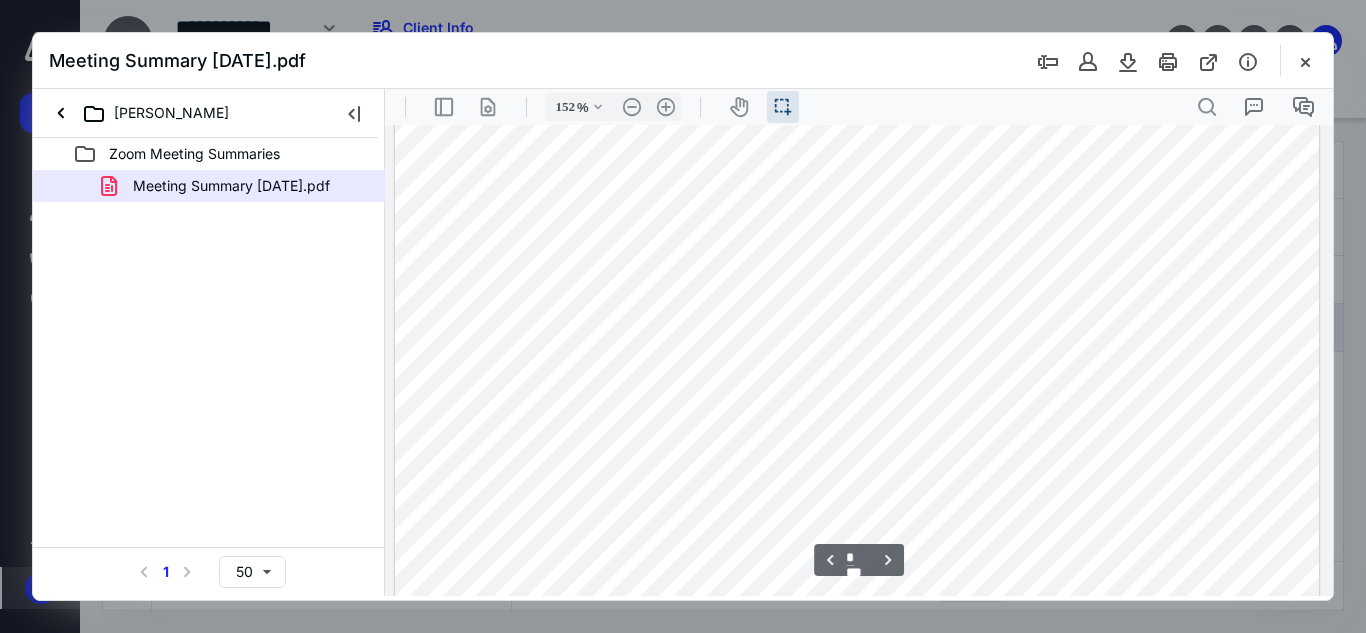 type on "*" 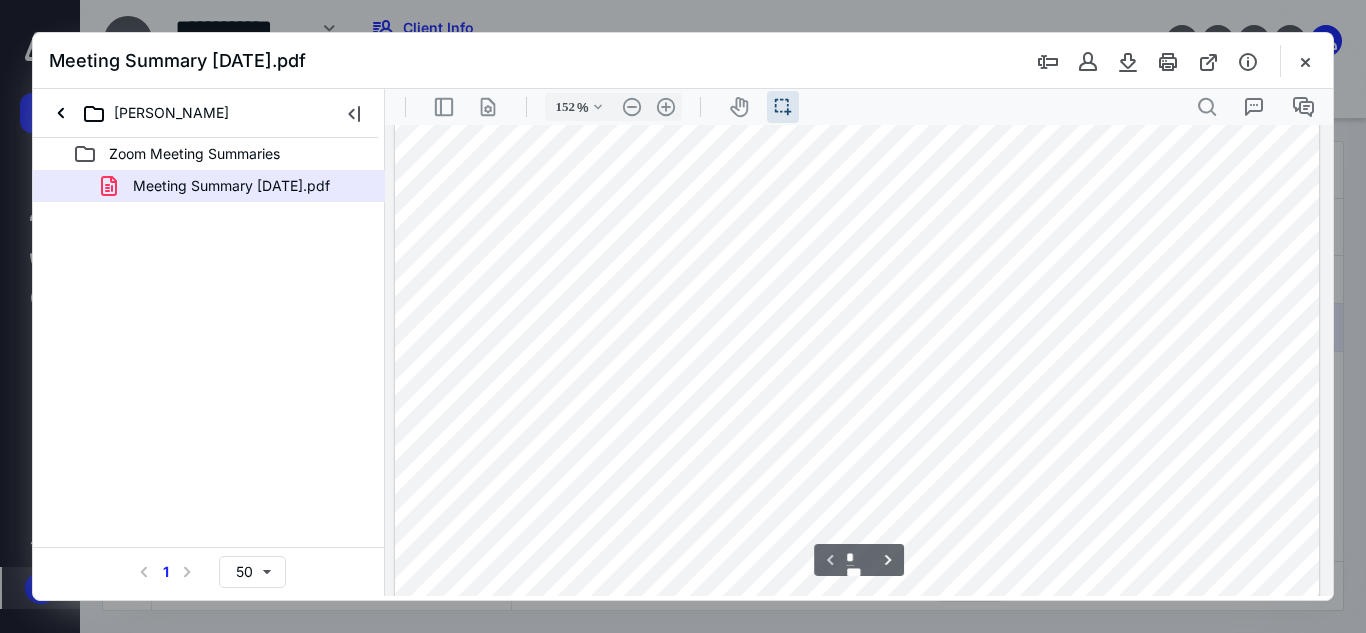 scroll, scrollTop: 0, scrollLeft: 0, axis: both 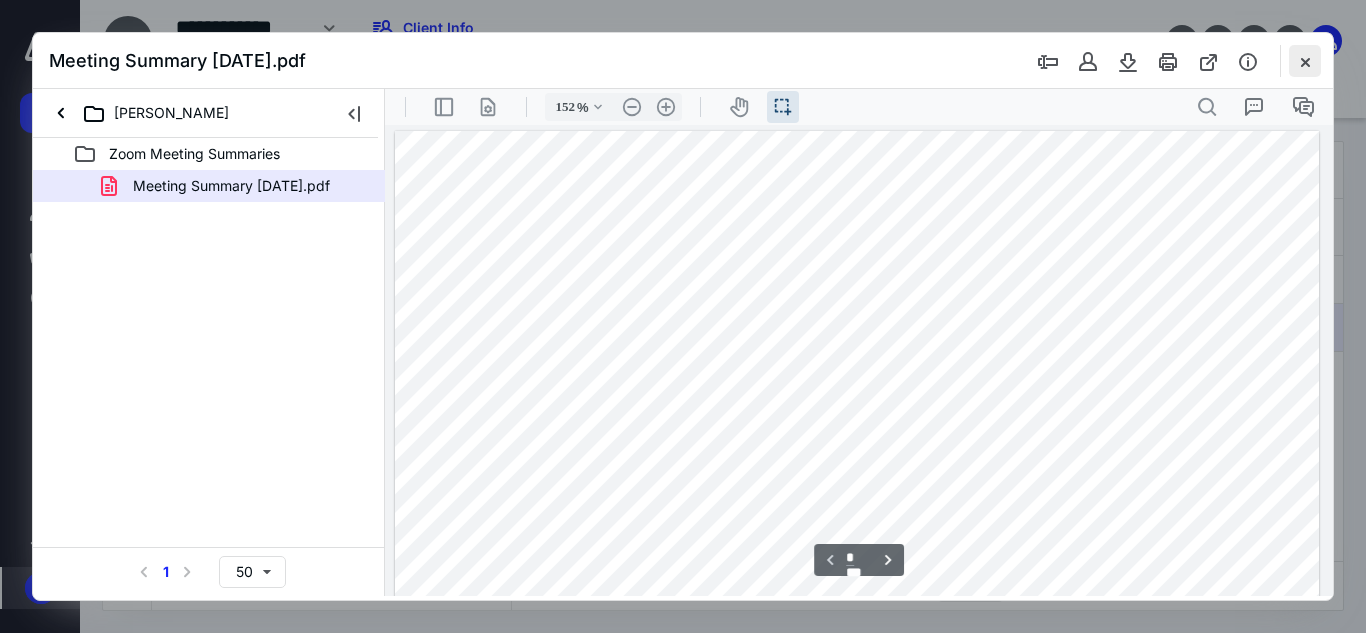 click at bounding box center [1305, 61] 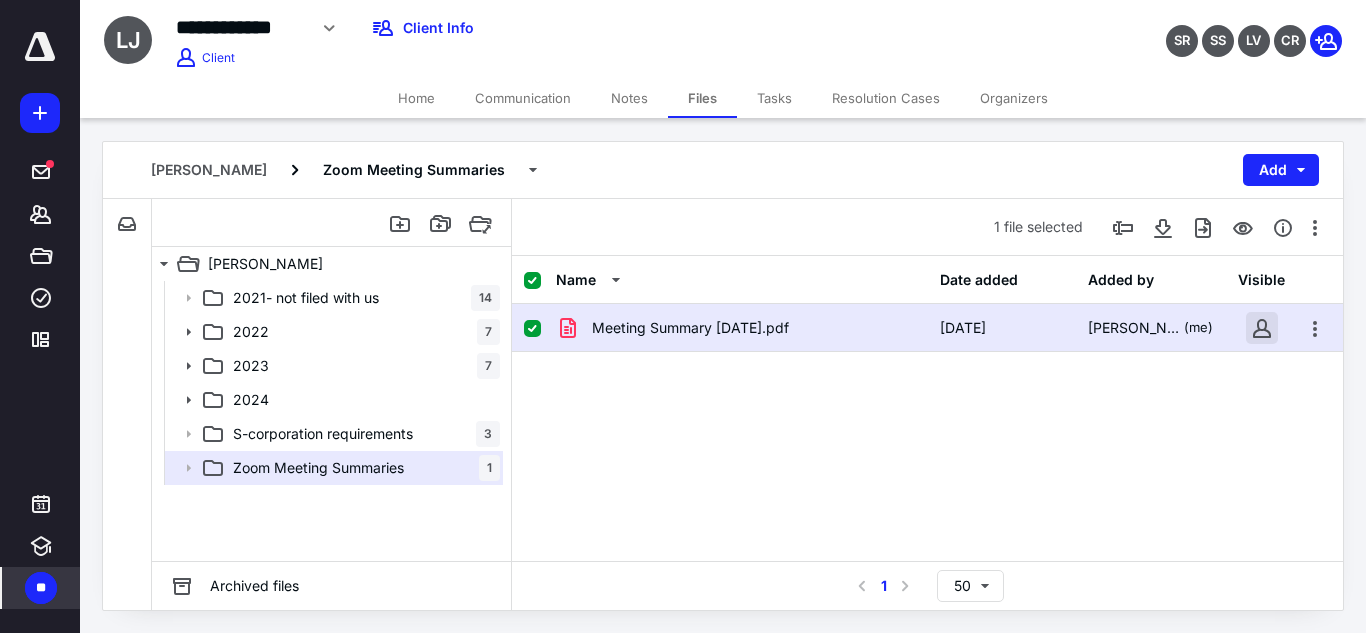click at bounding box center [1262, 328] 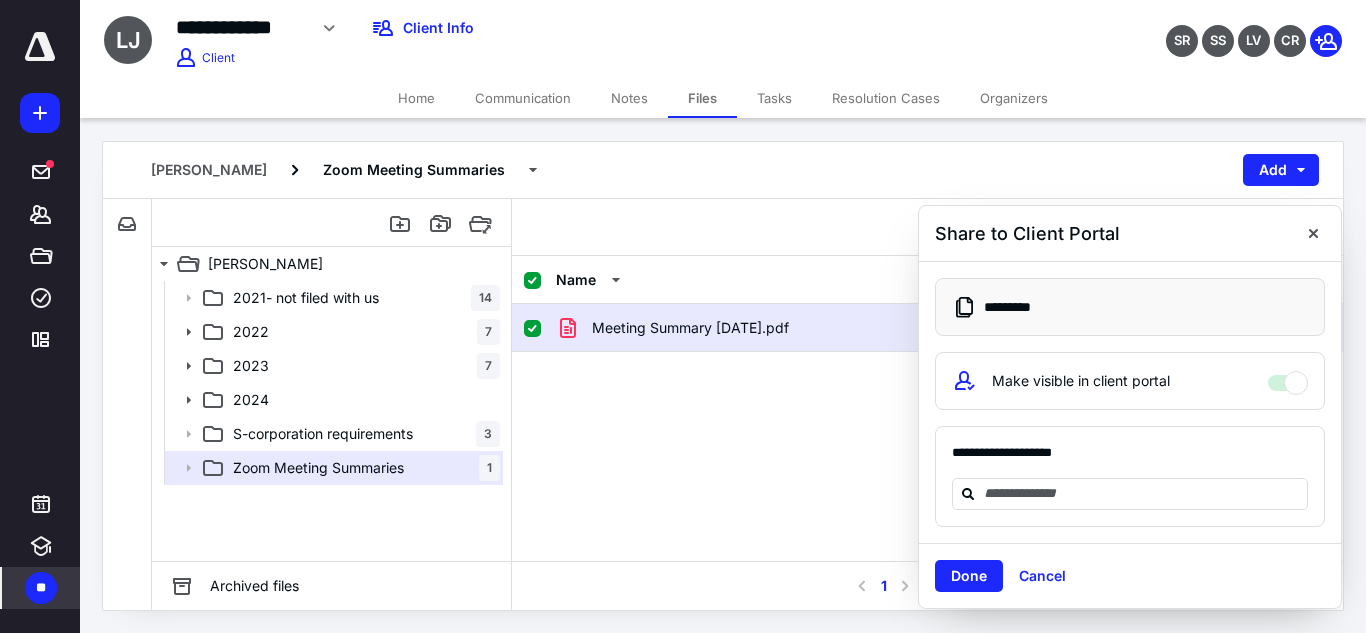 click on "**********" at bounding box center (1130, 477) 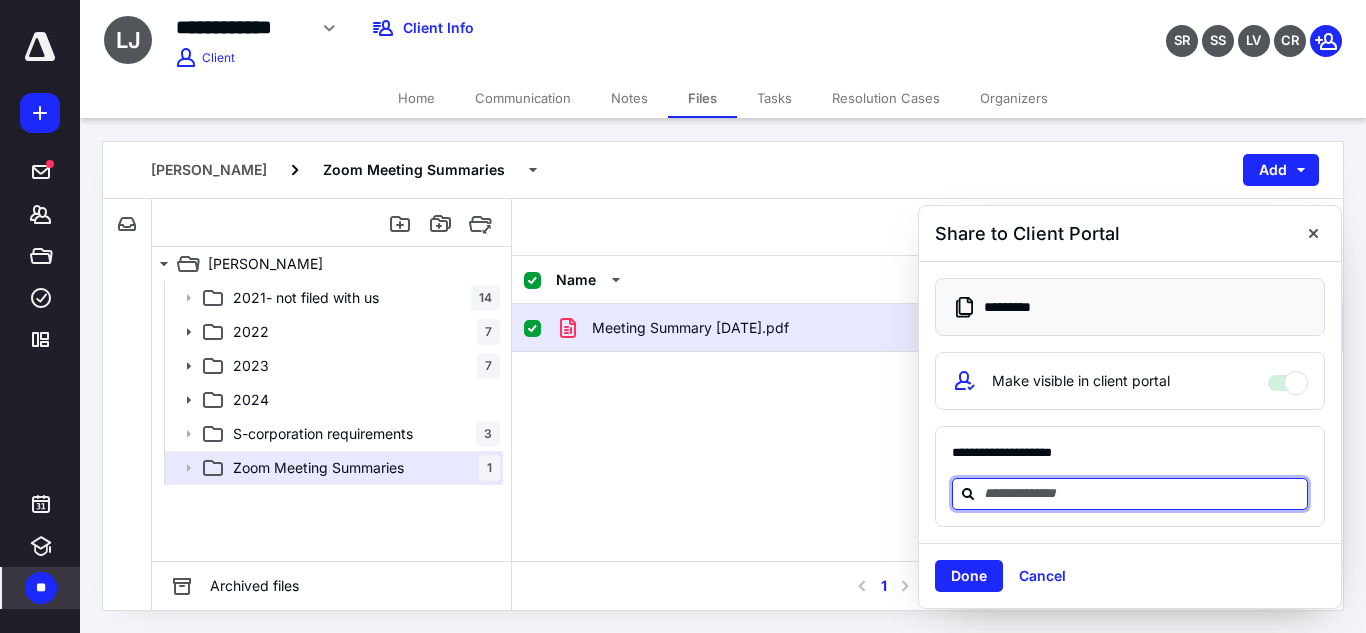 click at bounding box center [1142, 493] 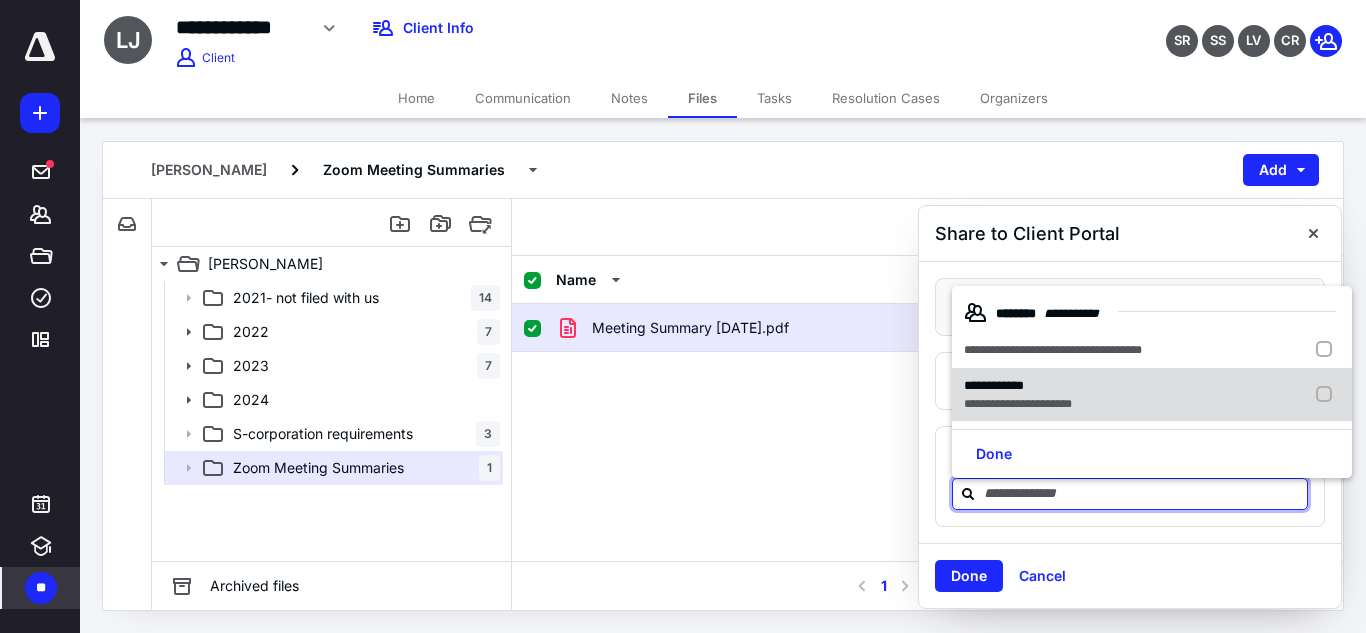 click on "**********" at bounding box center [1018, 404] 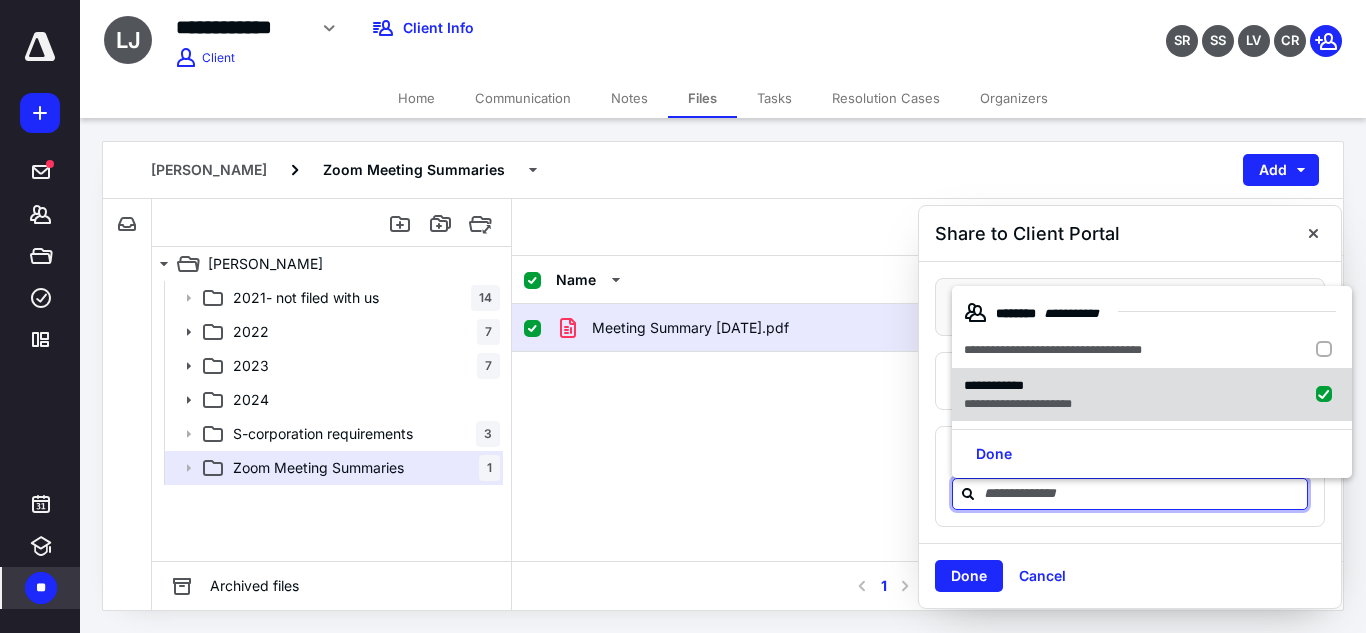 checkbox on "true" 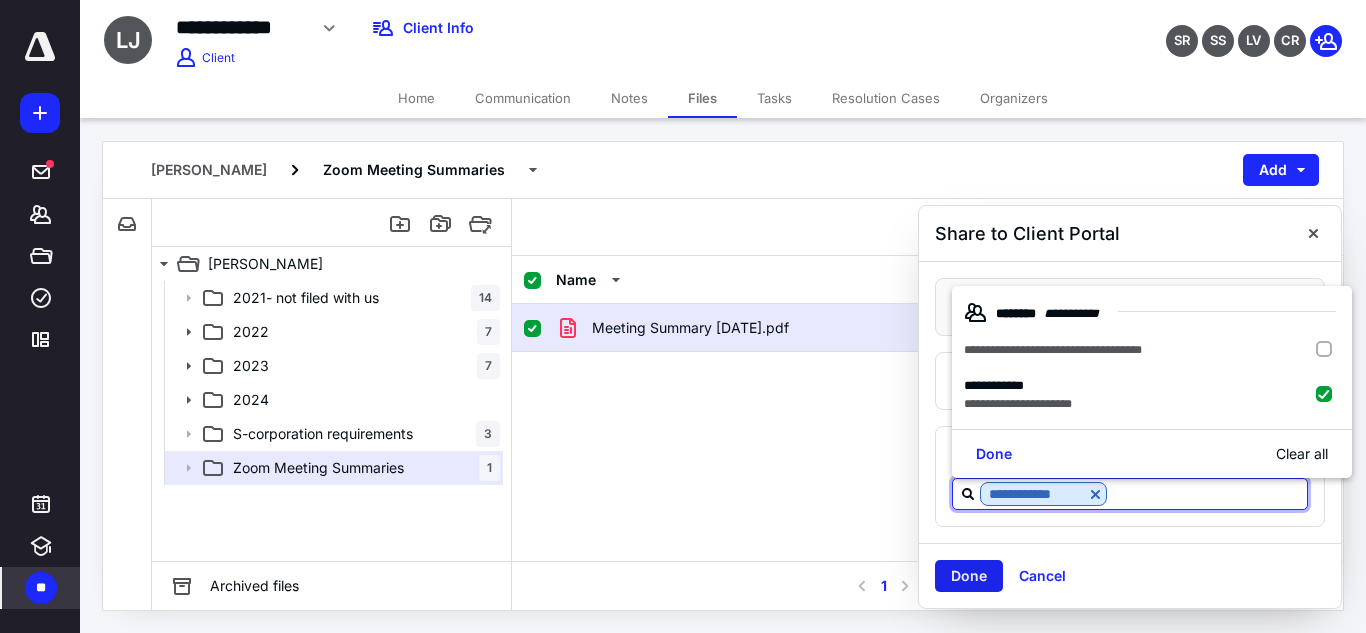 click on "Done" at bounding box center (969, 576) 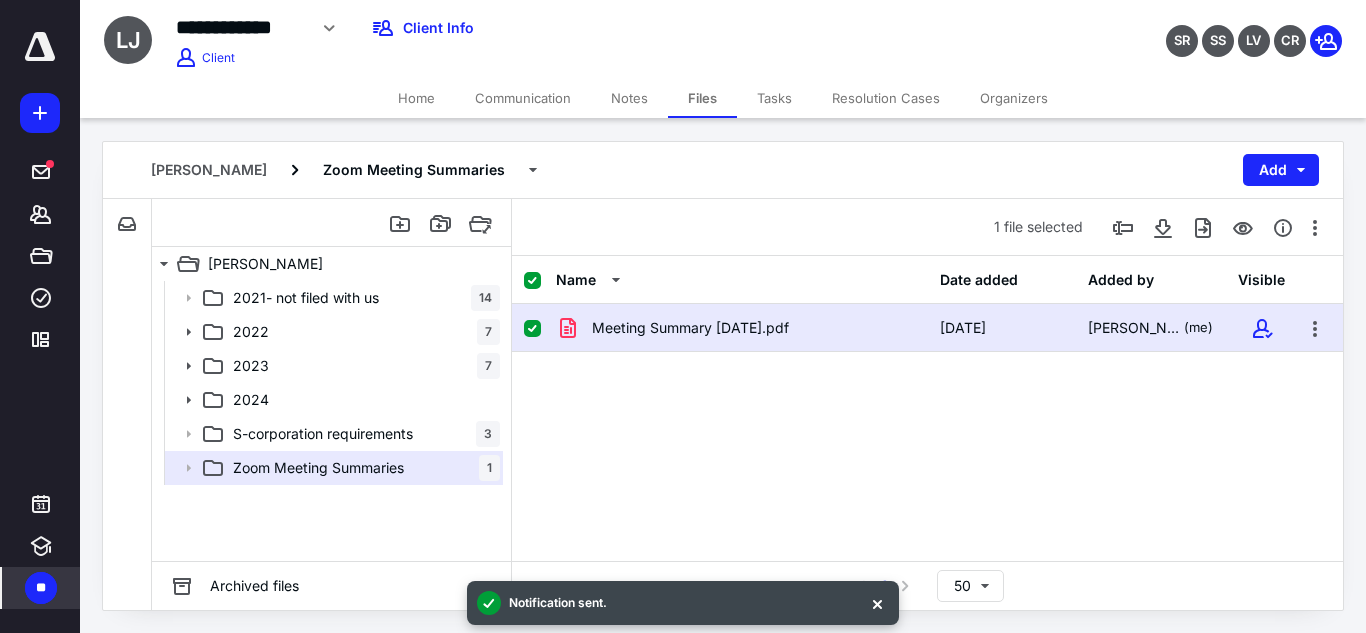 click at bounding box center (532, 329) 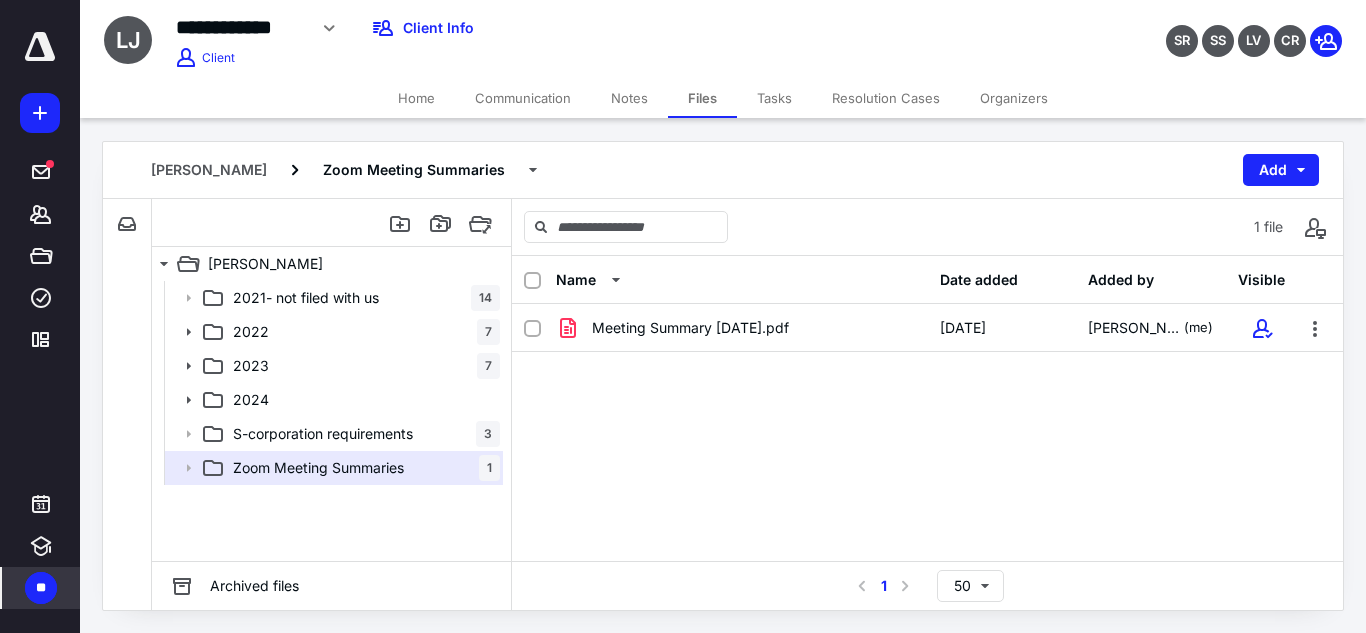 checkbox on "false" 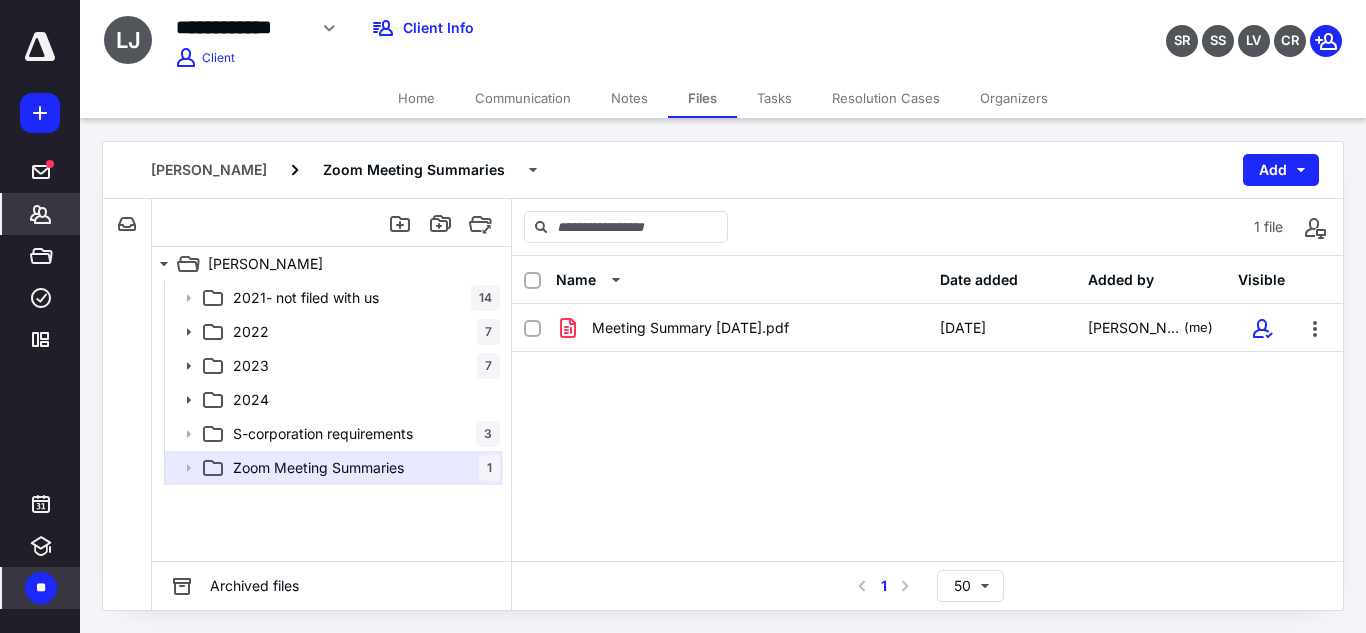 click on "*******" at bounding box center (41, 214) 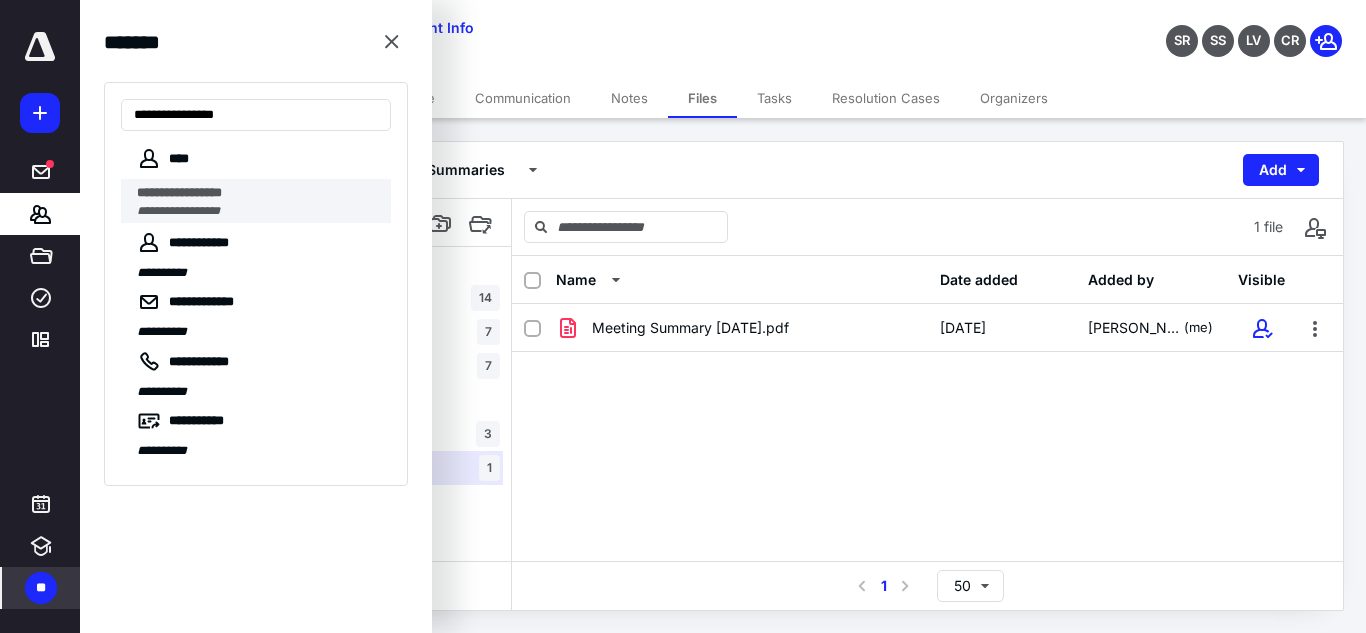 type on "**********" 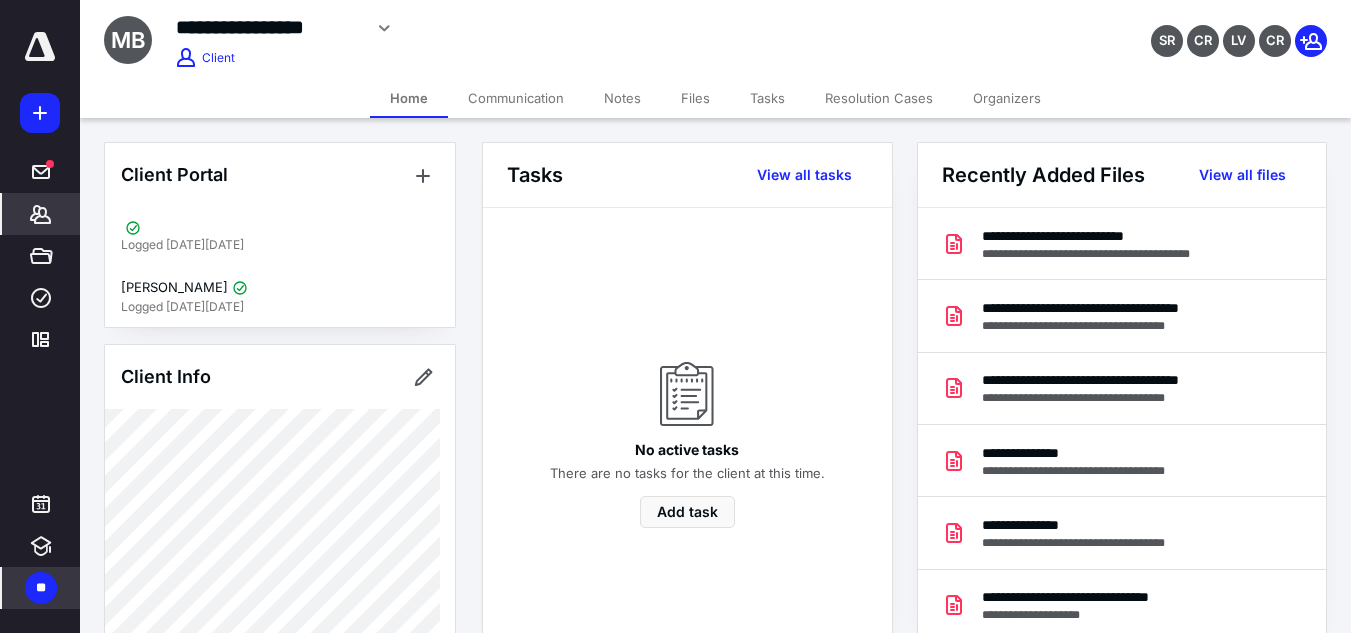 click on "**********" at bounding box center [715, 39] 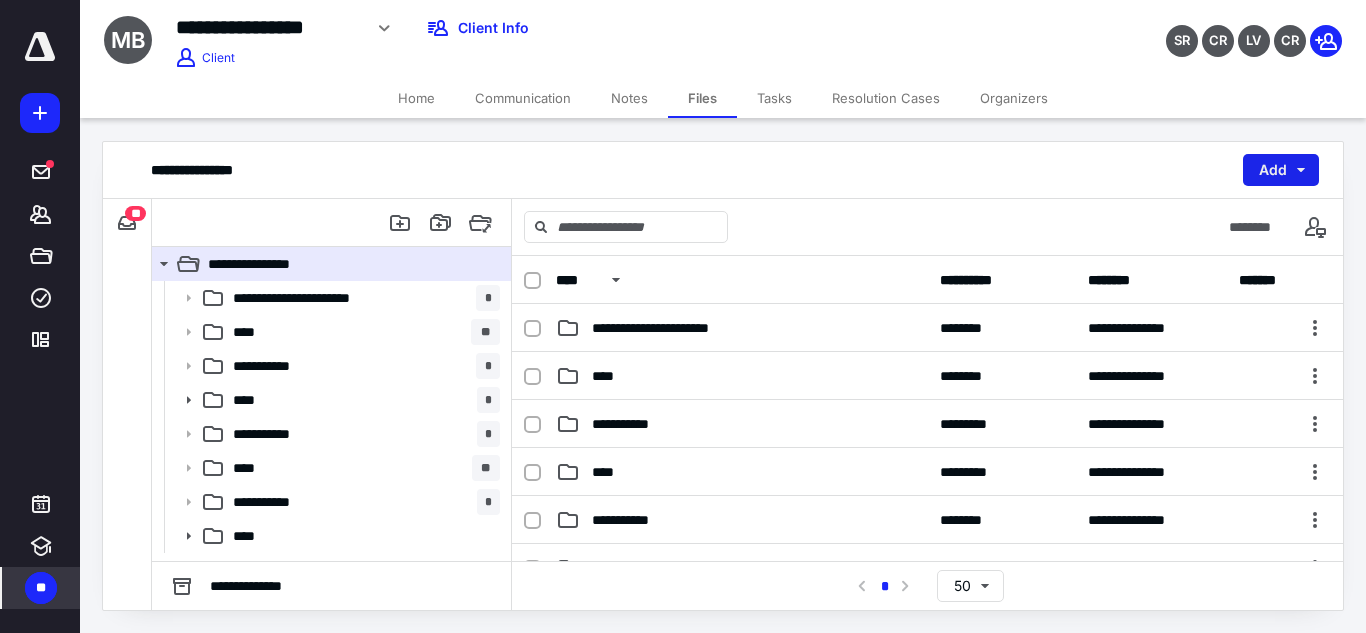 click on "Add" at bounding box center (1281, 170) 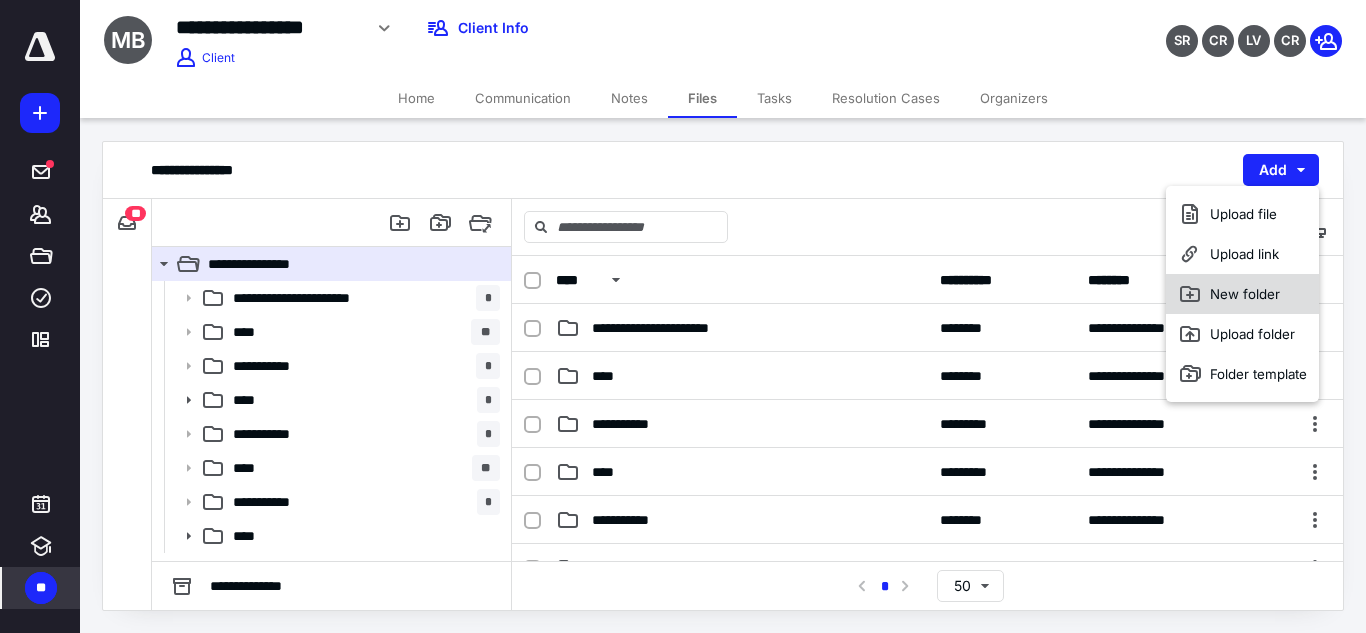 click 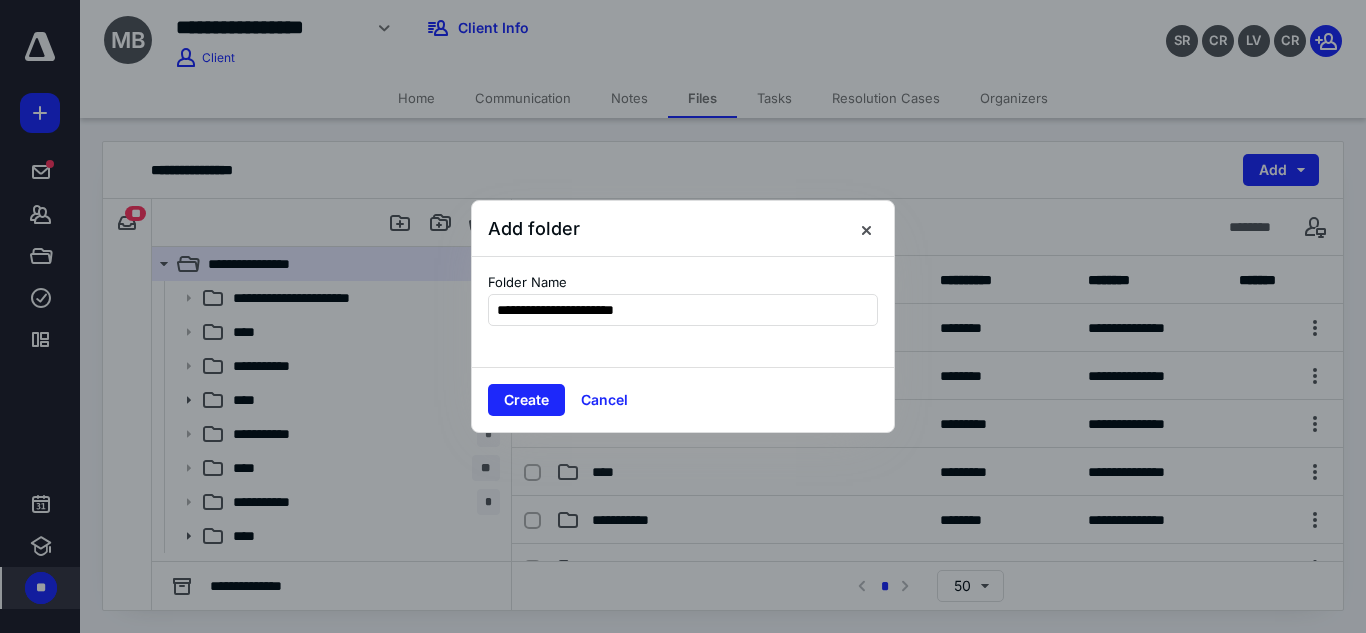 type on "**********" 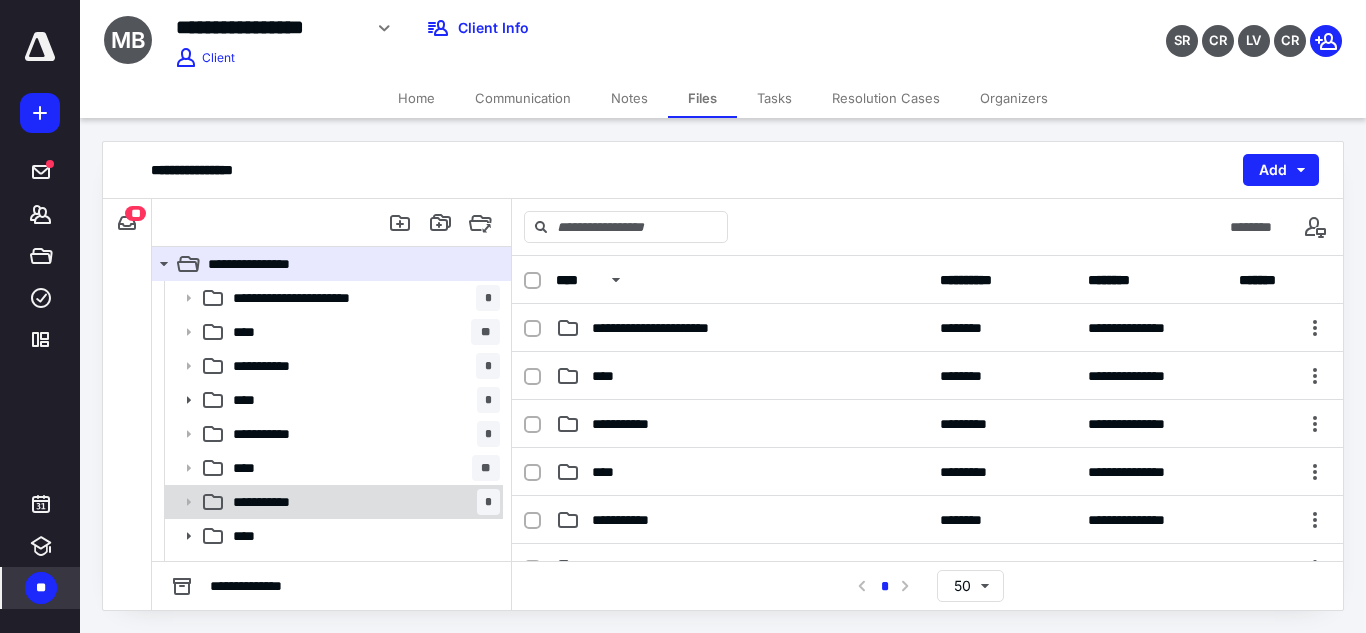 scroll, scrollTop: 26, scrollLeft: 0, axis: vertical 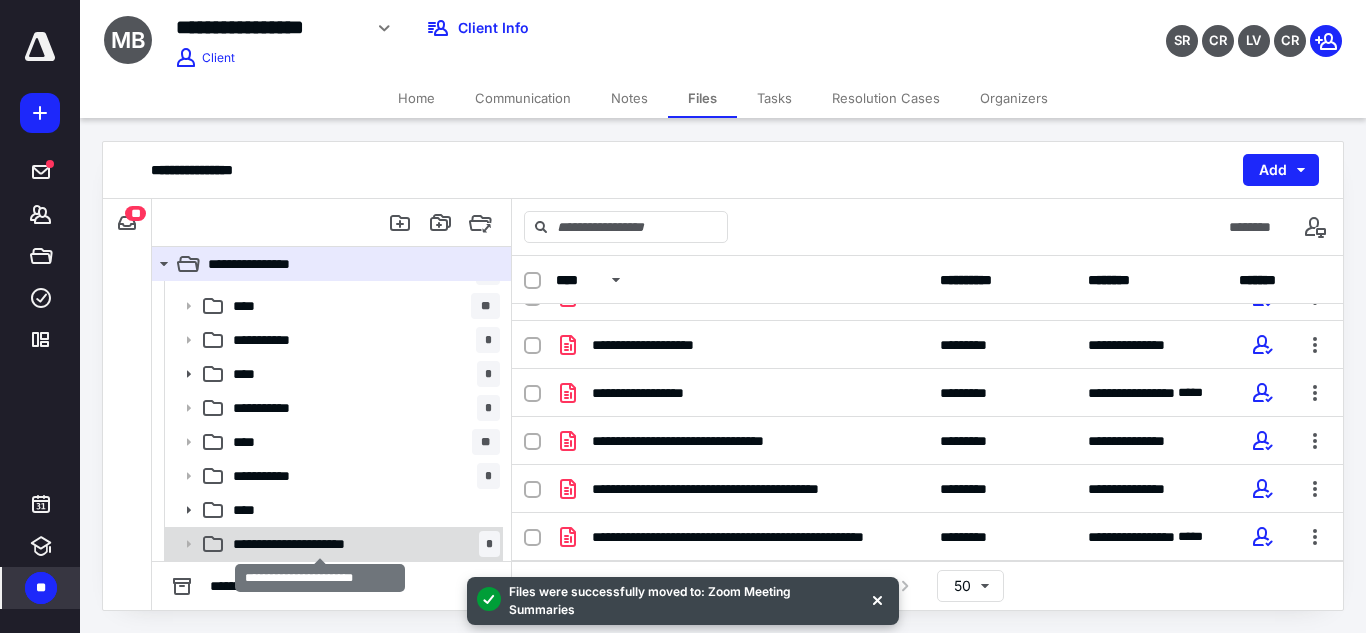 click on "**********" at bounding box center [320, 544] 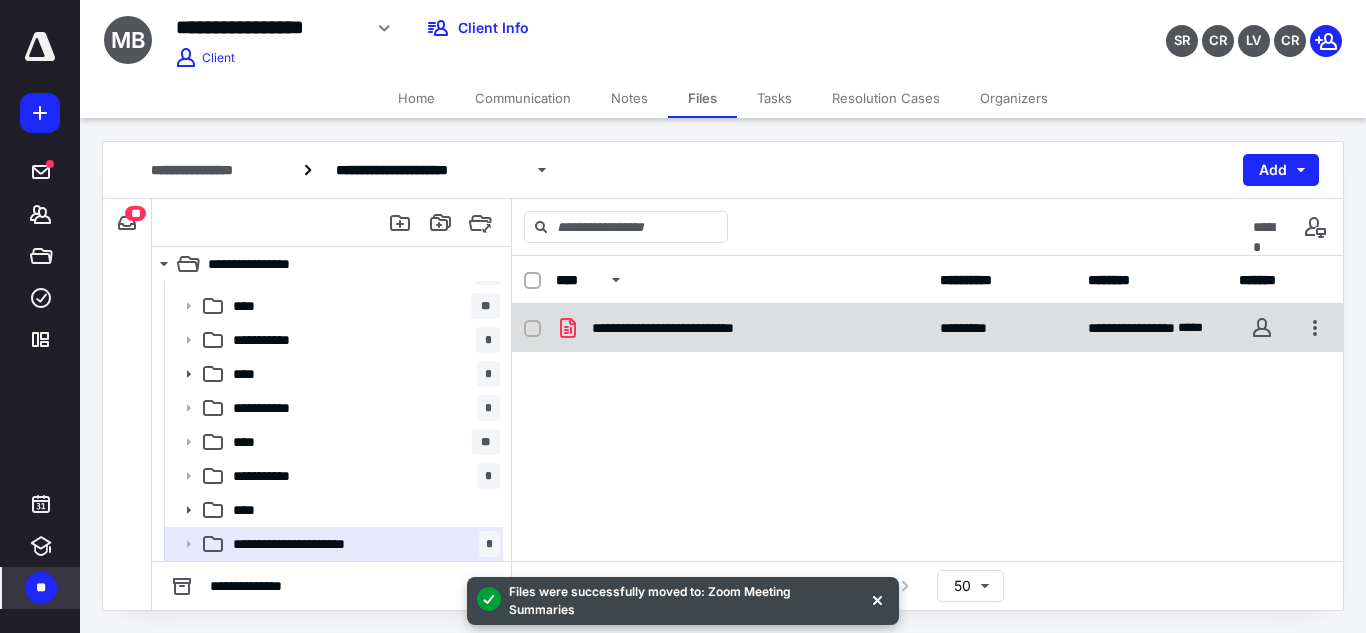 click on "**********" at bounding box center (927, 328) 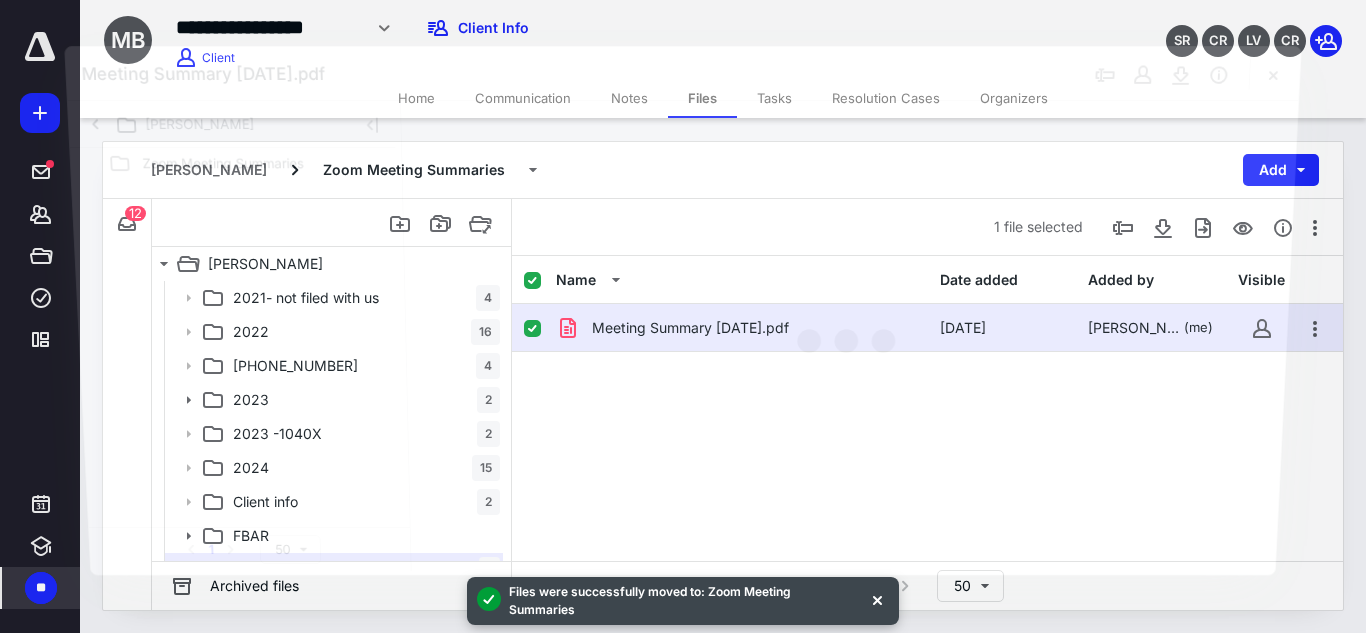 scroll, scrollTop: 26, scrollLeft: 0, axis: vertical 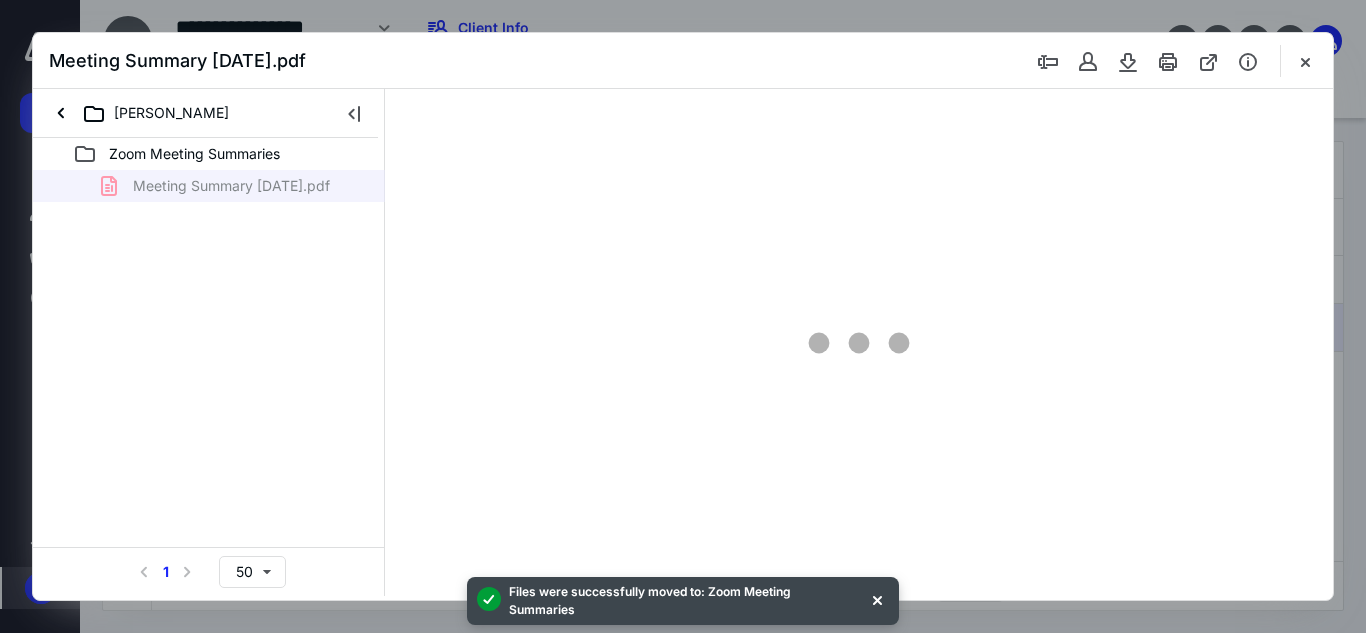 type on "152" 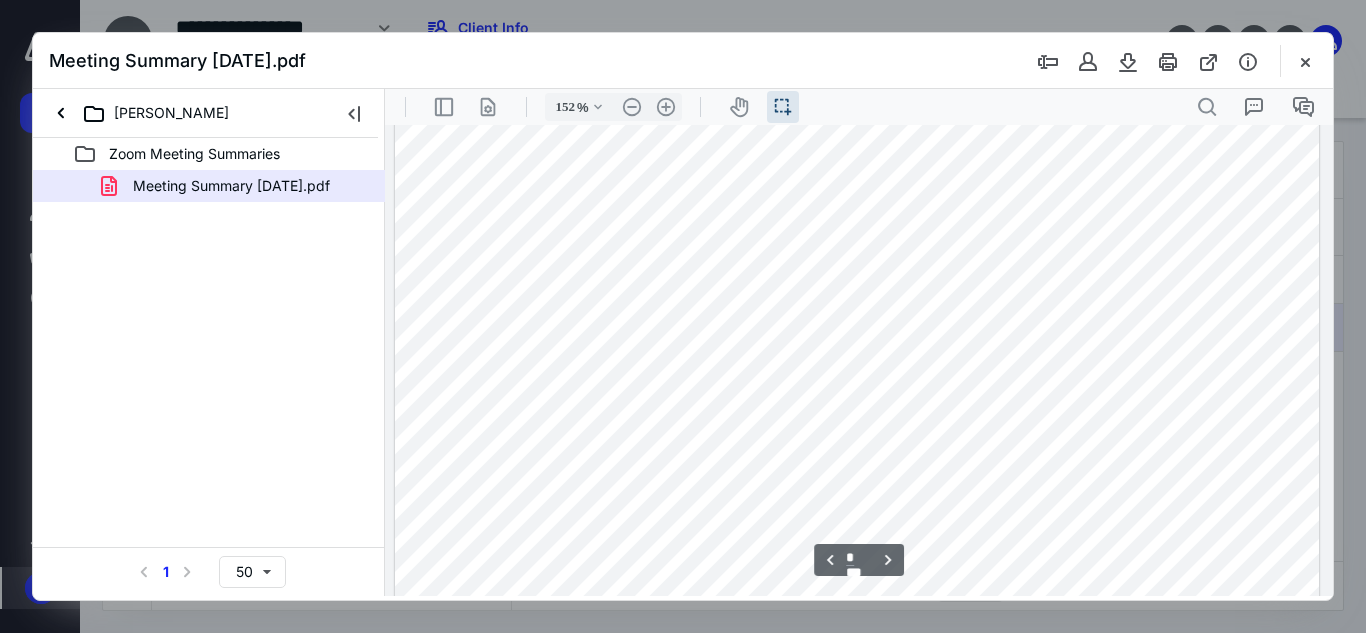 scroll, scrollTop: 2696, scrollLeft: 0, axis: vertical 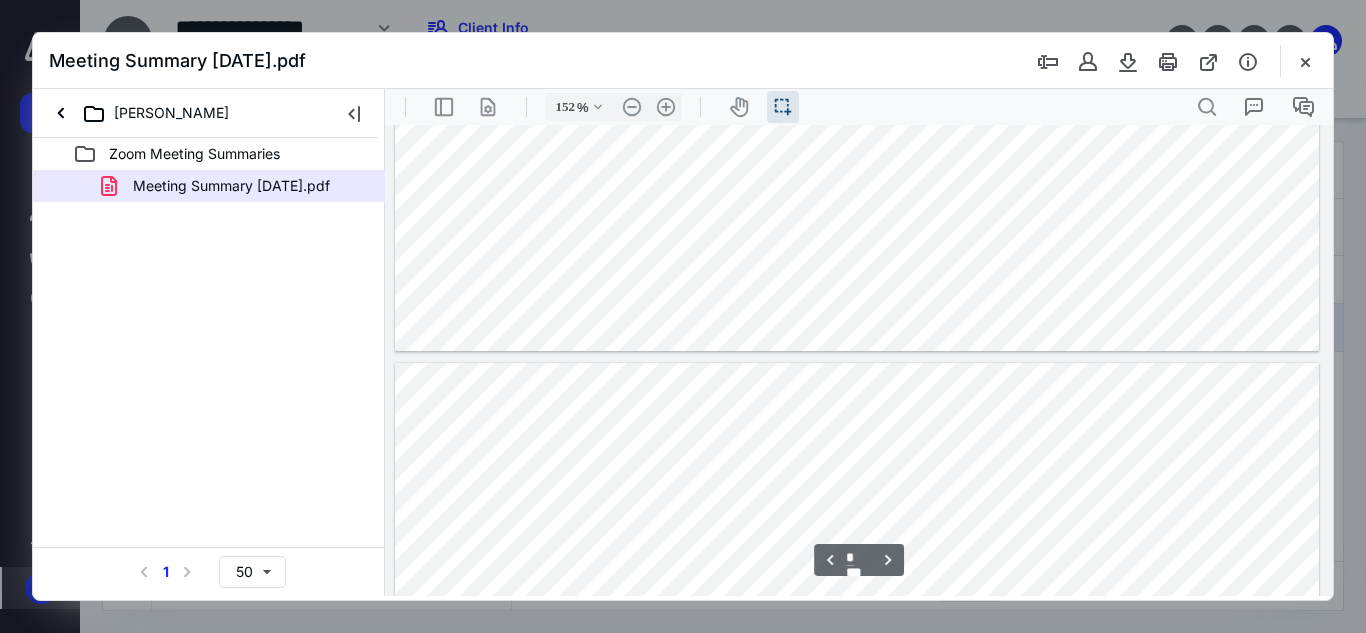 type on "*" 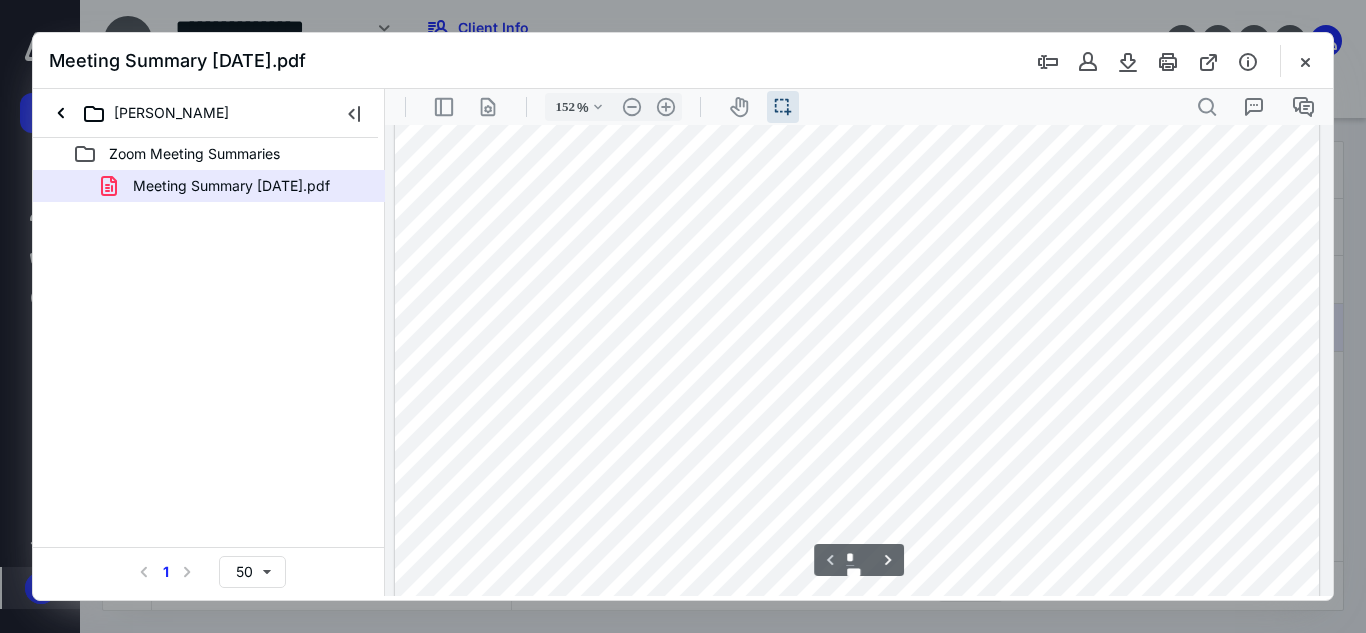 scroll, scrollTop: 372, scrollLeft: 0, axis: vertical 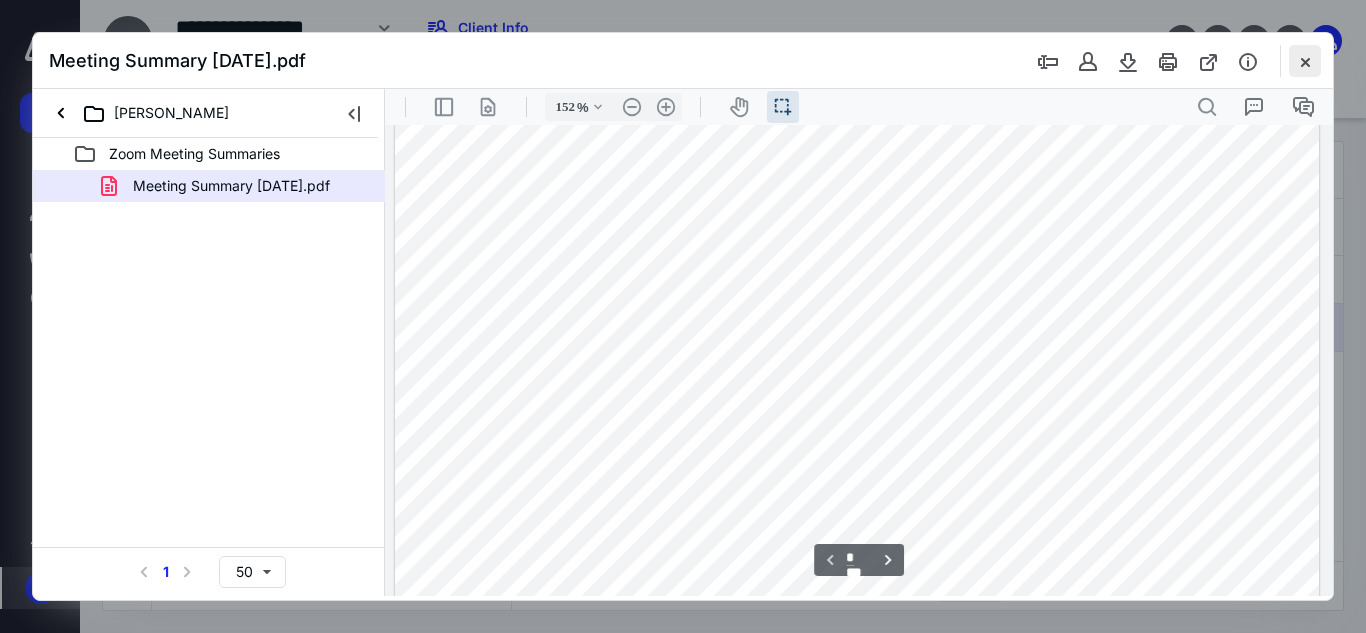 click at bounding box center [1305, 61] 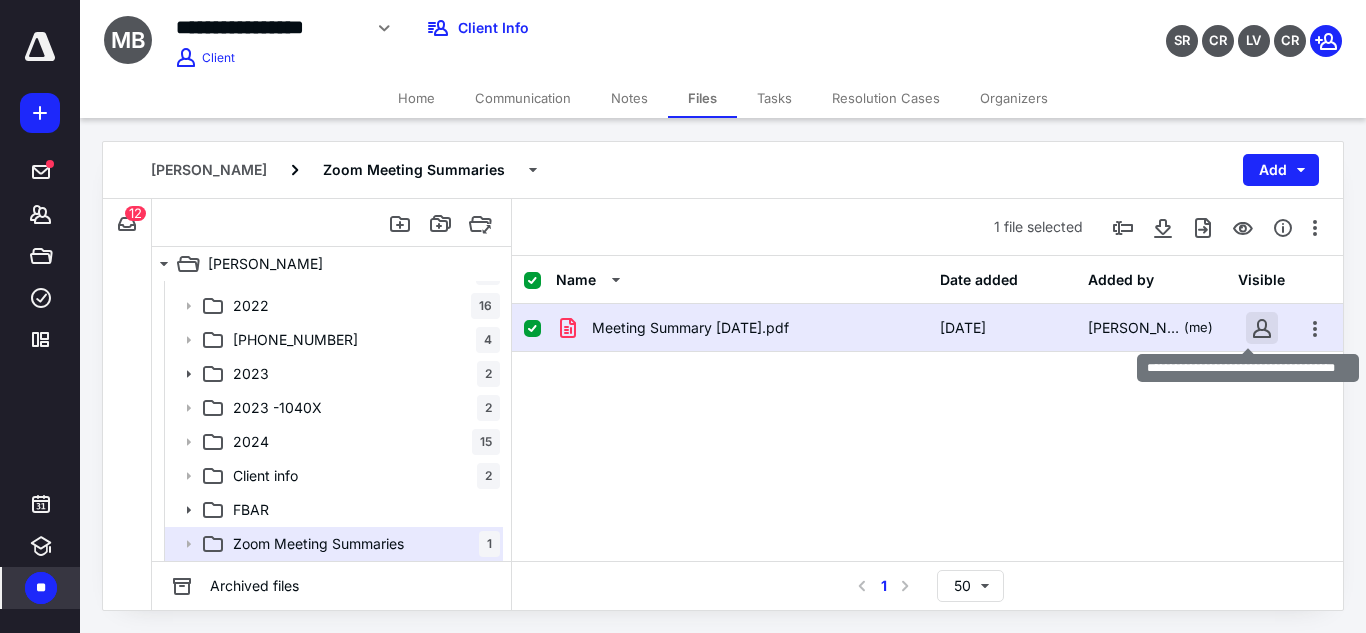 click at bounding box center (1262, 328) 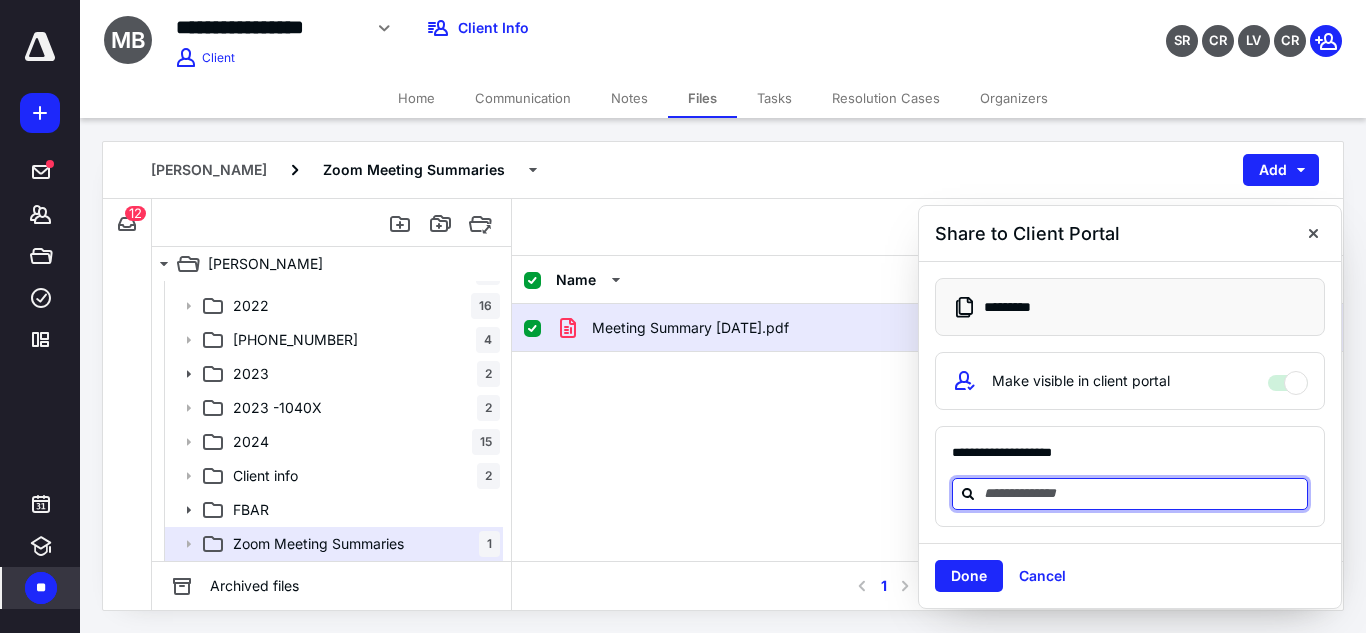 click at bounding box center [1142, 493] 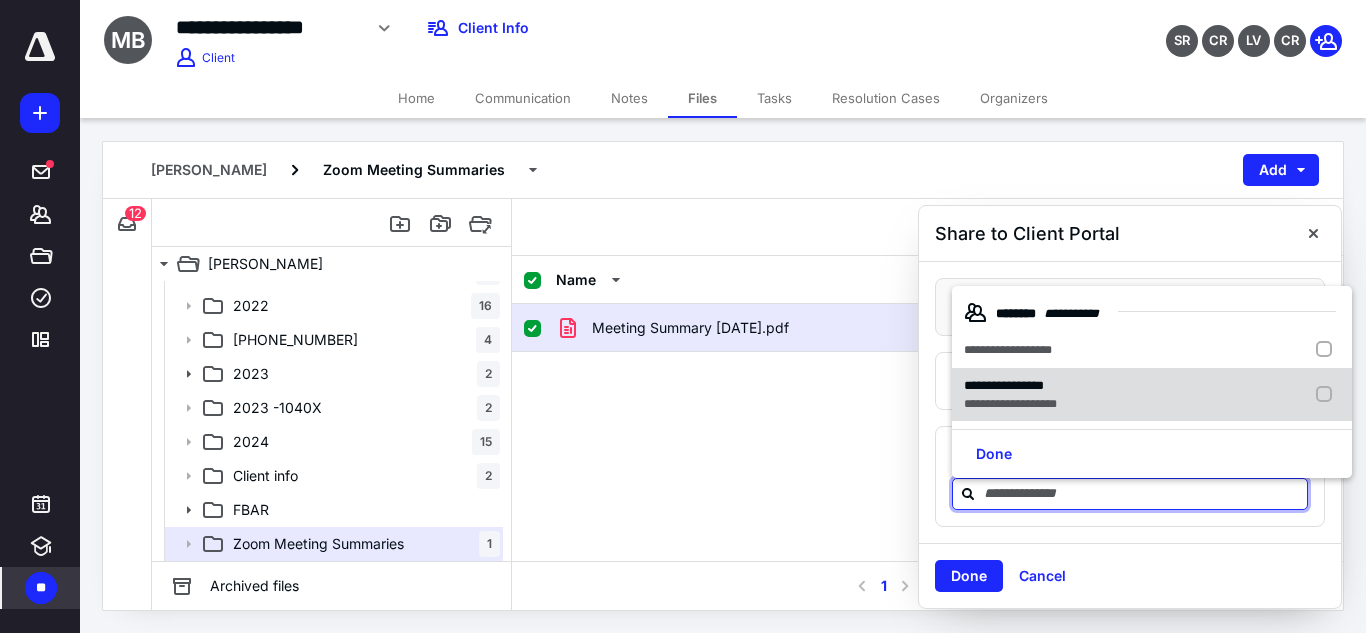 click on "**********" at bounding box center (1004, 385) 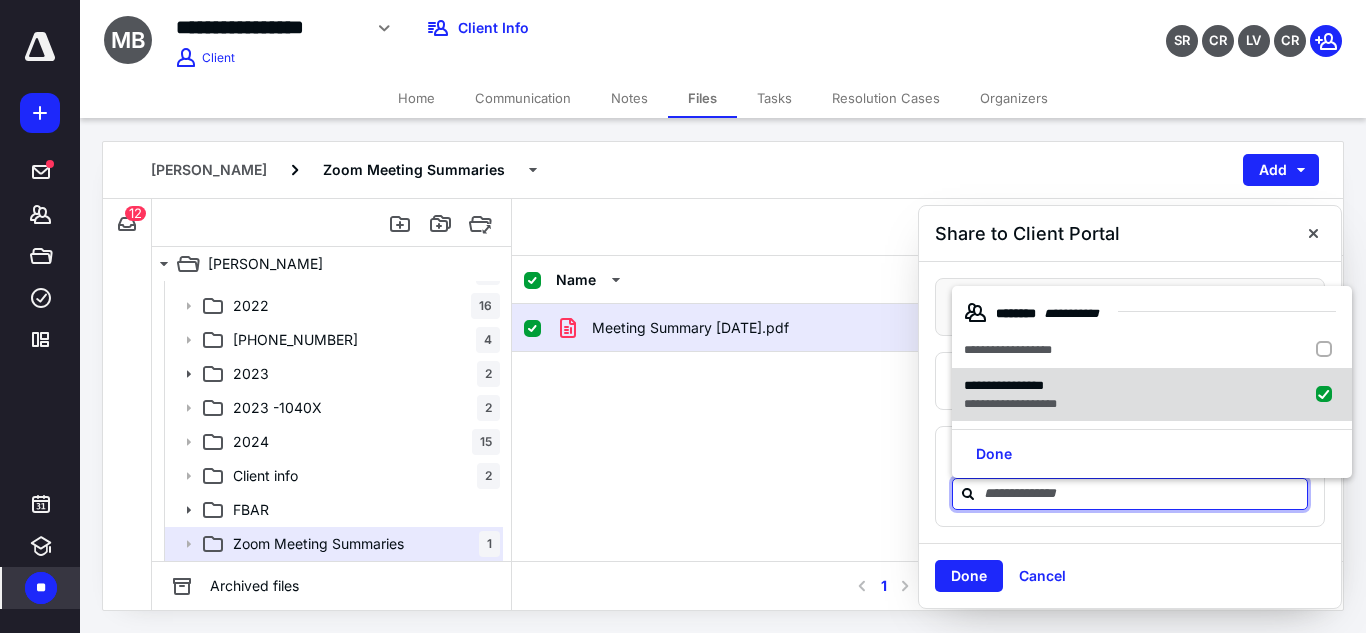 checkbox on "true" 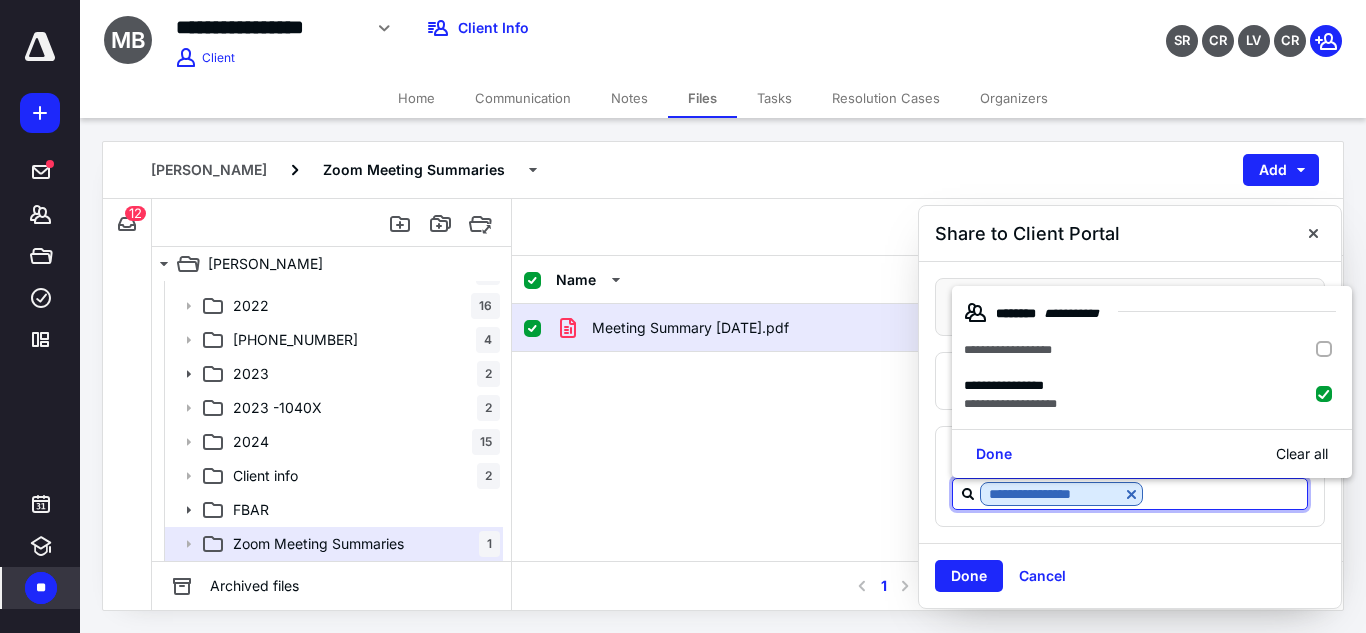 click on "Done" at bounding box center (969, 576) 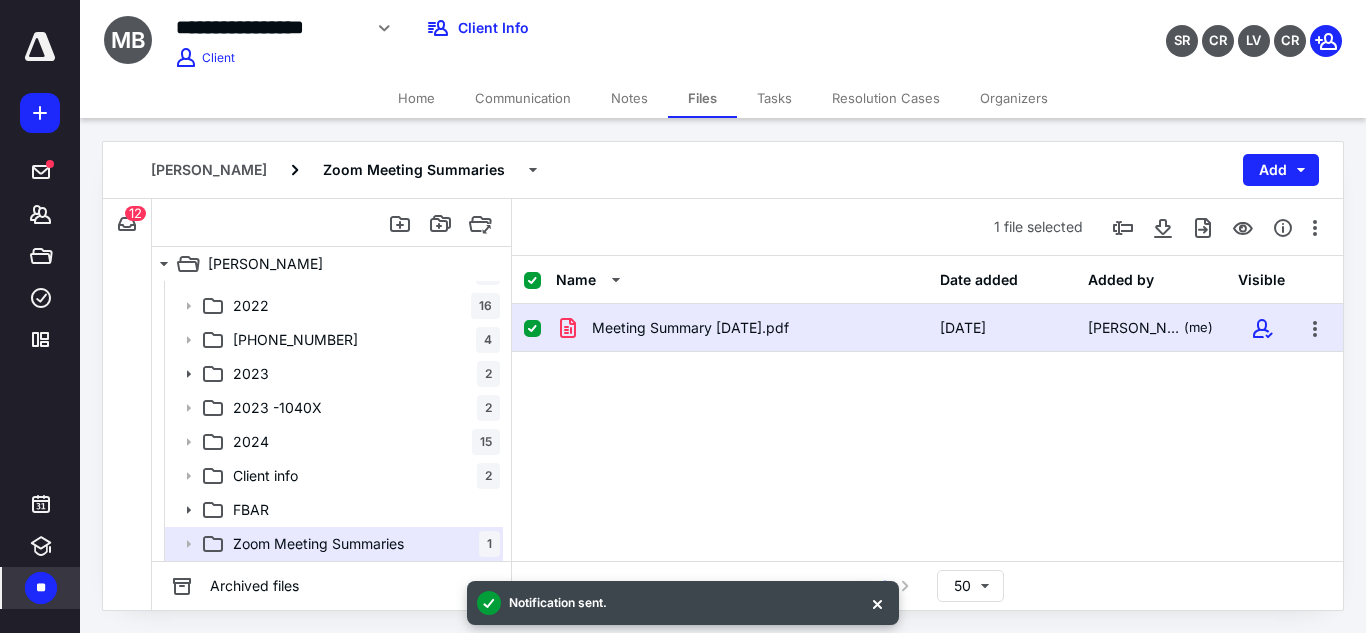 click at bounding box center [532, 329] 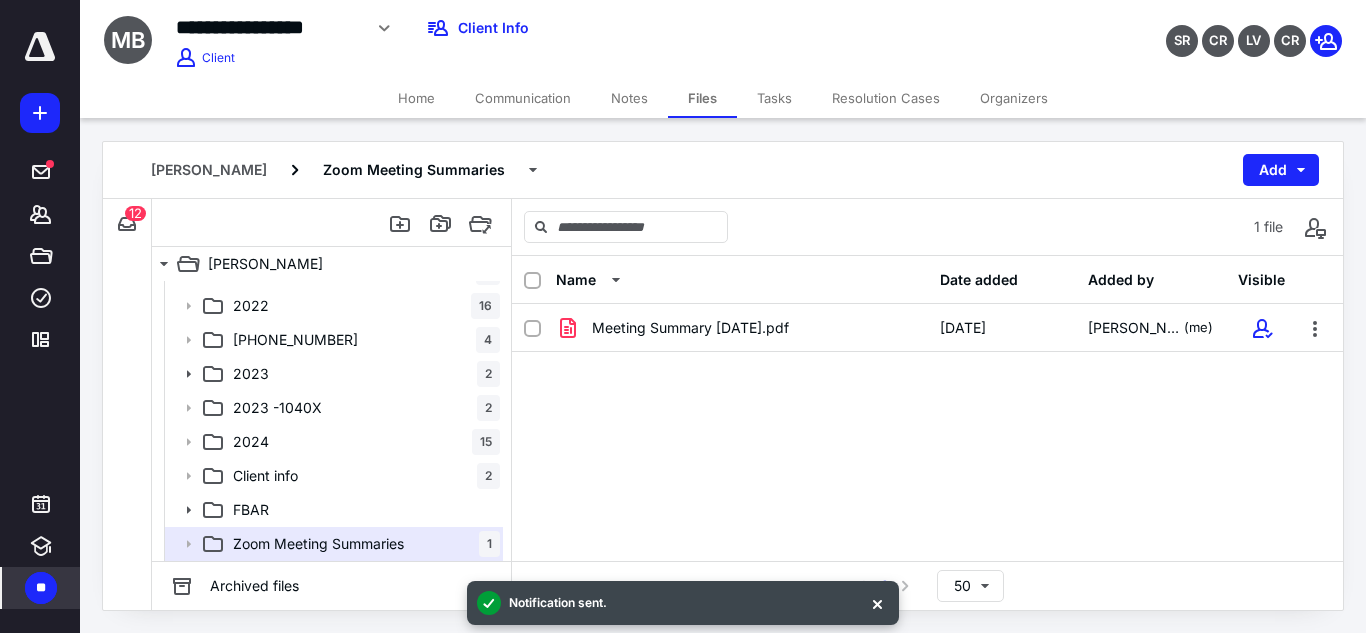 click at bounding box center (40, 47) 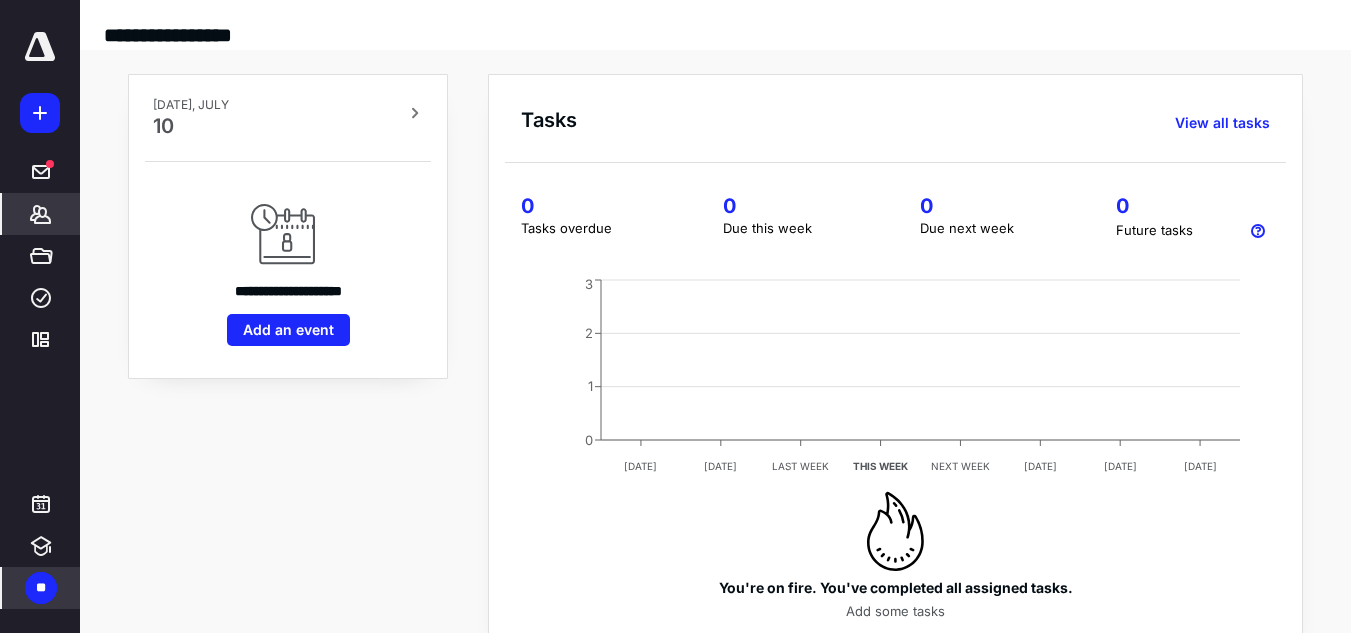 click on "*******" at bounding box center (41, 214) 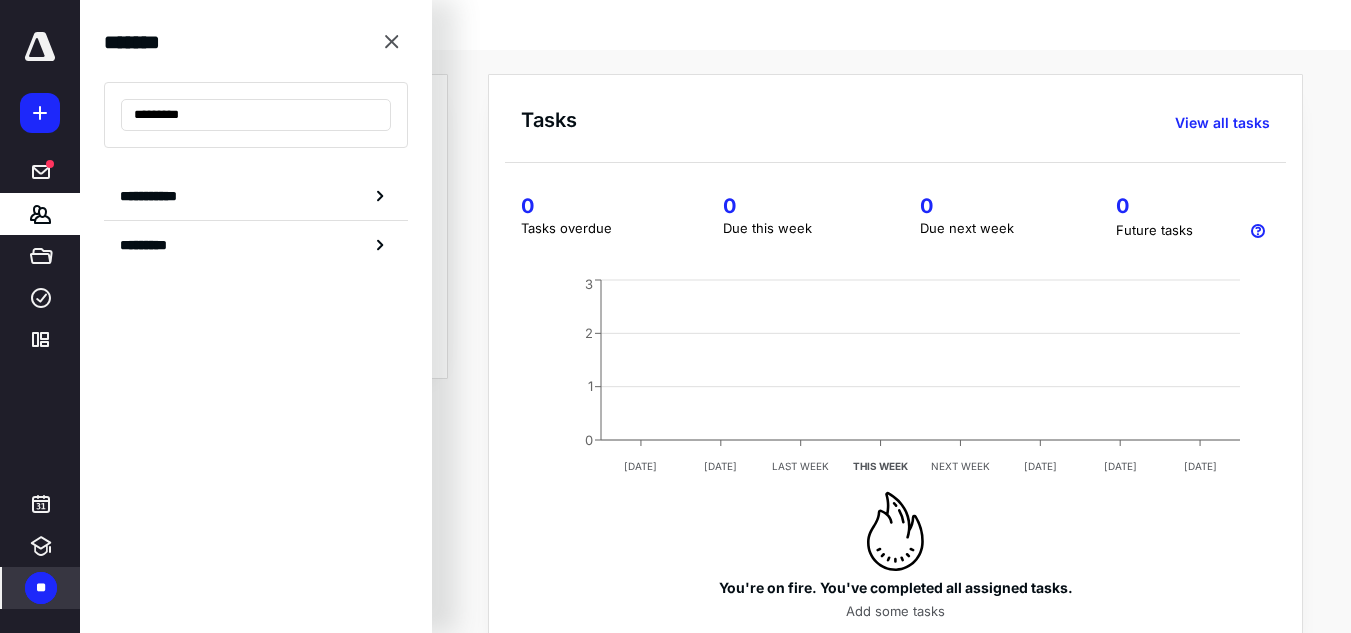type on "*********" 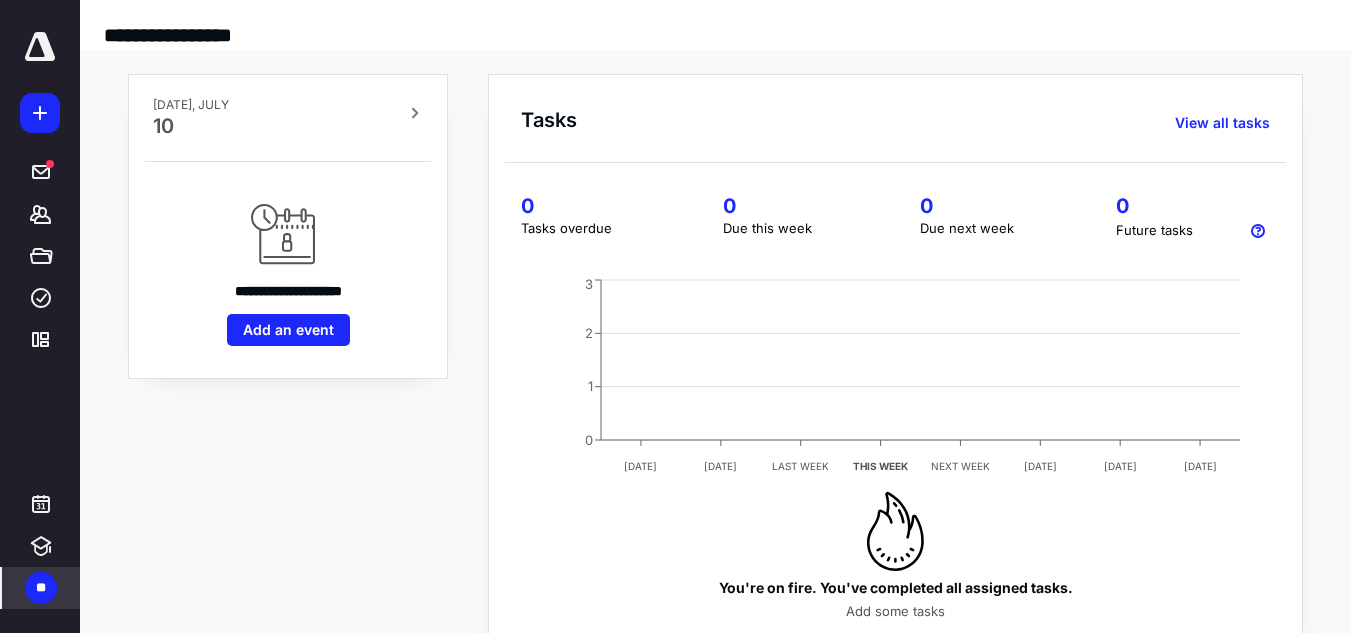 click at bounding box center (40, 113) 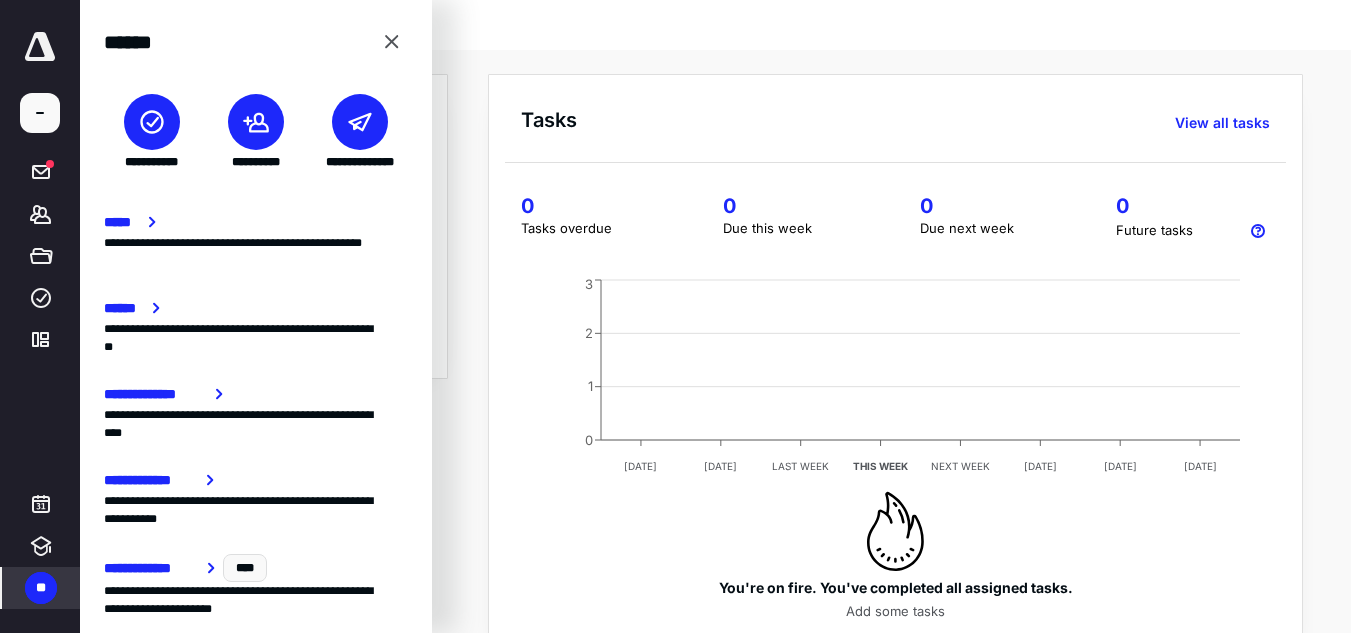 click at bounding box center [256, 122] 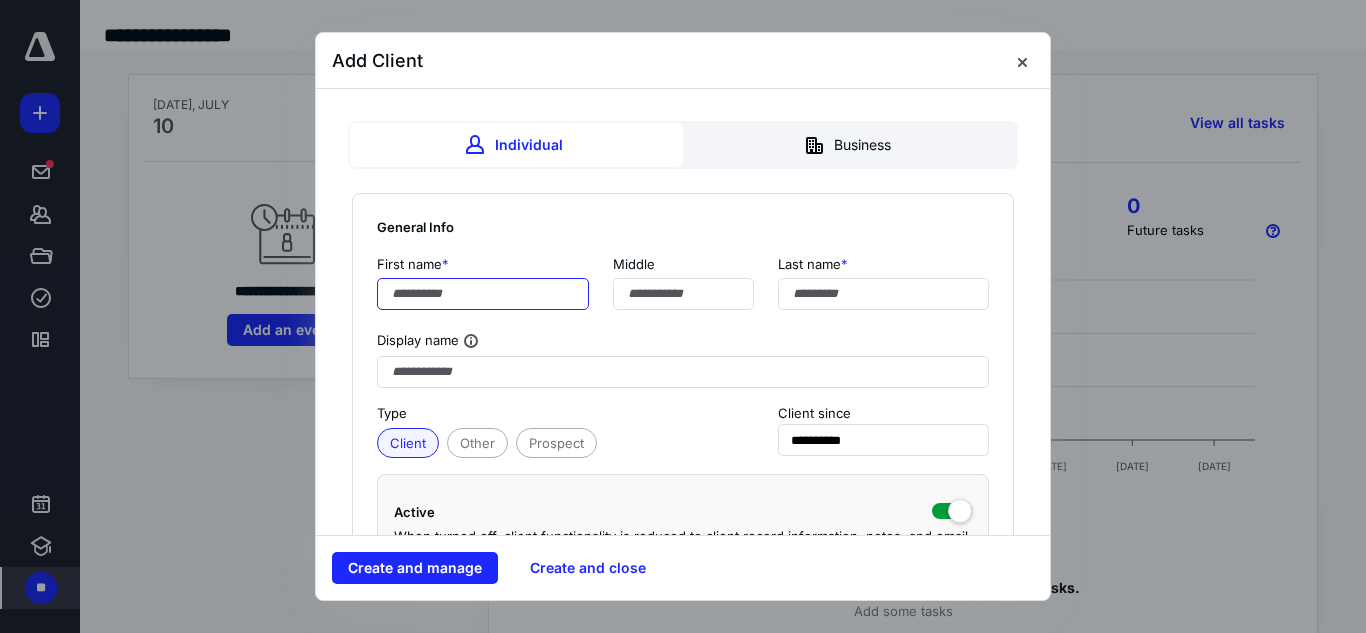 click at bounding box center (483, 294) 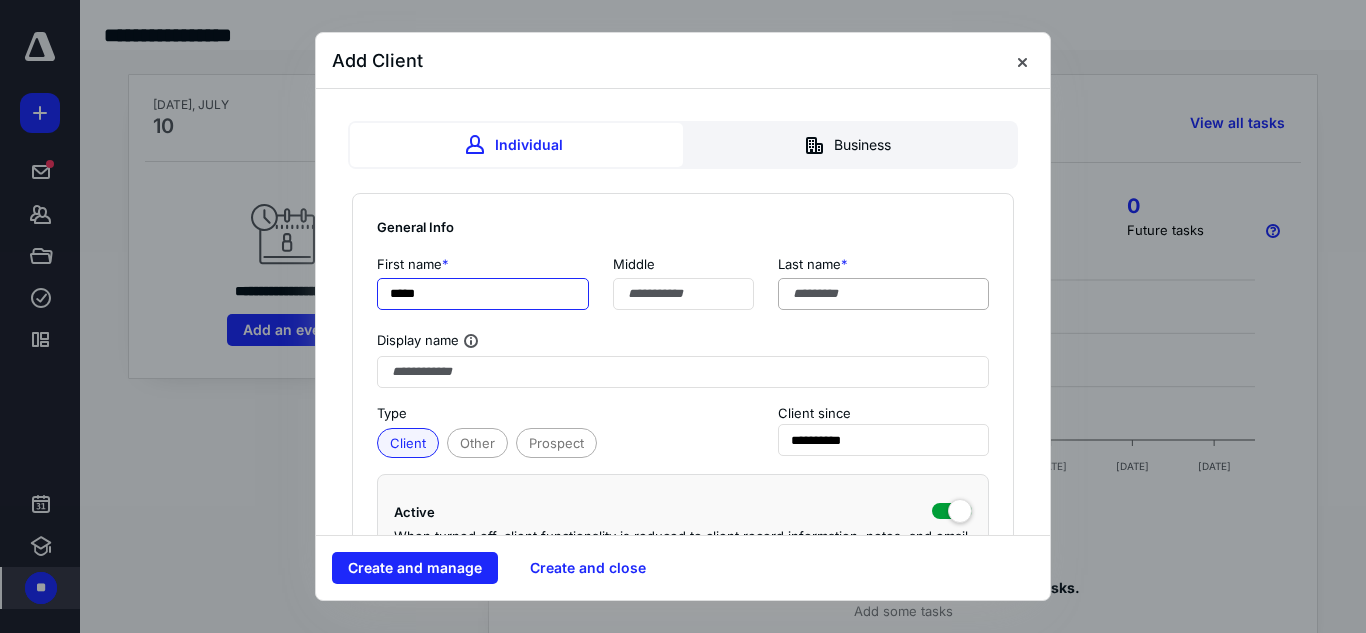 type on "*****" 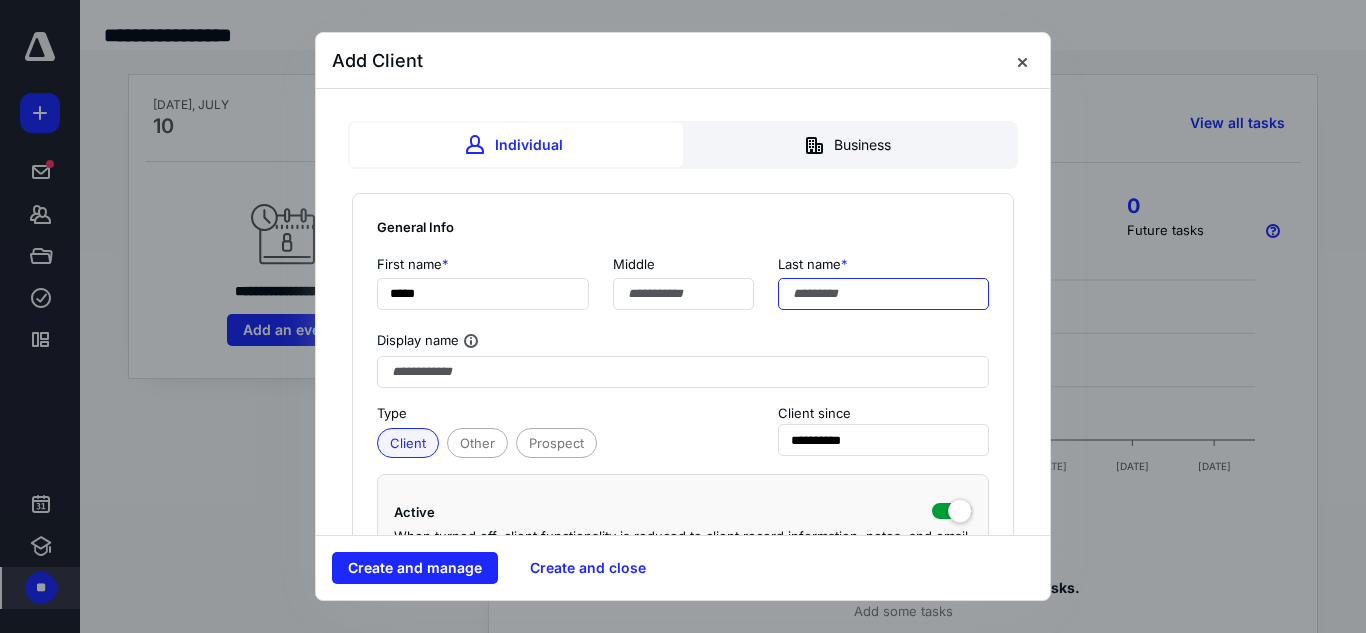 click at bounding box center [884, 294] 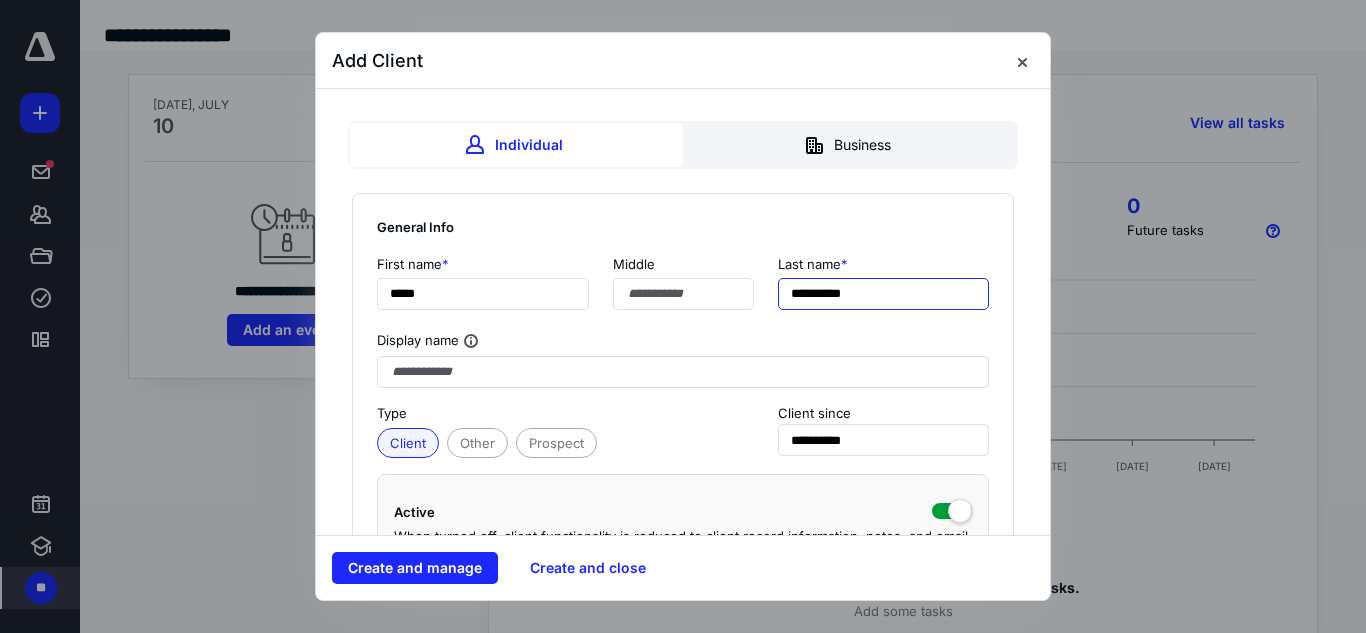 type on "**********" 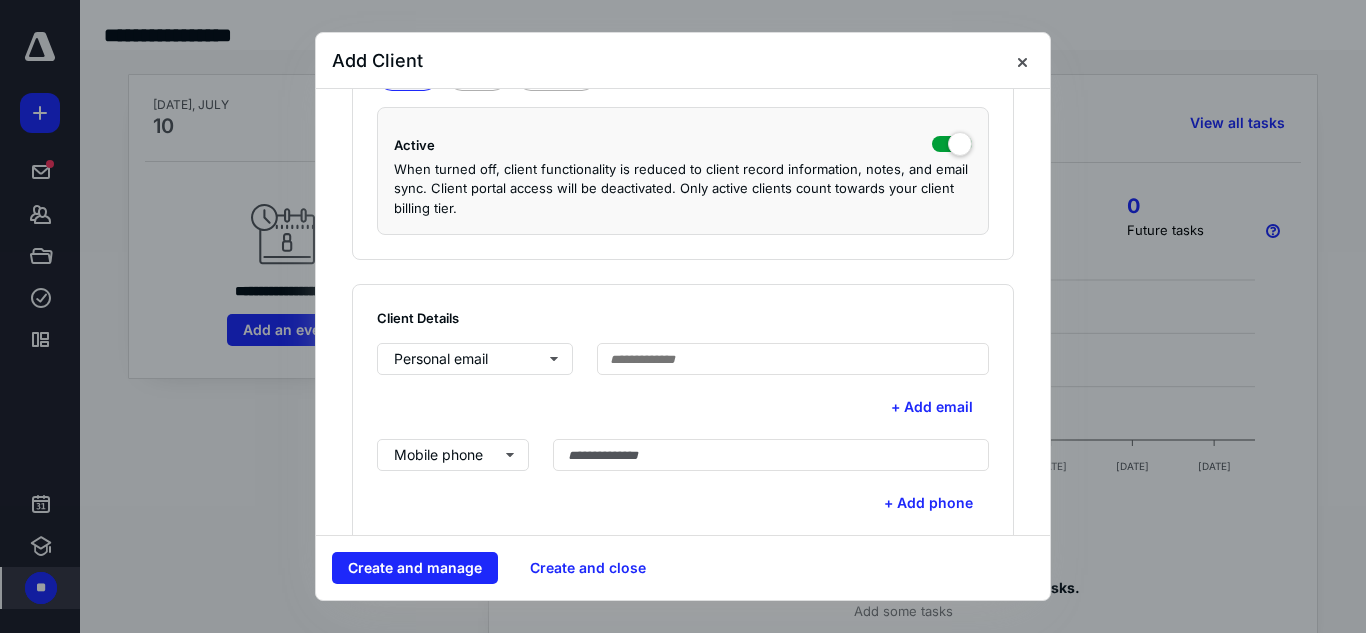 scroll, scrollTop: 366, scrollLeft: 0, axis: vertical 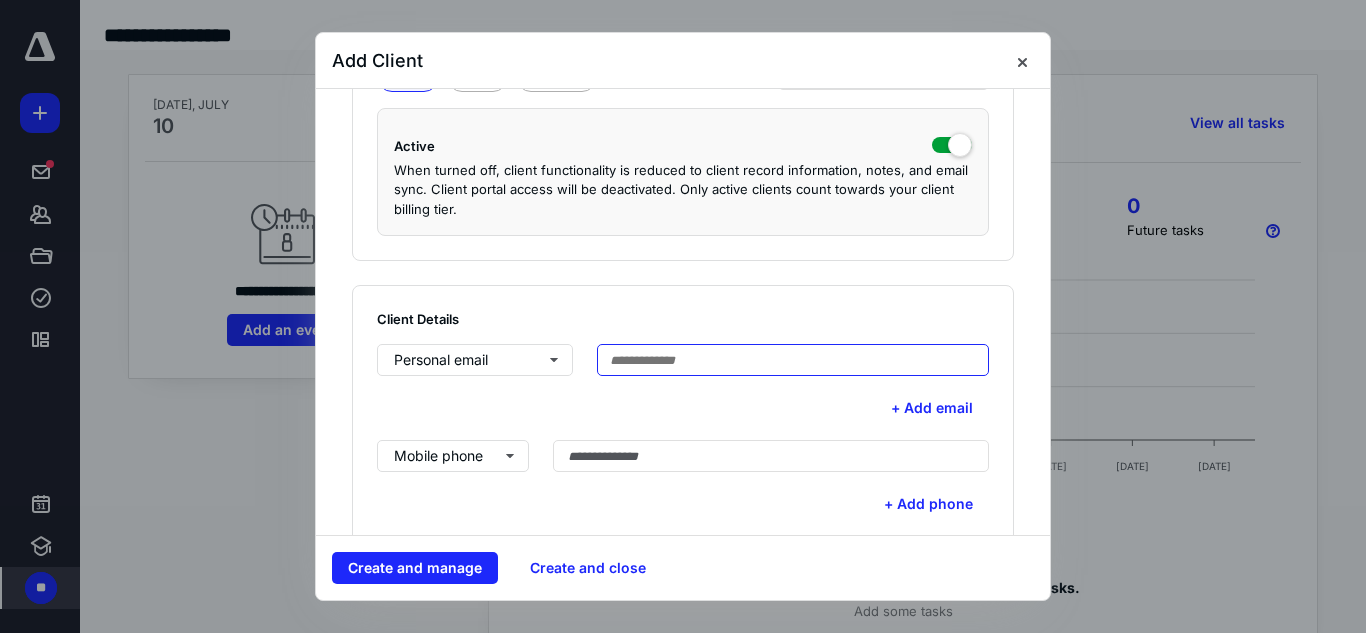 click at bounding box center [793, 360] 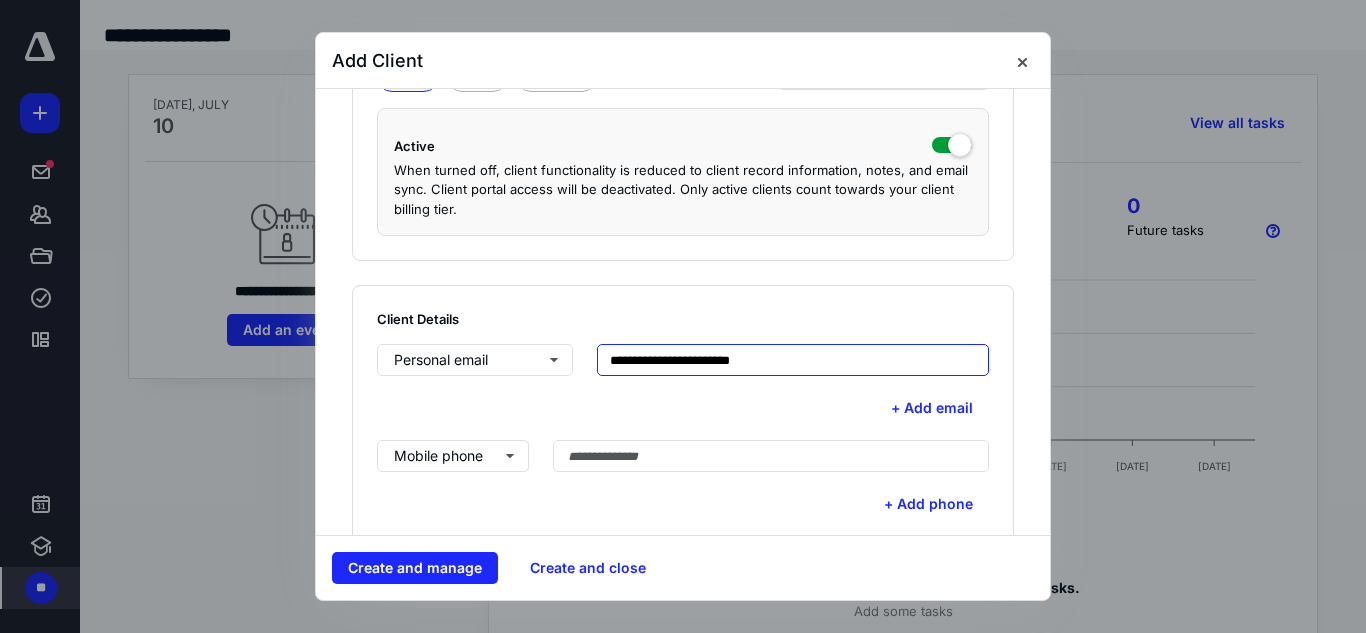 type on "**********" 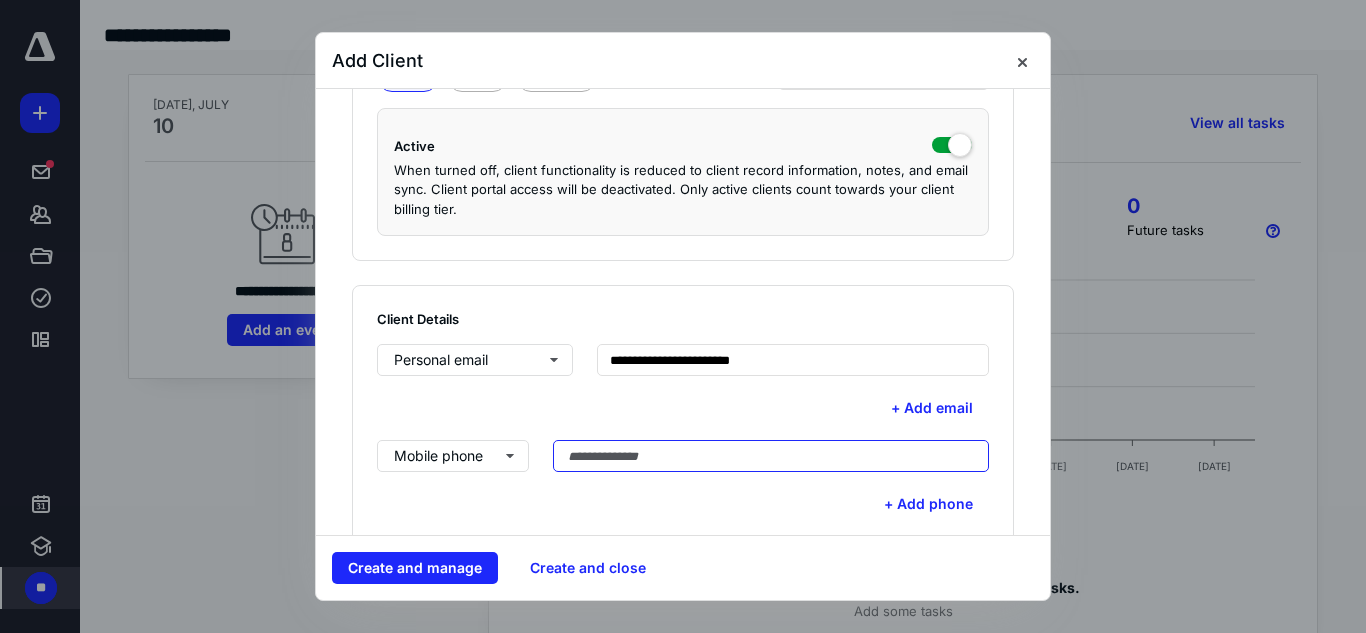 click at bounding box center [771, 456] 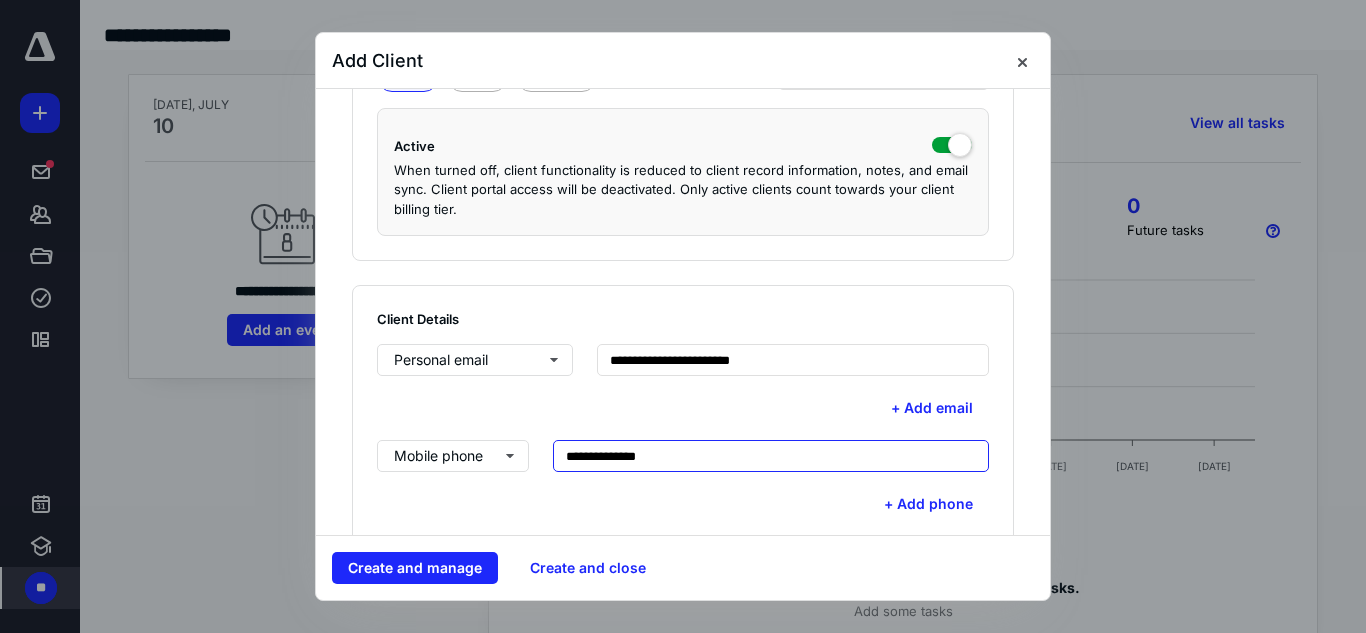 scroll, scrollTop: 478, scrollLeft: 0, axis: vertical 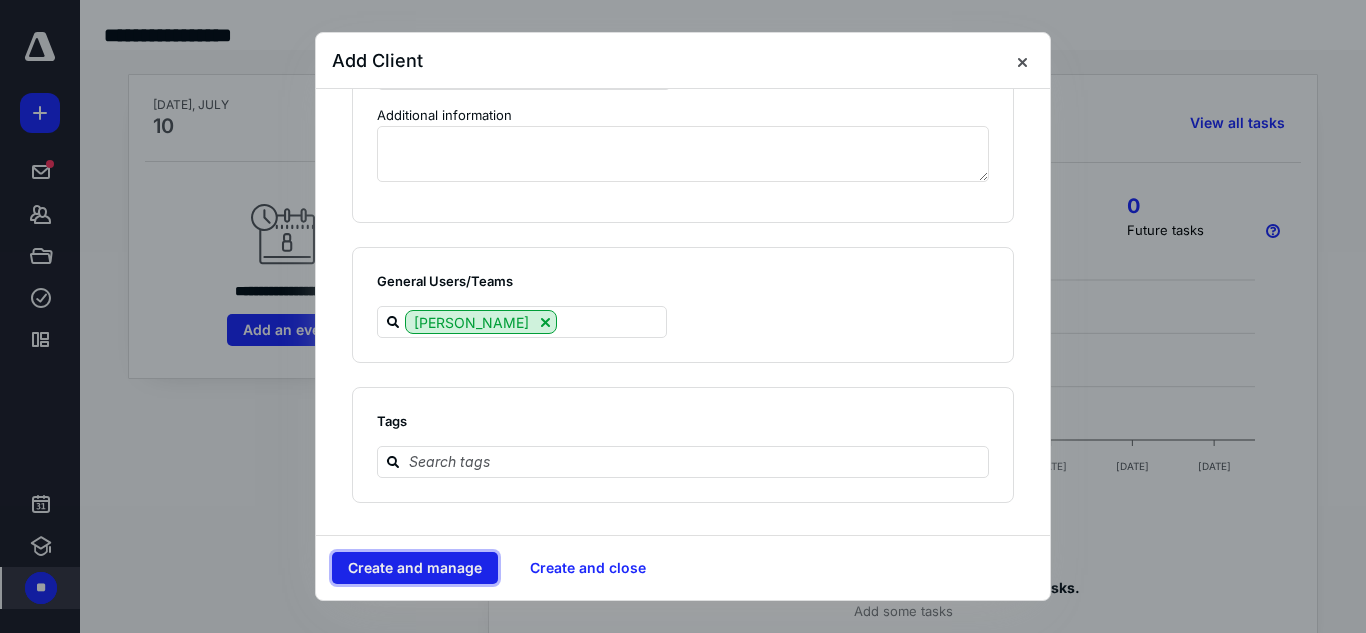 click on "Create and manage" at bounding box center [415, 568] 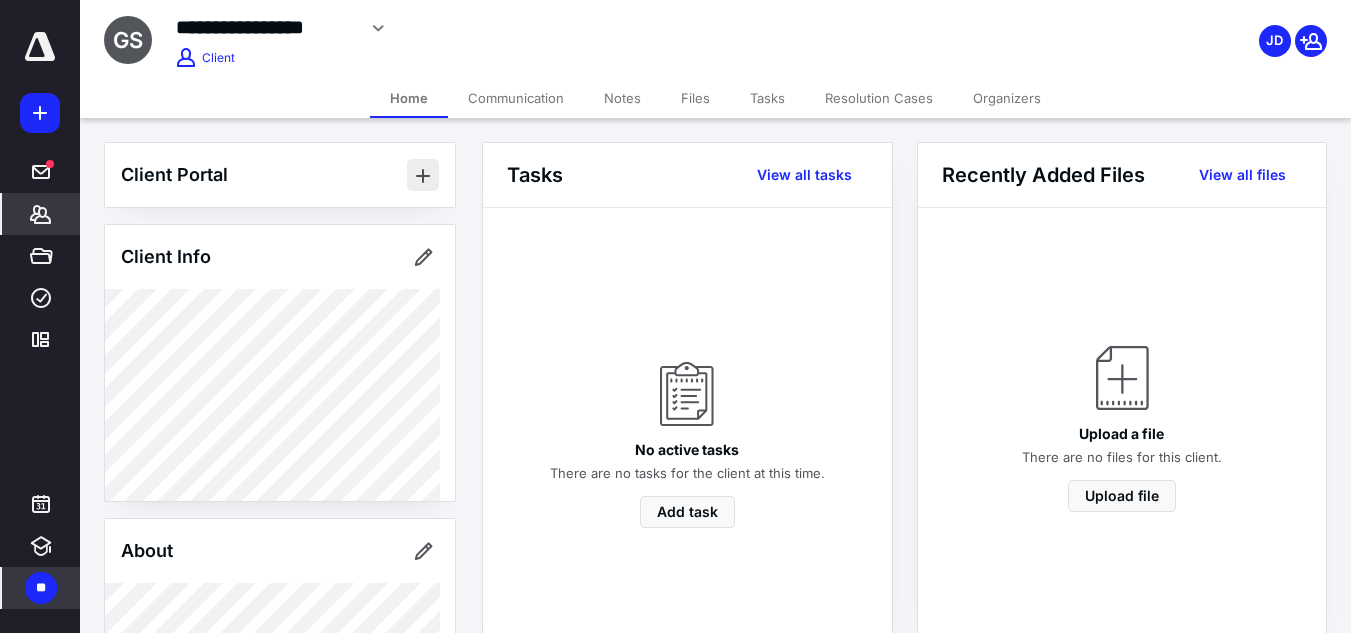 click at bounding box center (423, 175) 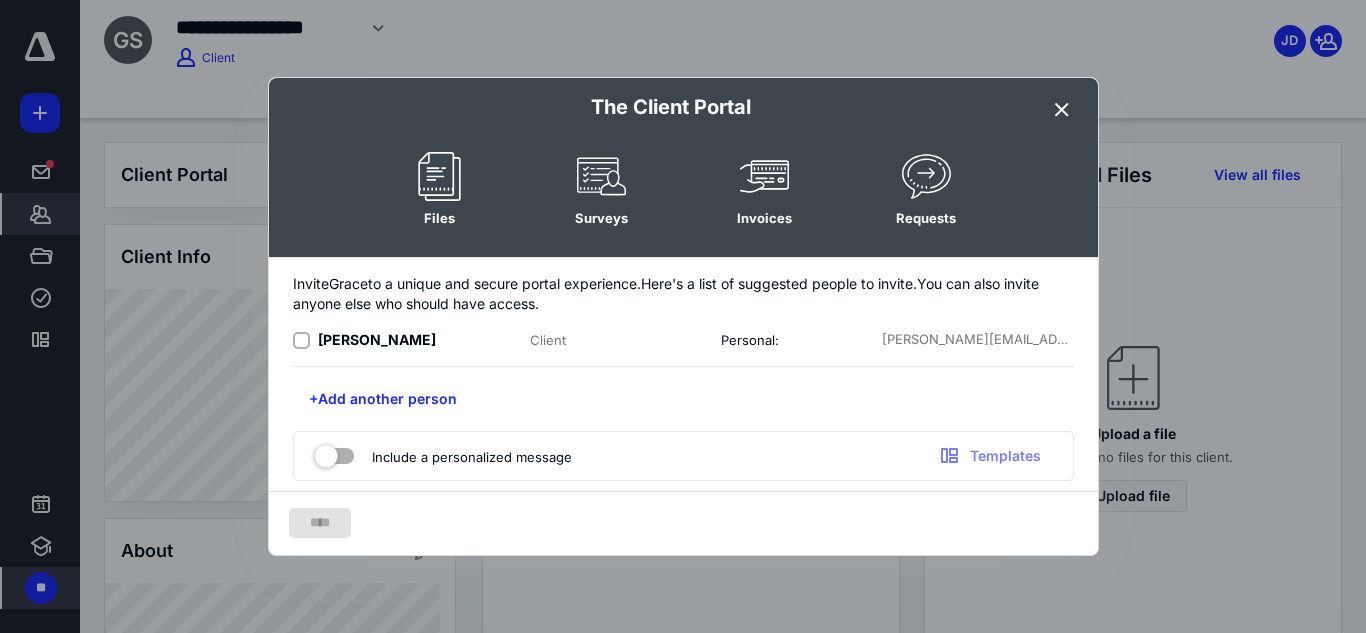 click at bounding box center [301, 341] 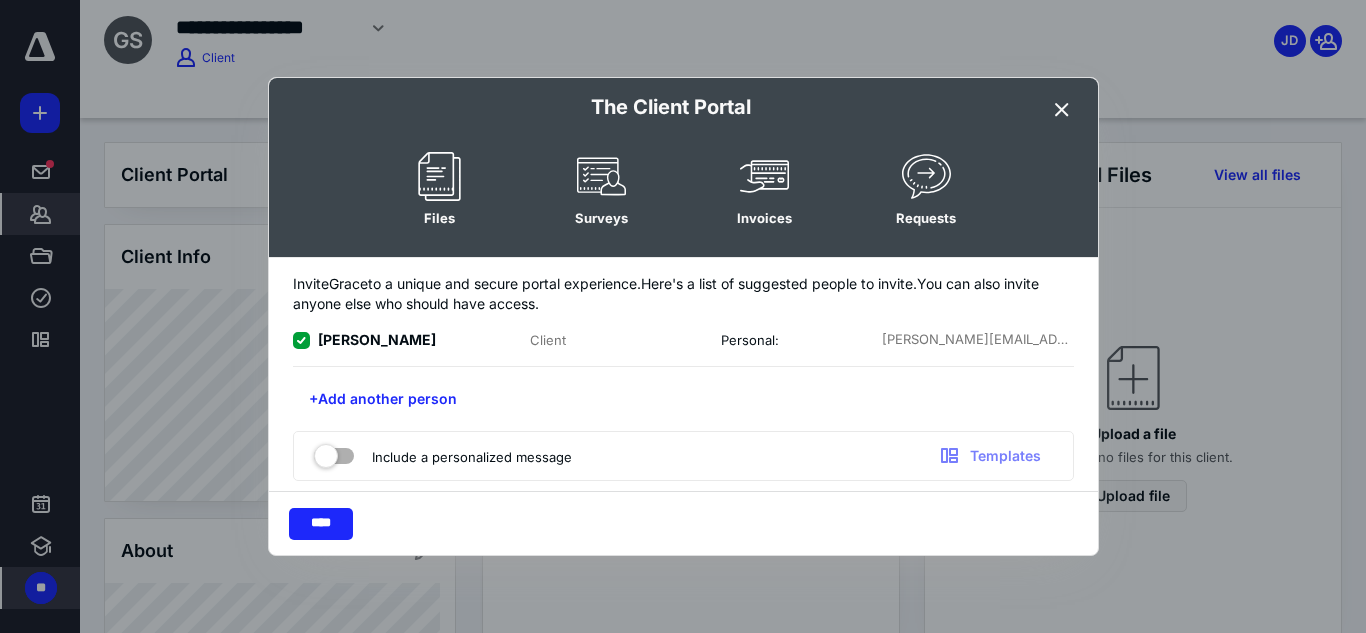 click at bounding box center [334, 452] 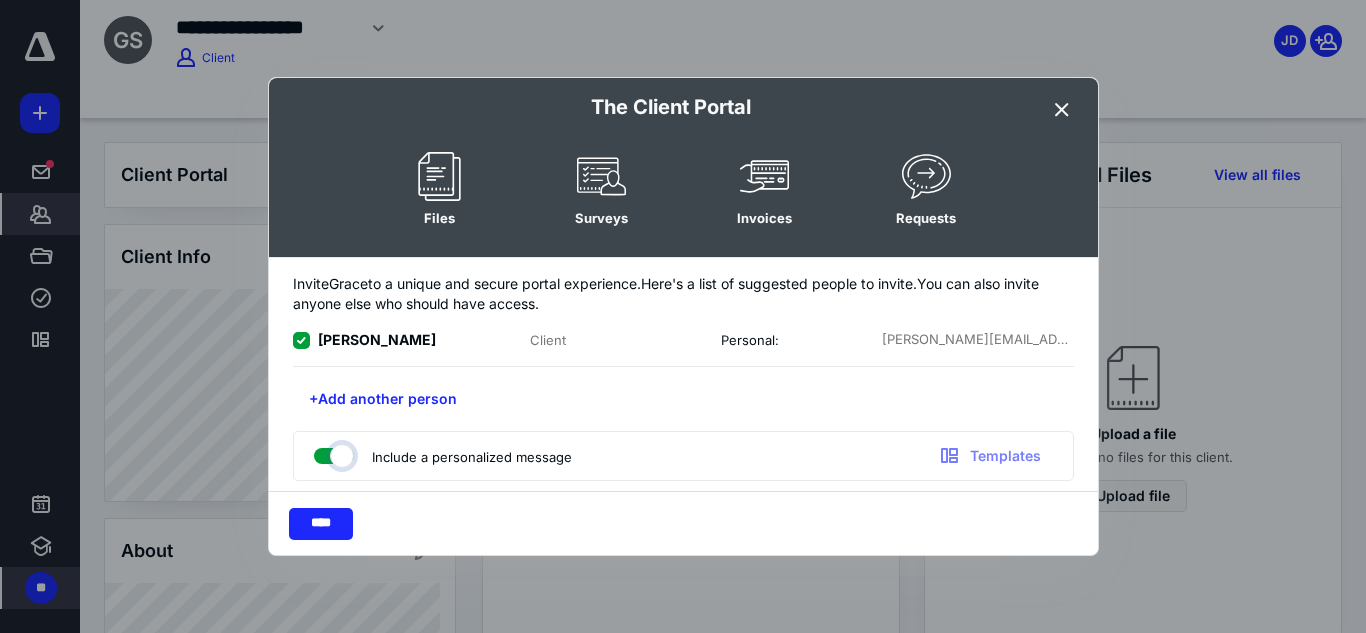 checkbox on "true" 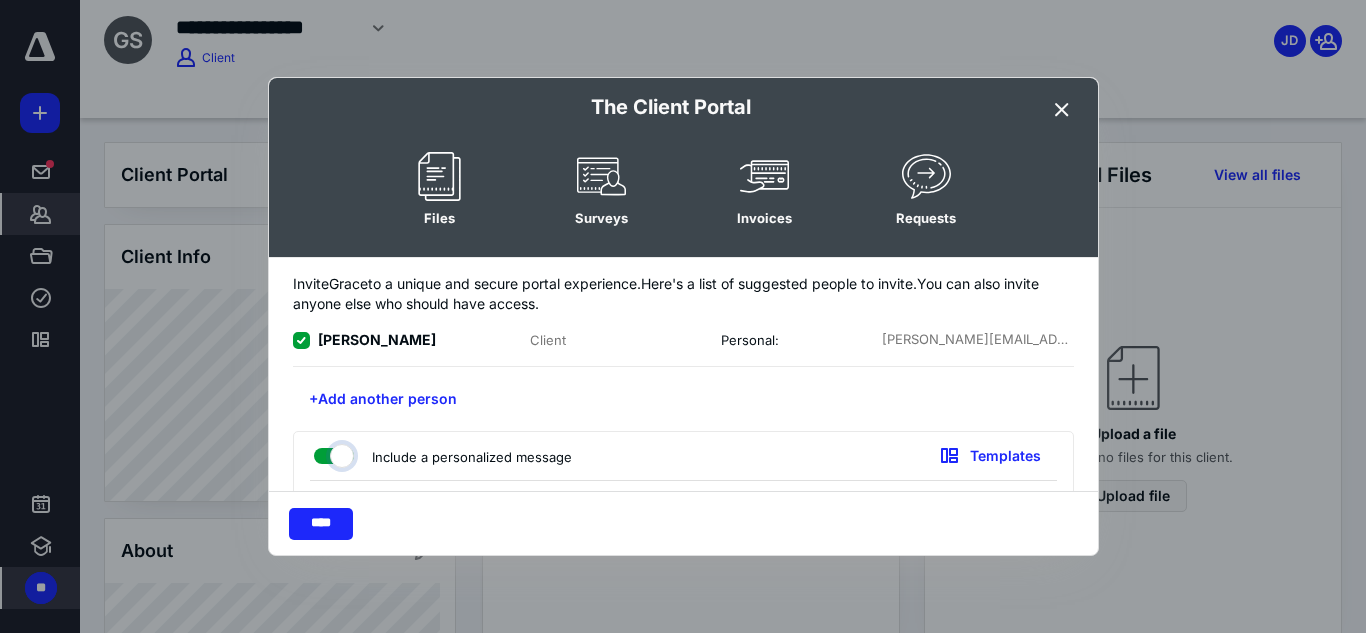 scroll, scrollTop: 186, scrollLeft: 0, axis: vertical 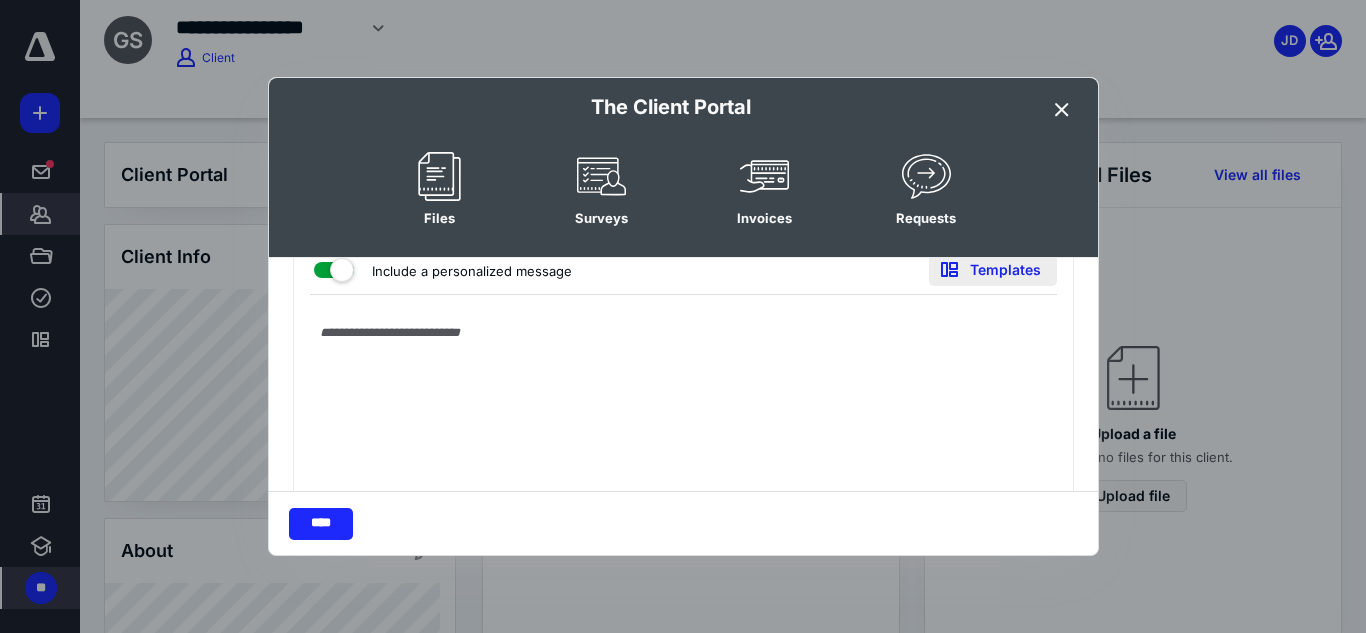 click on "Templates" at bounding box center (993, 270) 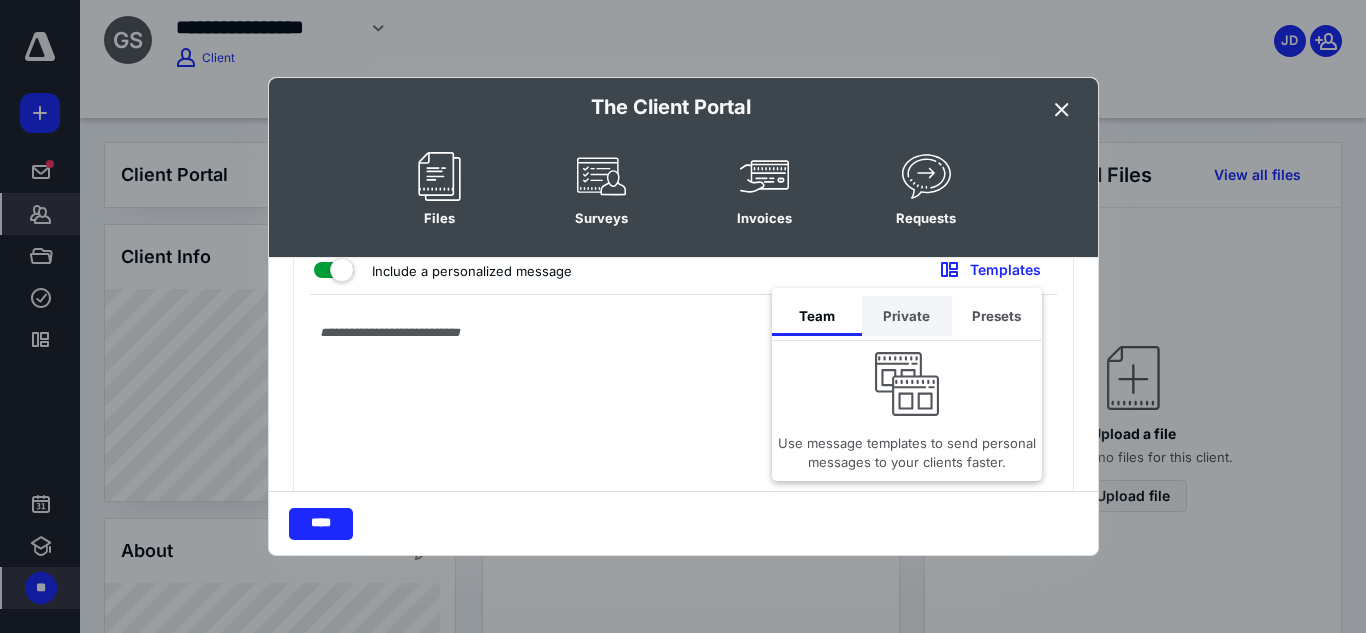 click on "Private" at bounding box center [907, 316] 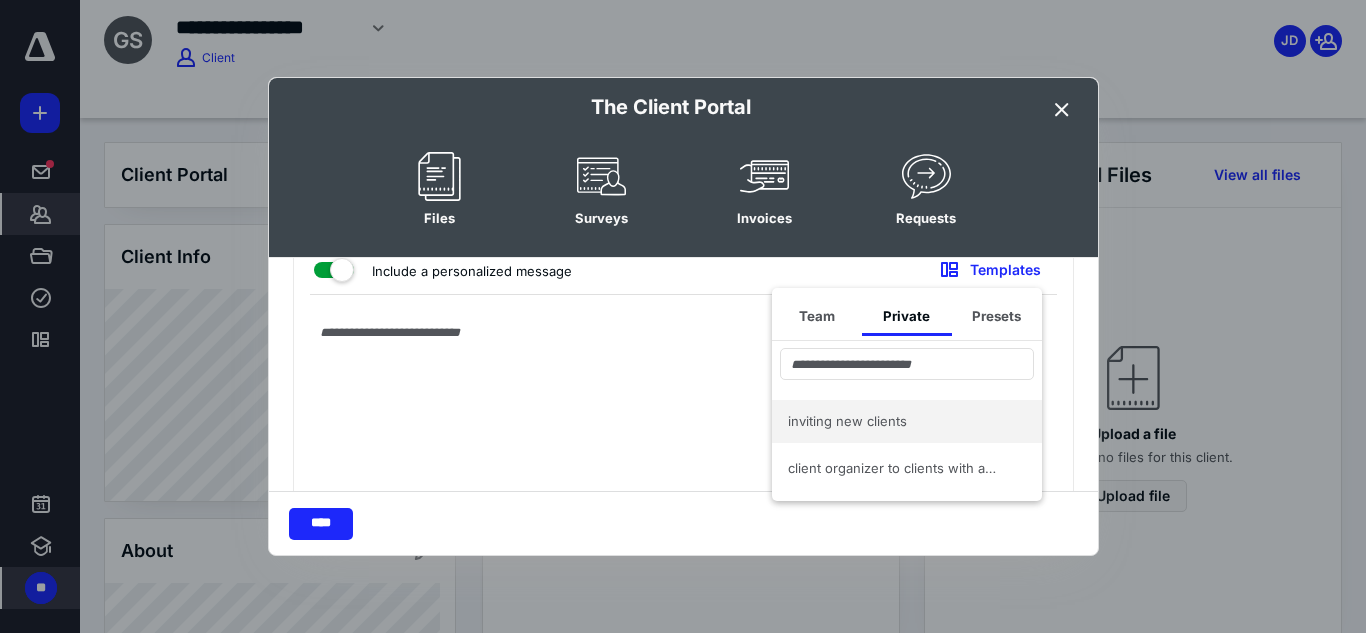 click on "inviting new clients" at bounding box center (895, 421) 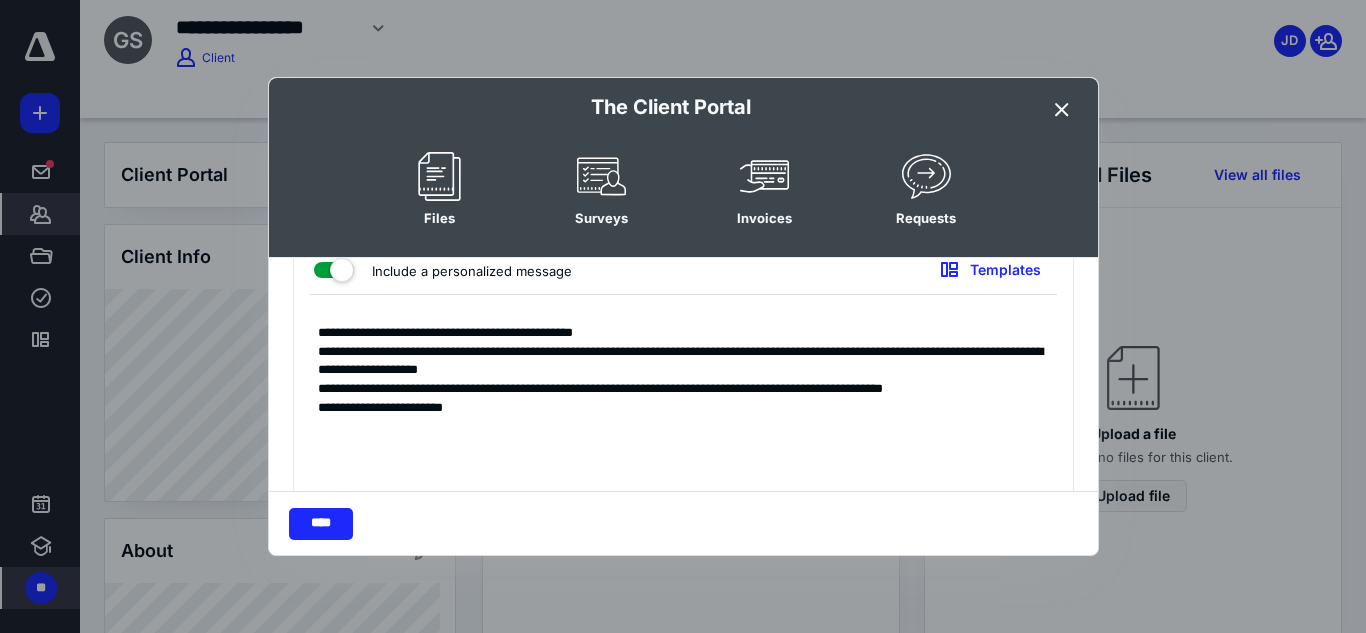 click on "****" at bounding box center (683, 523) 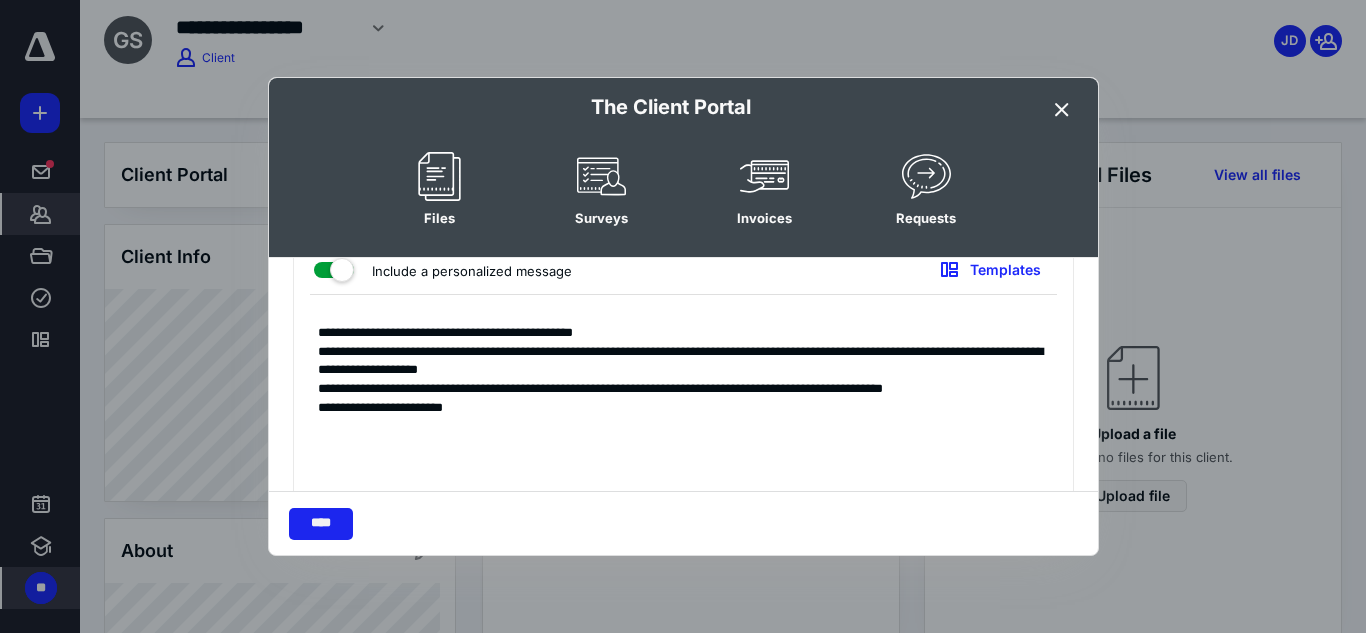 click on "****" at bounding box center [321, 524] 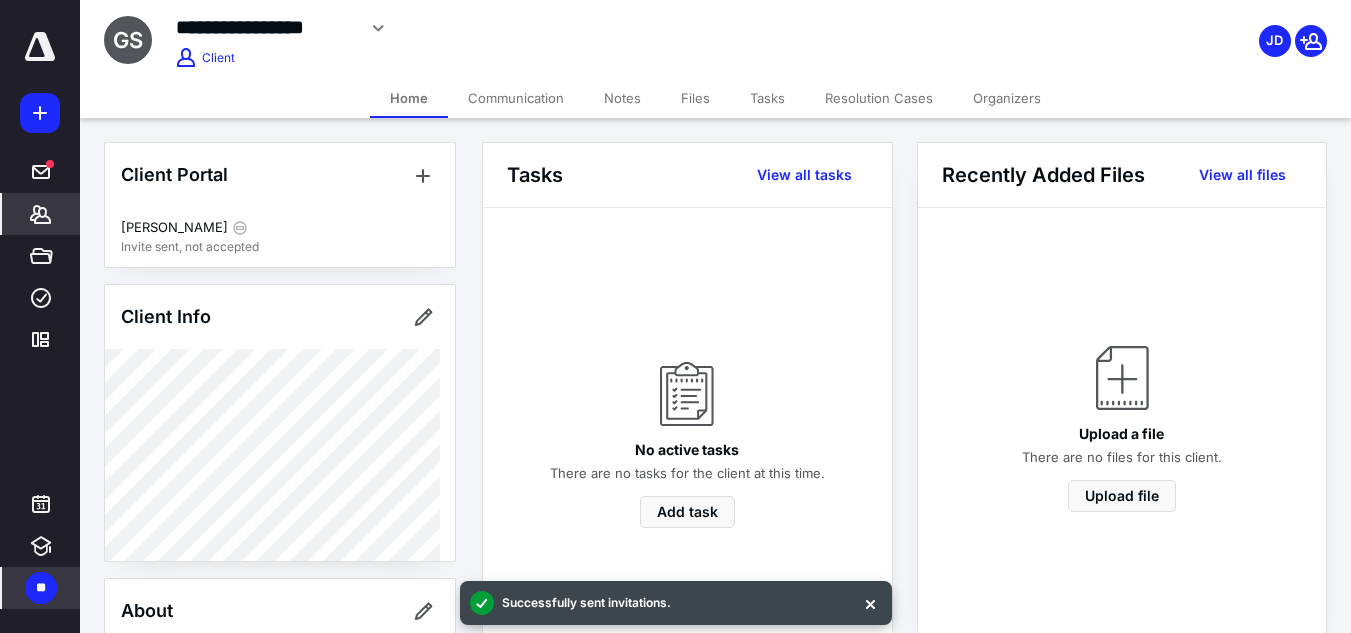 click on "Files" at bounding box center (695, 98) 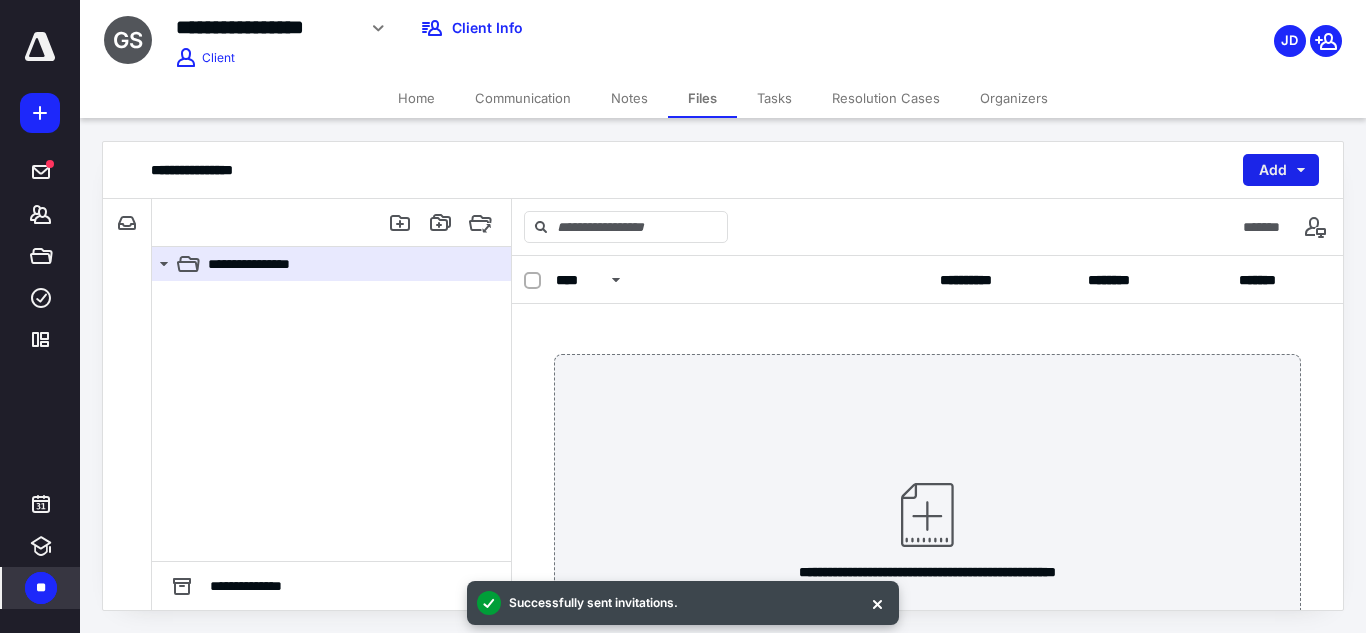 click on "Add" at bounding box center [1281, 170] 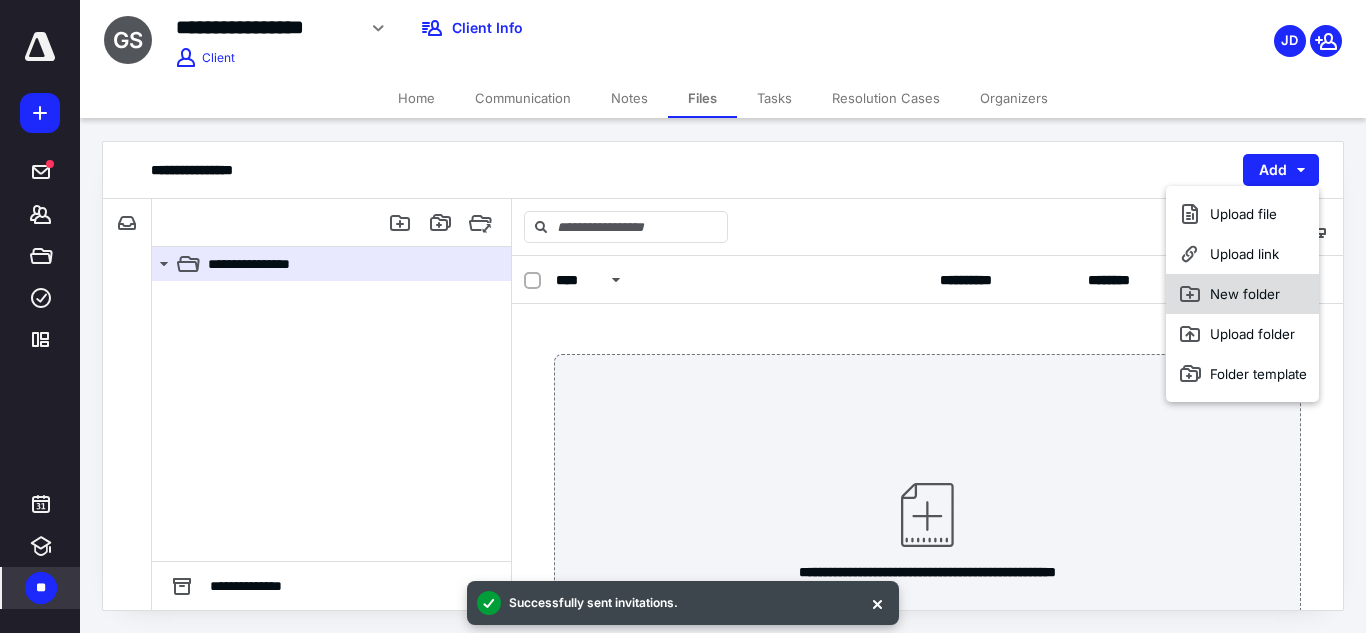 click on "New folder" at bounding box center [1242, 294] 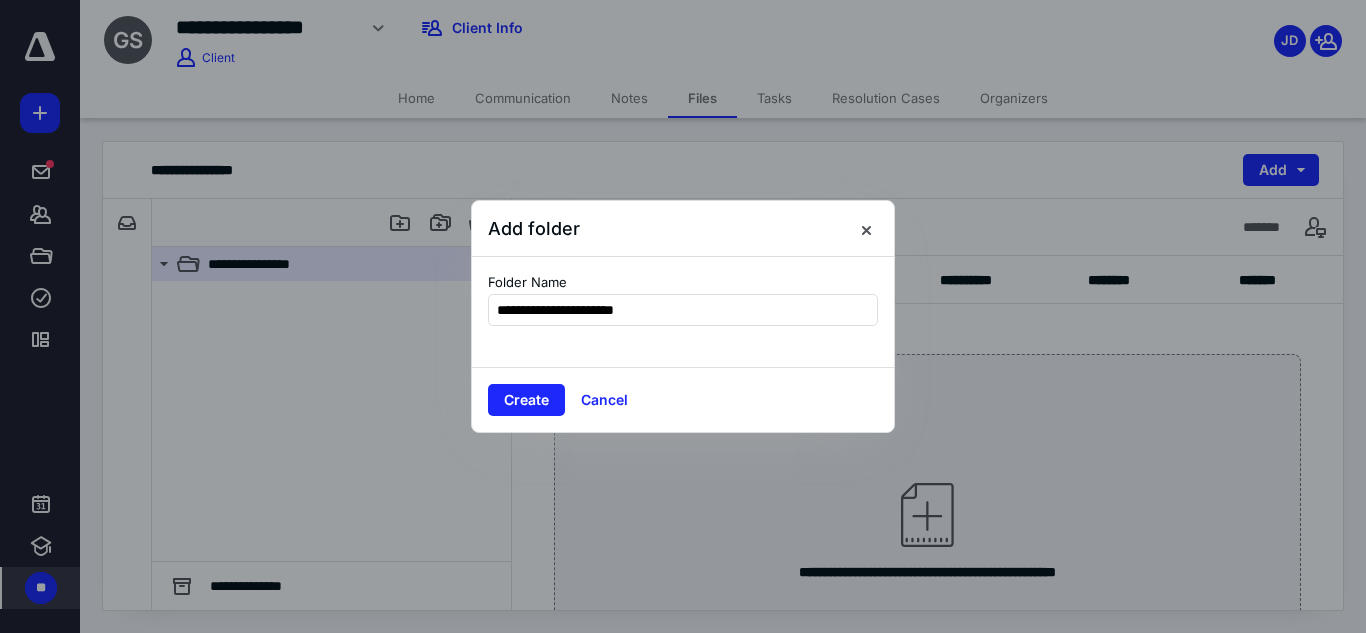 type on "**********" 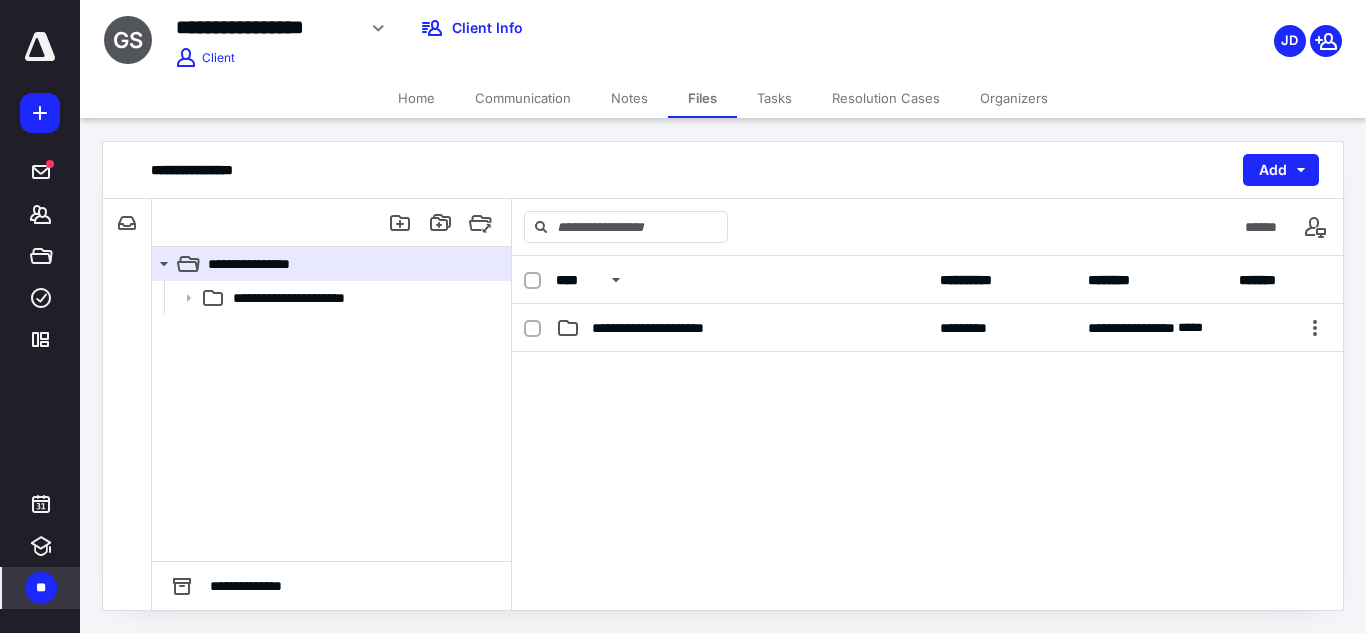 click on "**********" at bounding box center (40, 316) 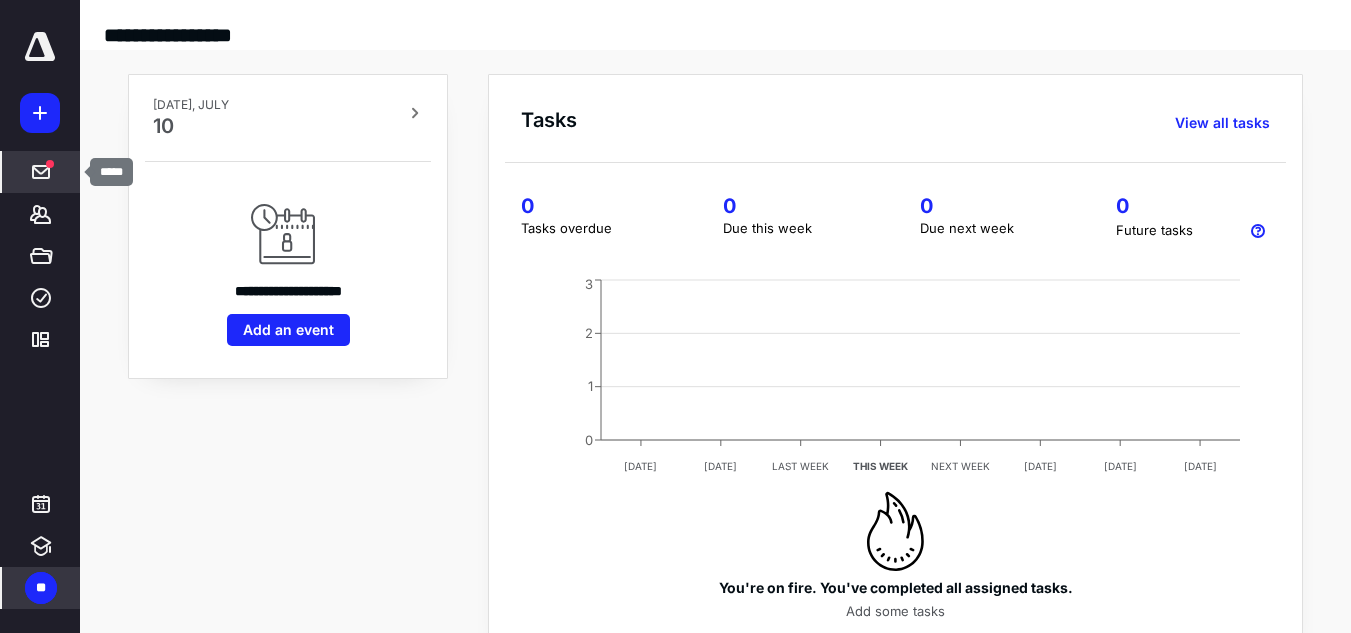 click 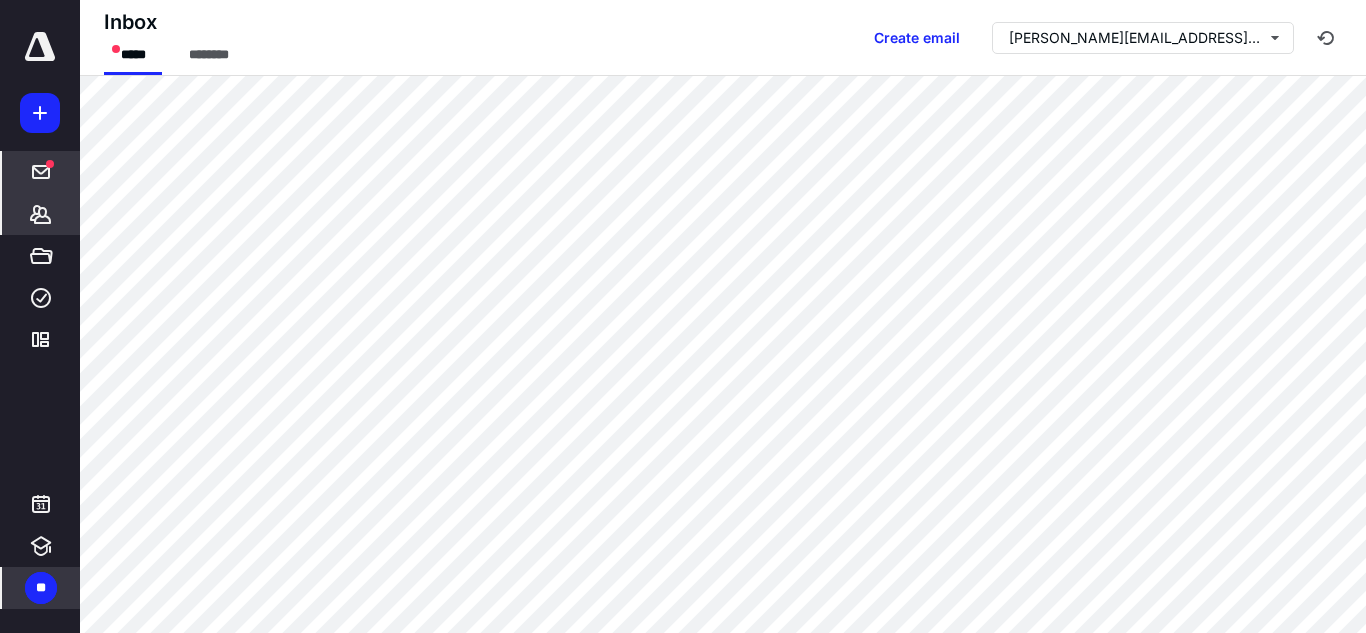 click 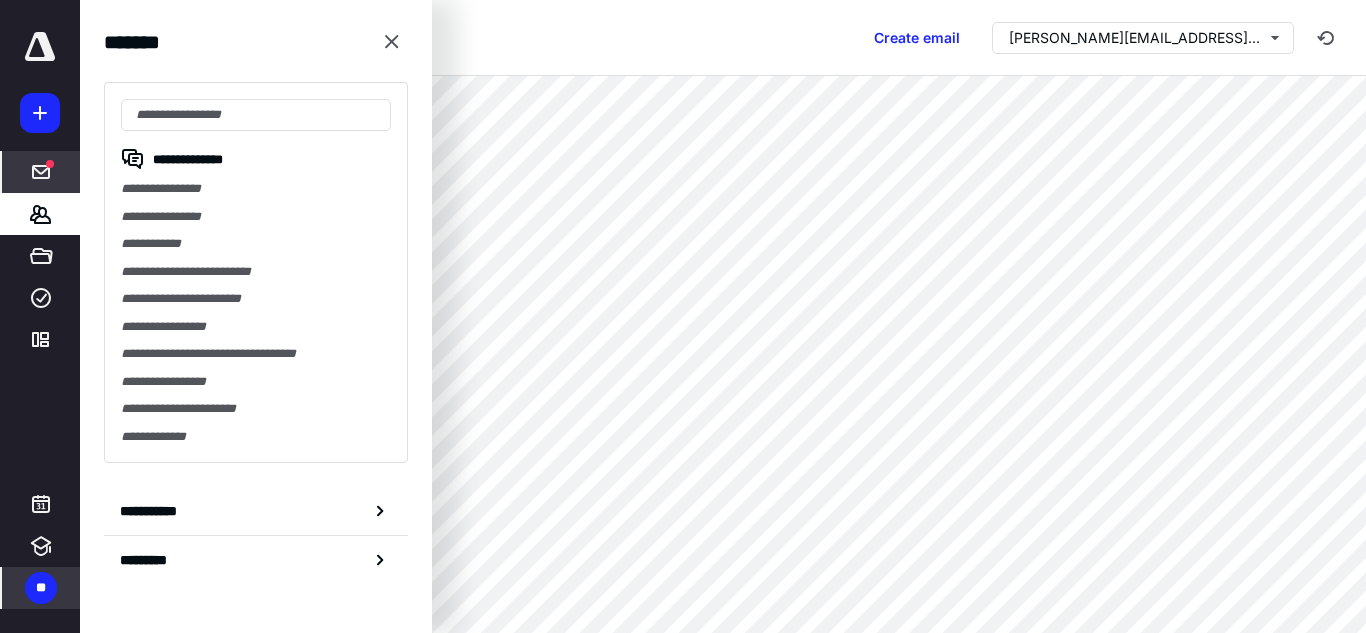 click on "**********" at bounding box center (256, 272) 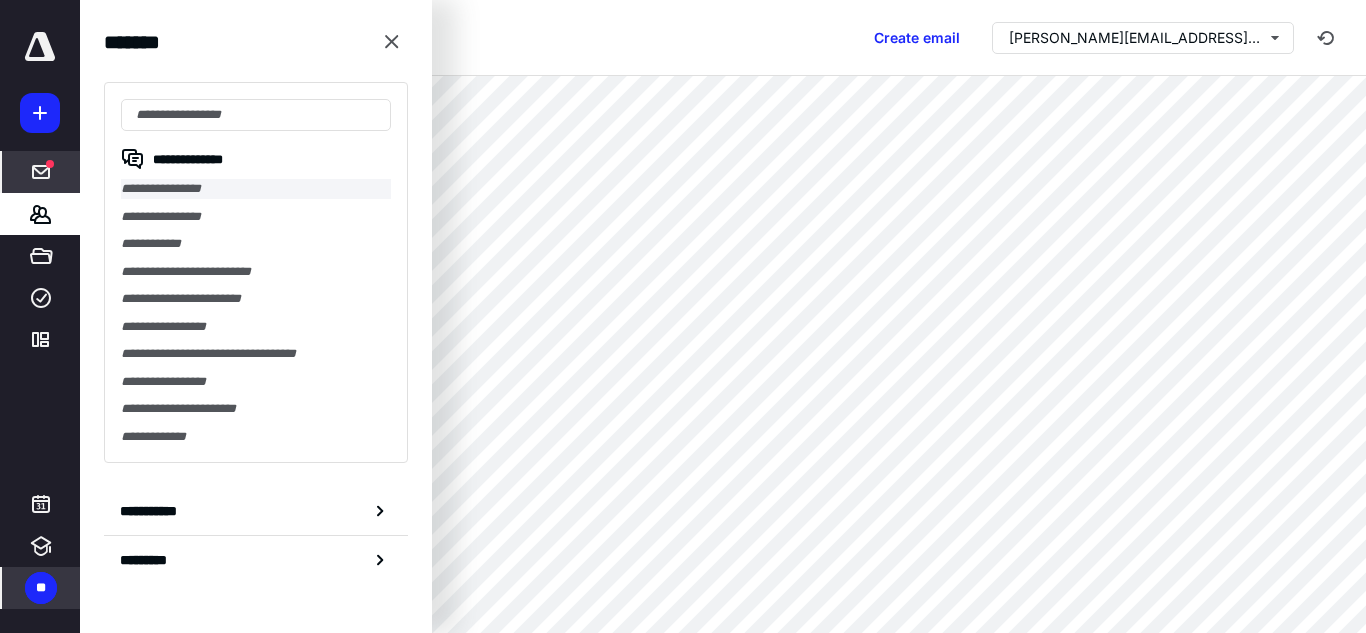 click on "**********" at bounding box center [256, 189] 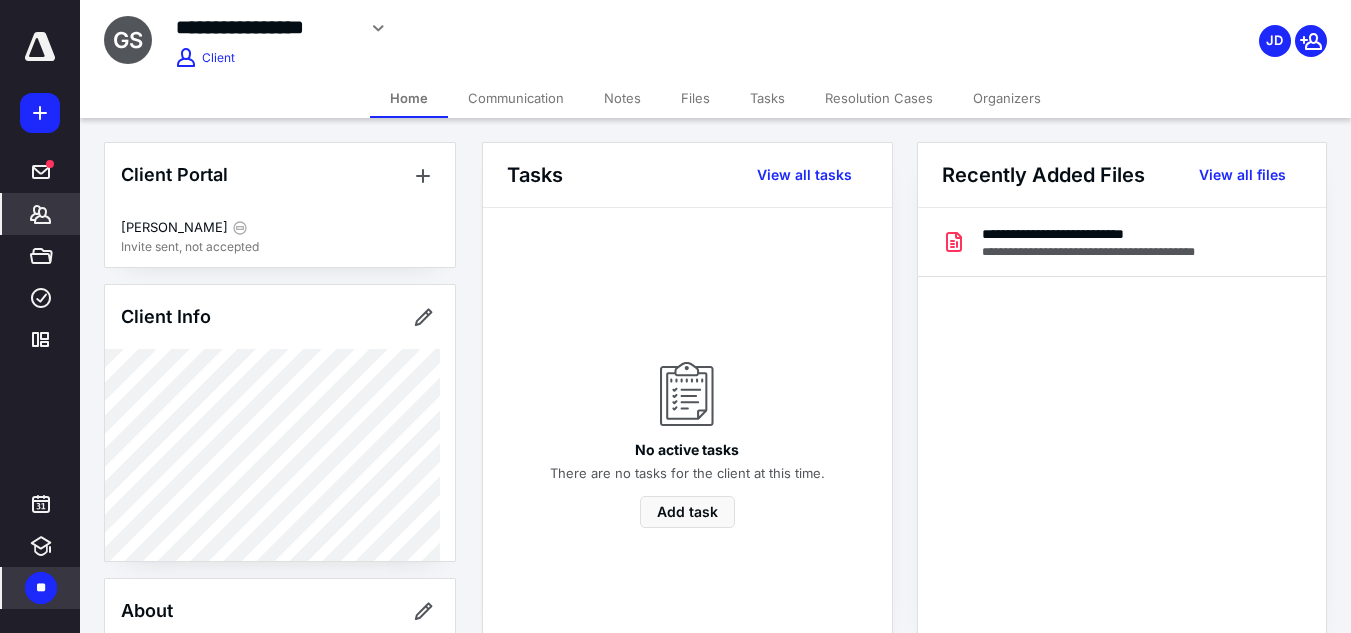 click on "Files" at bounding box center (695, 98) 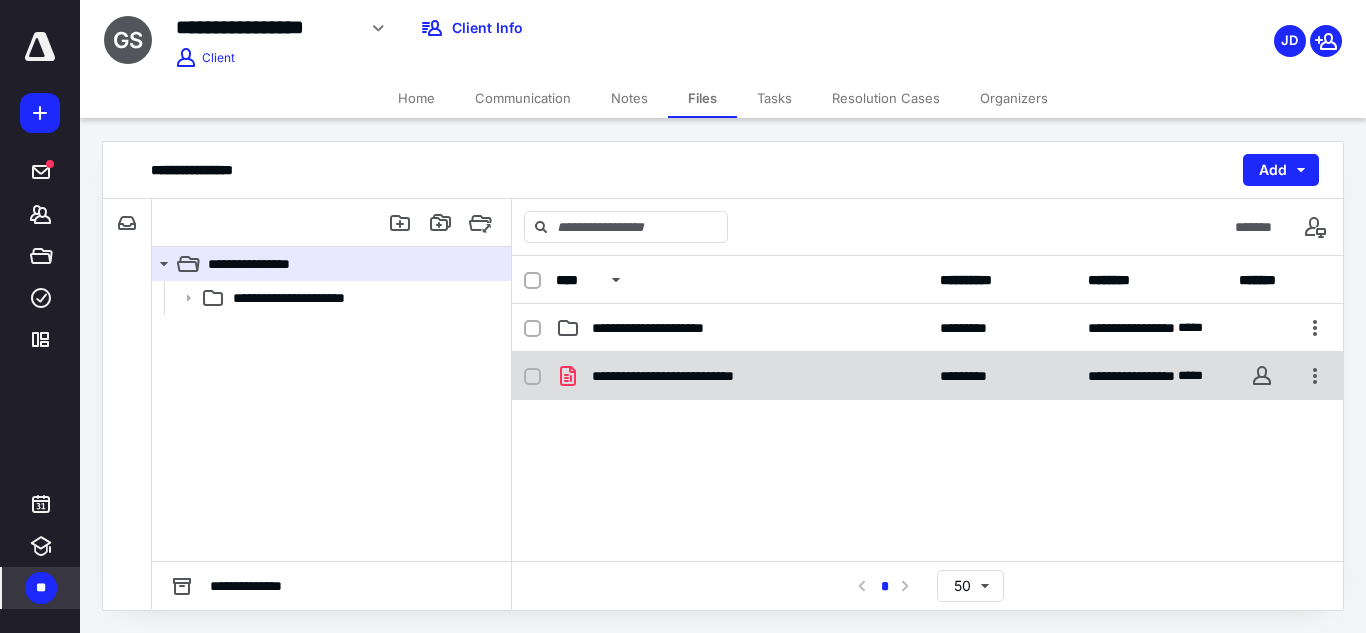 click on "**********" at bounding box center (699, 376) 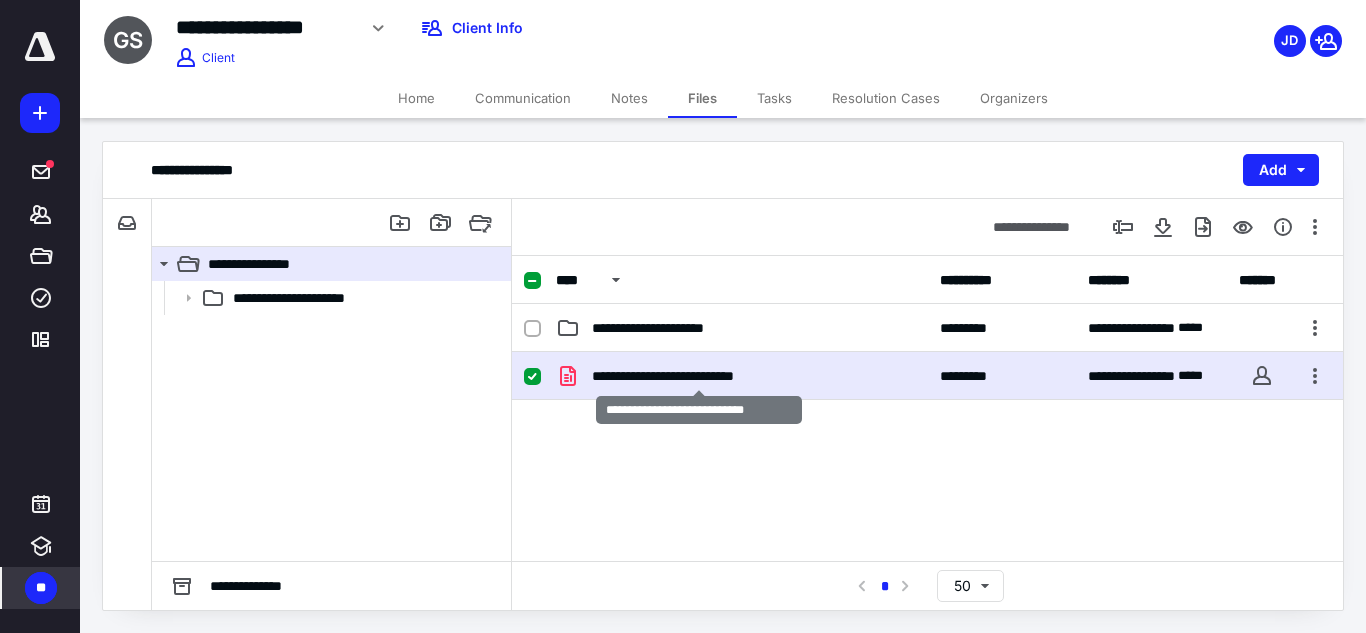 click on "**********" at bounding box center (699, 376) 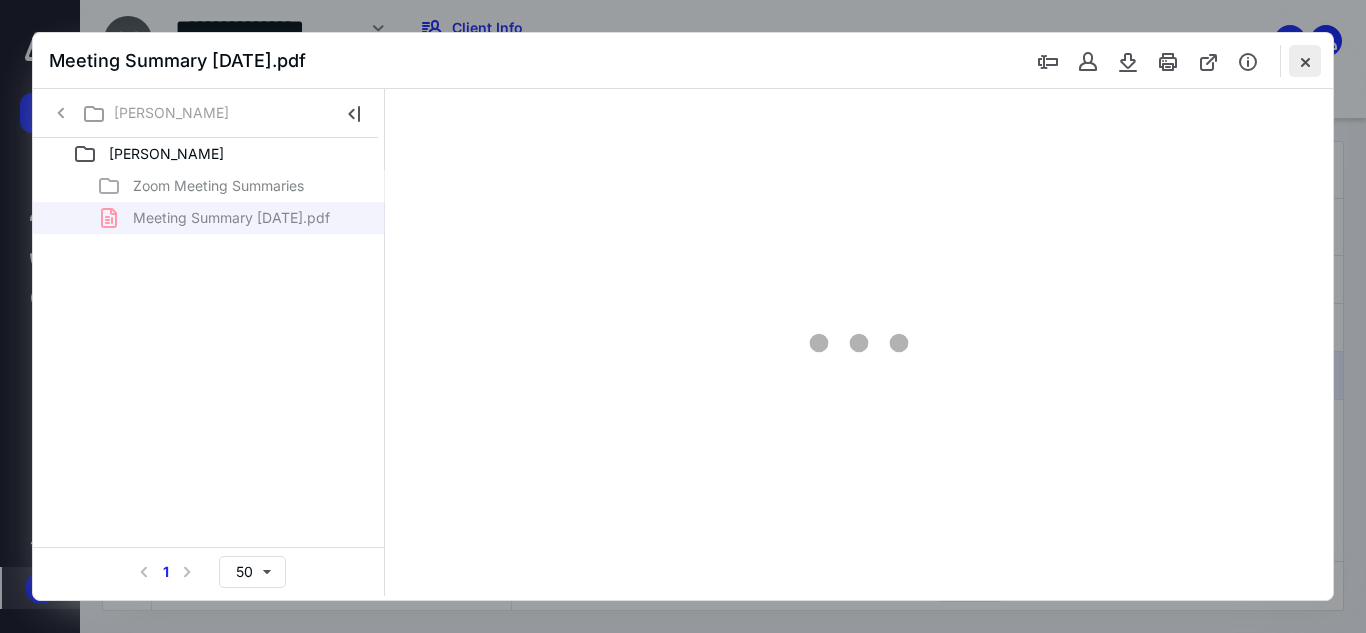 scroll, scrollTop: 0, scrollLeft: 0, axis: both 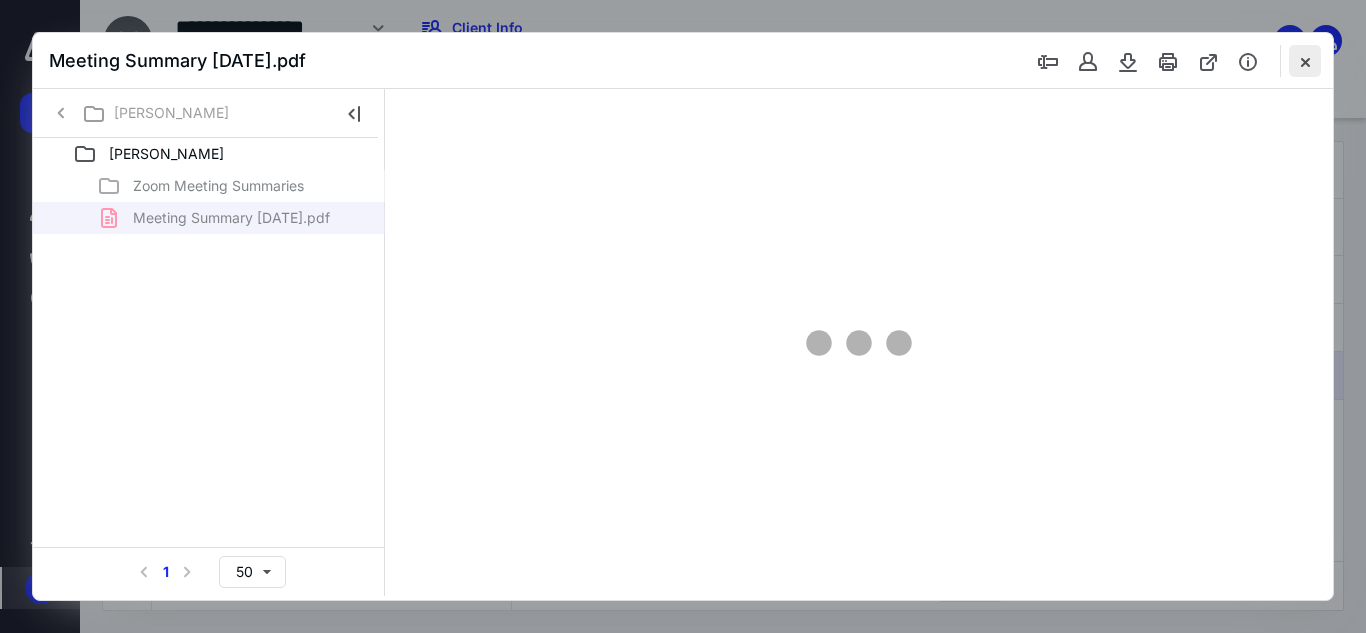 click at bounding box center (1305, 61) 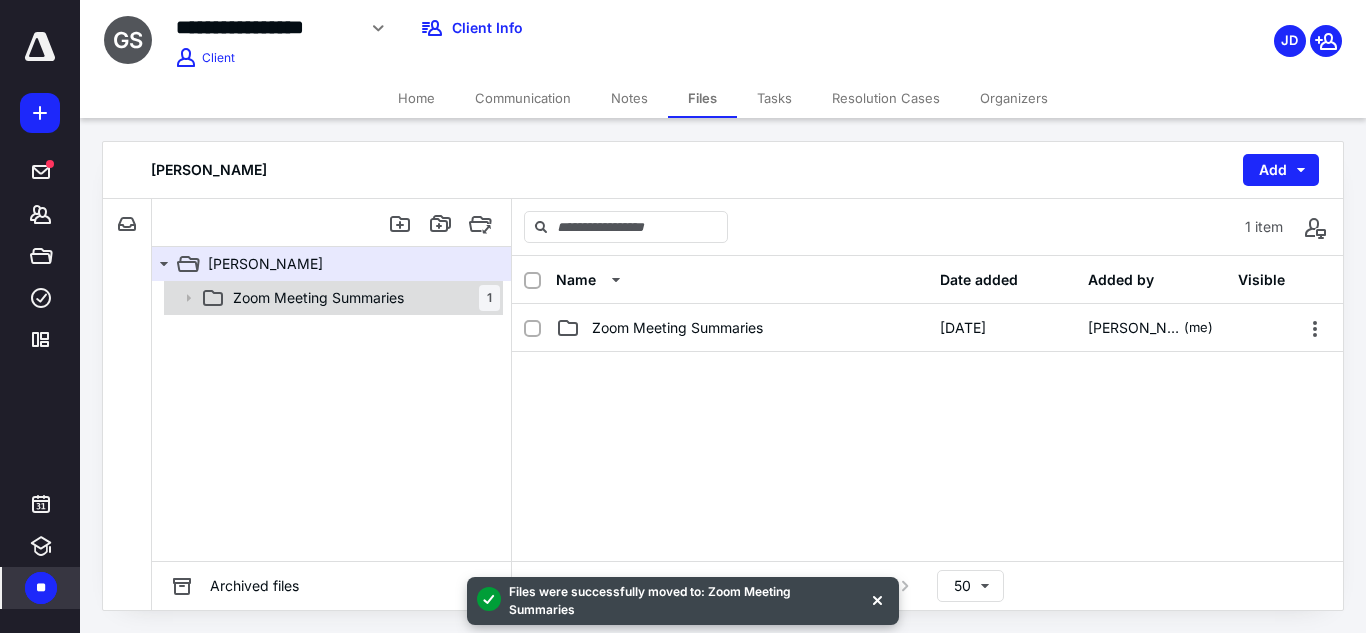 click on "Zoom Meeting Summaries" at bounding box center (318, 298) 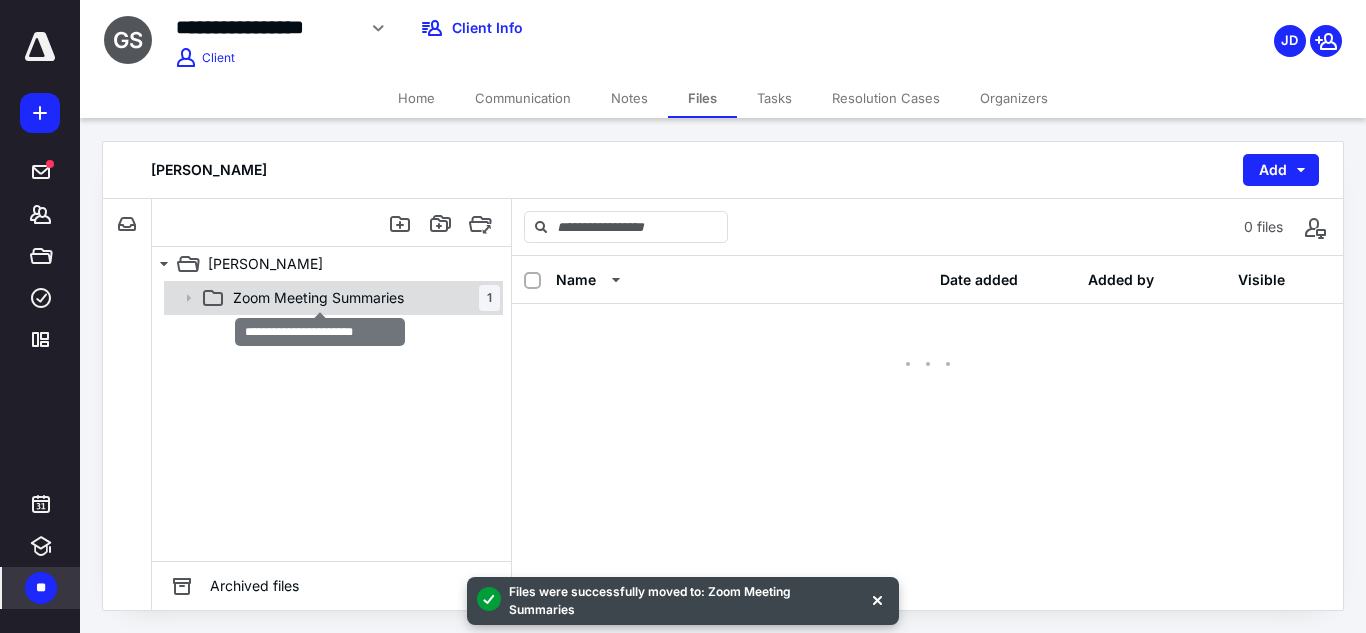 click on "Zoom Meeting Summaries" at bounding box center (318, 298) 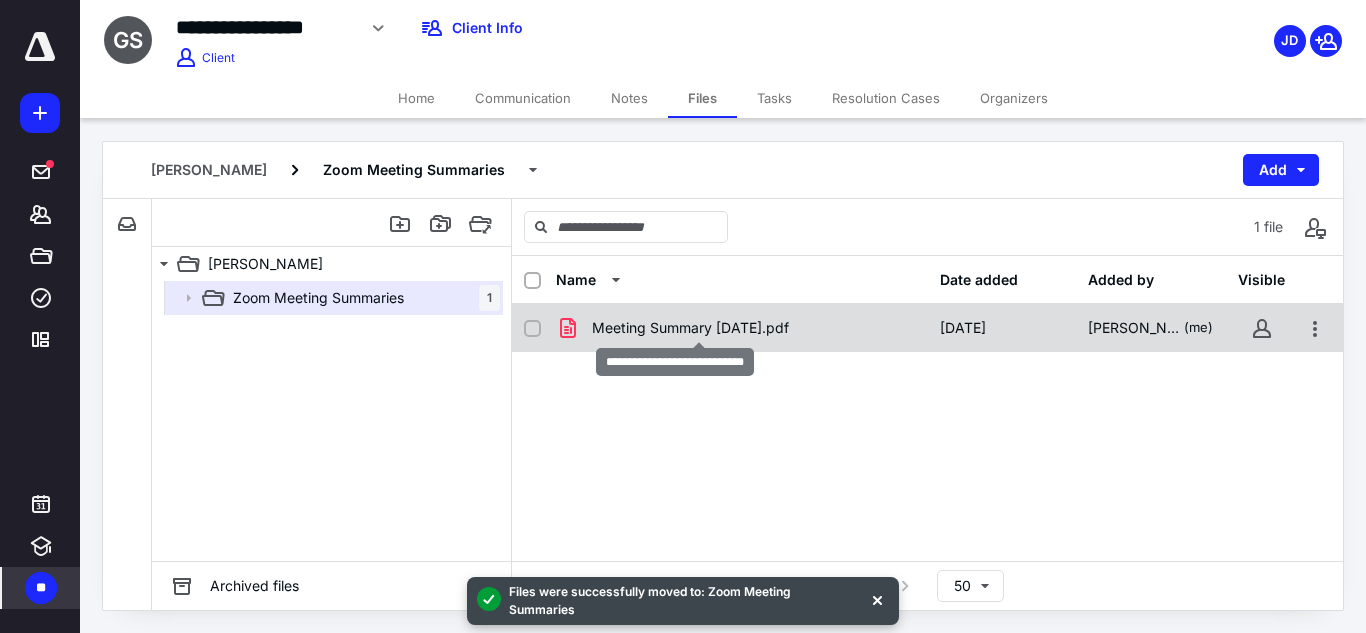 click on "Meeting Summary [DATE].pdf" at bounding box center (690, 328) 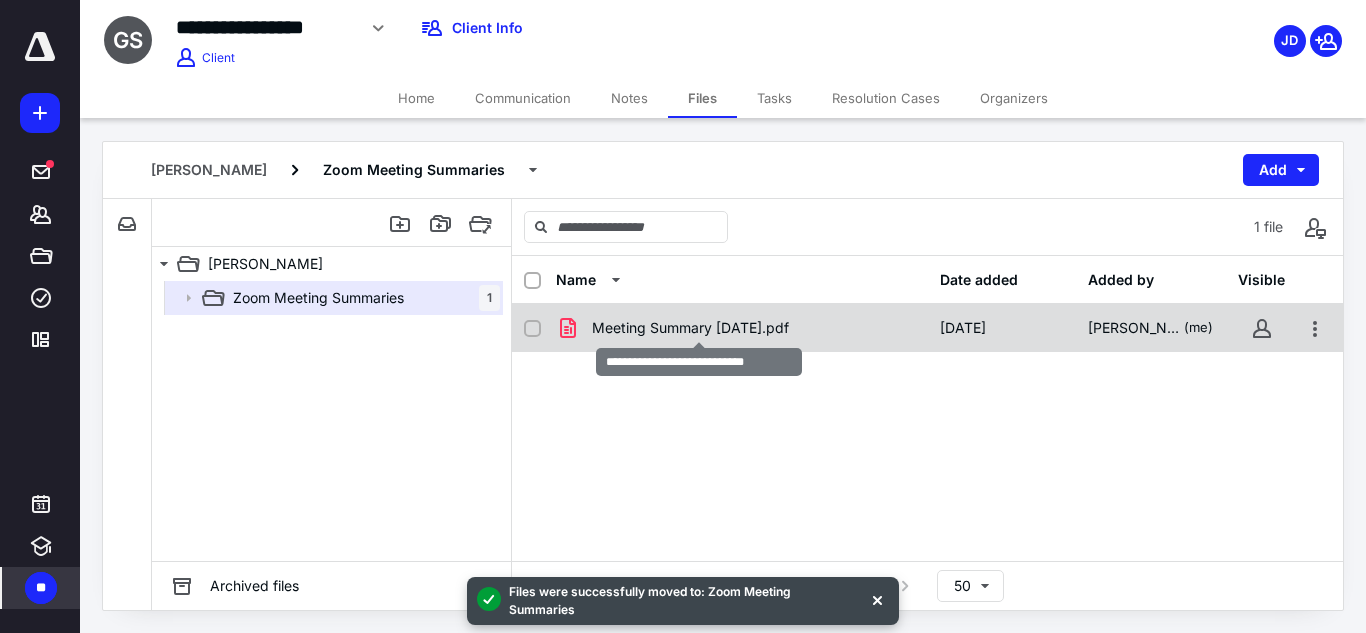 checkbox on "true" 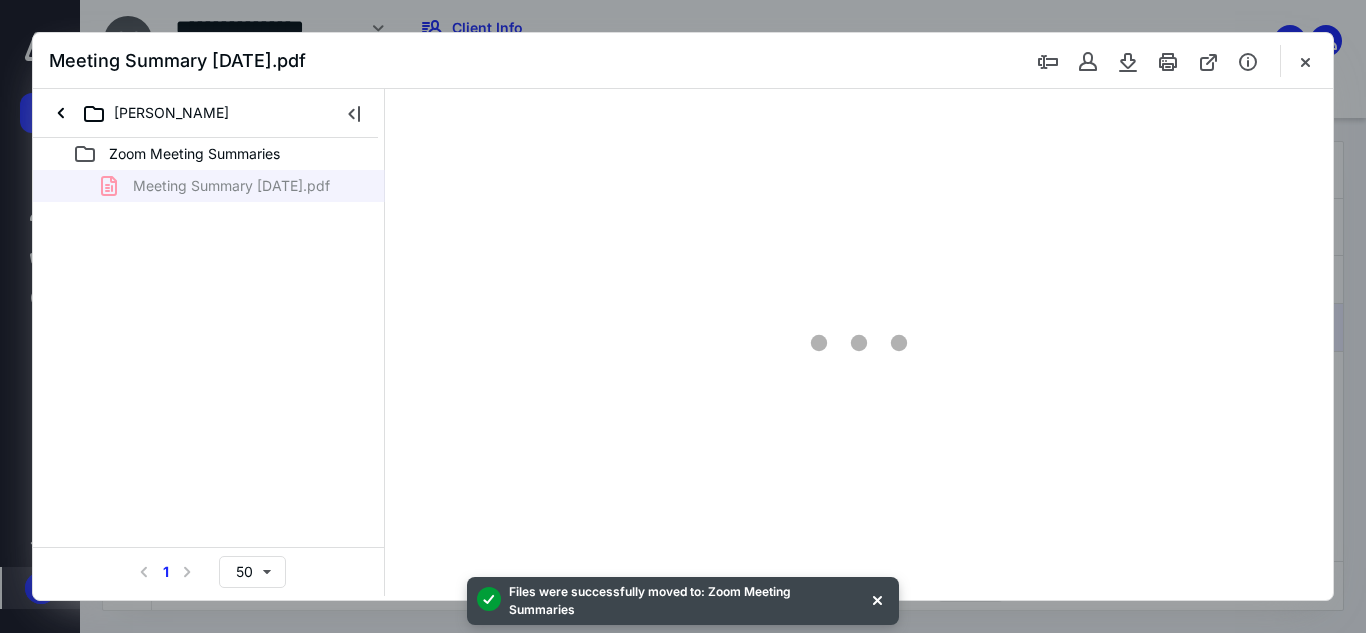 scroll, scrollTop: 0, scrollLeft: 0, axis: both 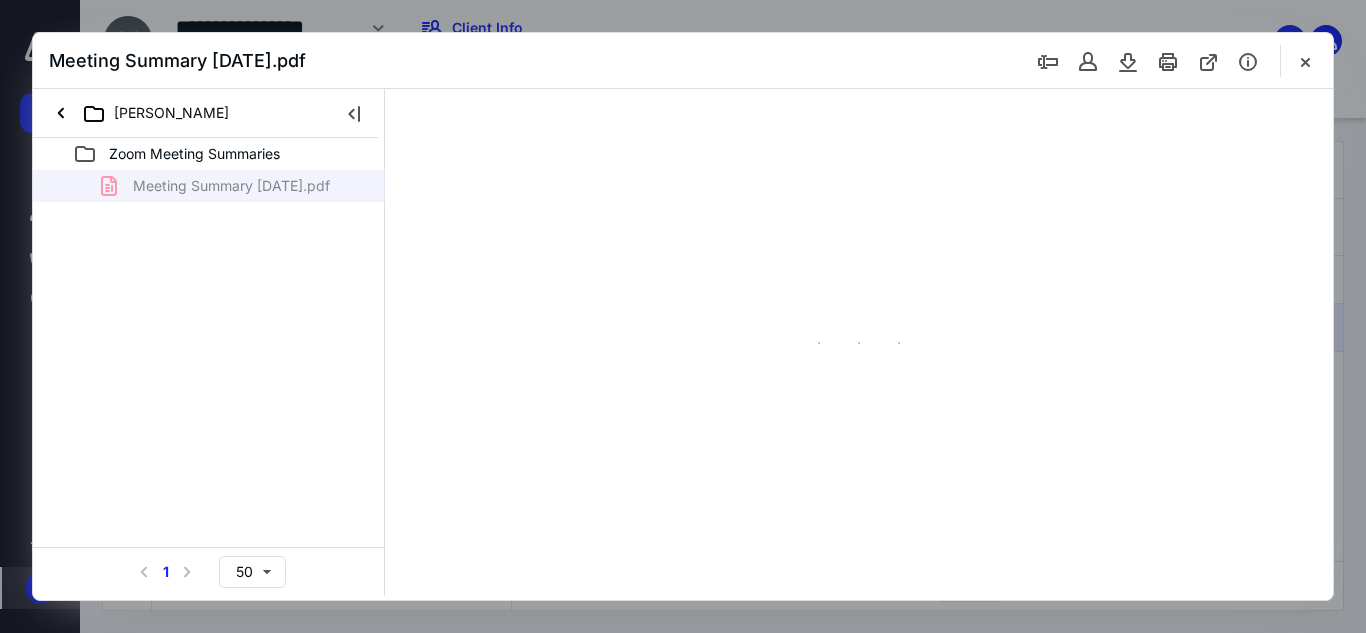 type on "152" 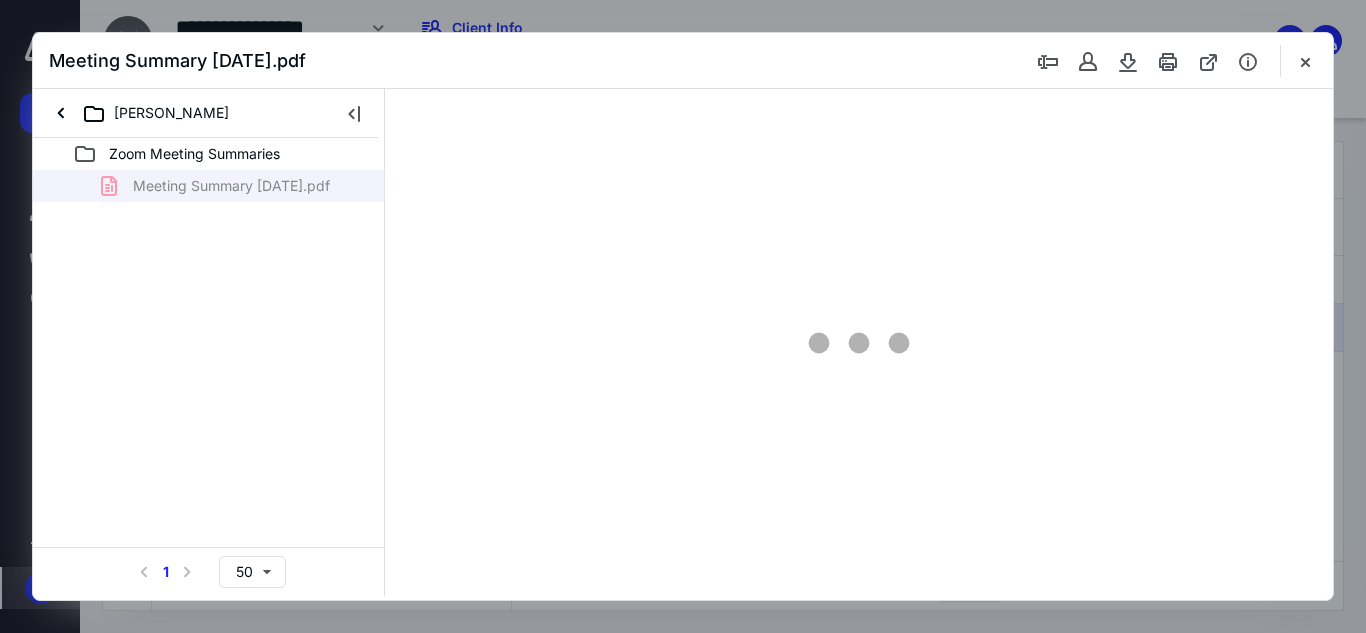 scroll, scrollTop: 42, scrollLeft: 0, axis: vertical 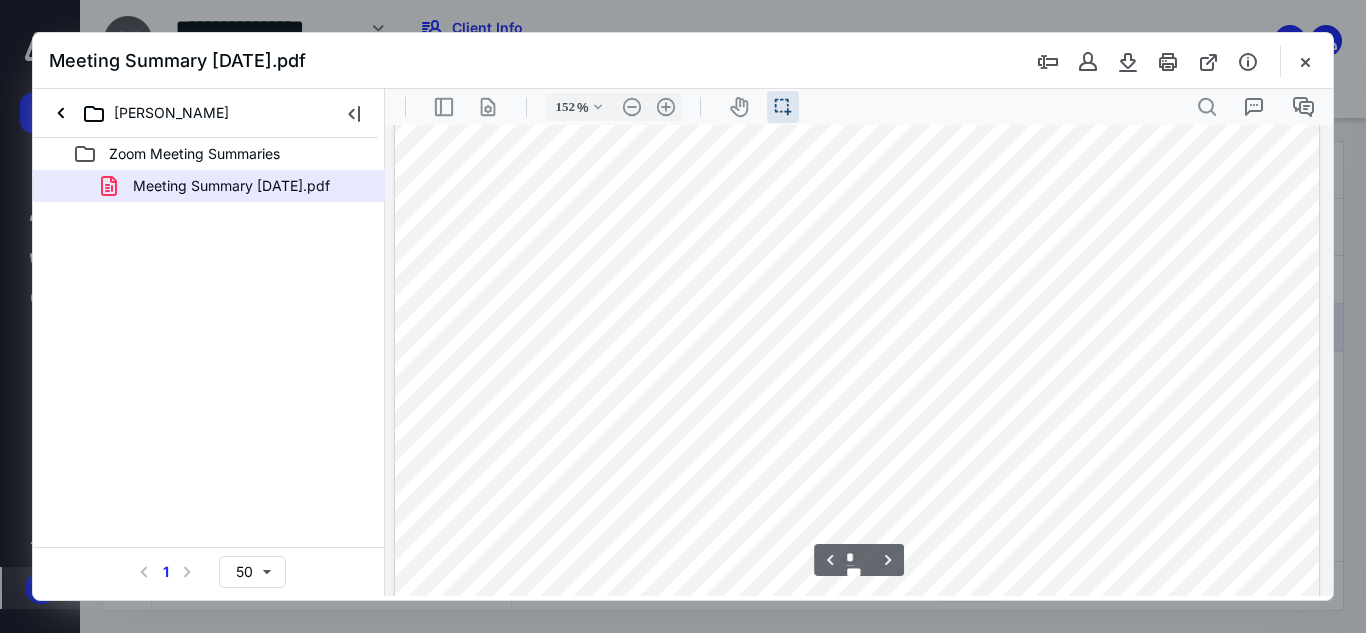 type on "*" 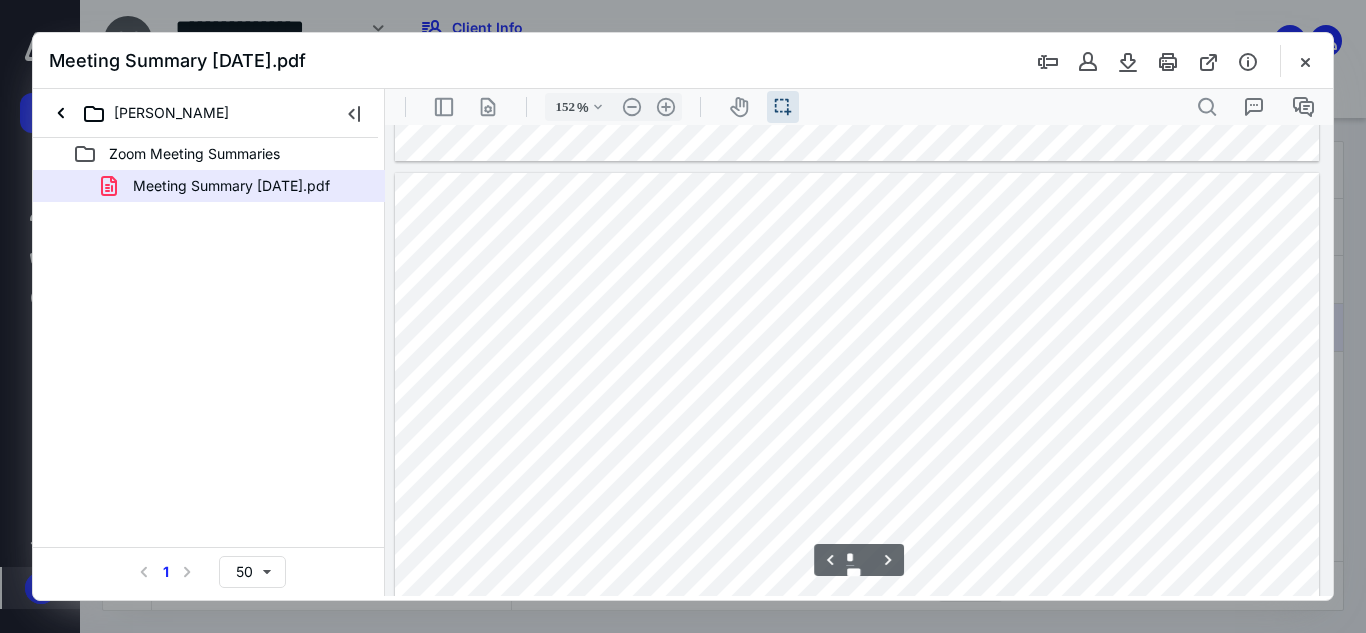 scroll, scrollTop: 2647, scrollLeft: 0, axis: vertical 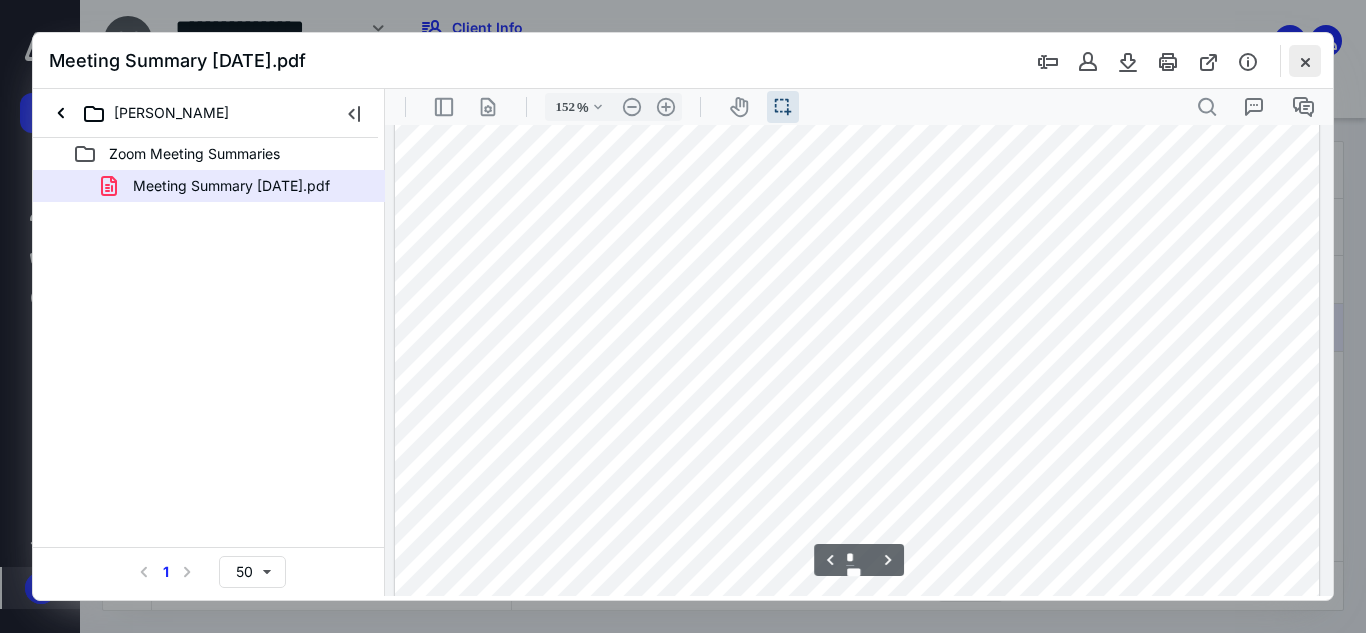 click at bounding box center (1305, 61) 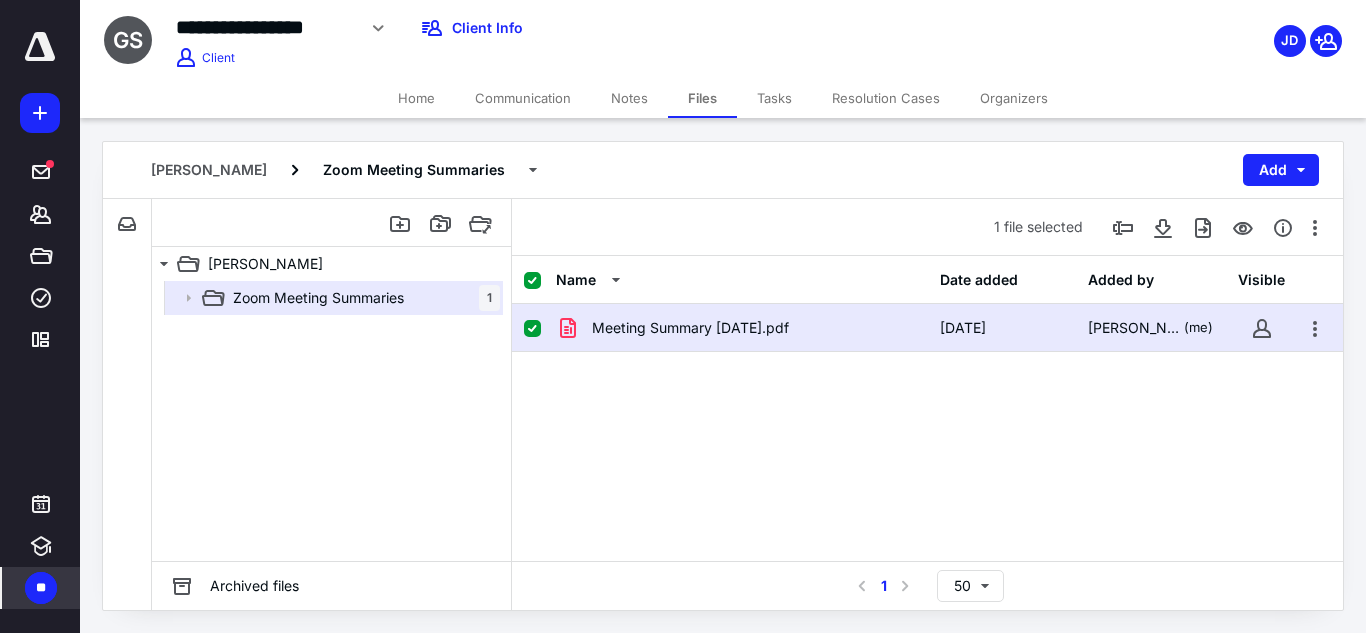 click on "Meeting Summary [DATE].pdf [DATE] [PERSON_NAME]  (me)" at bounding box center (927, 328) 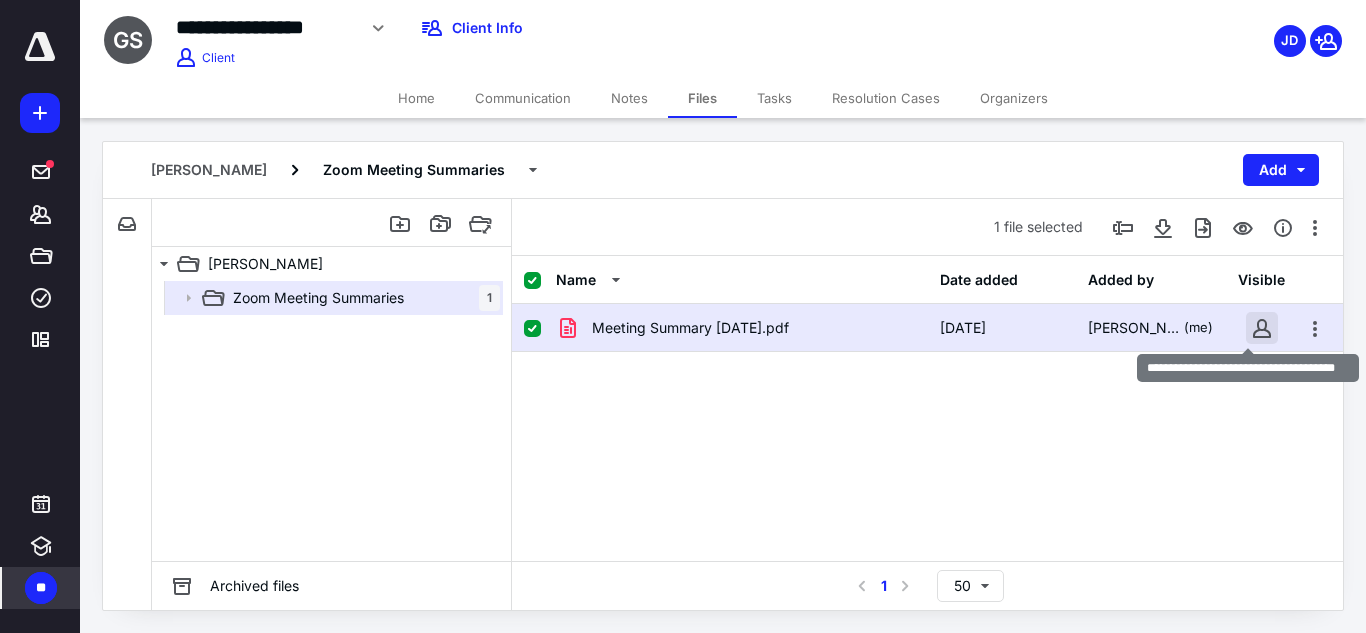 click at bounding box center [1262, 328] 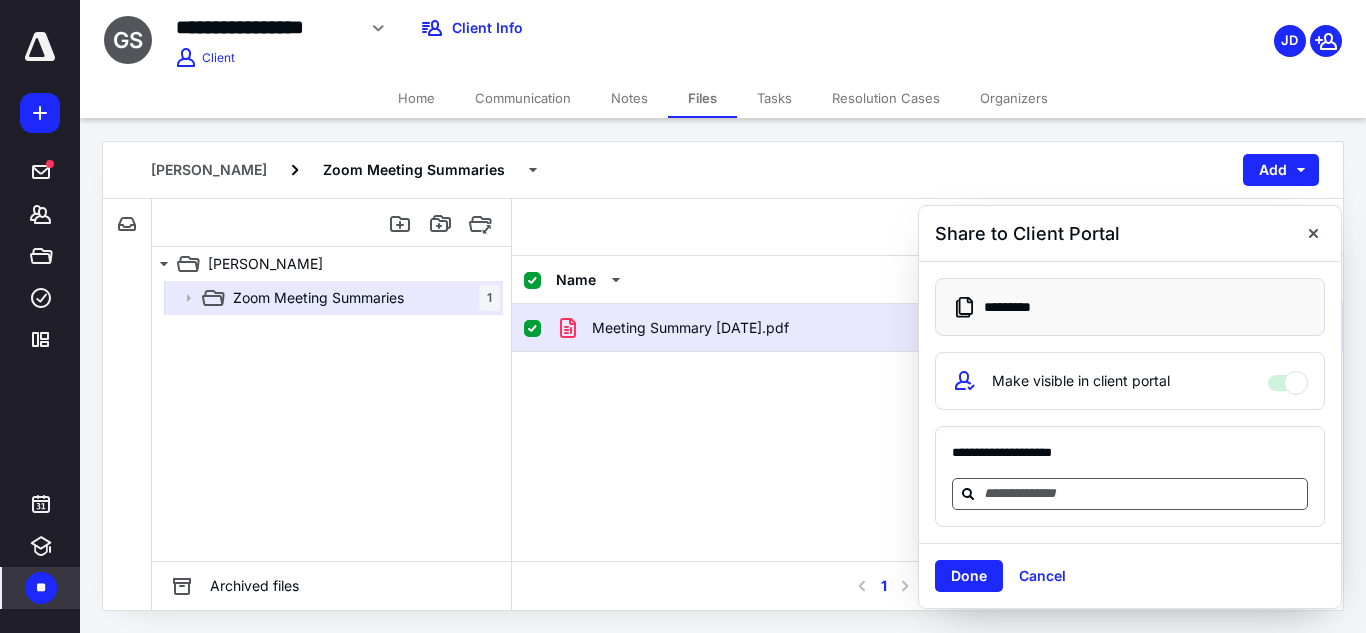 click at bounding box center (1130, 494) 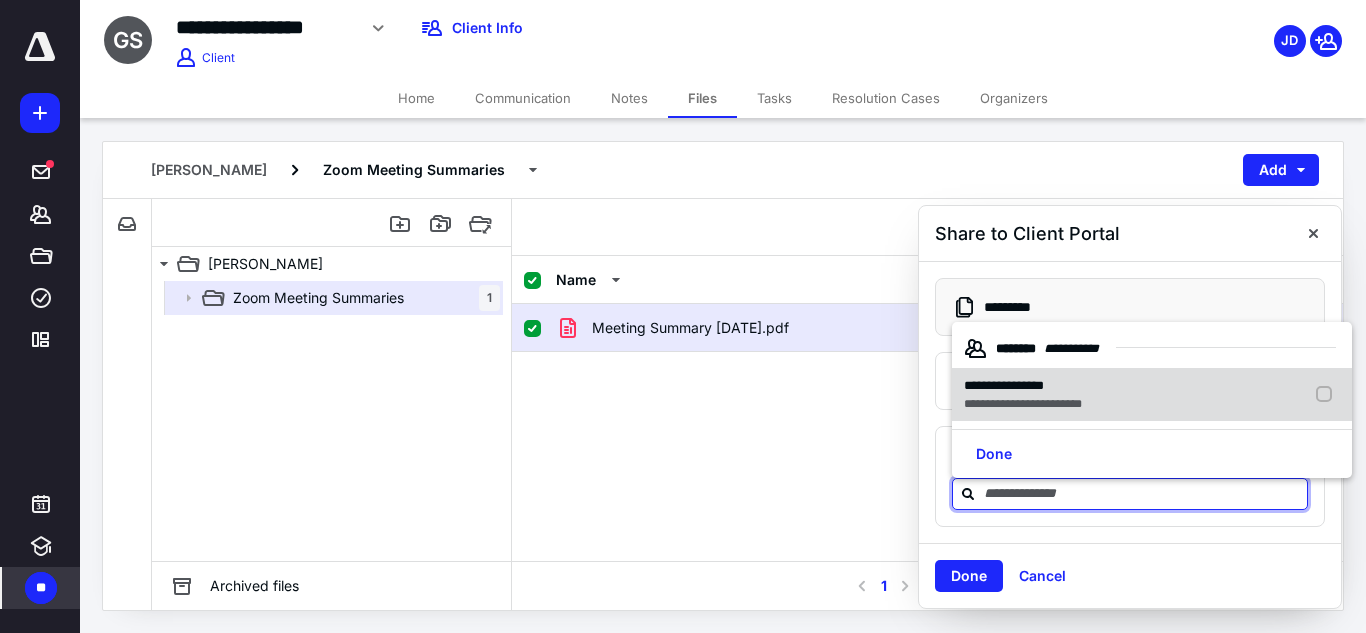 click on "**********" at bounding box center (1023, 404) 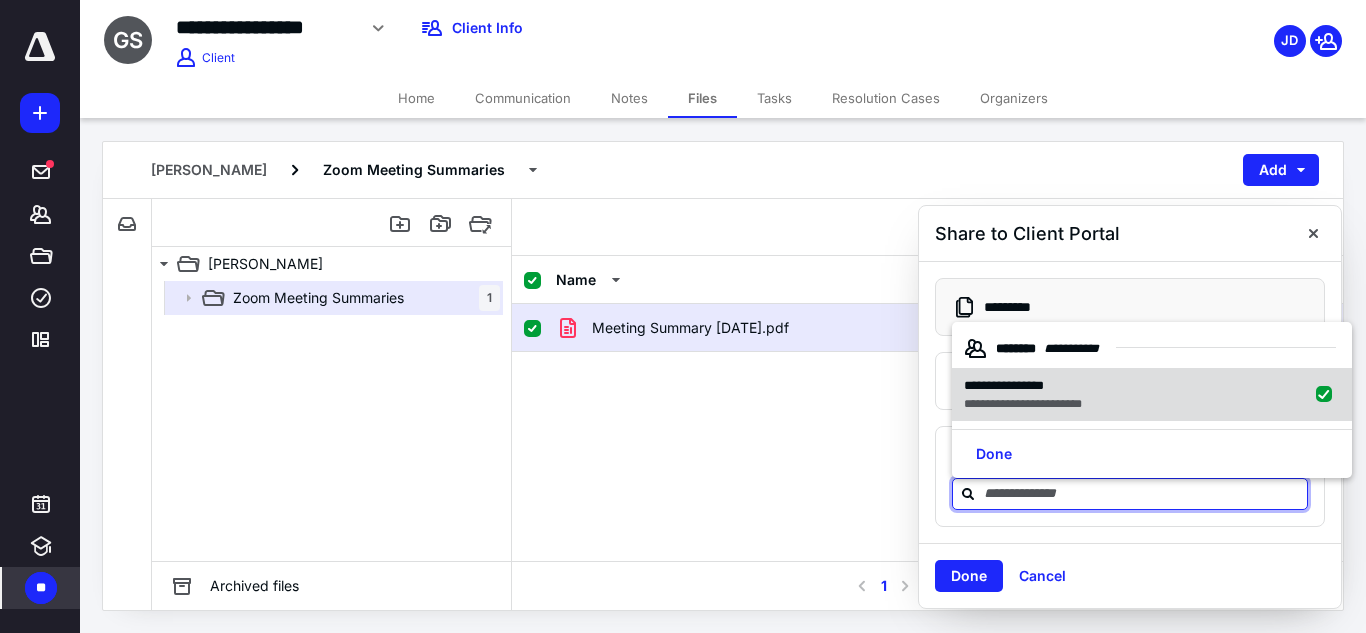 checkbox on "true" 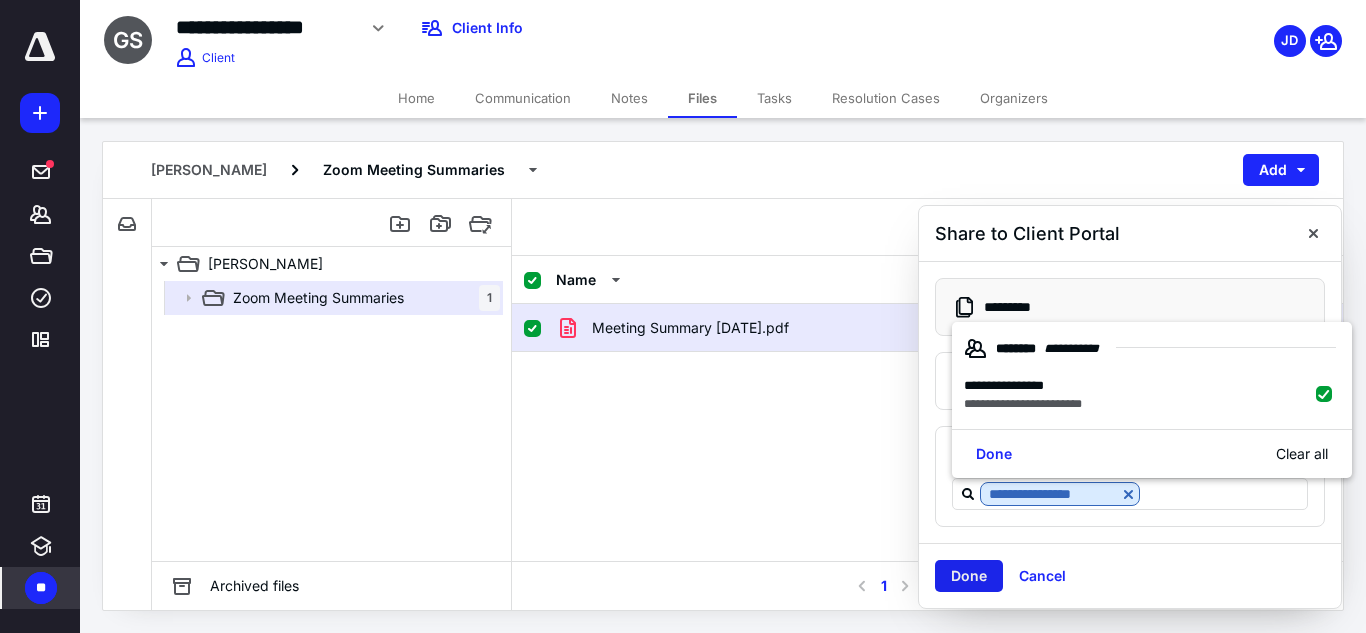 click on "Done" at bounding box center (969, 576) 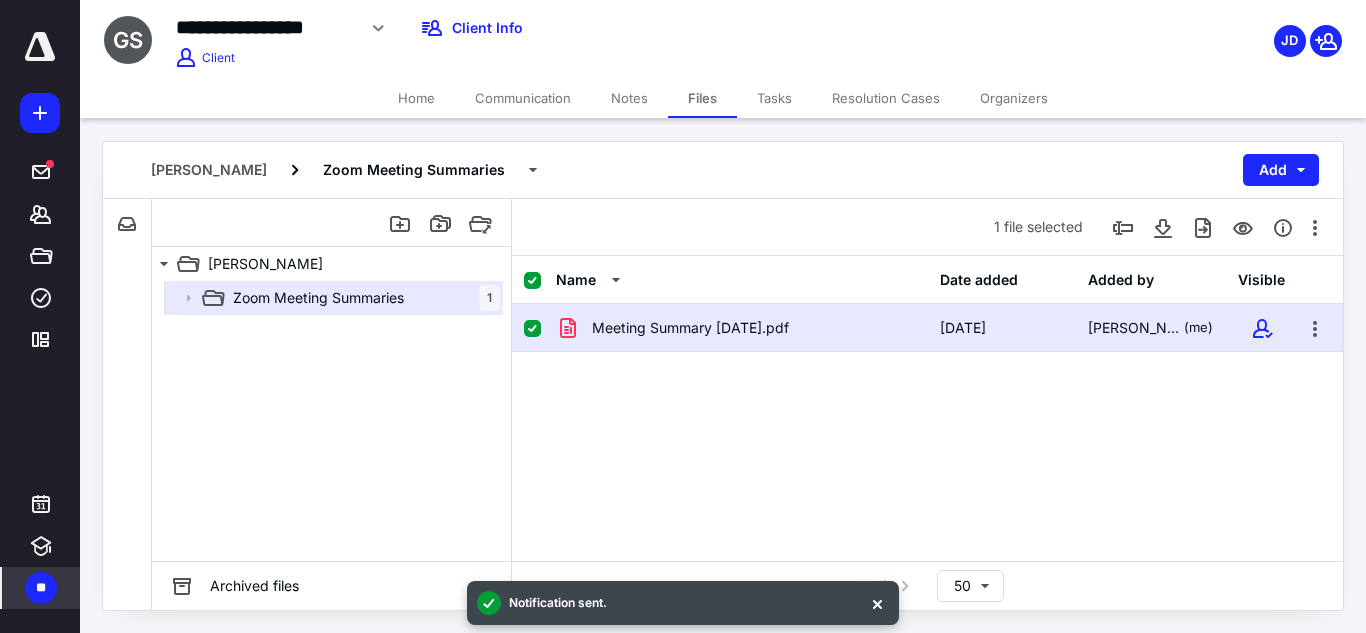 click at bounding box center [532, 329] 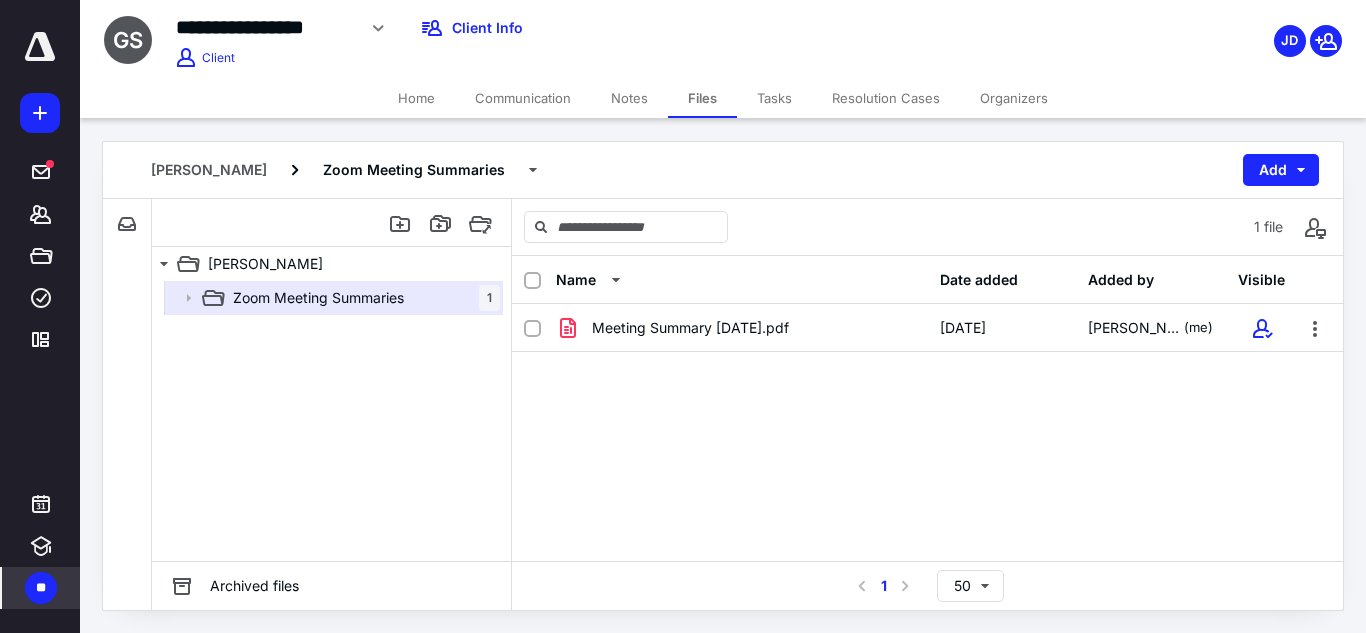 click at bounding box center [40, 47] 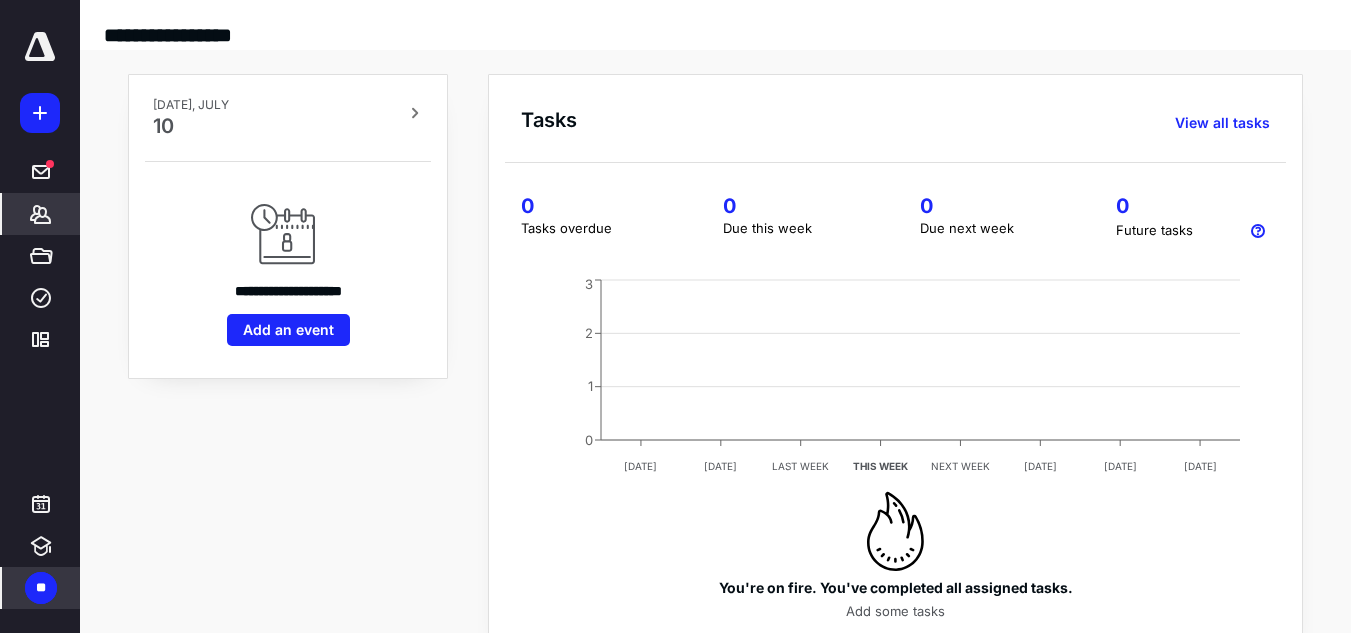 click on "*******" at bounding box center [41, 214] 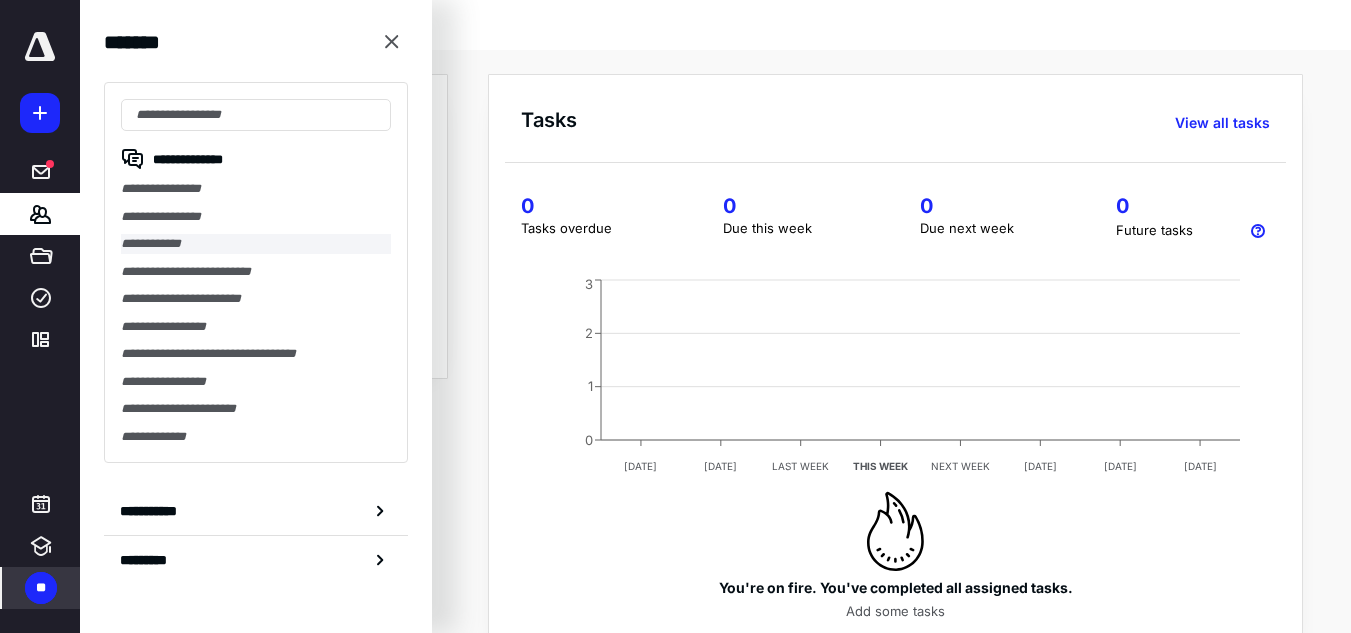 click on "**********" at bounding box center [256, 244] 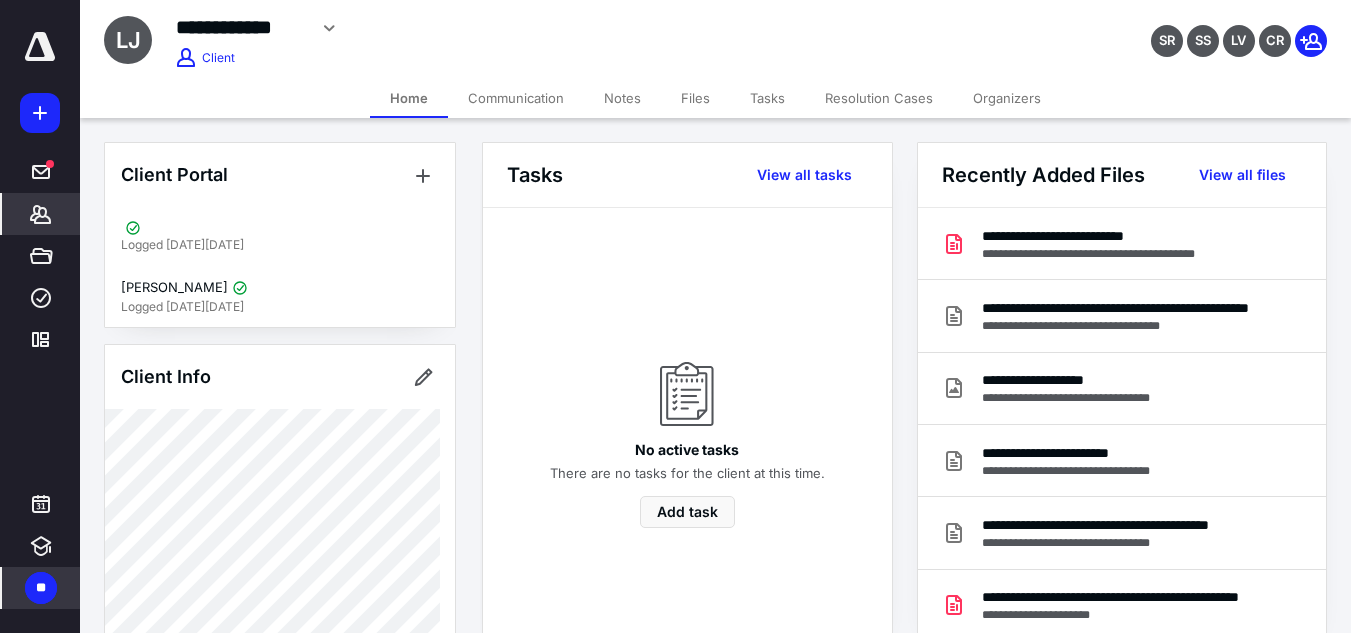 click 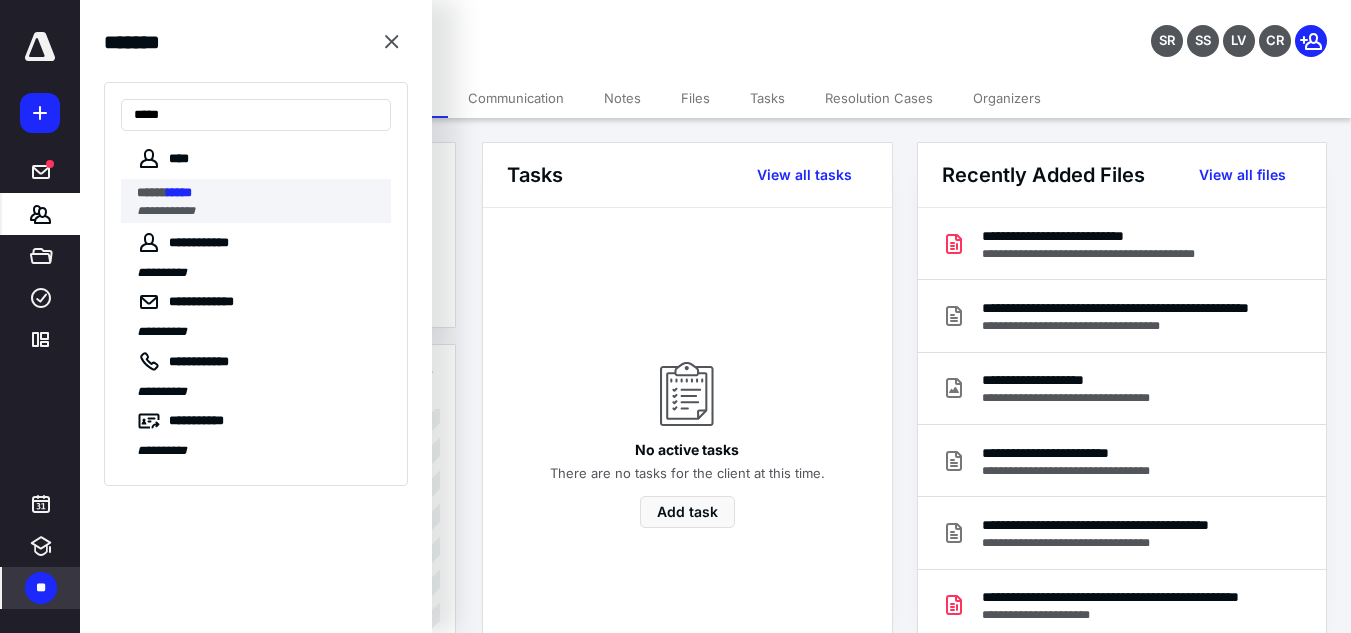 type on "*****" 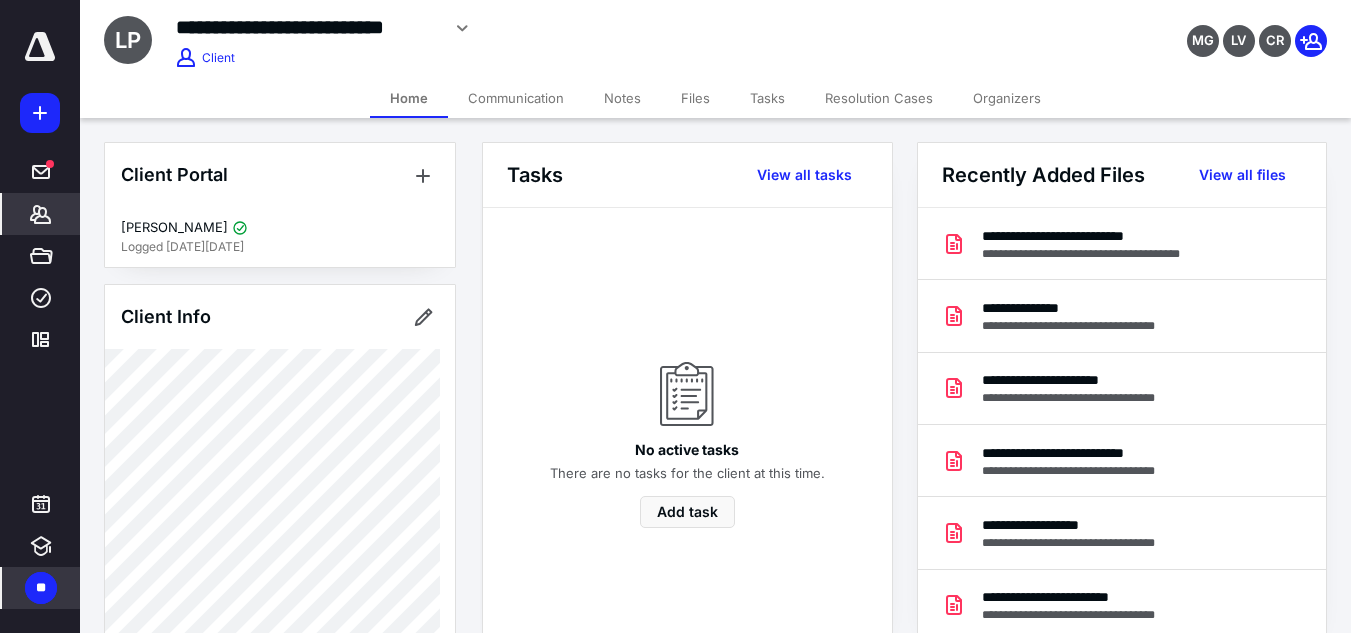 click on "Files" at bounding box center [695, 98] 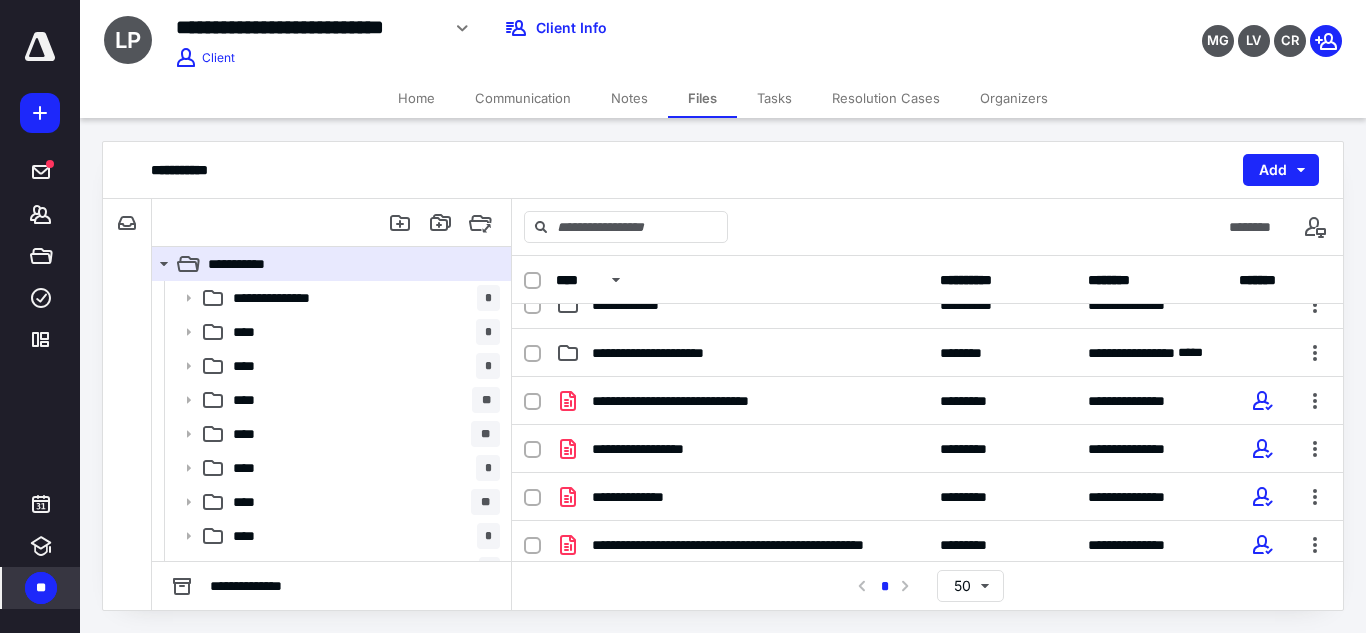 scroll, scrollTop: 454, scrollLeft: 0, axis: vertical 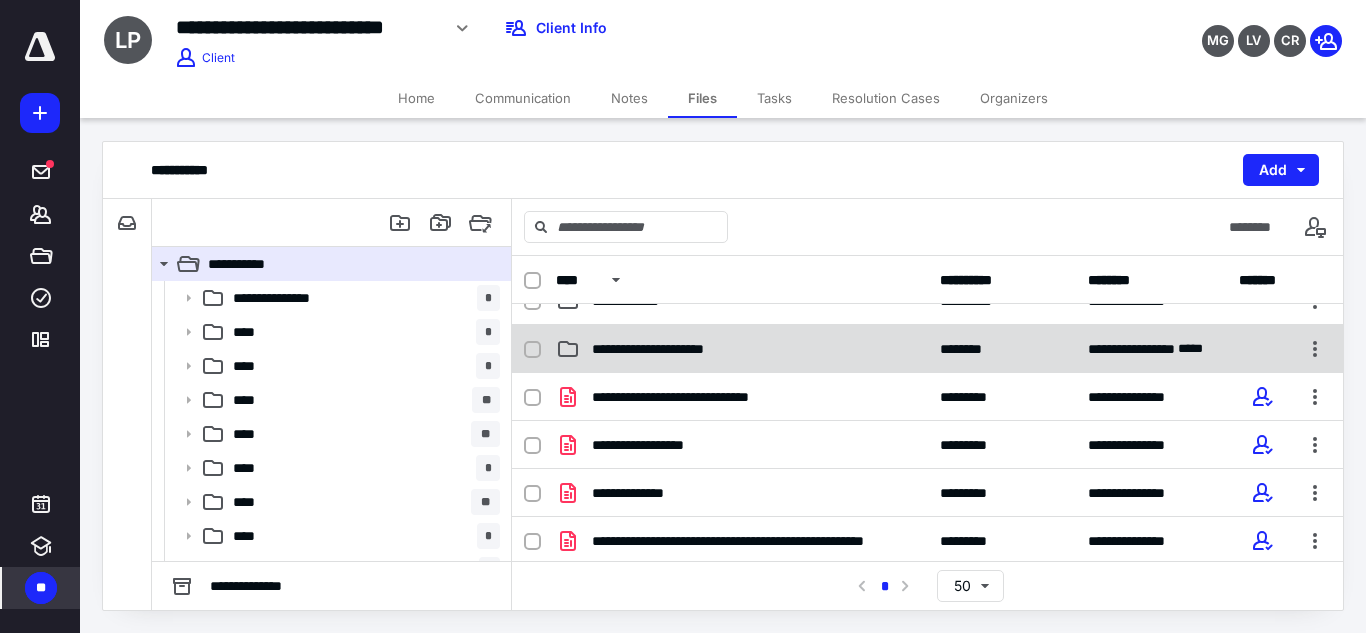 click on "**********" at bounding box center (927, 349) 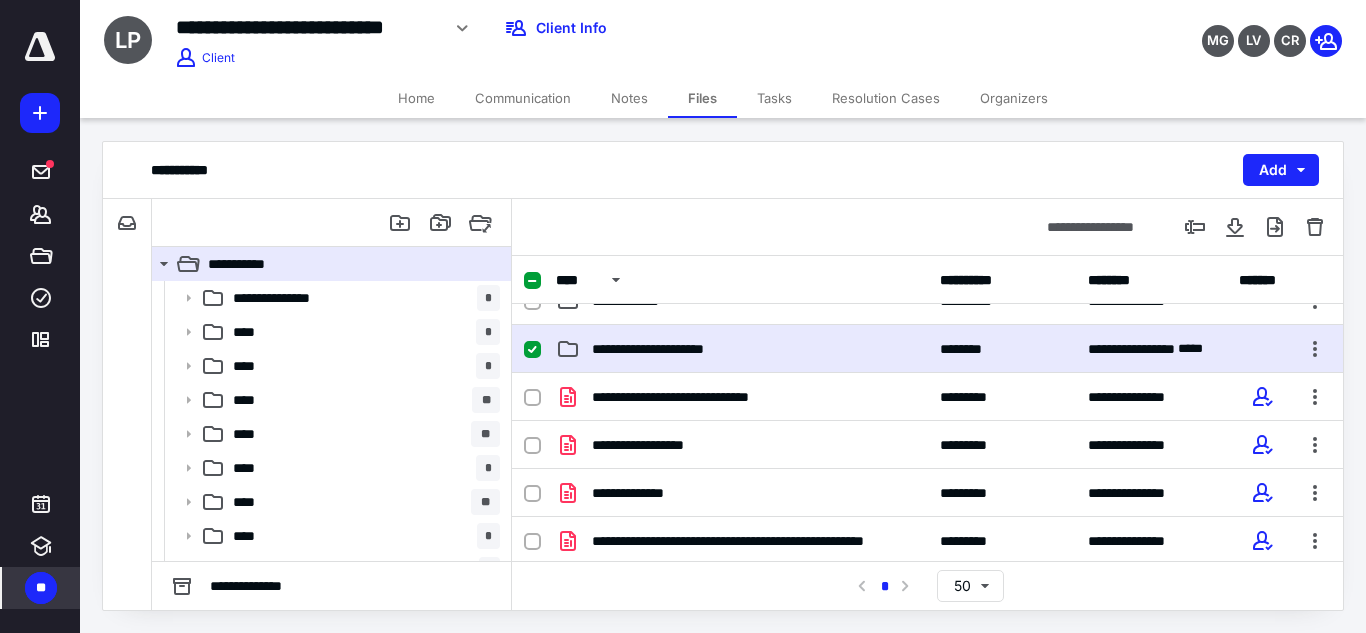 click on "**********" at bounding box center (927, 349) 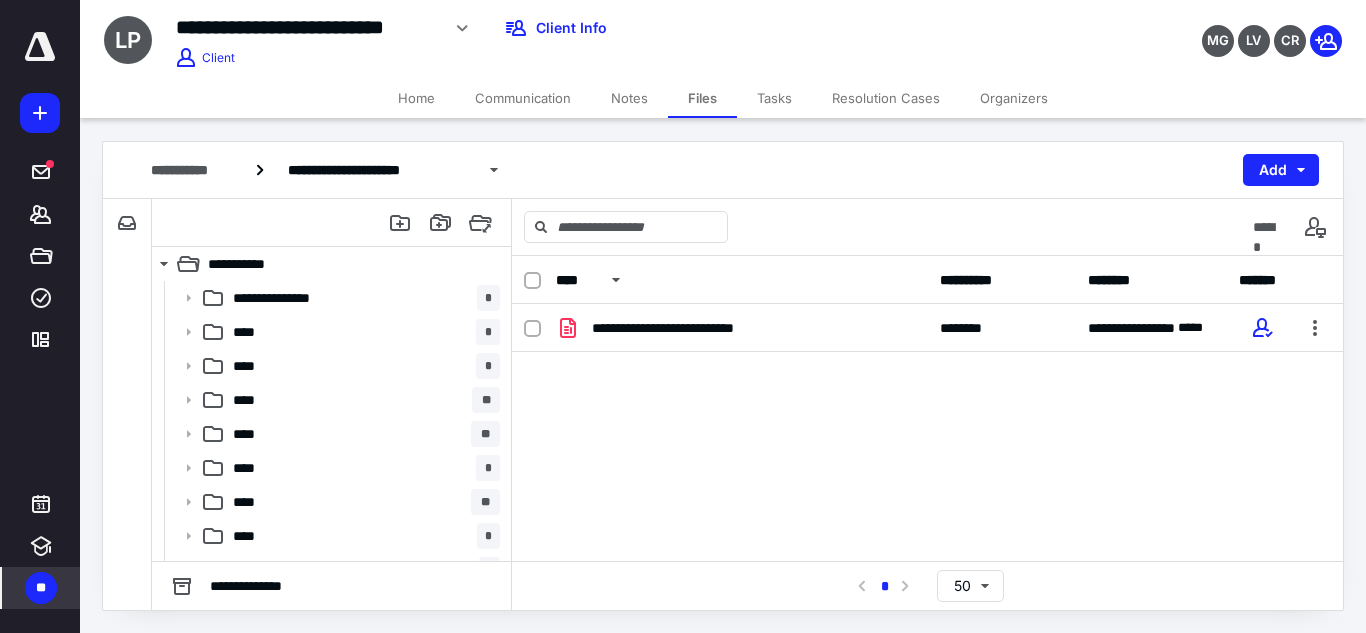 click on "Home" at bounding box center [416, 98] 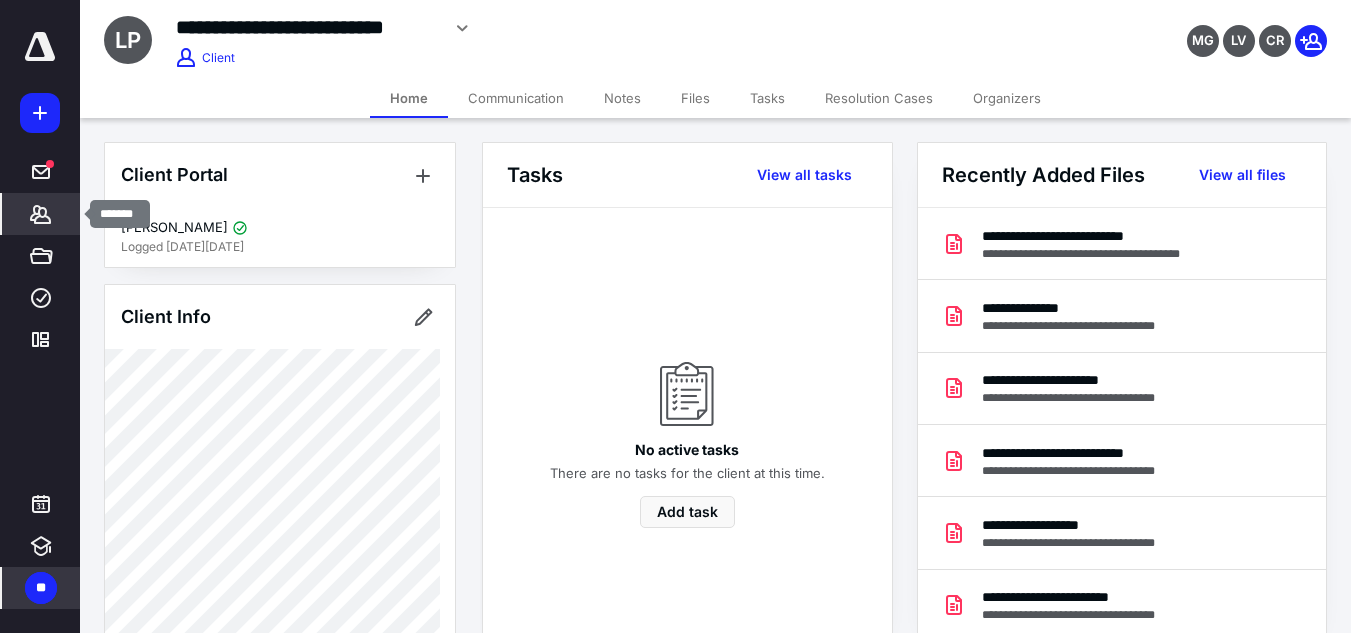 click on "*******" at bounding box center (41, 214) 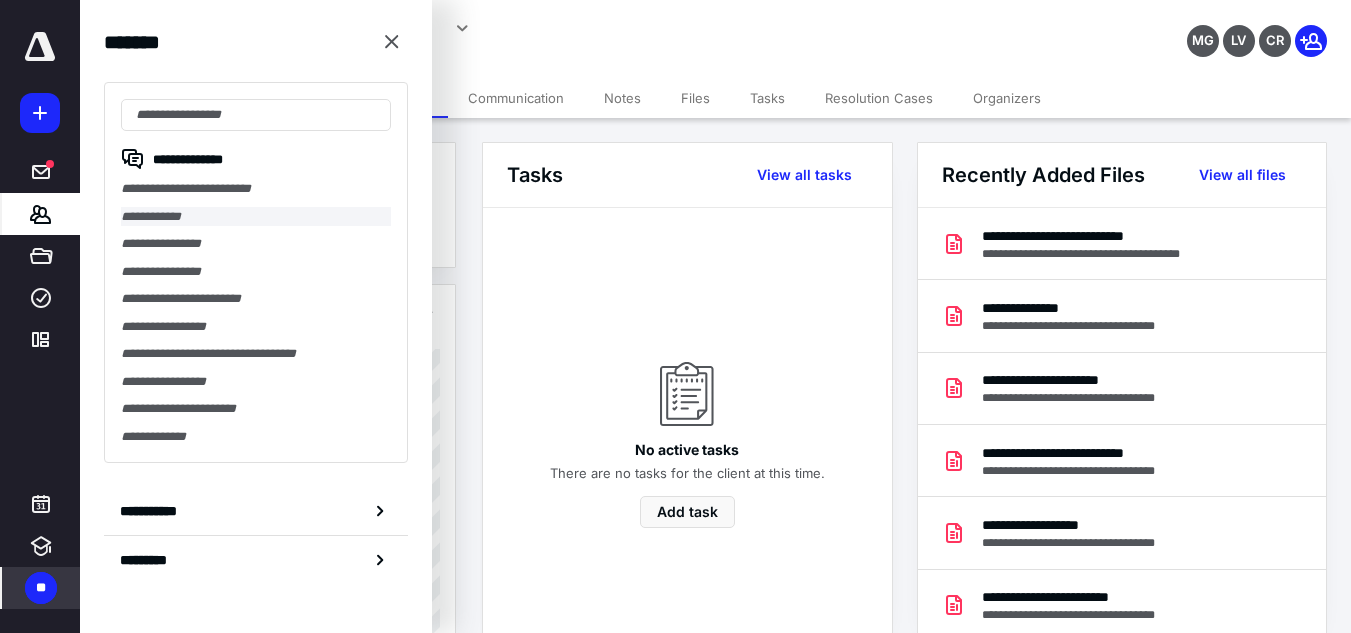 click on "**********" at bounding box center (256, 217) 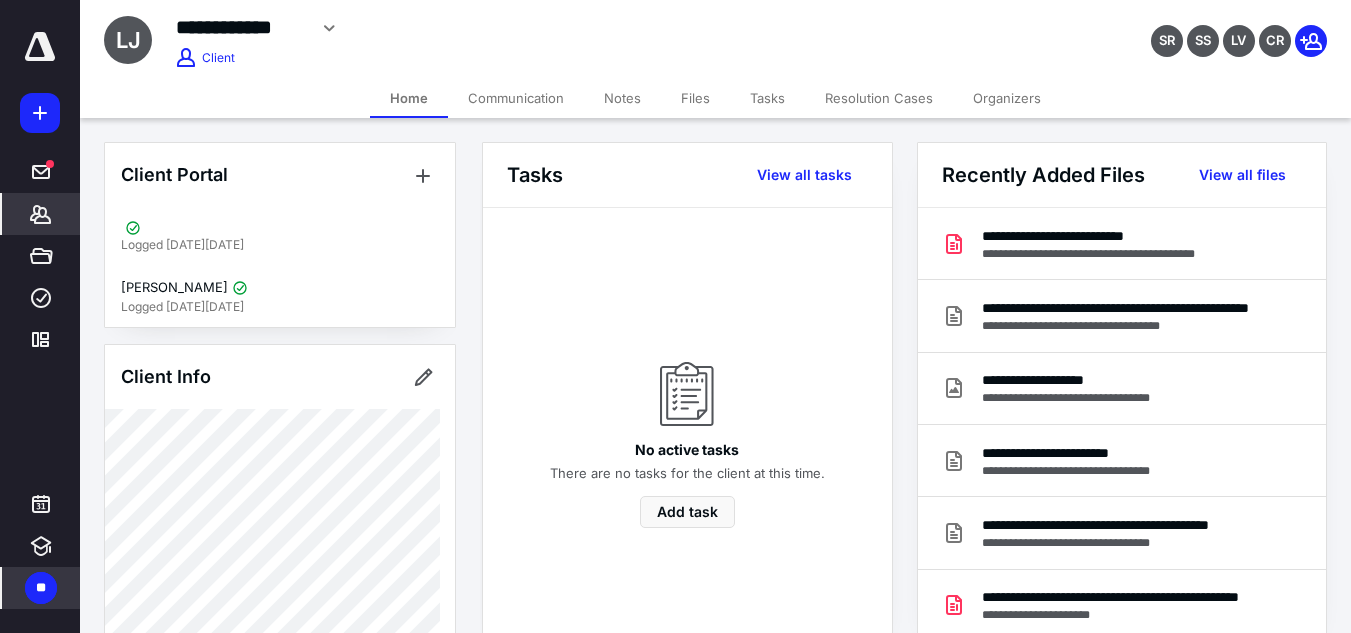click on "Files" at bounding box center [695, 98] 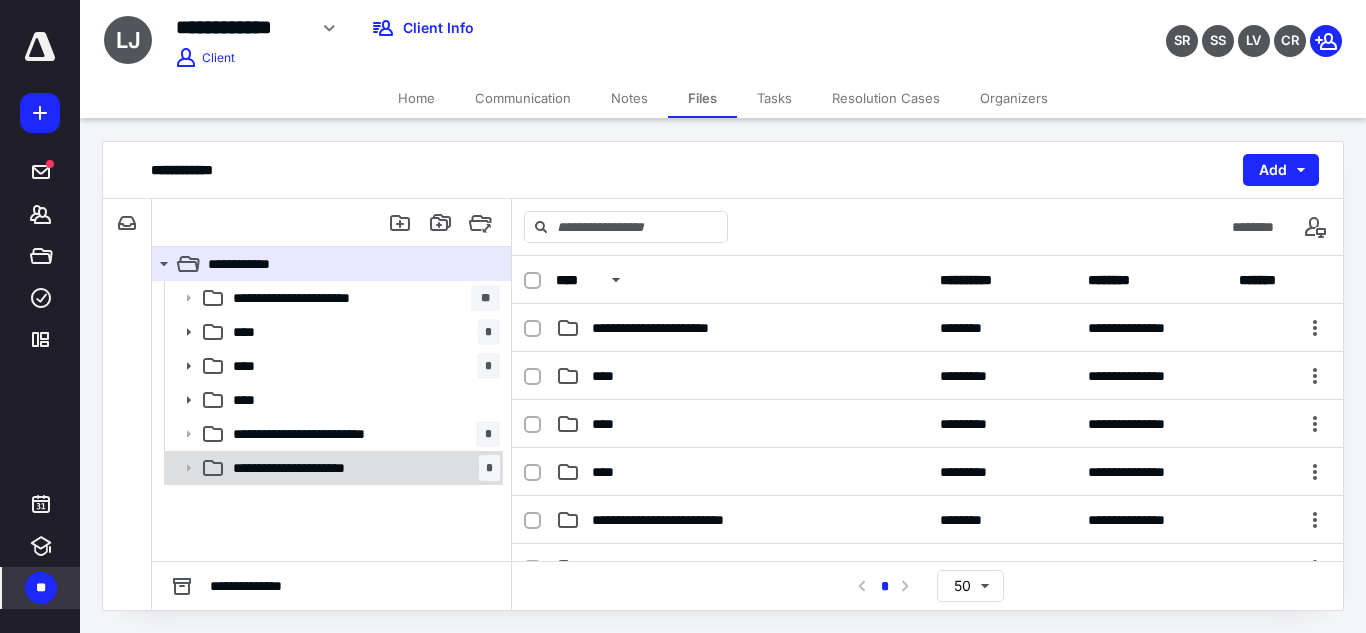 click on "**********" at bounding box center [320, 468] 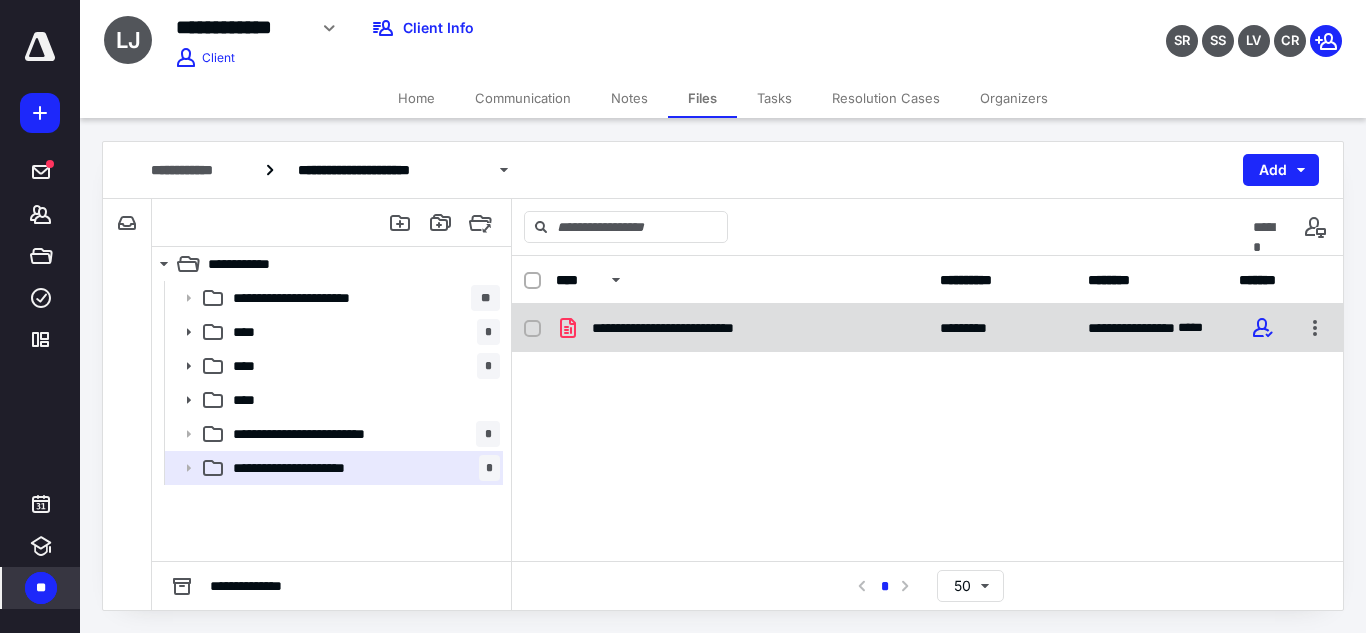 click on "**********" at bounding box center [699, 328] 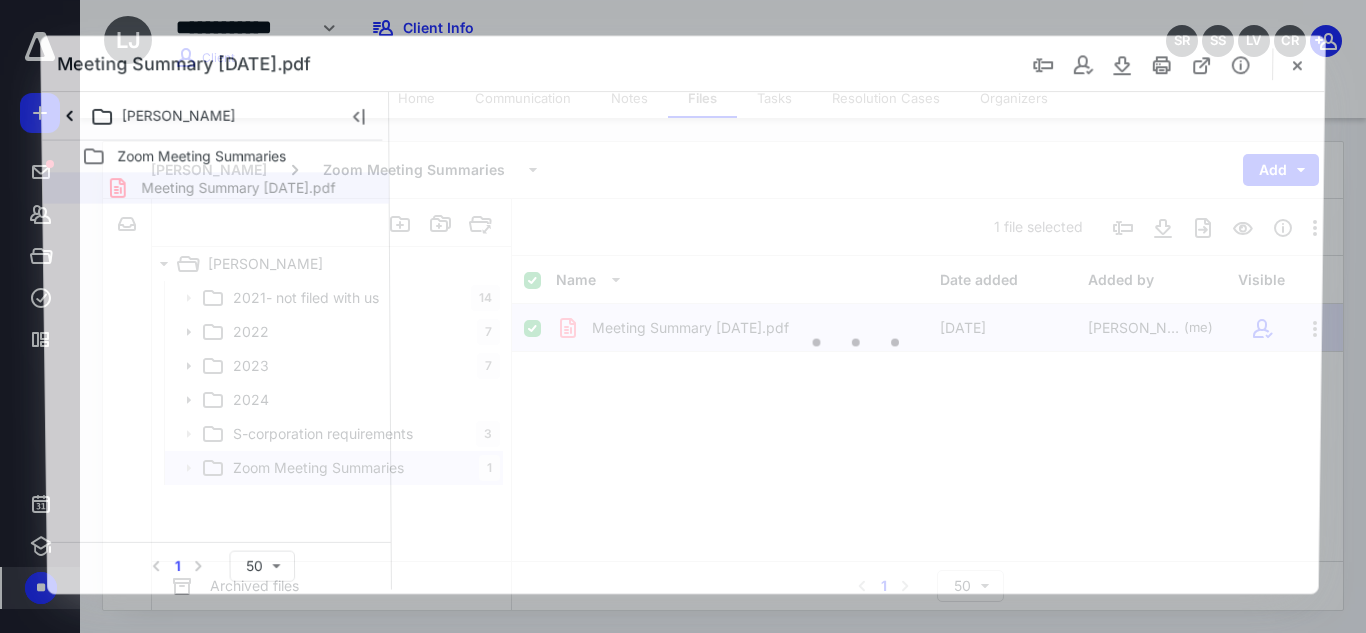 scroll, scrollTop: 0, scrollLeft: 0, axis: both 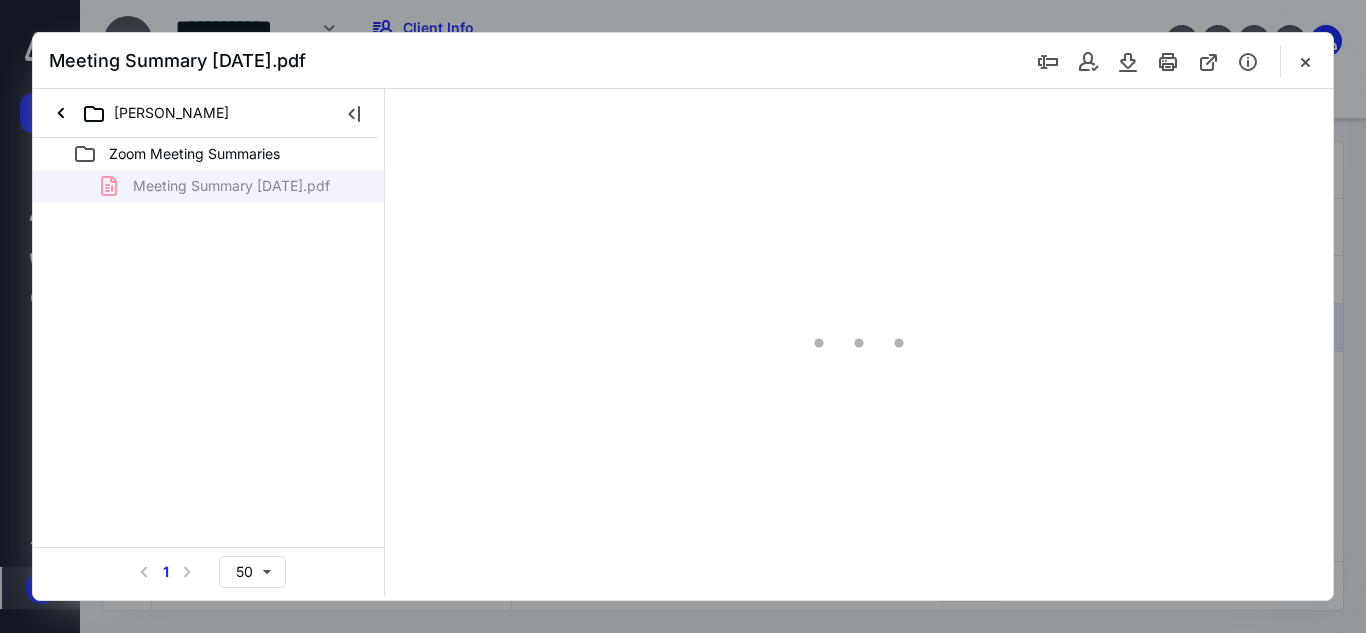 type on "152" 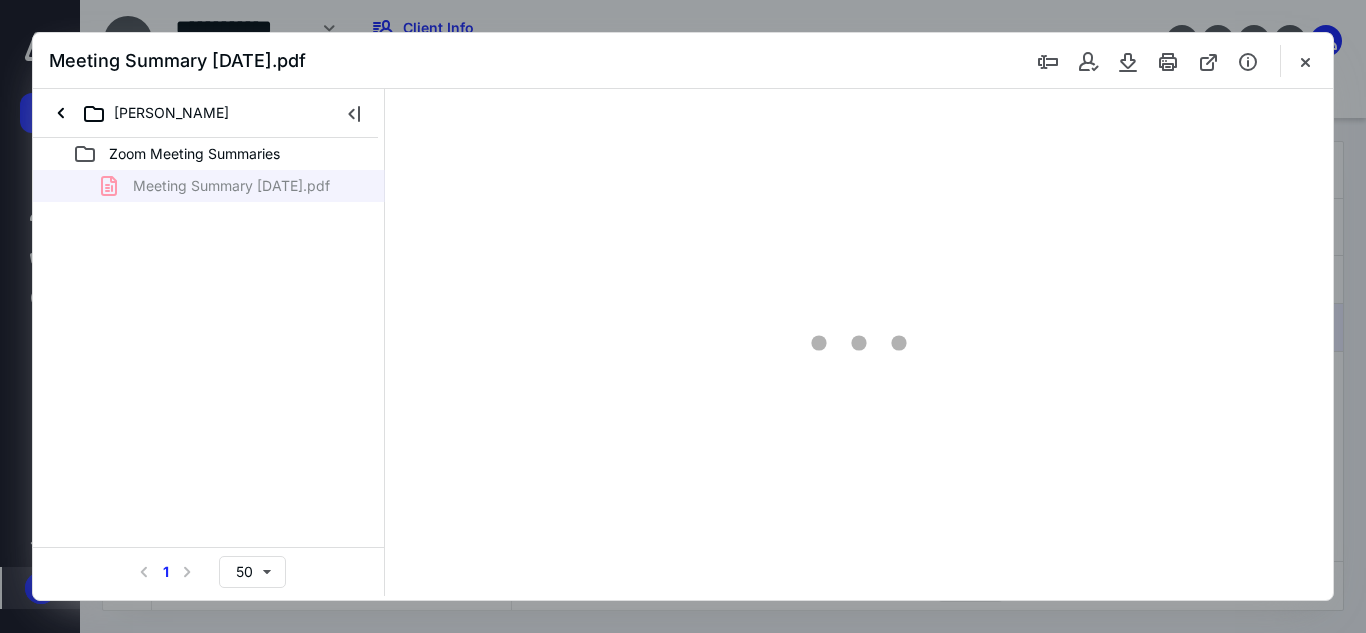 scroll, scrollTop: 42, scrollLeft: 0, axis: vertical 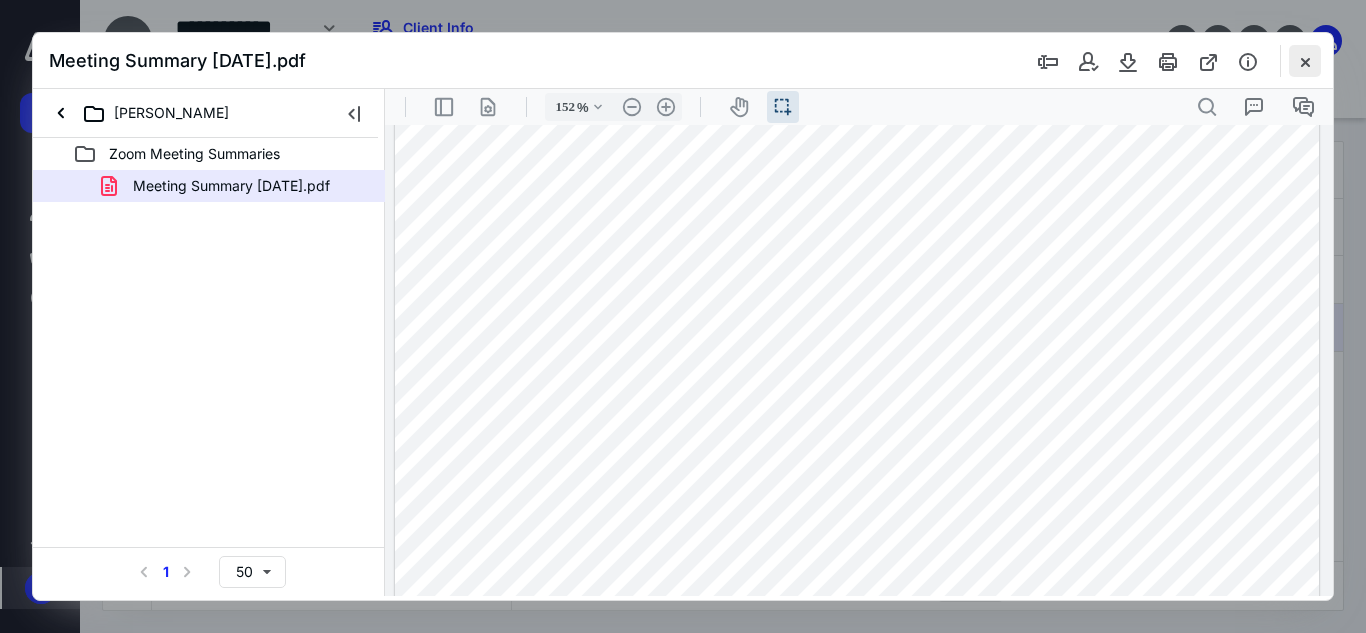 click at bounding box center [1305, 61] 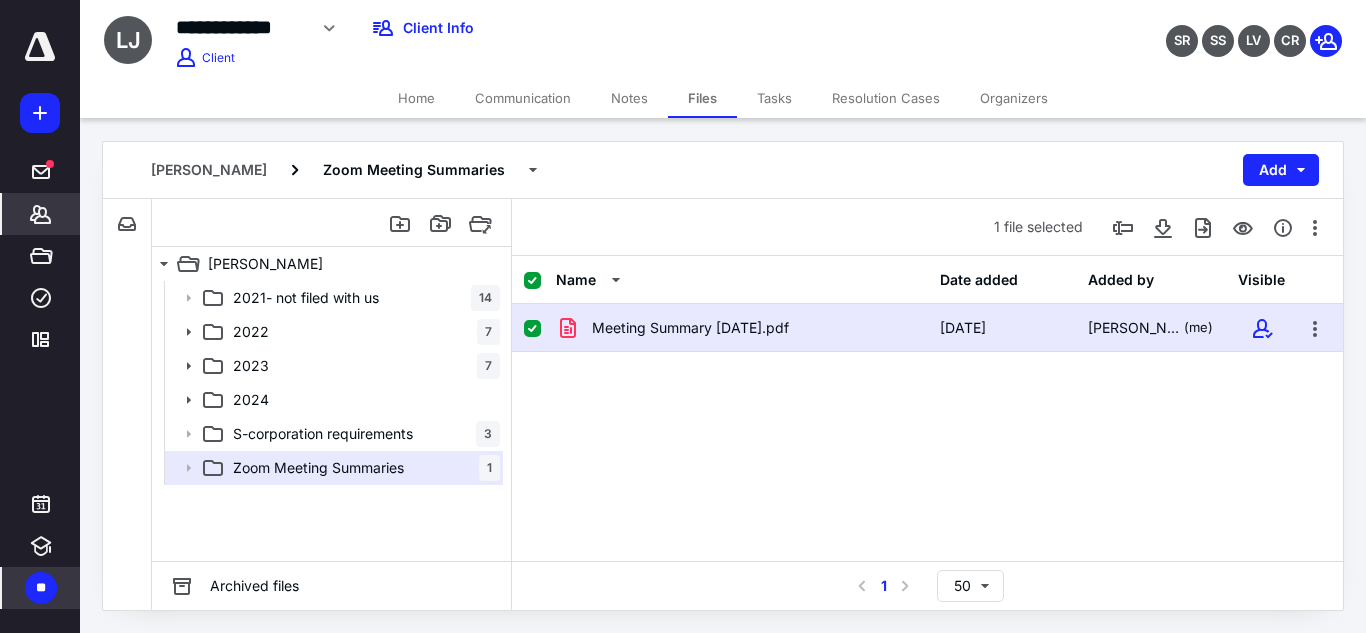 click on "*******" at bounding box center [41, 214] 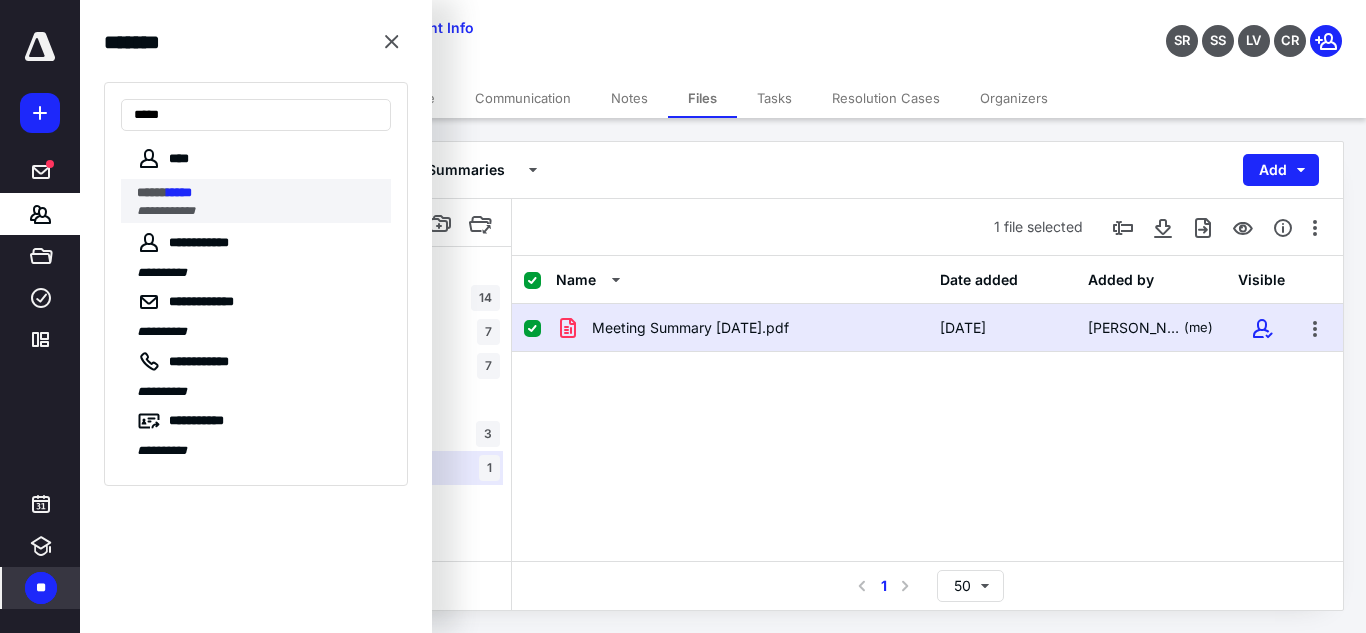 type on "*****" 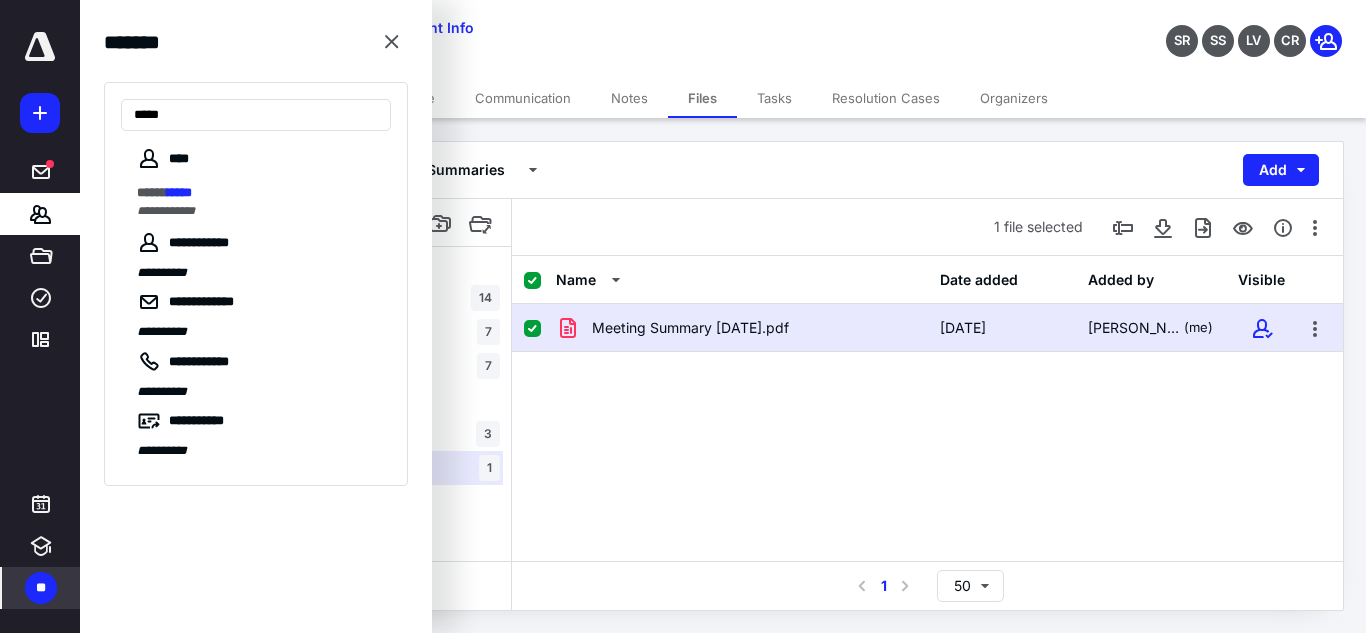 click on "**********" at bounding box center (258, 211) 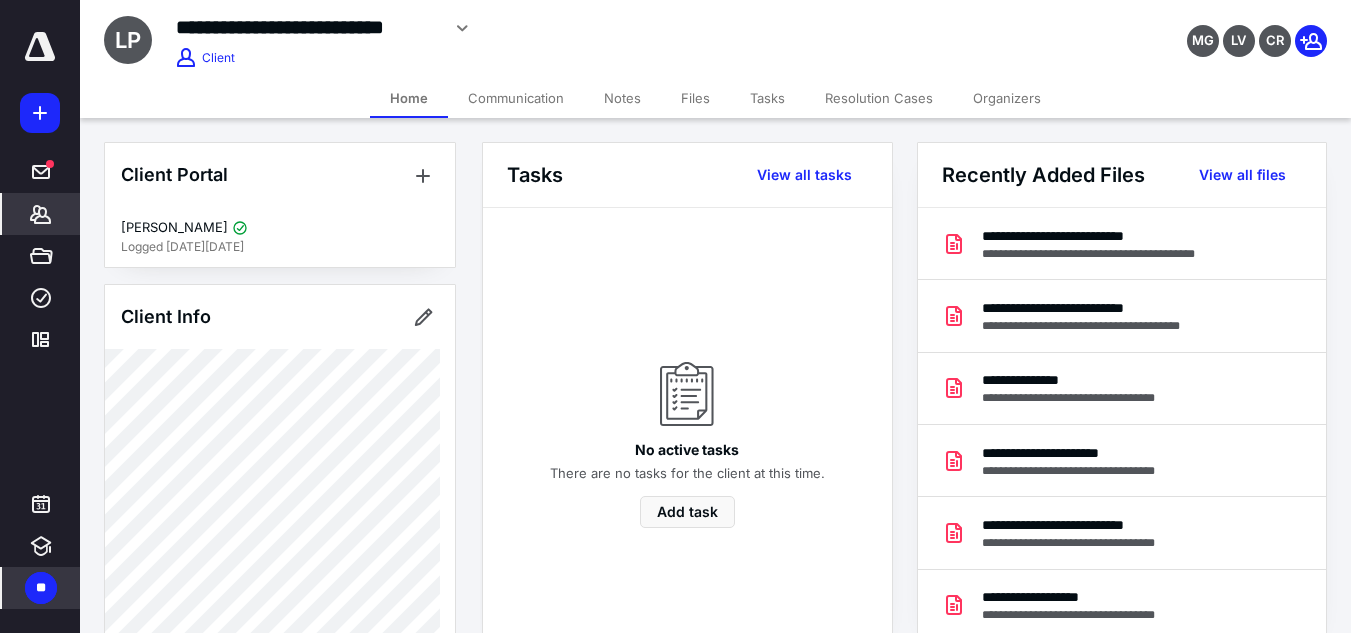 click on "Files" at bounding box center [695, 98] 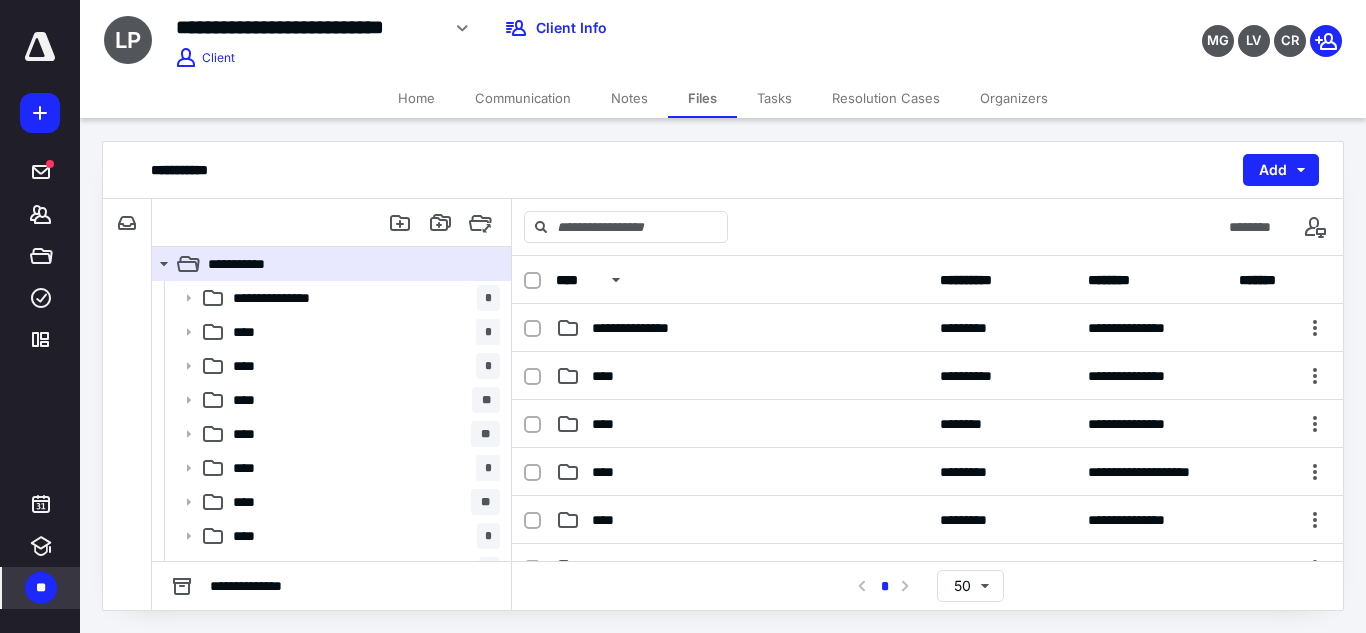 scroll, scrollTop: 195, scrollLeft: 0, axis: vertical 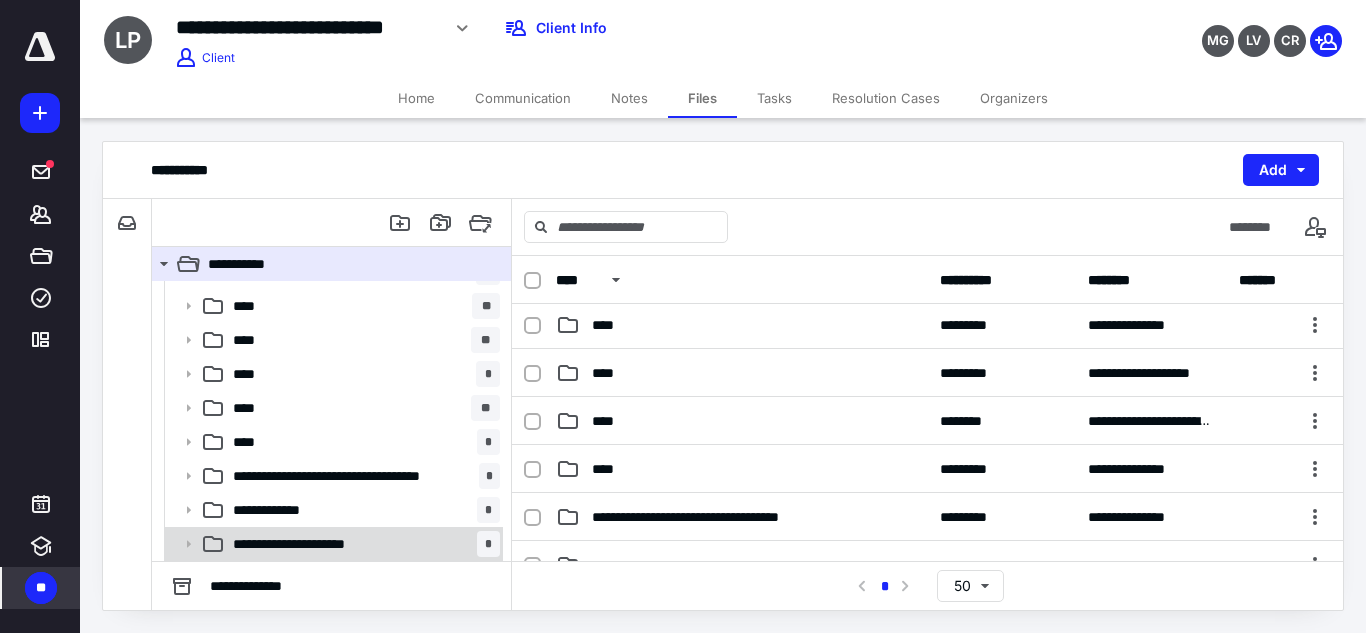 click on "**********" at bounding box center [320, 544] 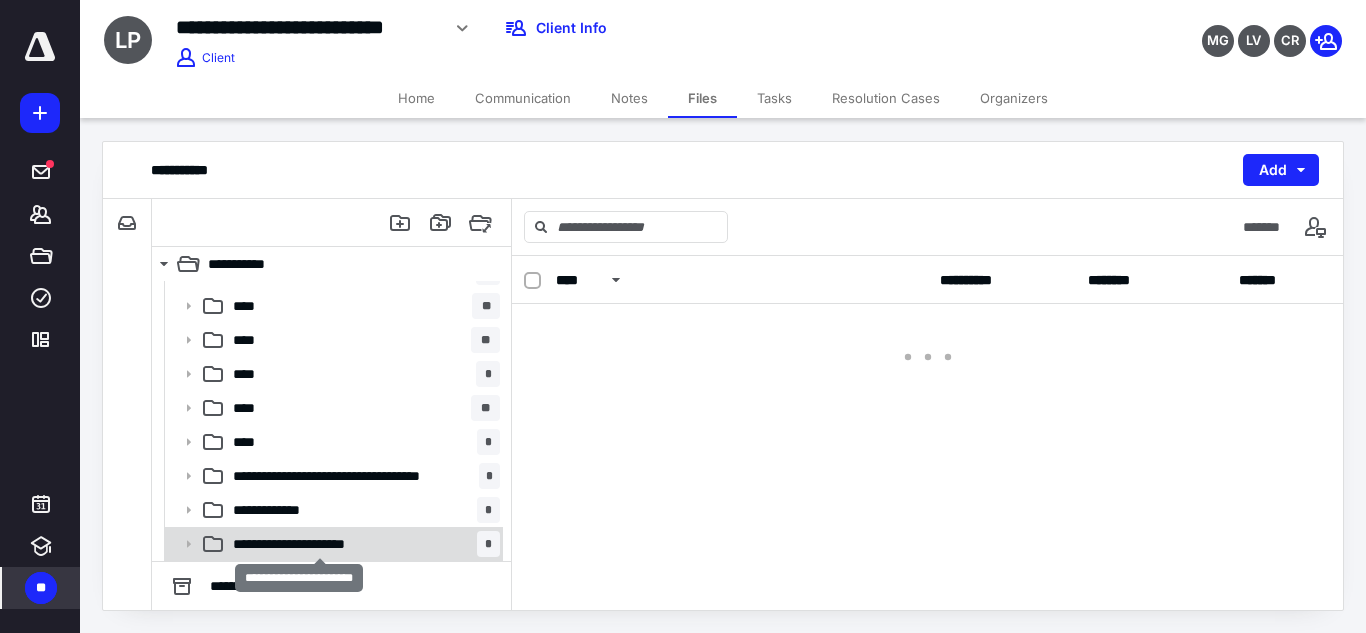 scroll, scrollTop: 0, scrollLeft: 0, axis: both 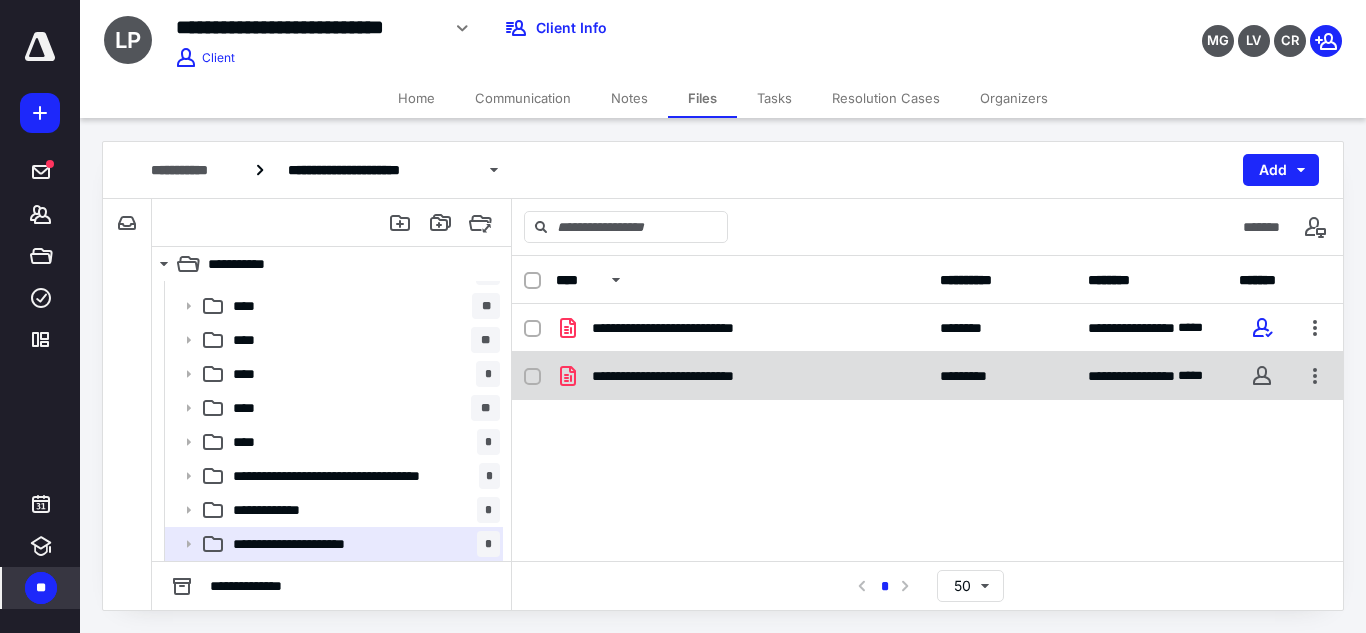 click on "**********" at bounding box center (927, 376) 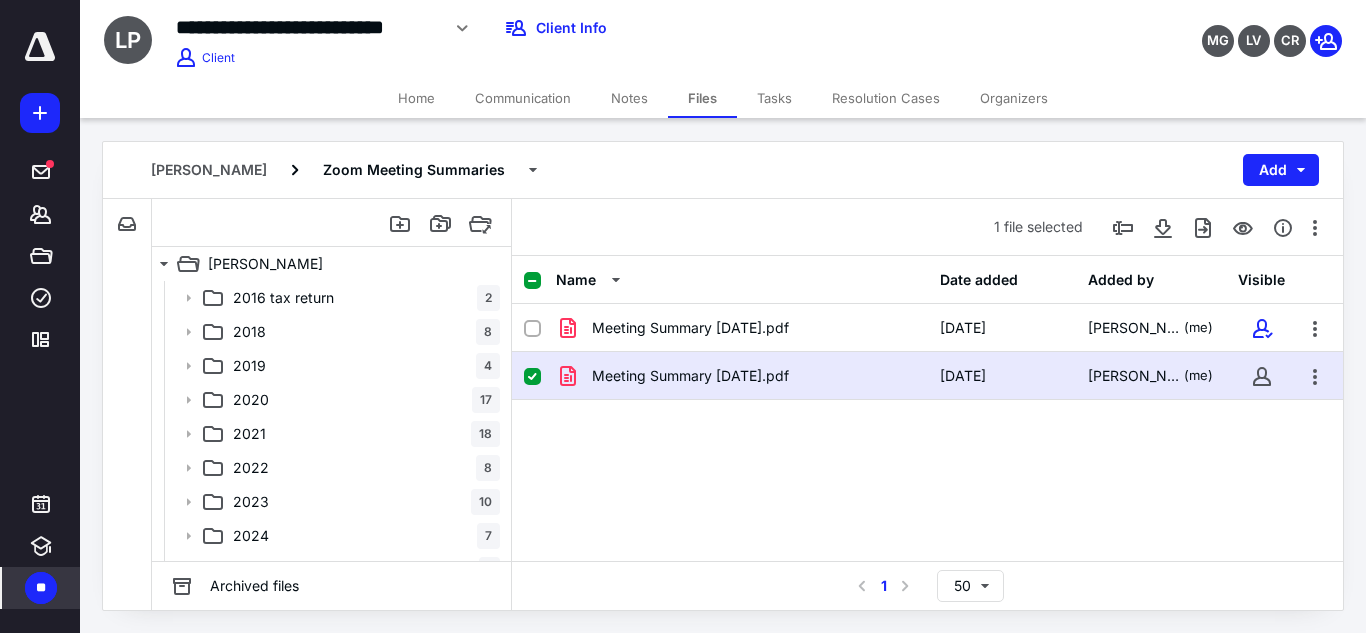 scroll, scrollTop: 94, scrollLeft: 0, axis: vertical 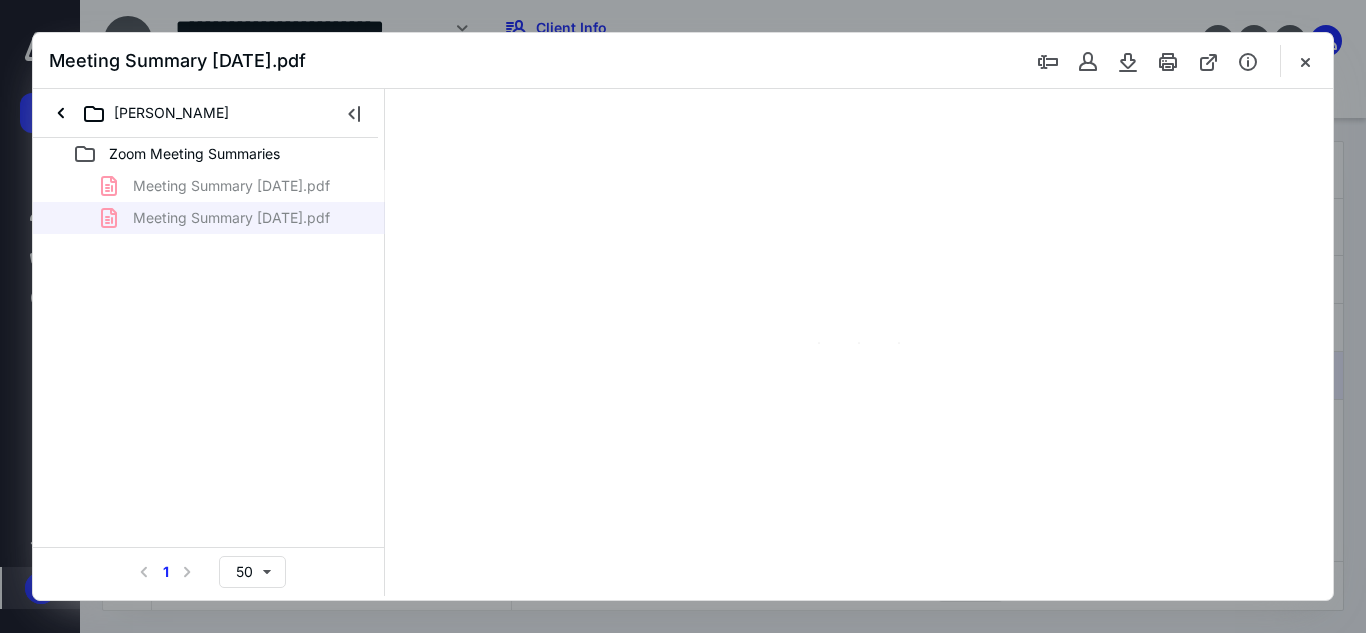type on "152" 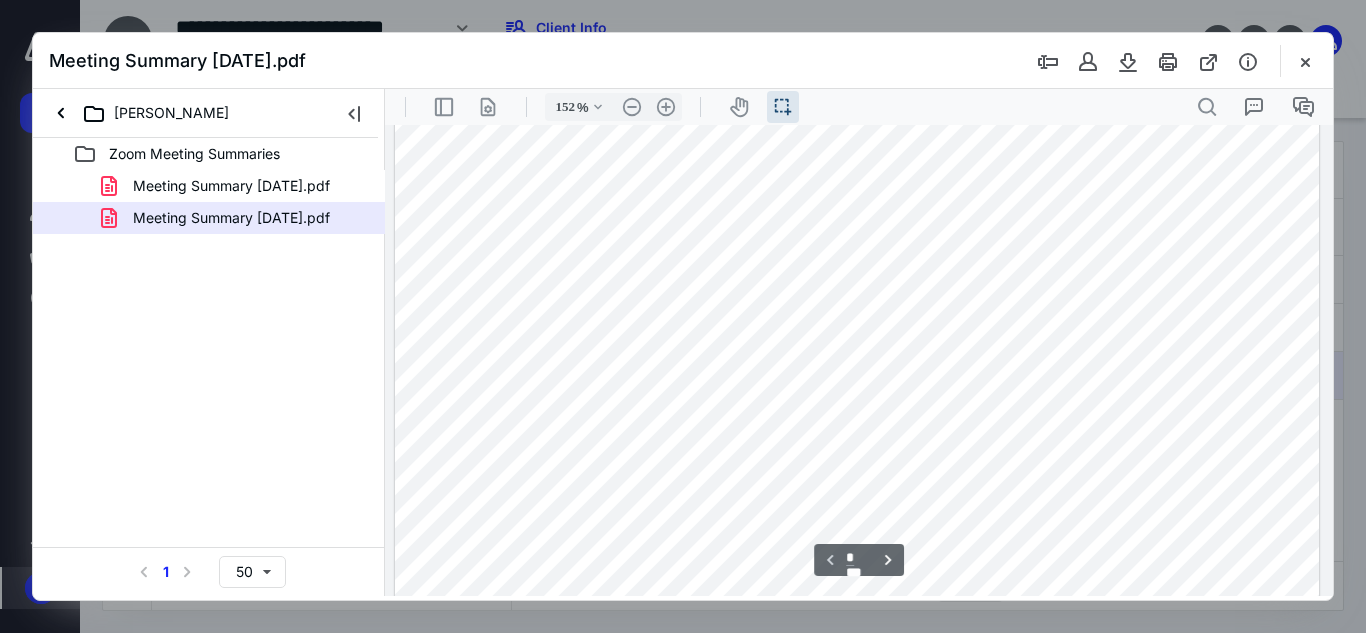 scroll, scrollTop: 658, scrollLeft: 0, axis: vertical 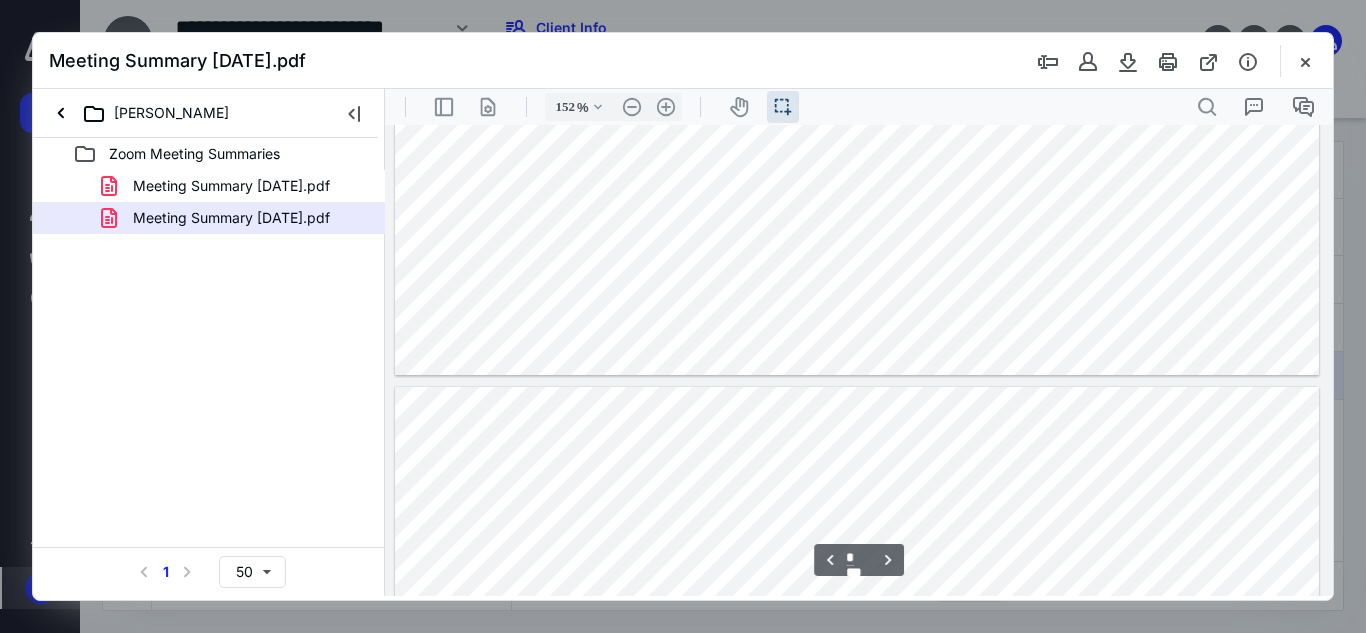 type on "*" 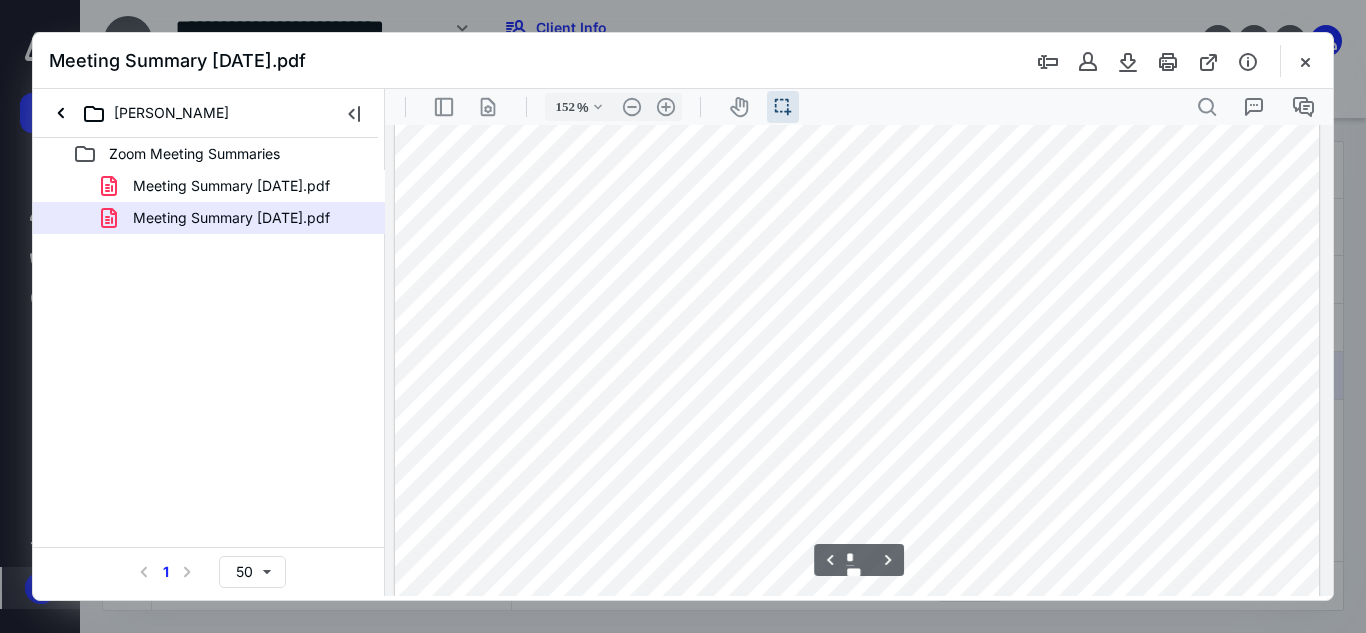 scroll, scrollTop: 3110, scrollLeft: 0, axis: vertical 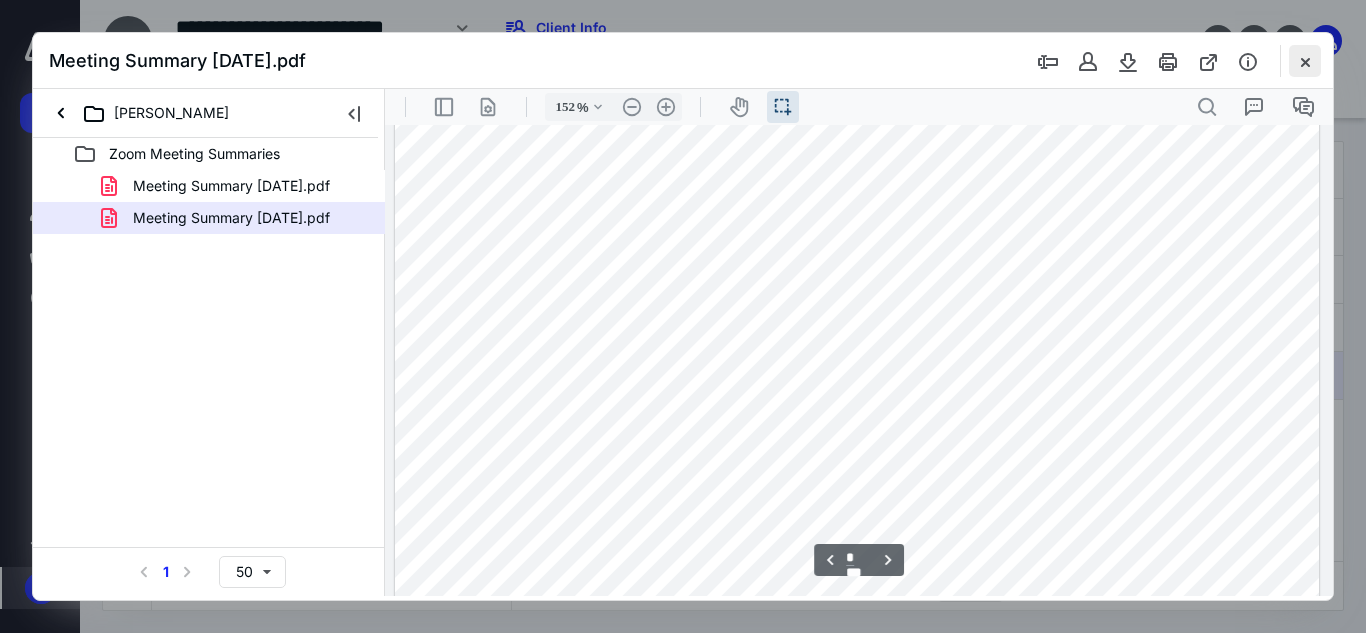 click at bounding box center (1305, 61) 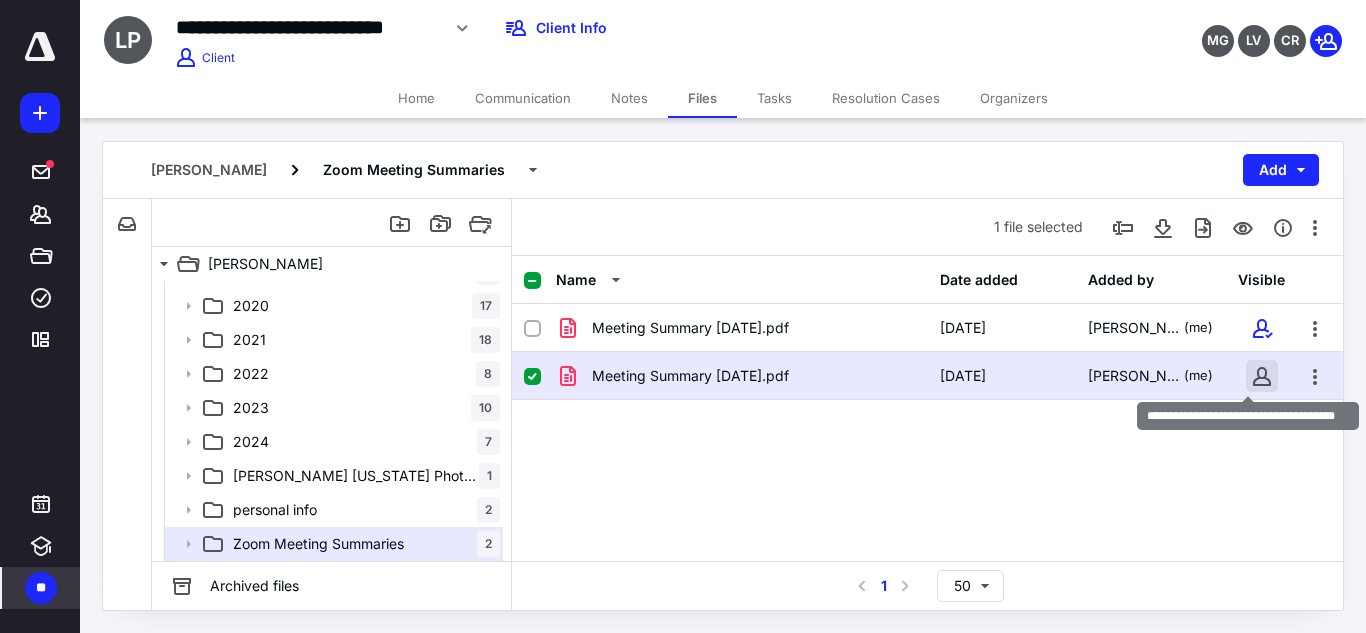 click at bounding box center [1262, 376] 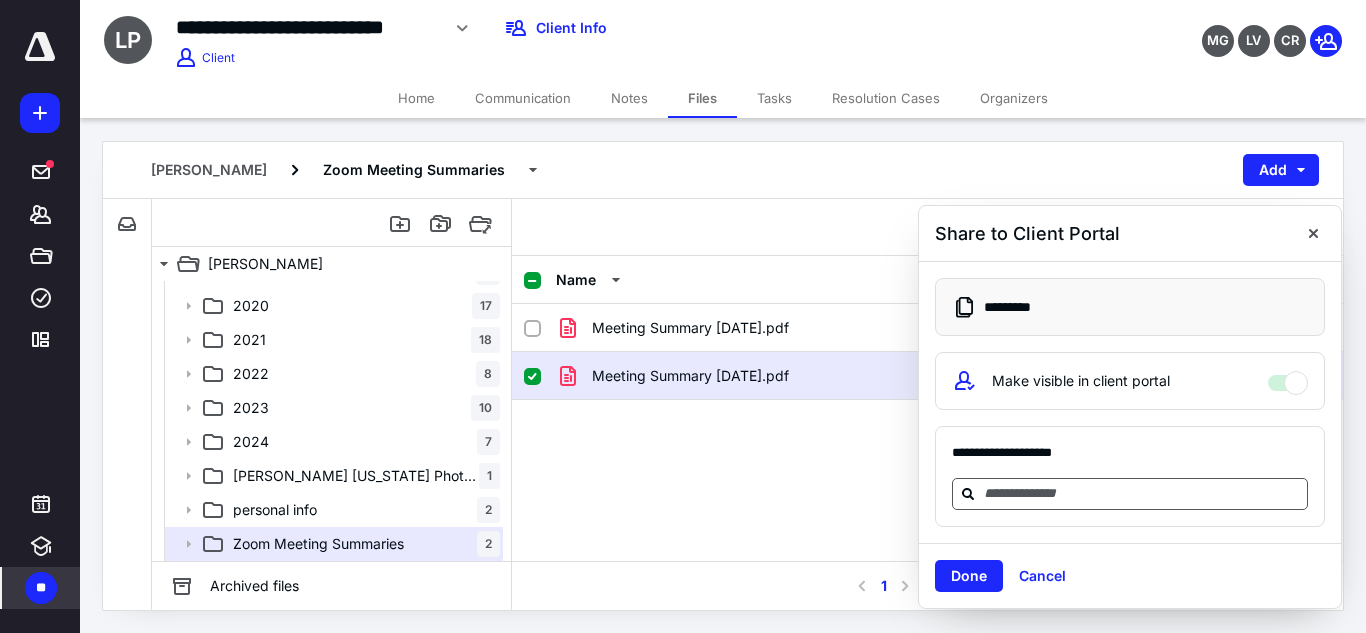 click at bounding box center (1142, 493) 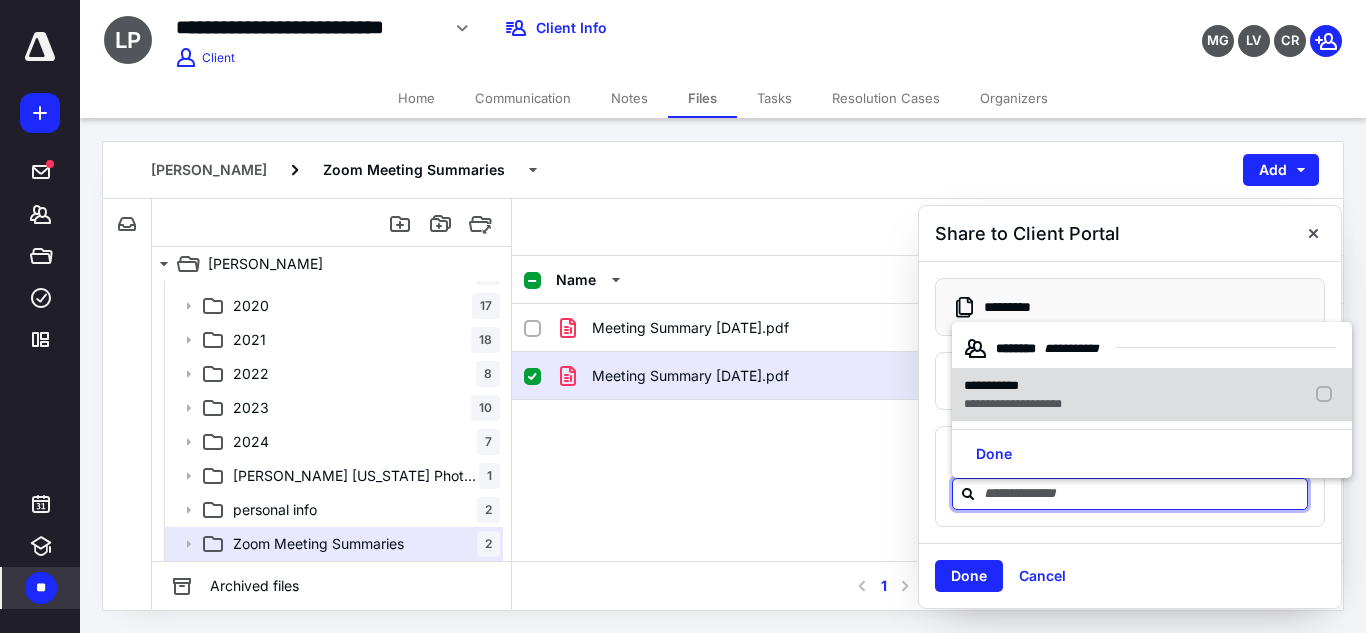 click on "**********" at bounding box center (1152, 395) 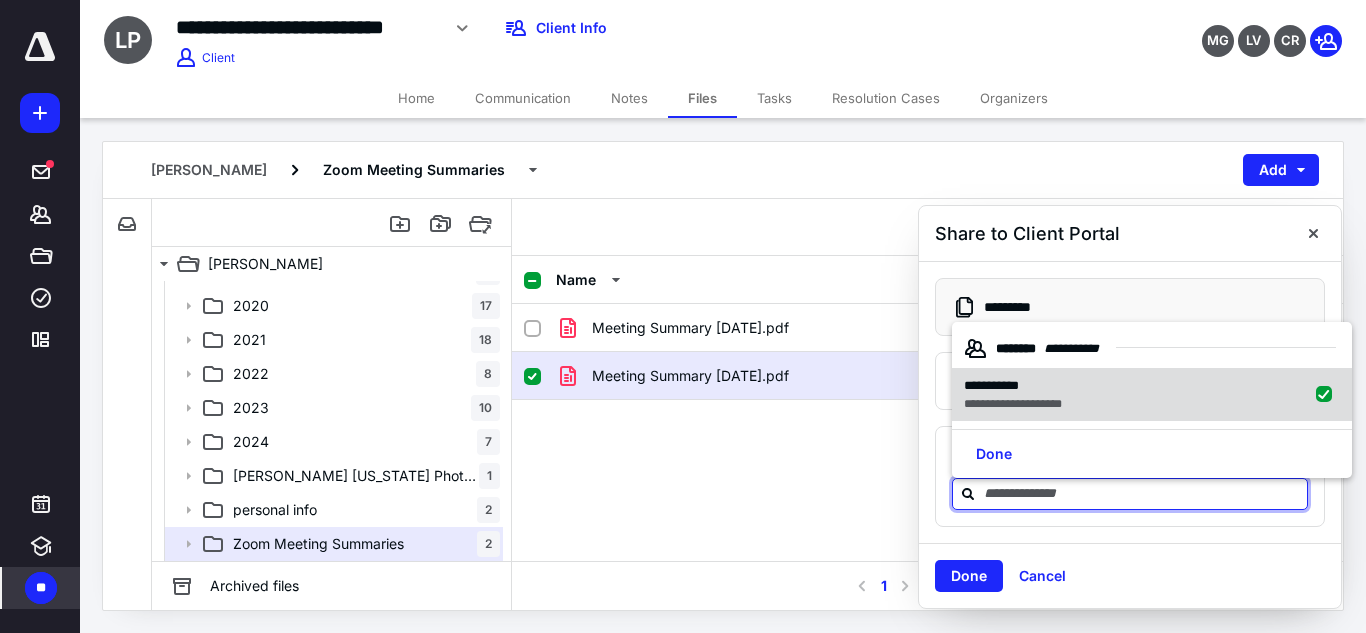 checkbox on "true" 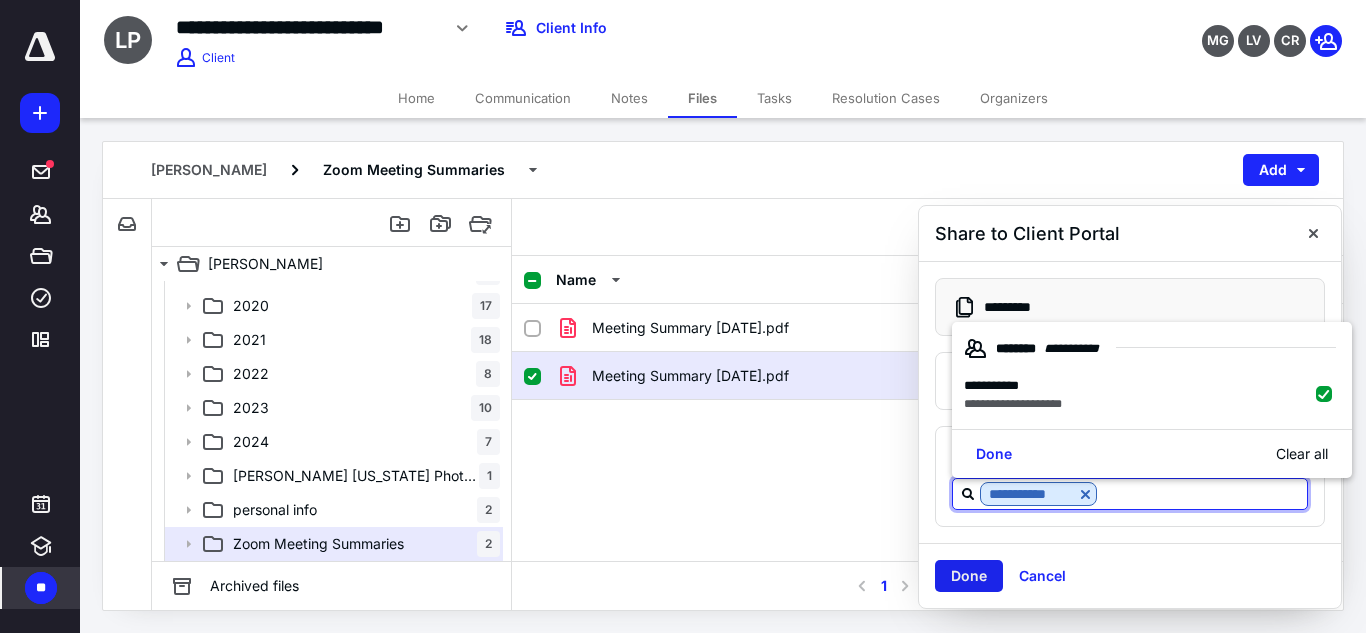click on "Done" at bounding box center (969, 576) 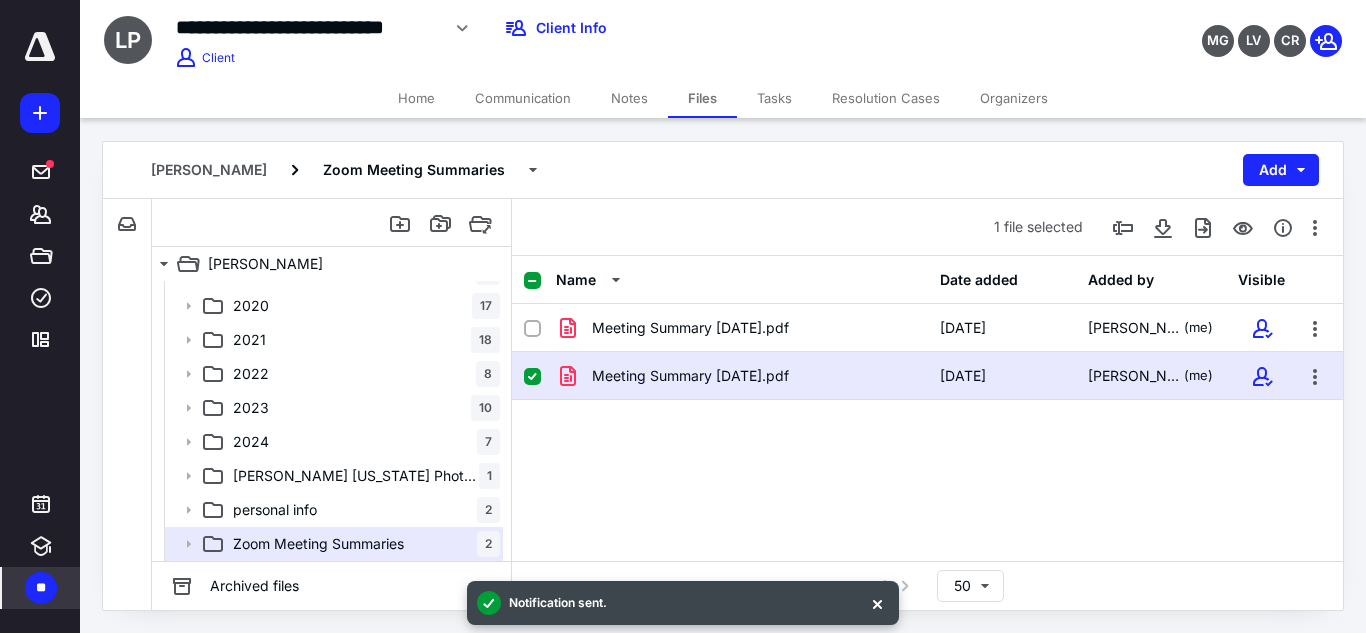 click 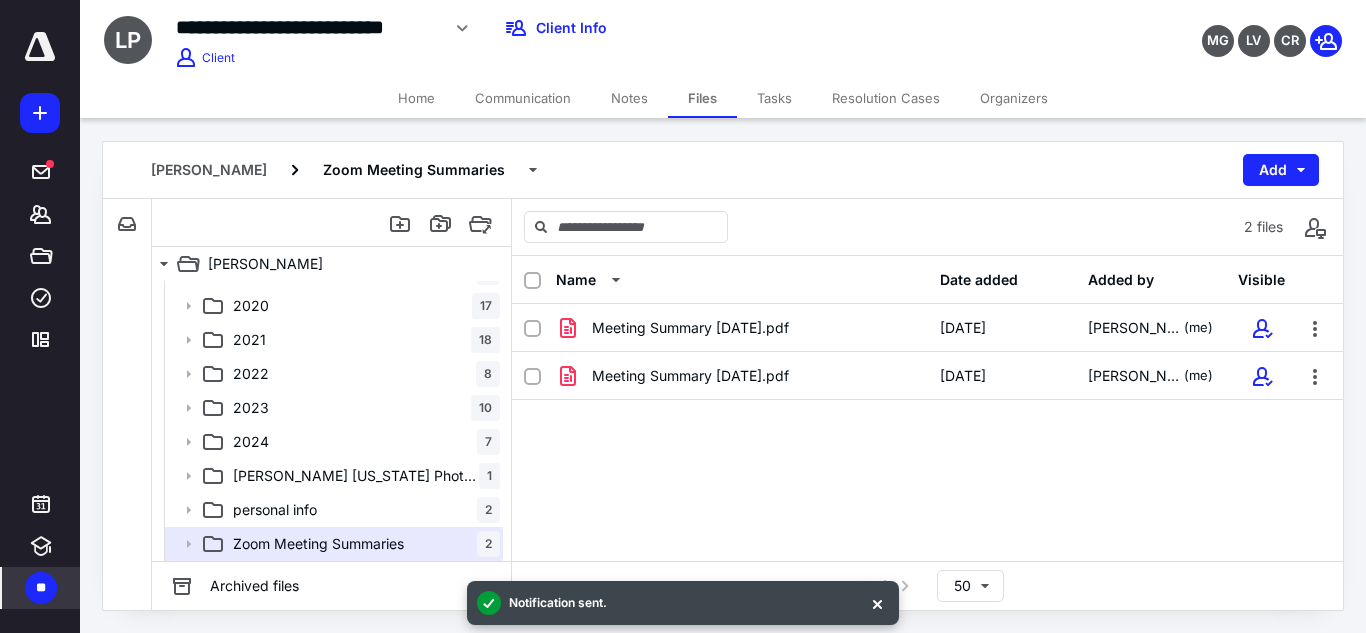 click at bounding box center (40, 47) 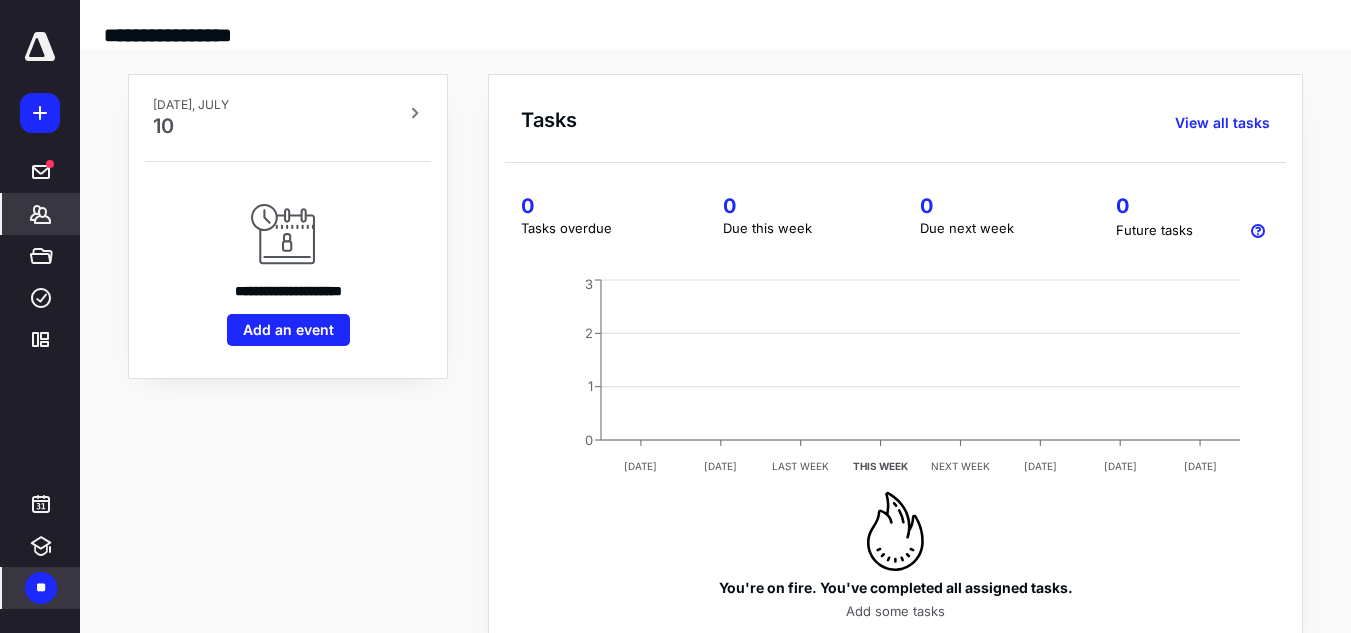 click 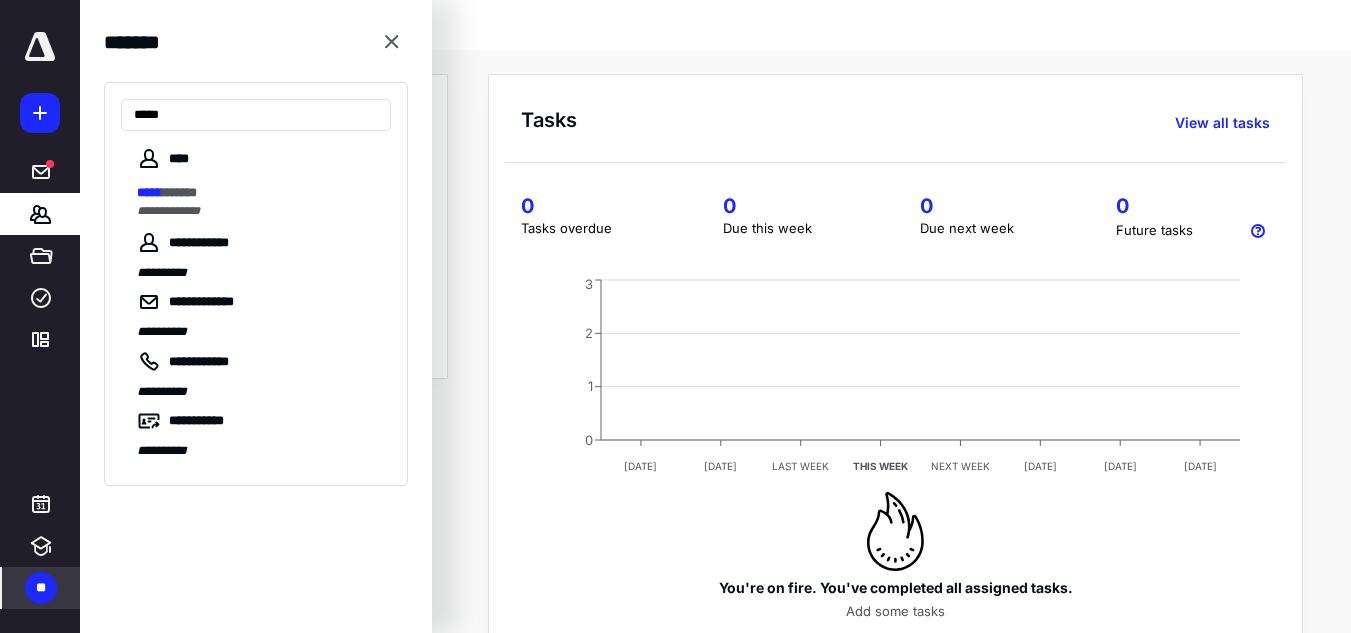 type on "*****" 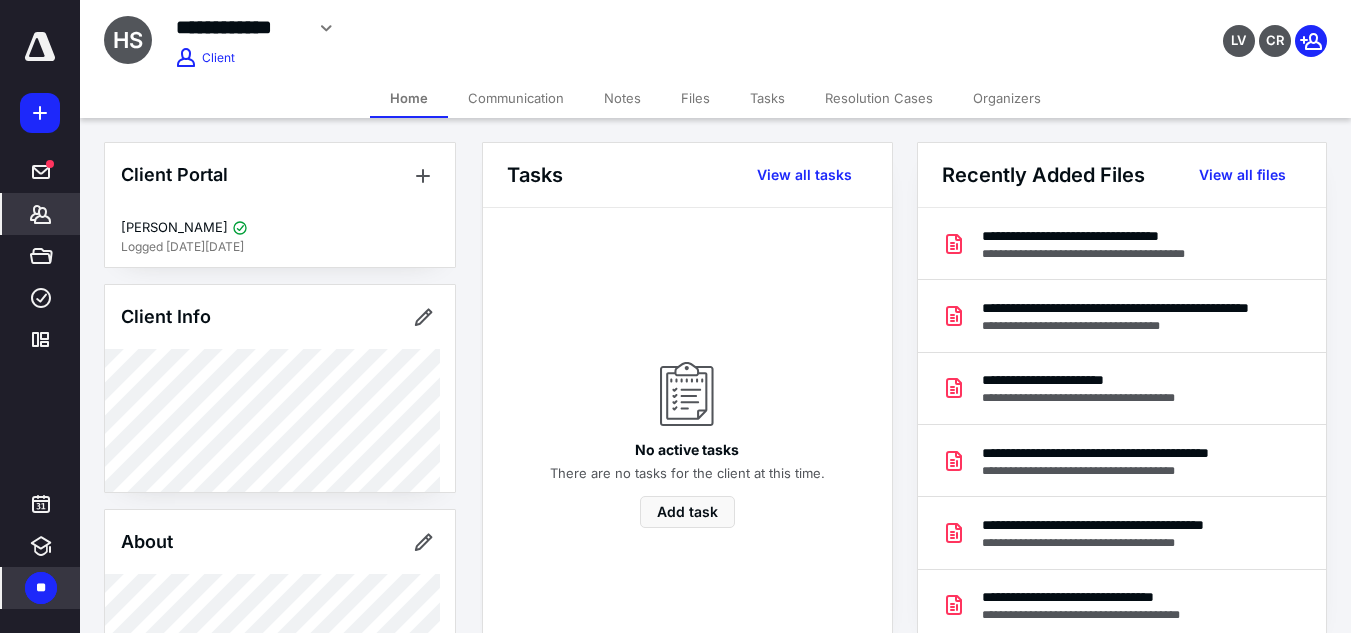 click on "Communication" at bounding box center (516, 98) 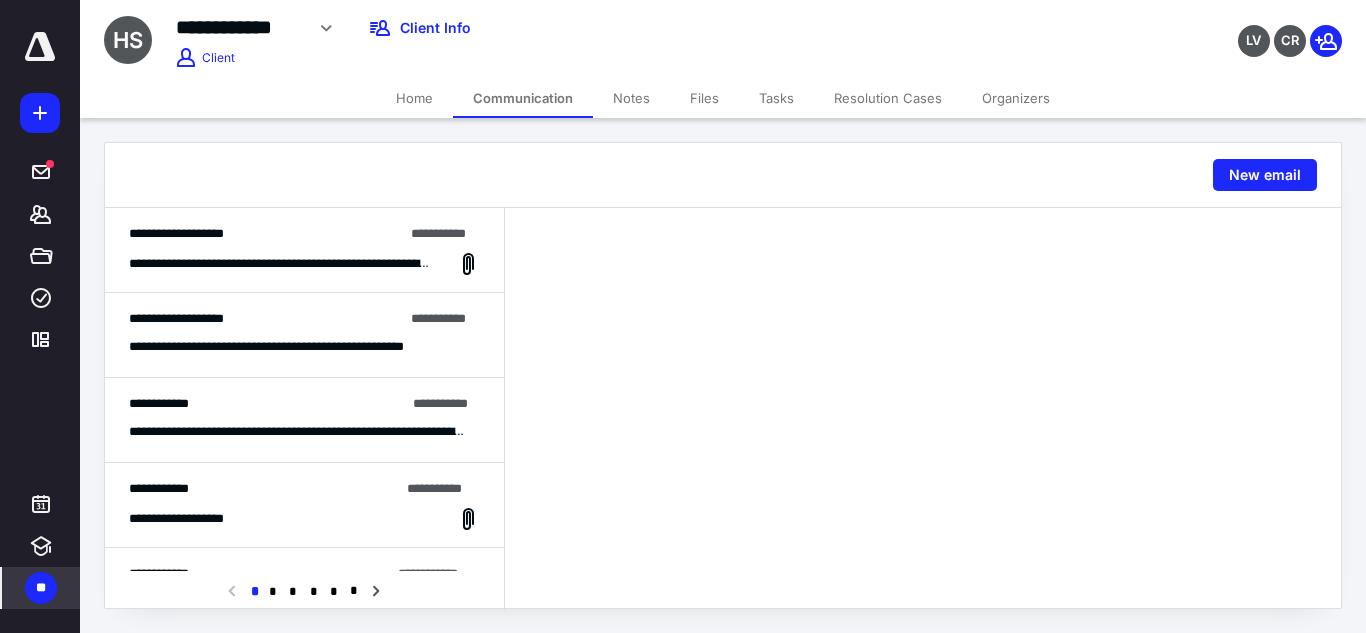 click on "**********" at bounding box center [281, 264] 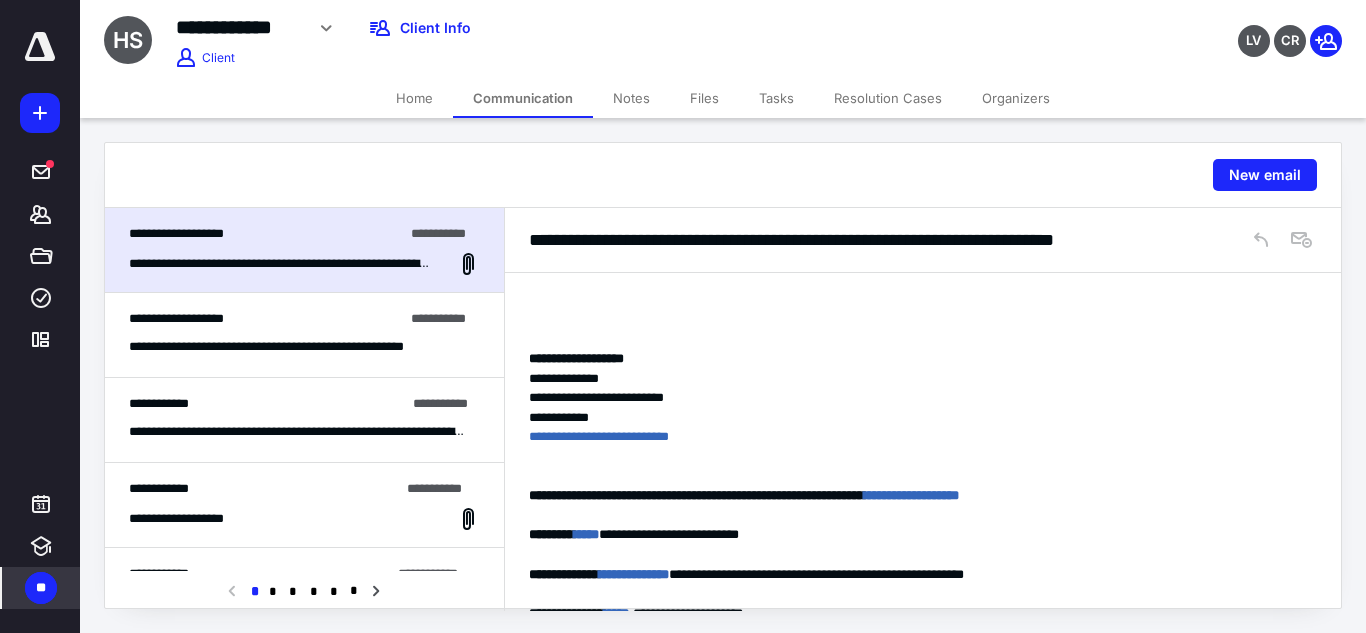 scroll, scrollTop: 2508, scrollLeft: 0, axis: vertical 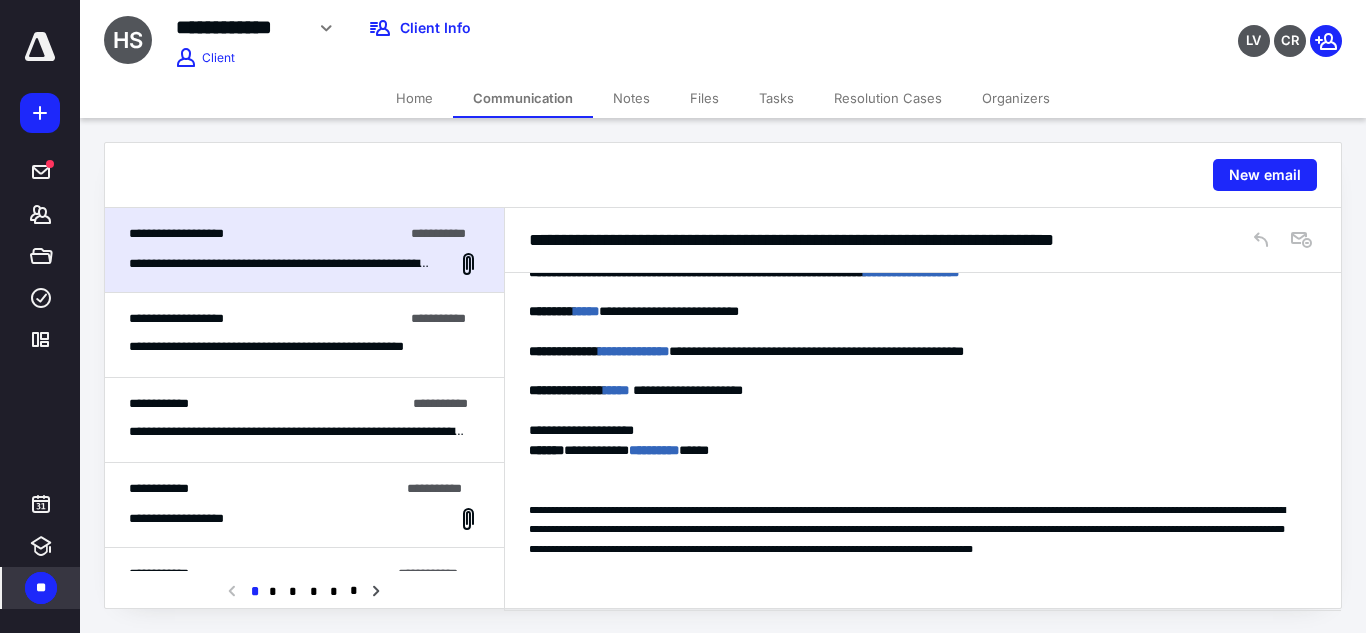 click on "***** ******* ***** **** *********" at bounding box center [40, 196] 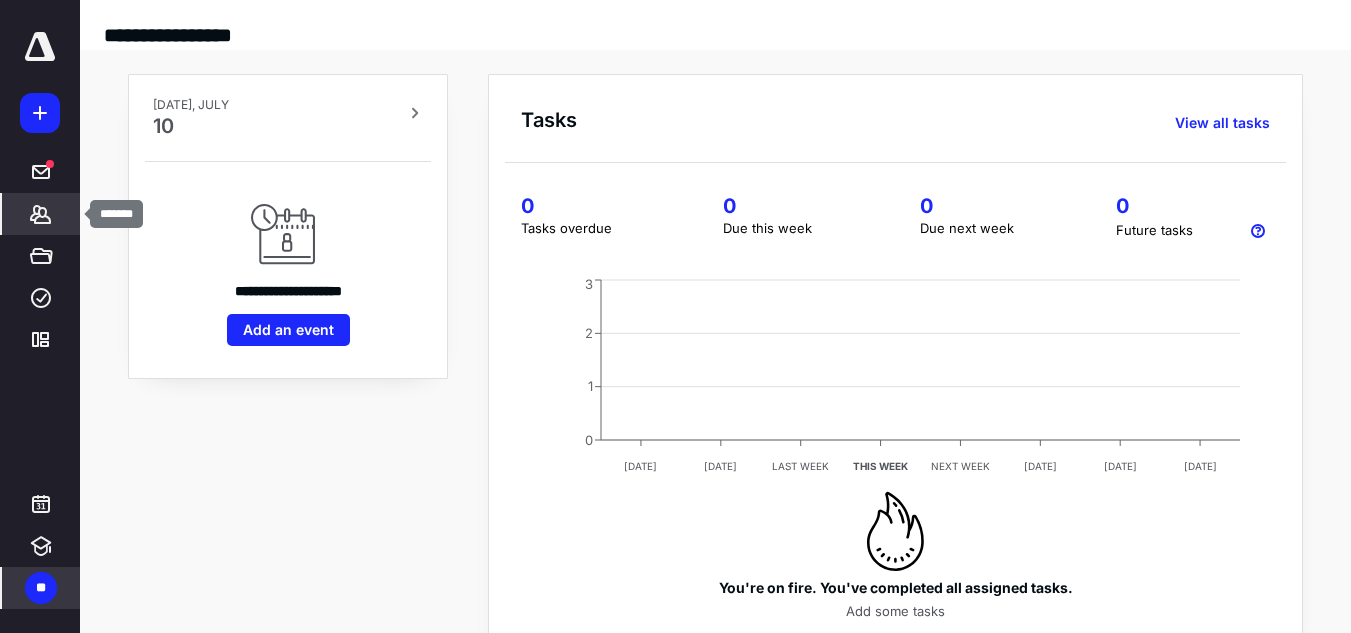 click 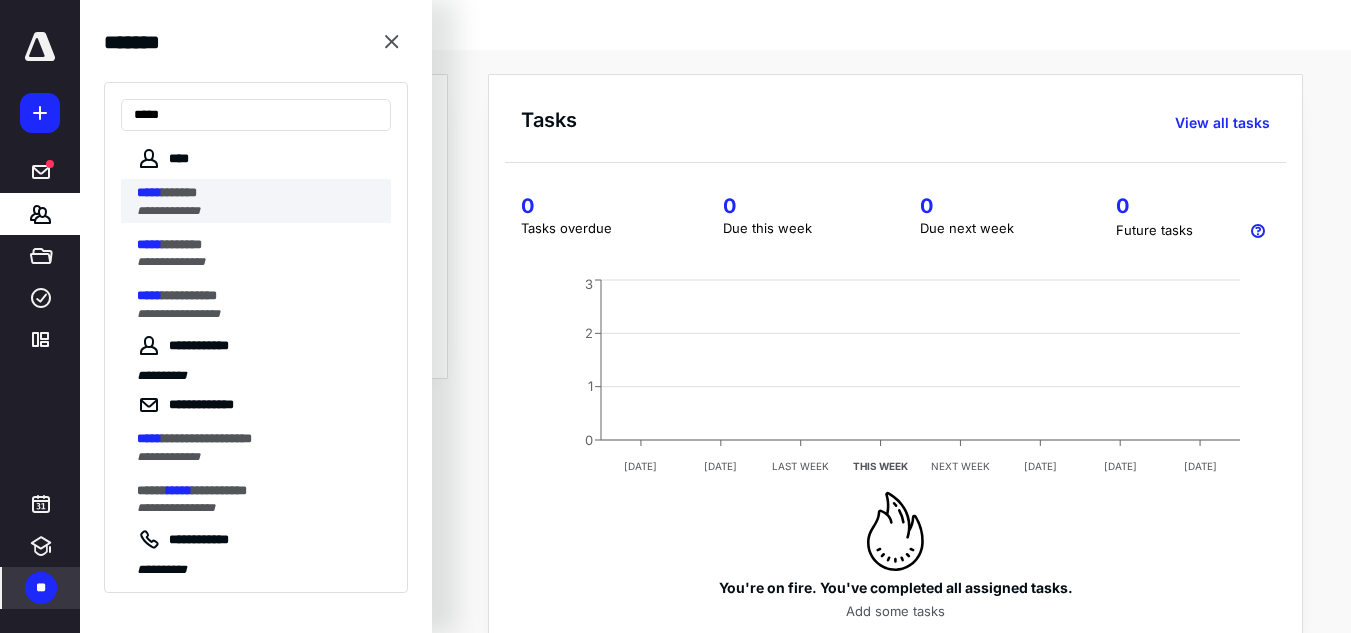 type on "*****" 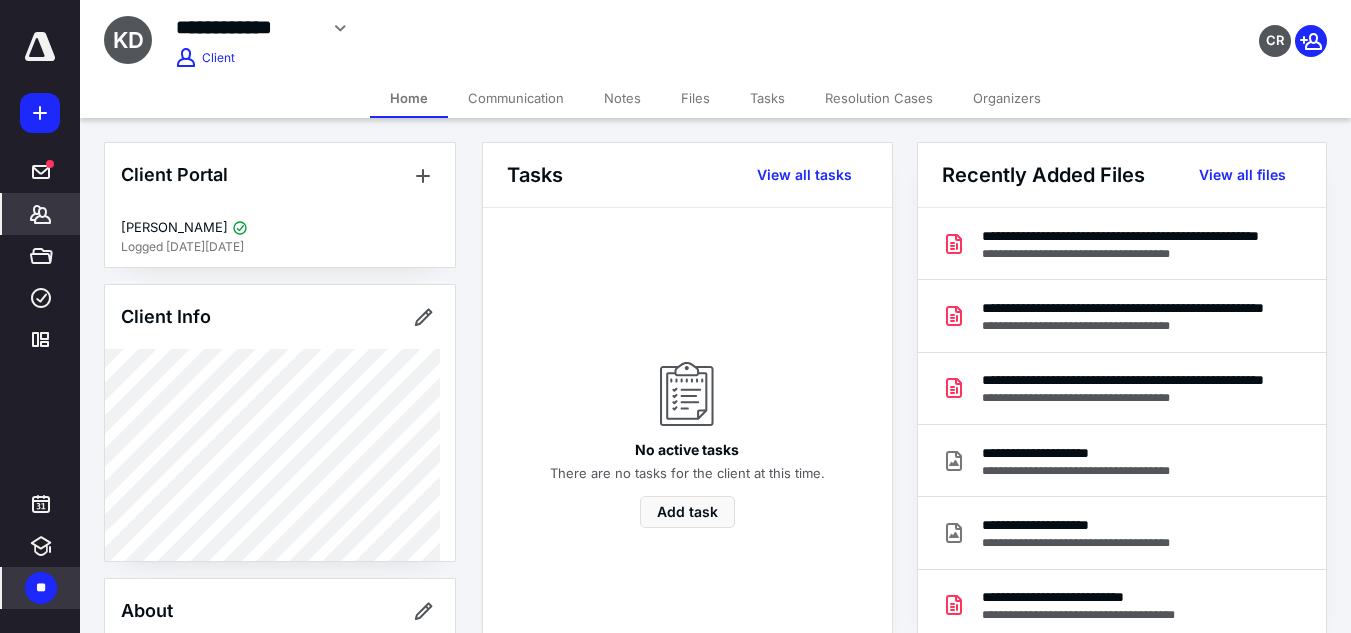click on "Communication" at bounding box center [516, 98] 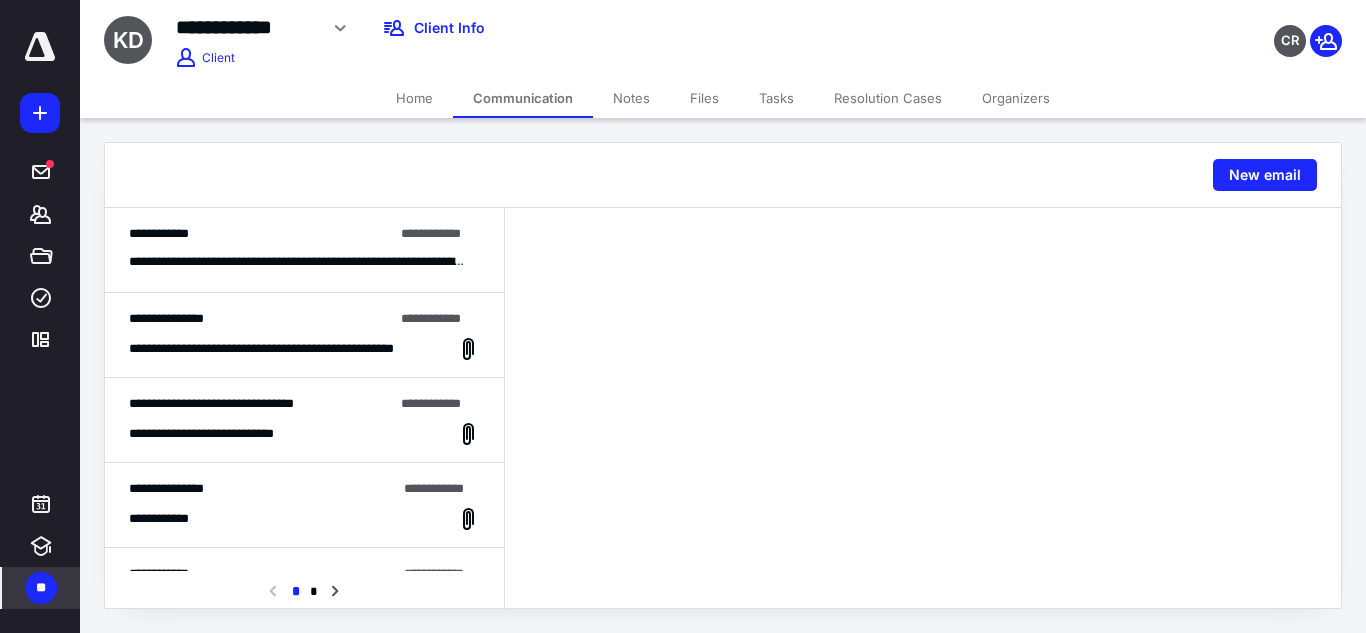 click on "**********" at bounding box center [304, 250] 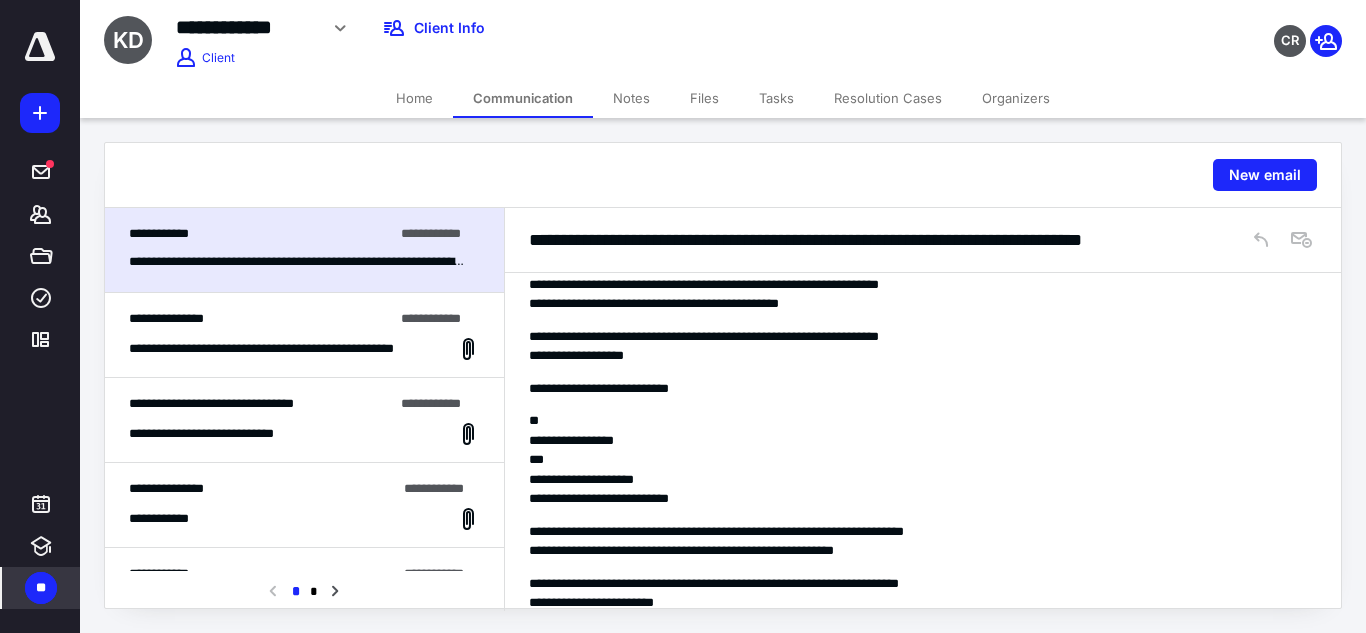 scroll, scrollTop: 0, scrollLeft: 0, axis: both 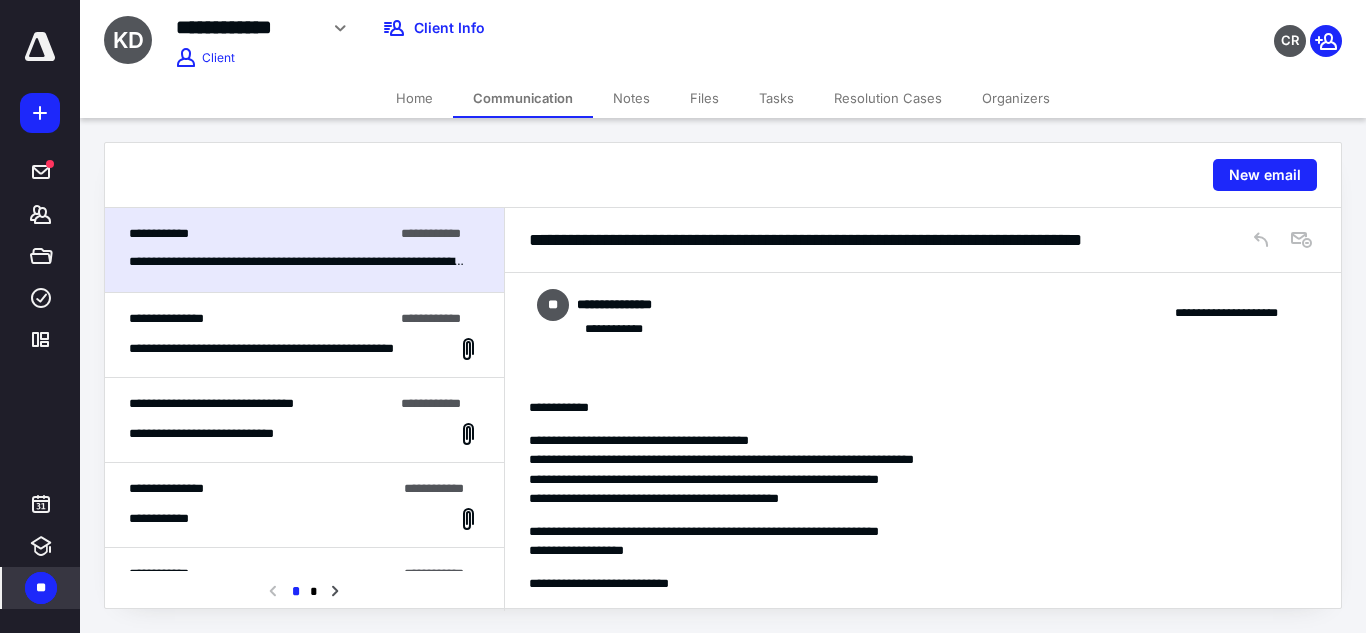 click on "**********" at bounding box center (915, 470) 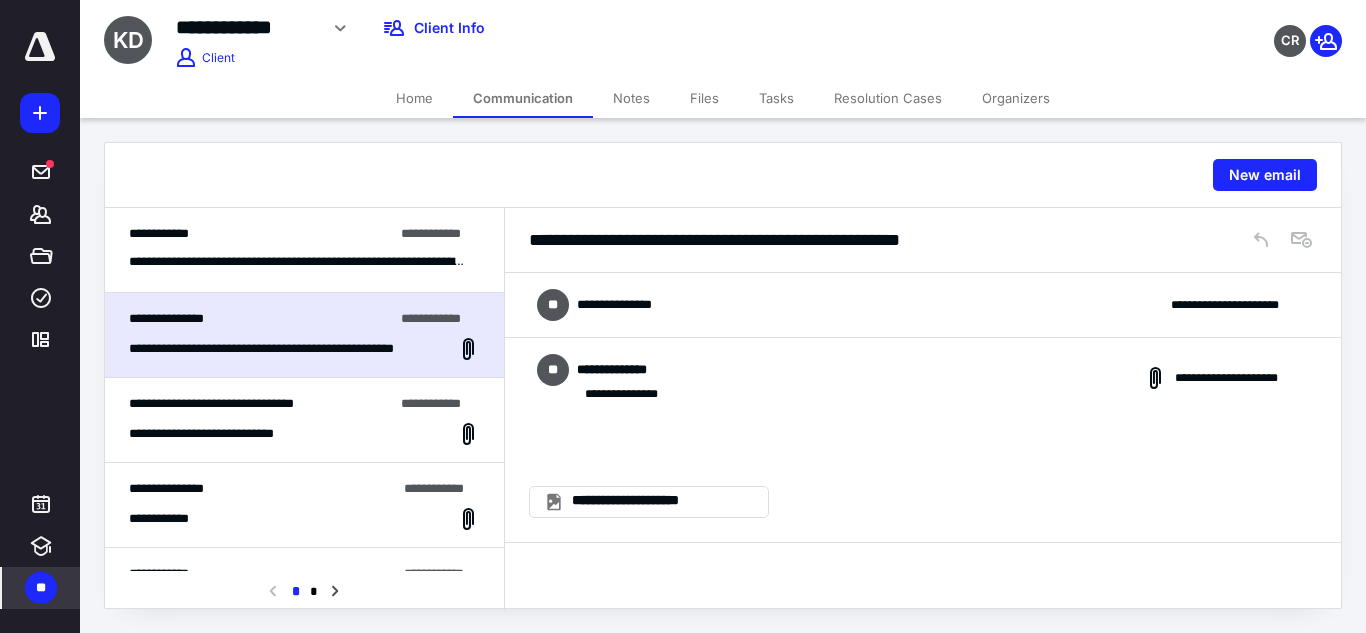 click on "**********" at bounding box center (923, 305) 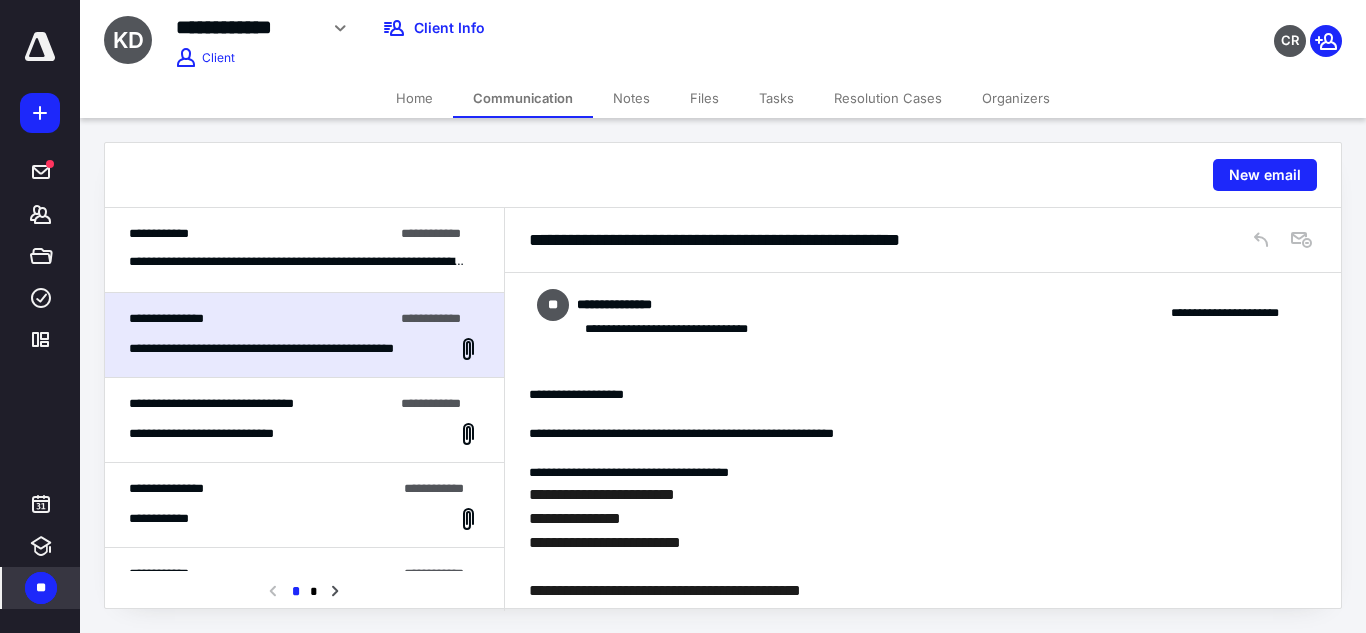 click on "**********" at bounding box center (304, 404) 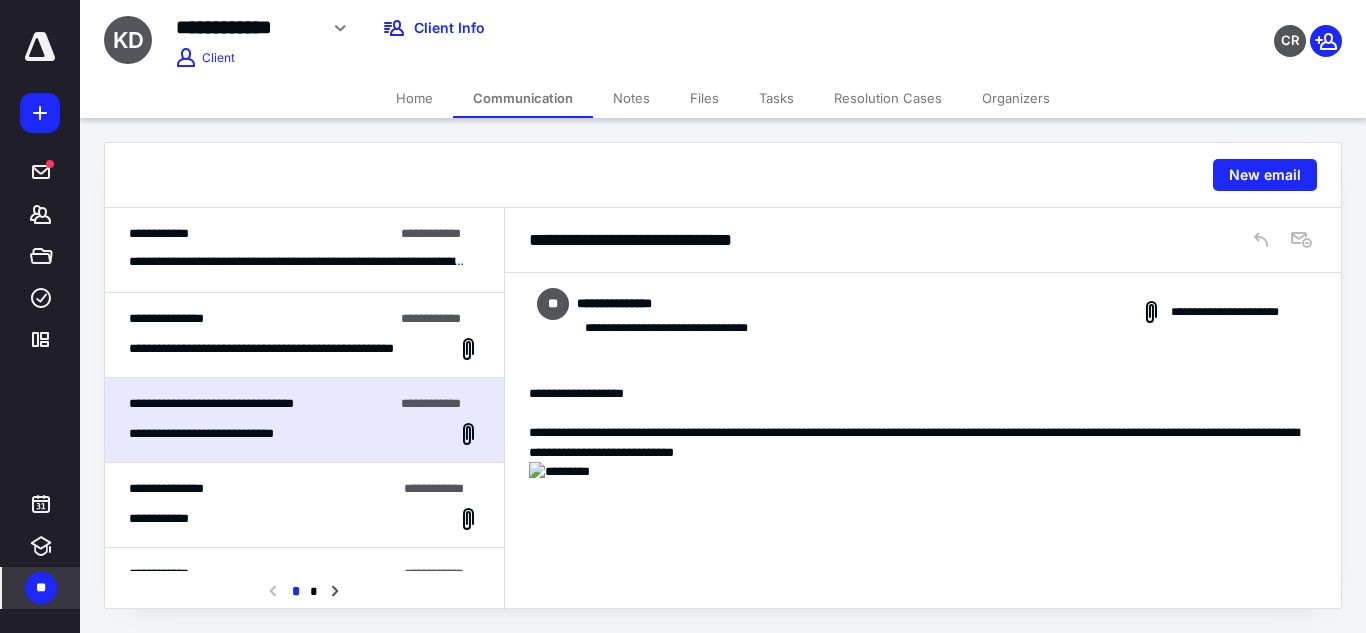 scroll, scrollTop: 0, scrollLeft: 0, axis: both 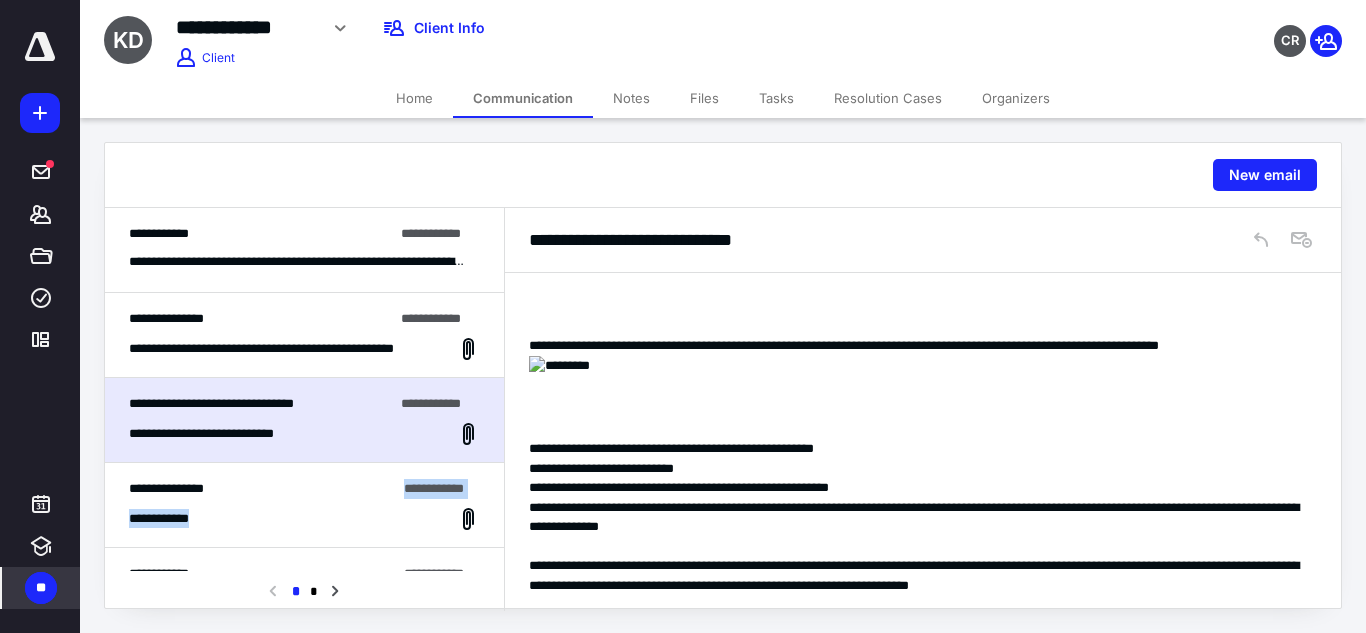click on "**********" at bounding box center [304, 505] 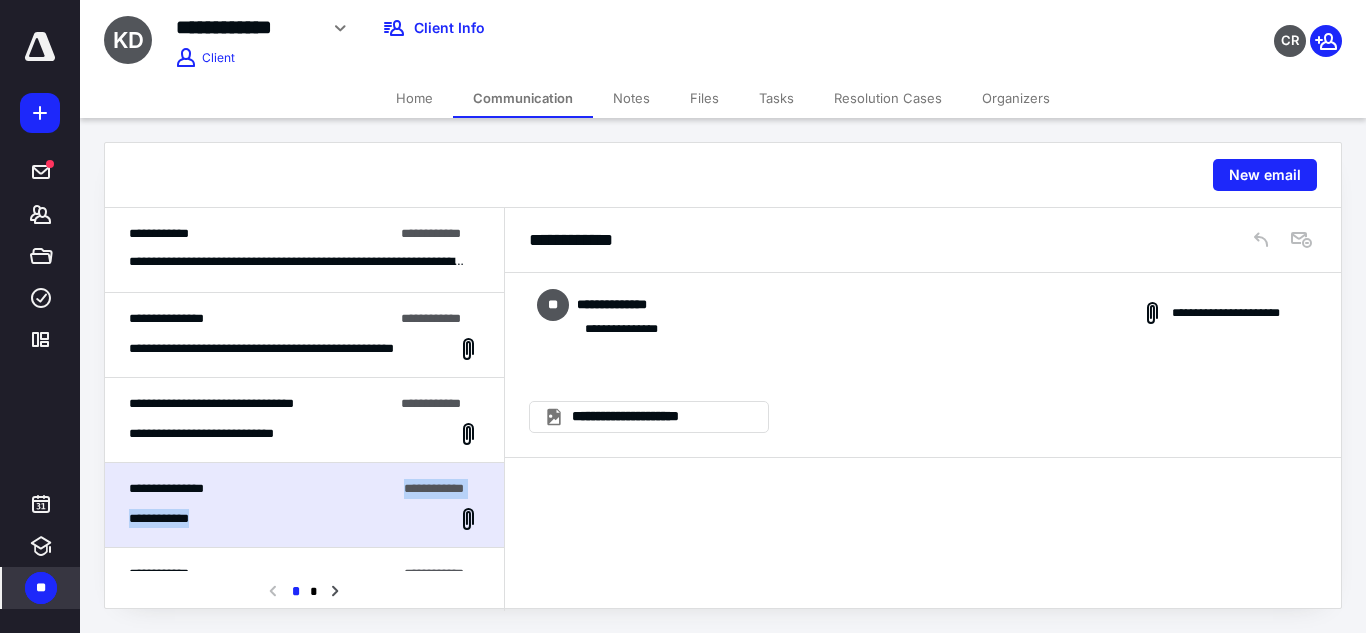 click on "**********" at bounding box center (661, 417) 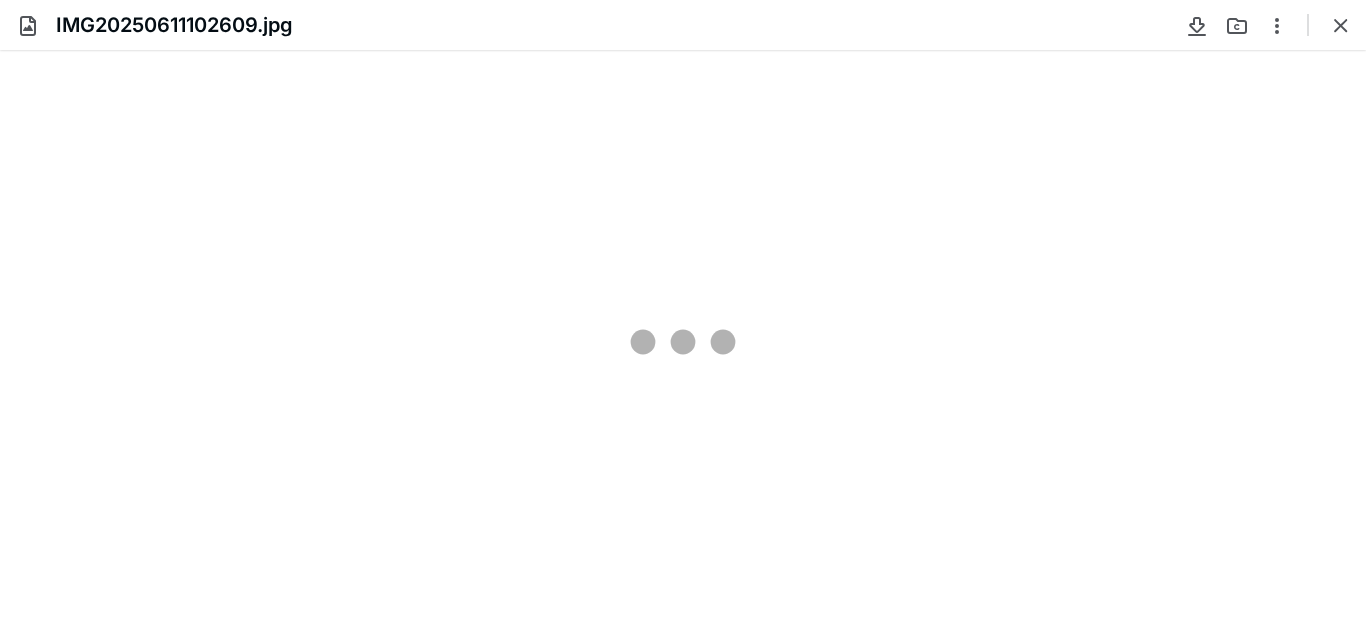 scroll, scrollTop: 0, scrollLeft: 0, axis: both 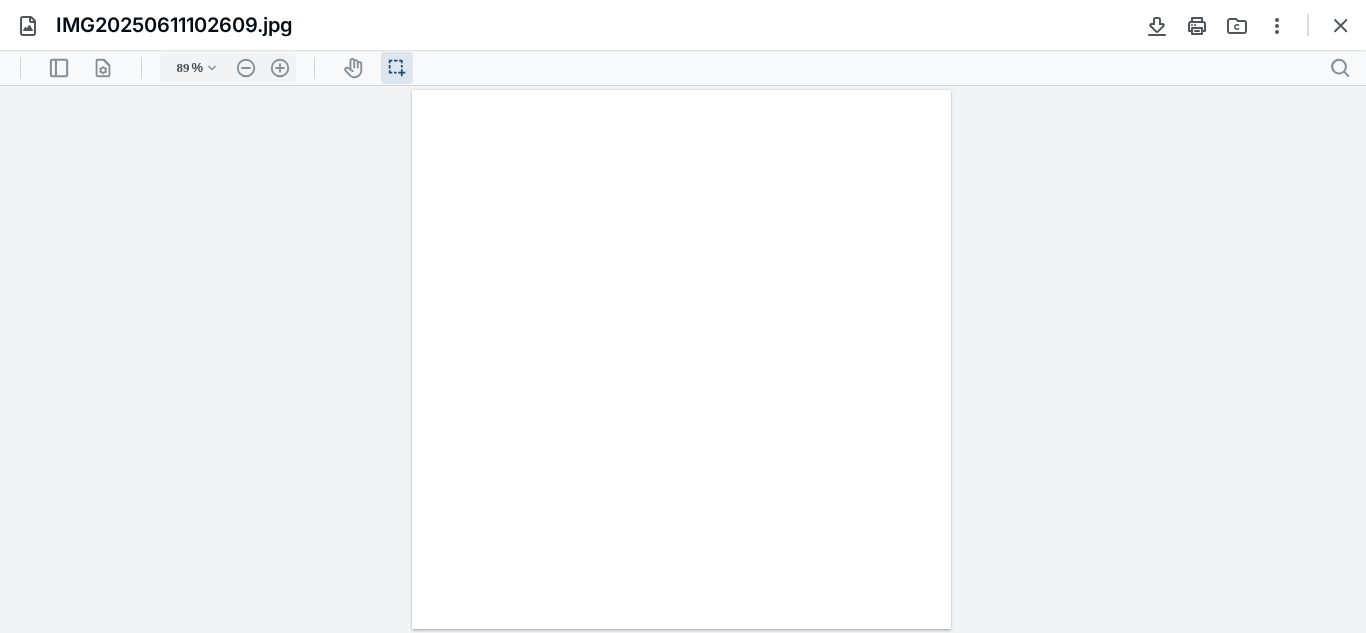 type on "219" 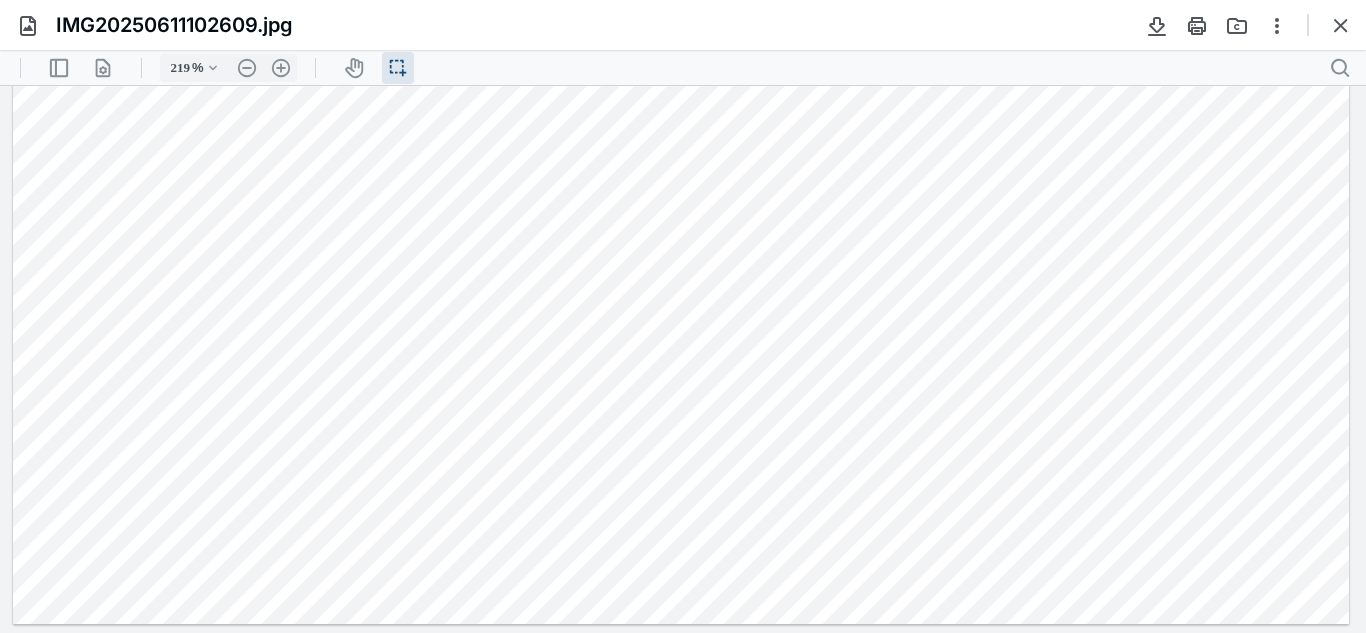 scroll, scrollTop: 806, scrollLeft: 0, axis: vertical 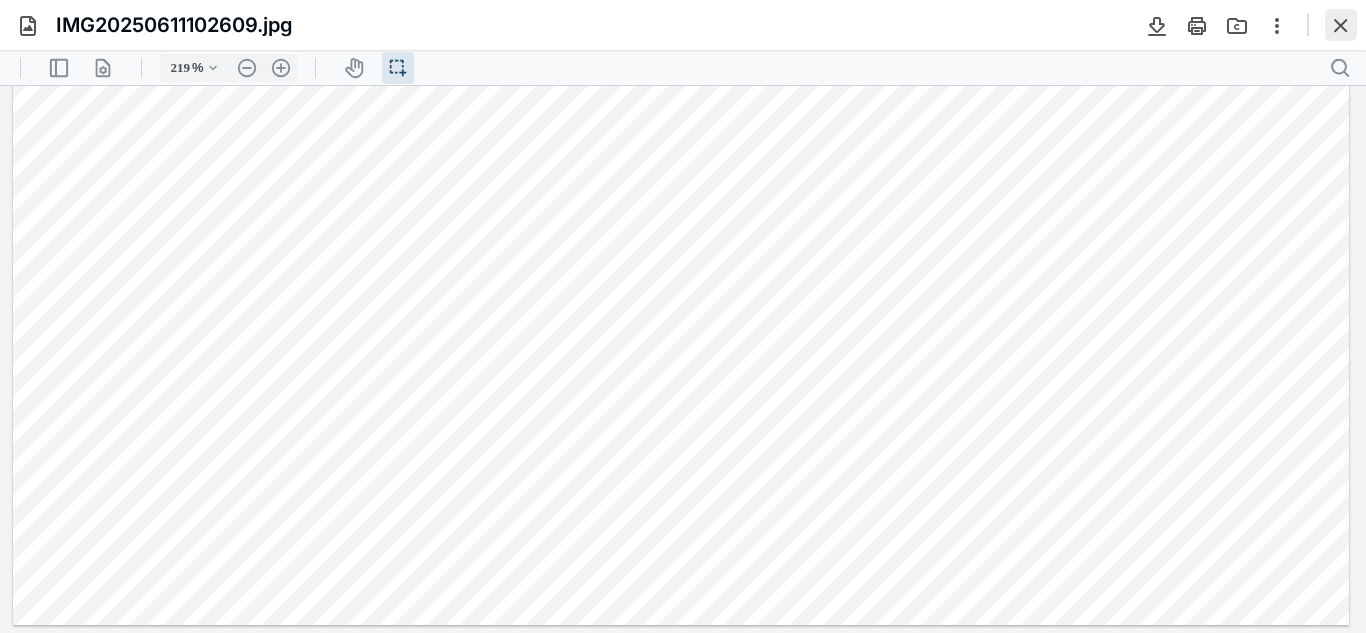 click at bounding box center (1341, 25) 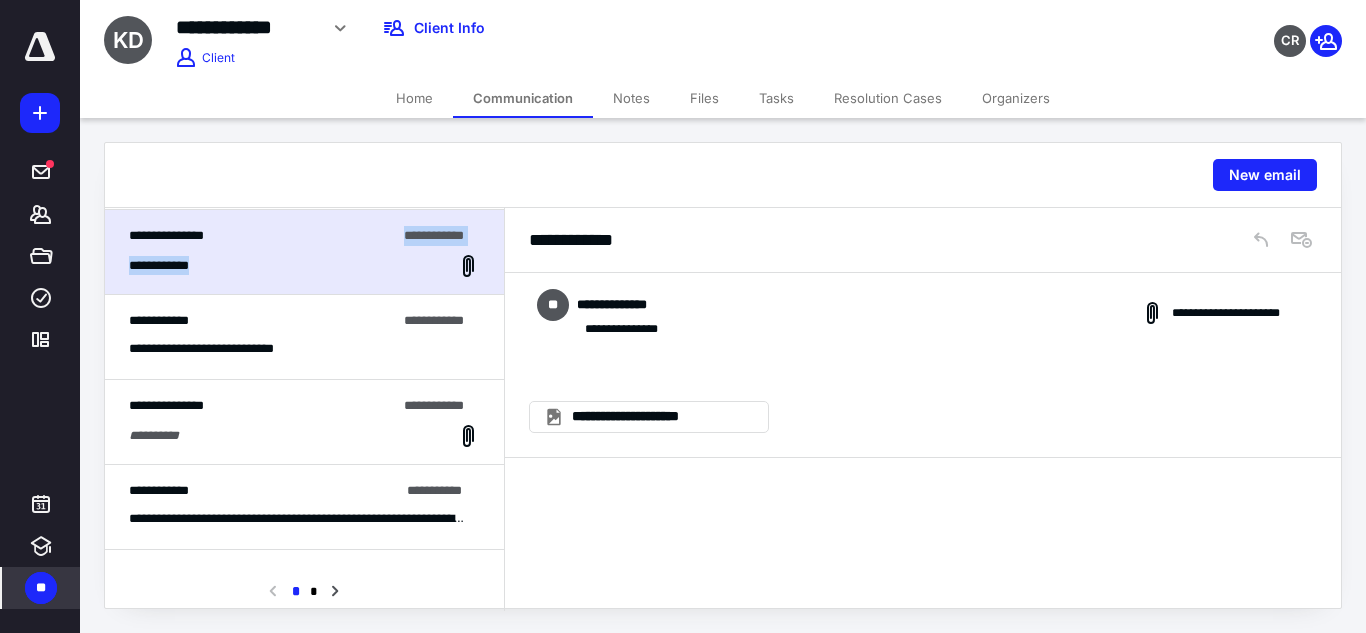 scroll, scrollTop: 252, scrollLeft: 0, axis: vertical 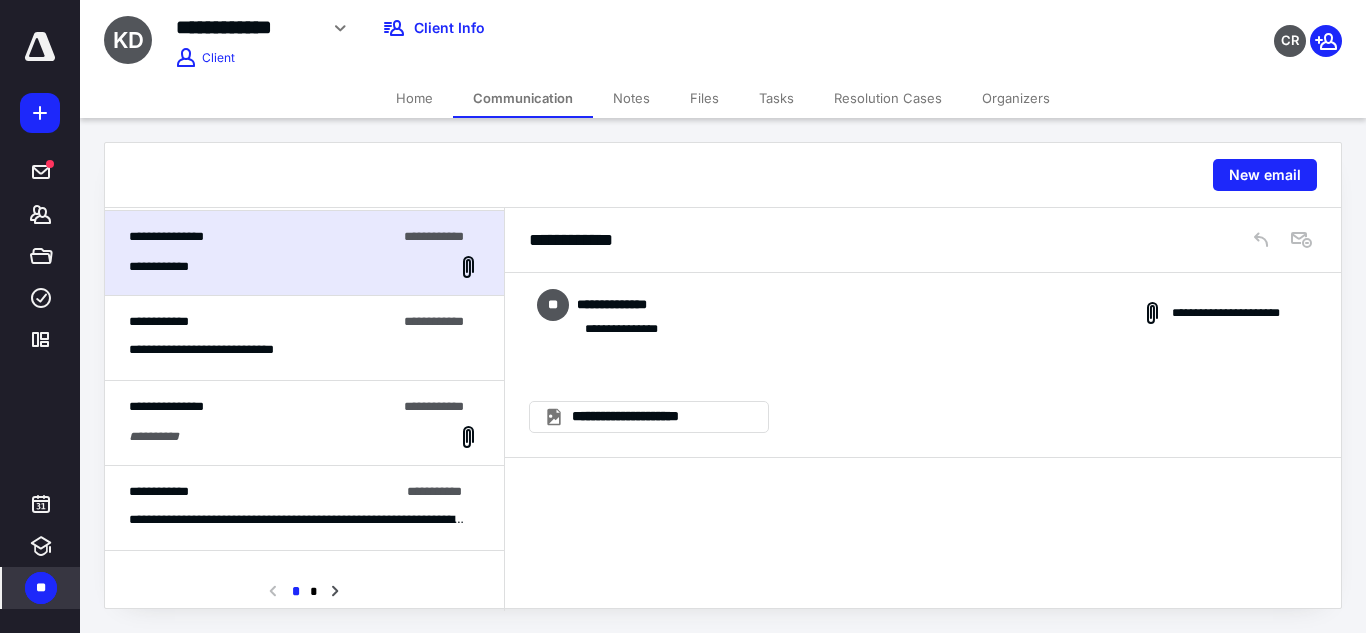 click on "**********" at bounding box center [304, 423] 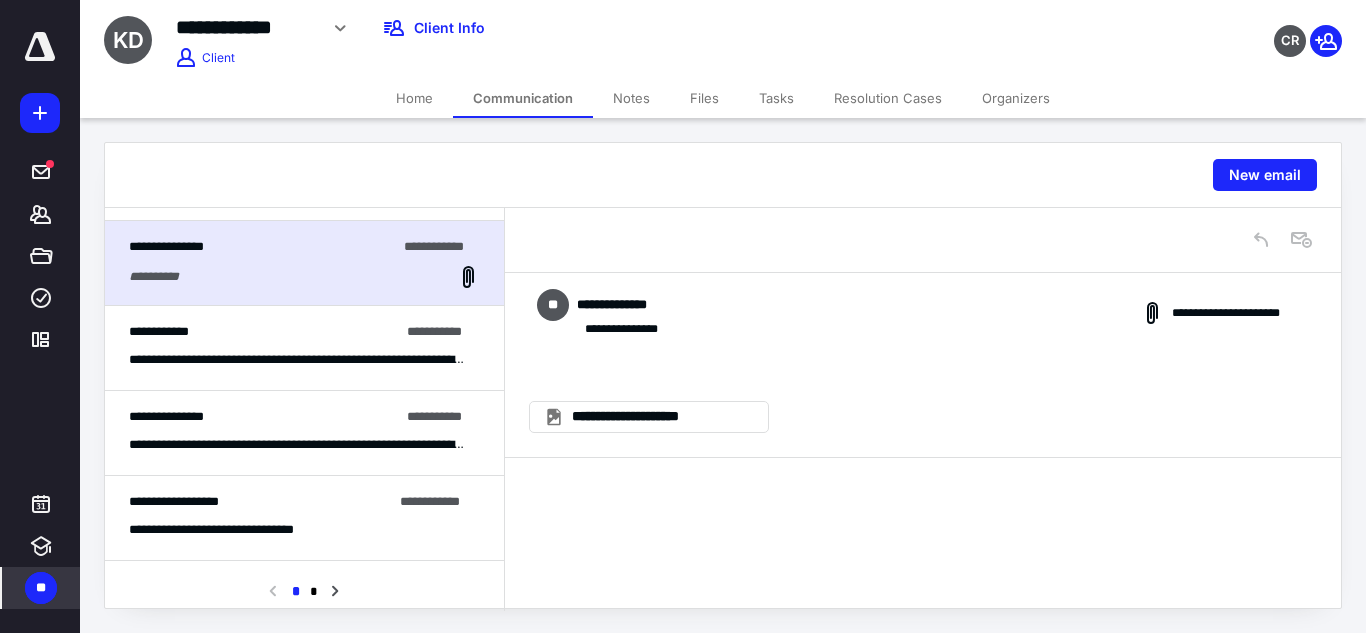 scroll, scrollTop: 403, scrollLeft: 0, axis: vertical 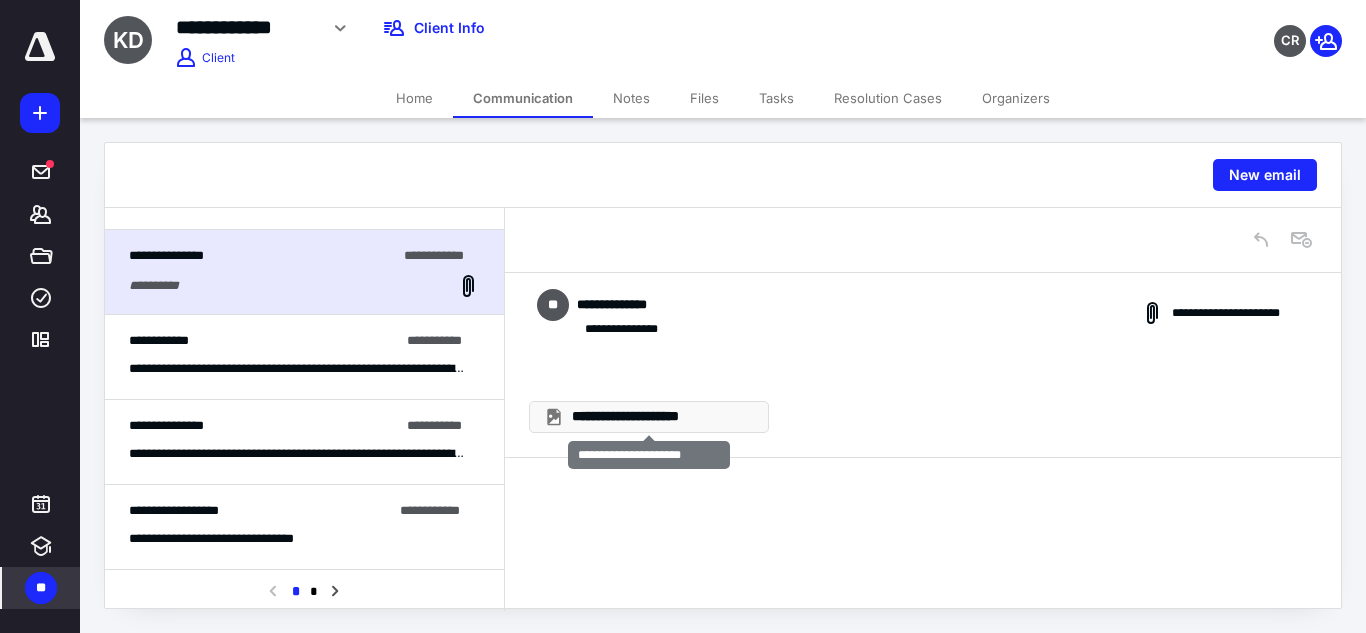 click on "**********" at bounding box center [661, 417] 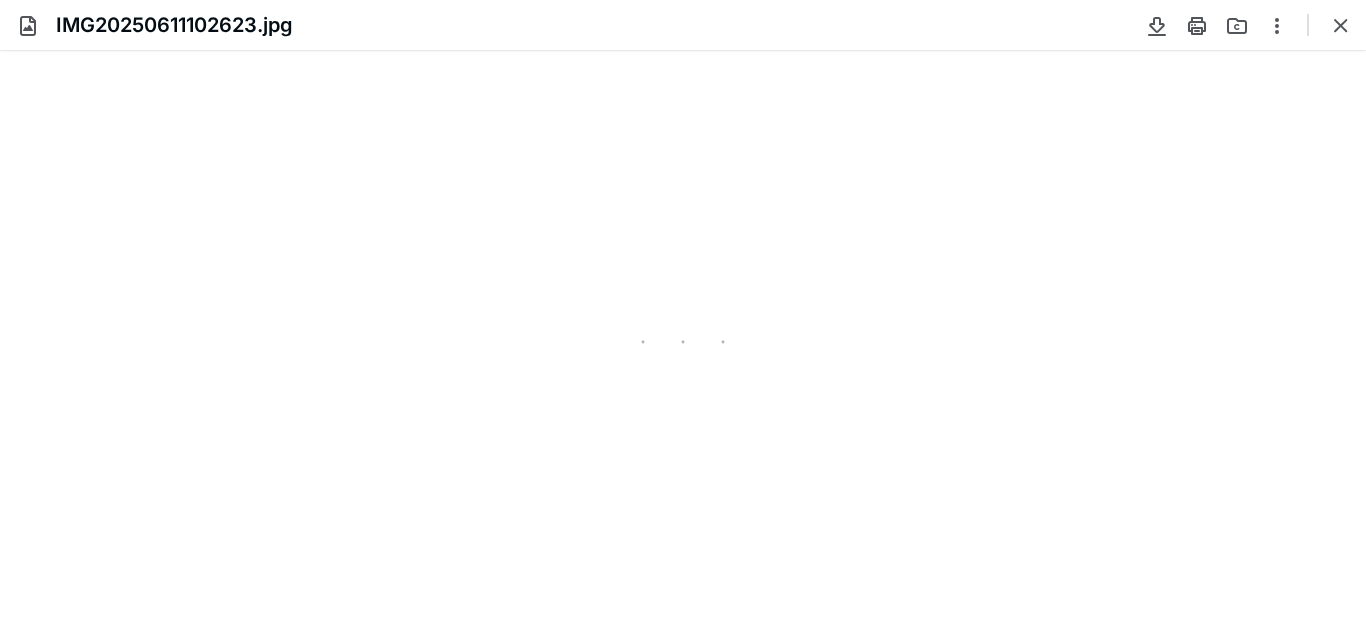 scroll, scrollTop: 0, scrollLeft: 0, axis: both 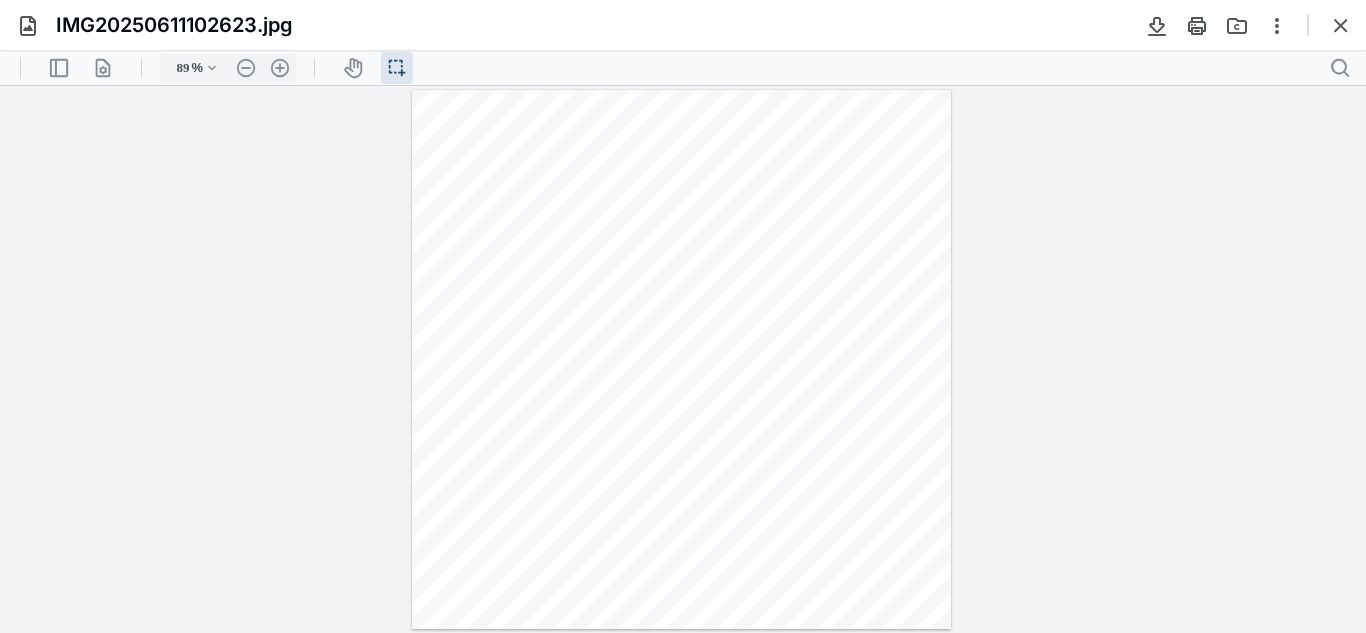 type on "219" 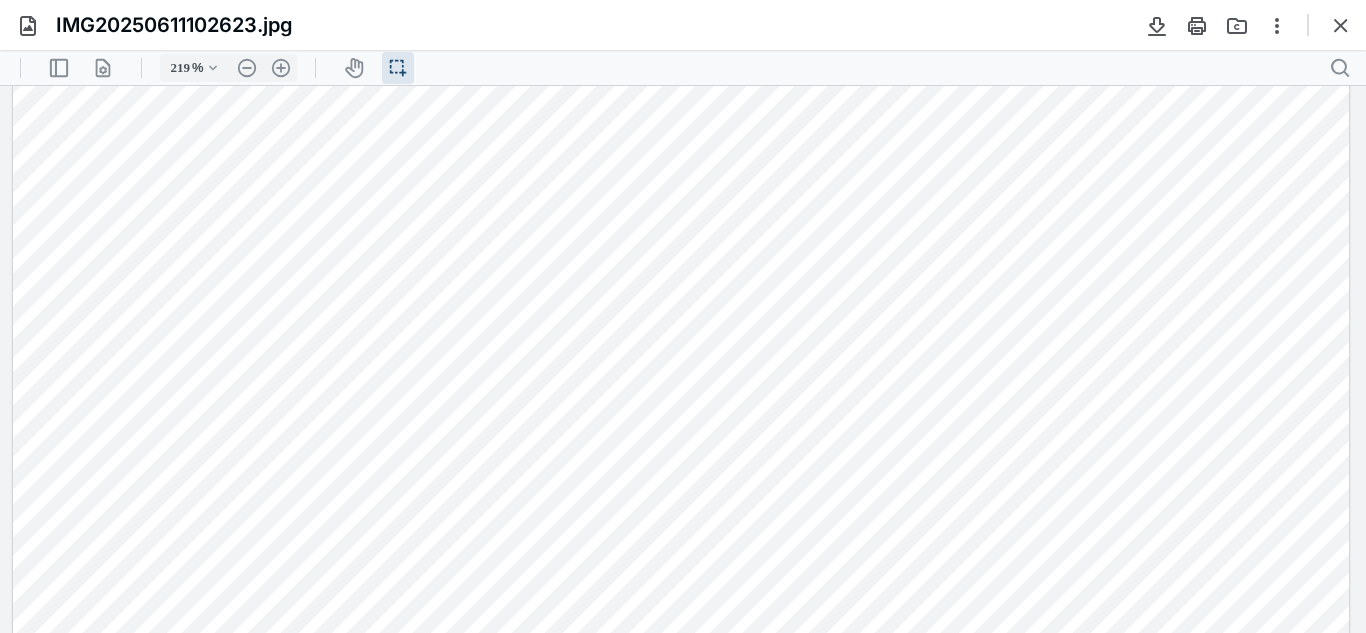 scroll, scrollTop: 807, scrollLeft: 0, axis: vertical 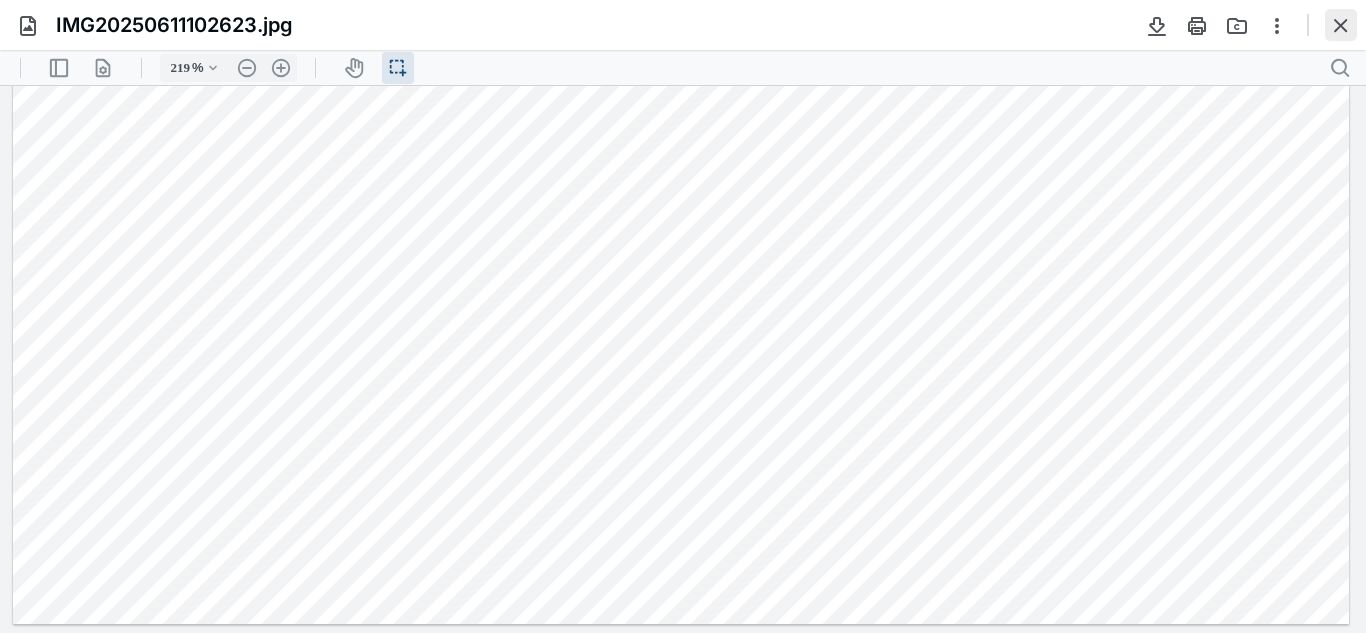 click at bounding box center [1341, 25] 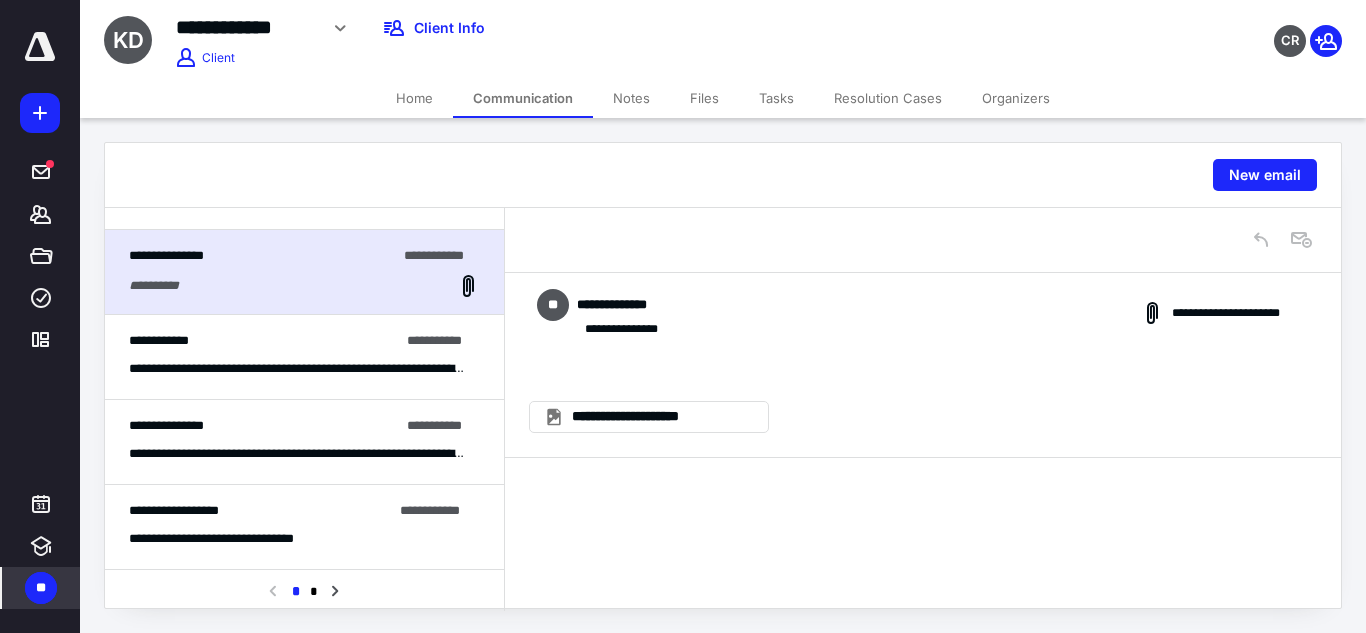 click on "Home" at bounding box center (414, 98) 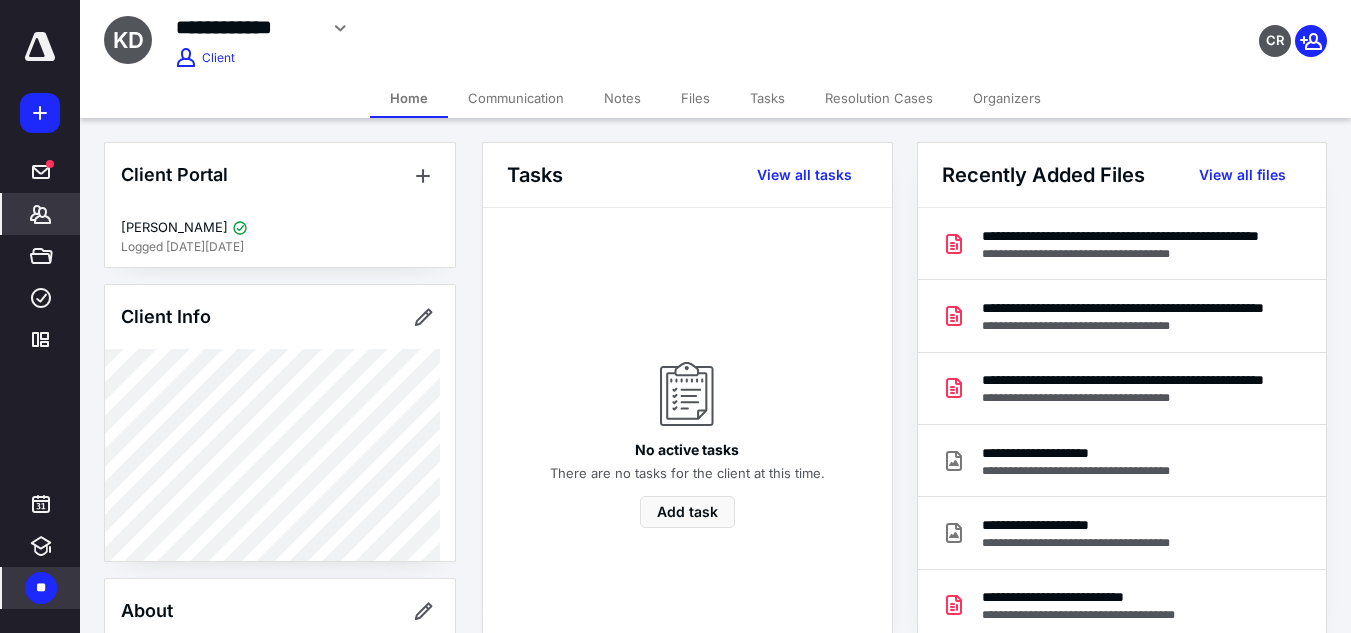 click on "Communication" at bounding box center (516, 98) 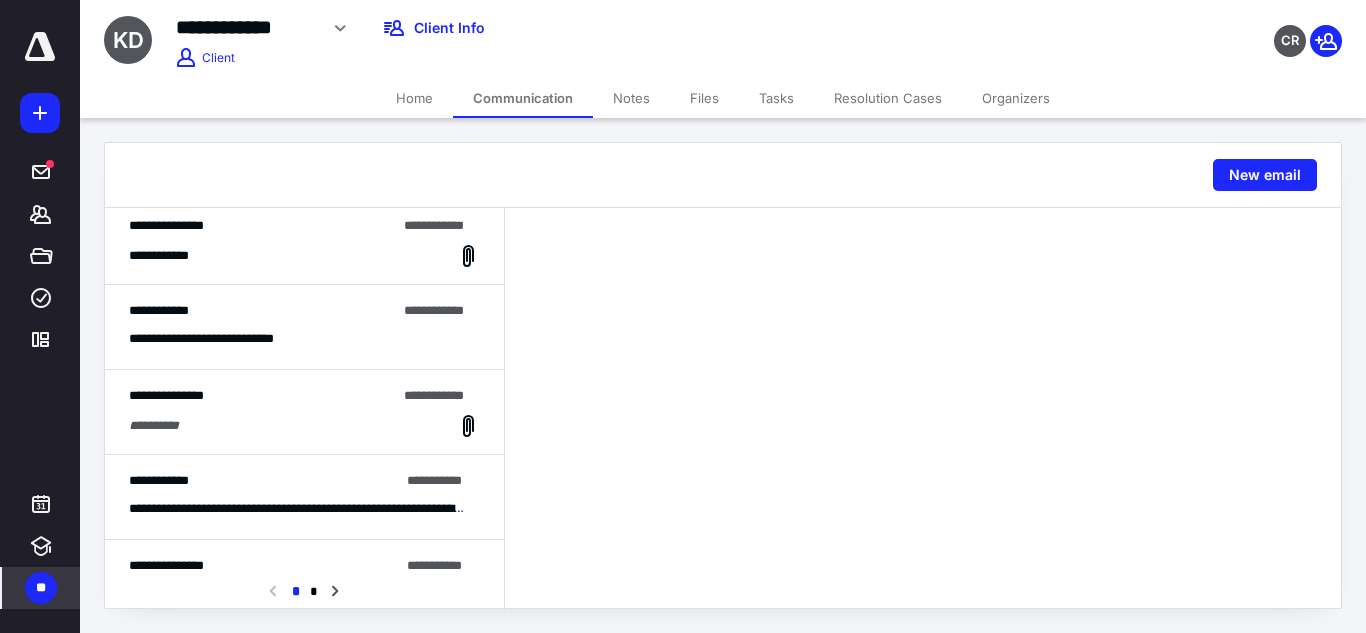 scroll, scrollTop: 369, scrollLeft: 0, axis: vertical 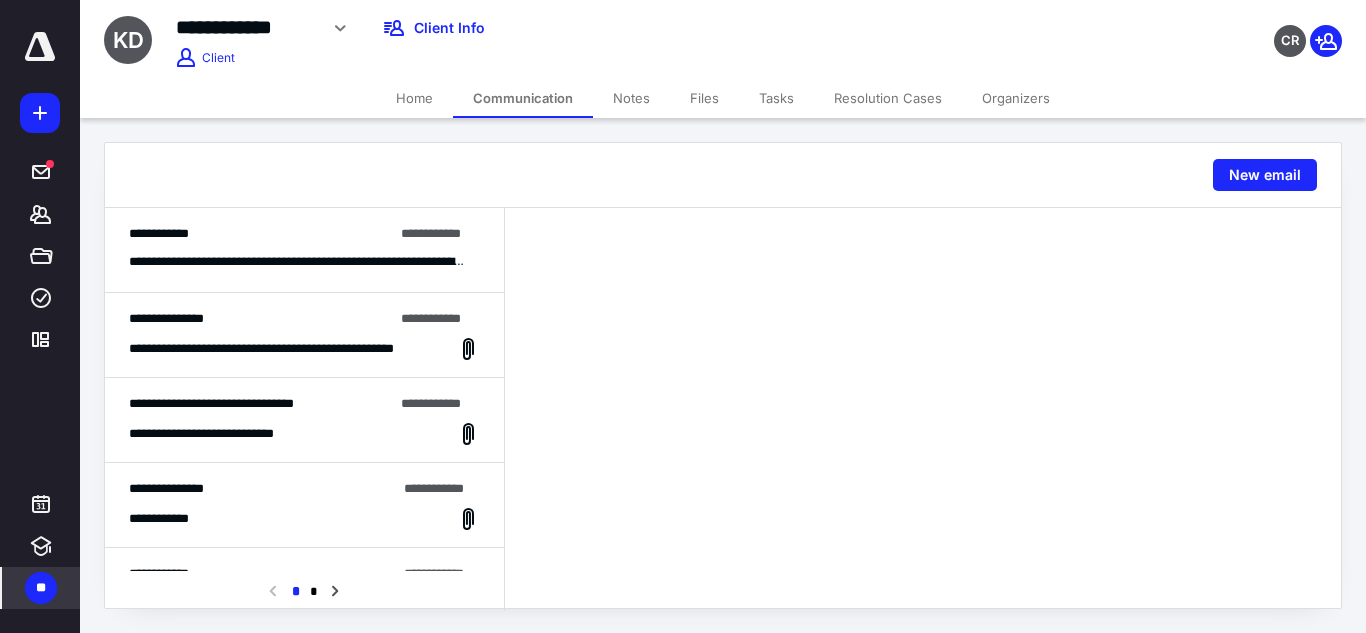 click on "Home" at bounding box center [414, 98] 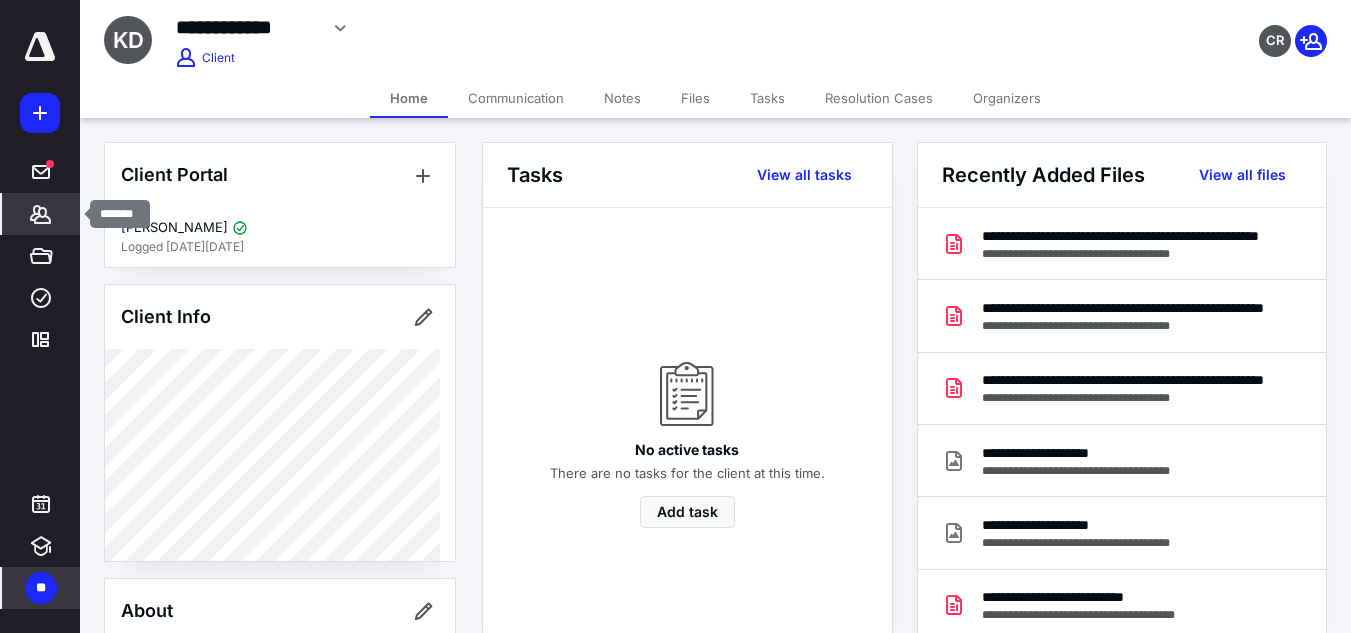 click 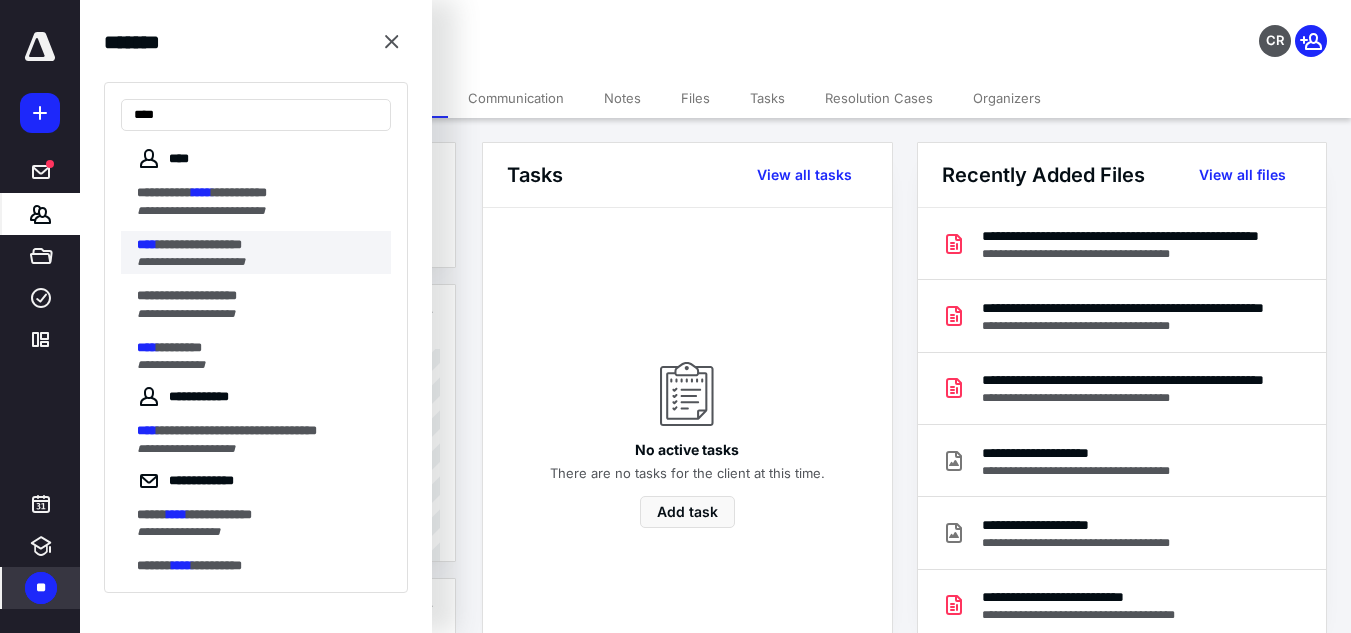 type on "****" 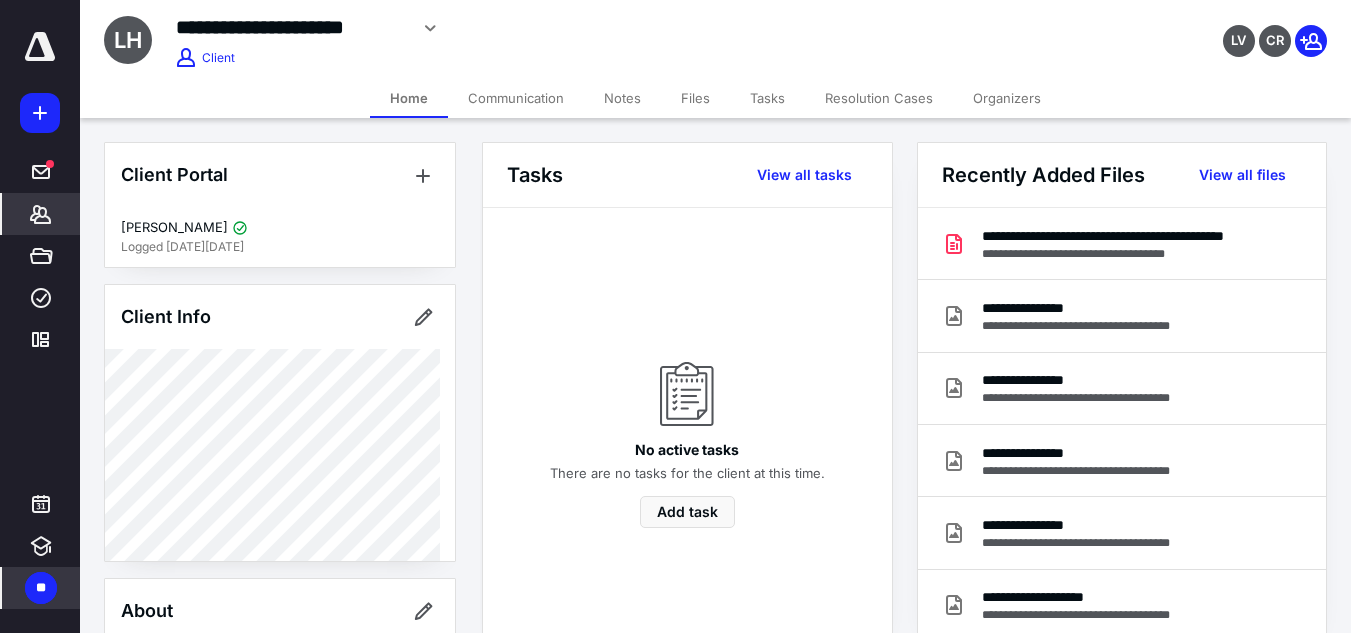 click on "Communication" at bounding box center (516, 98) 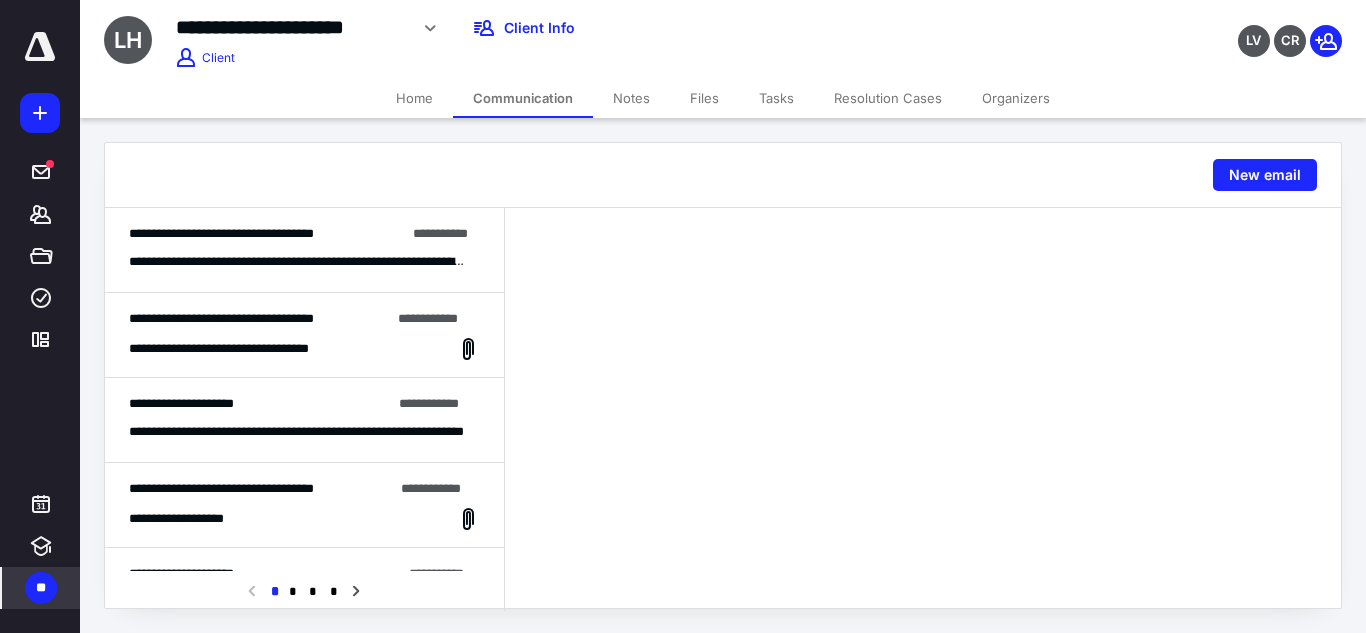 click on "**********" at bounding box center (304, 250) 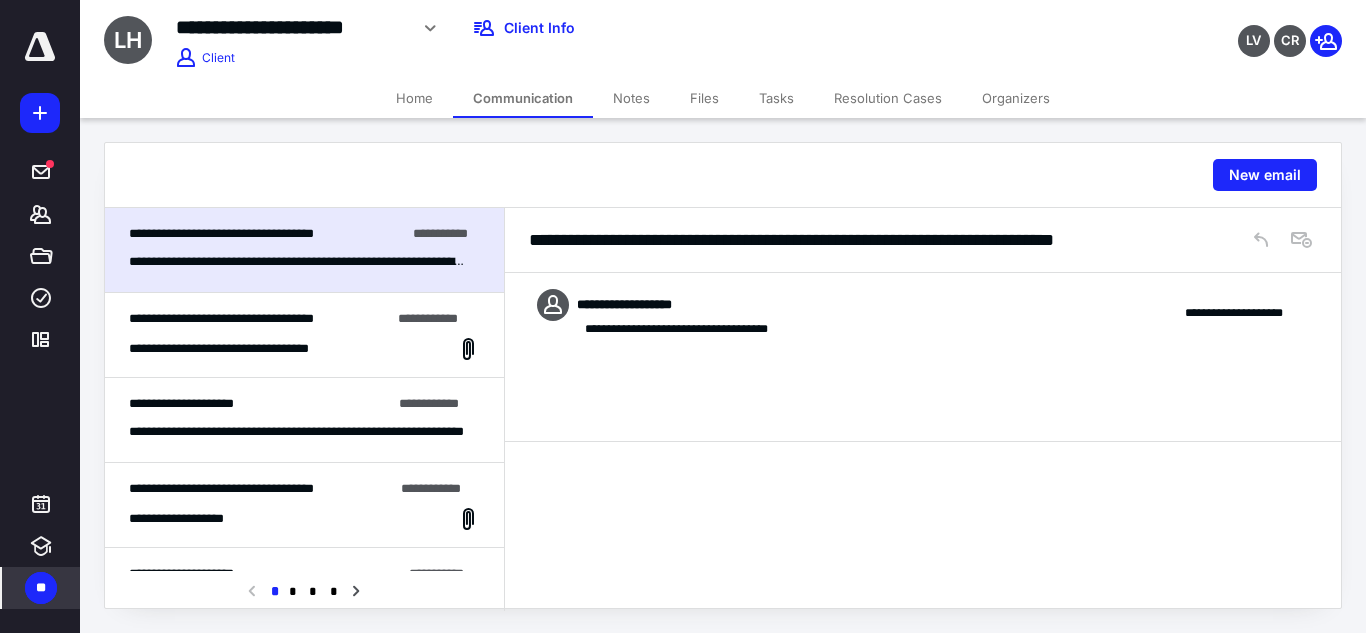 click on "**********" at bounding box center [304, 349] 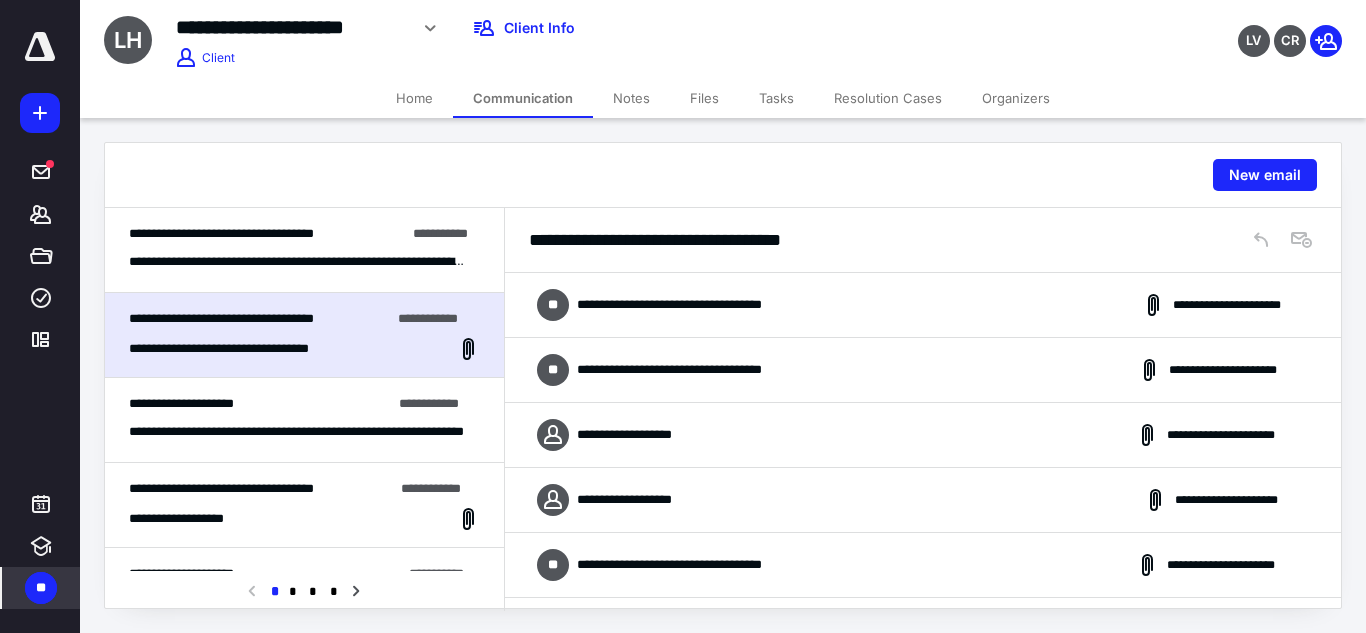 scroll, scrollTop: 2715, scrollLeft: 0, axis: vertical 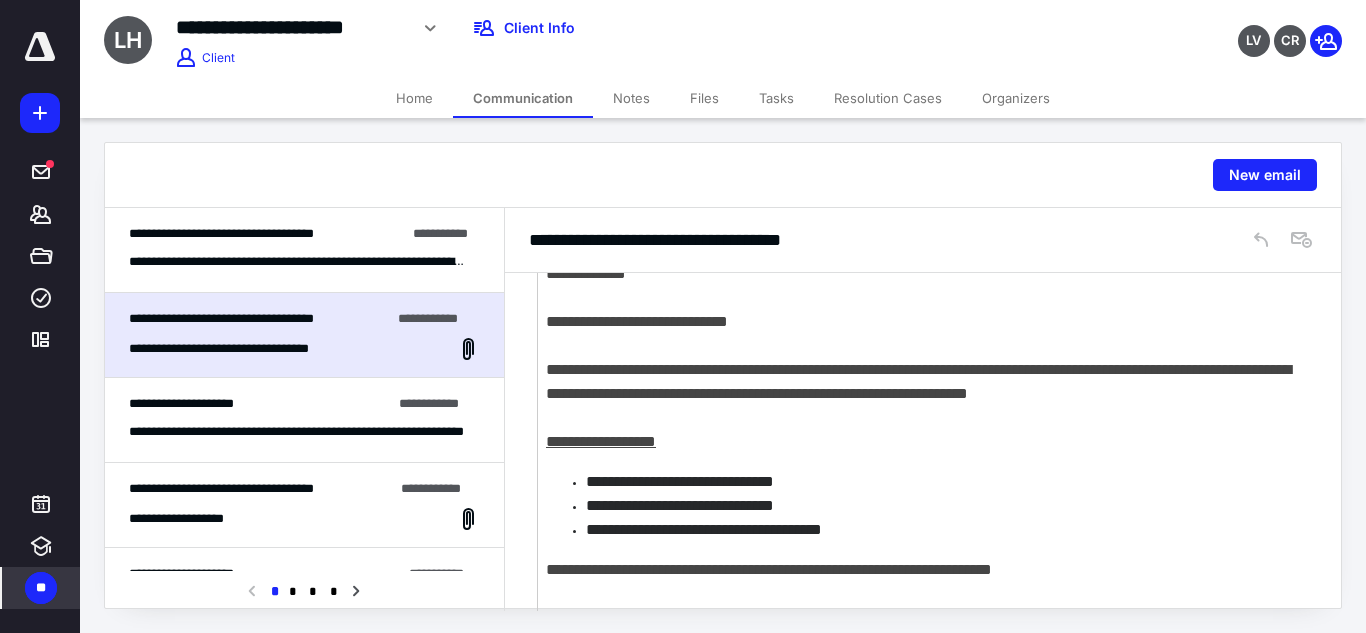 click on "**********" at bounding box center [297, 432] 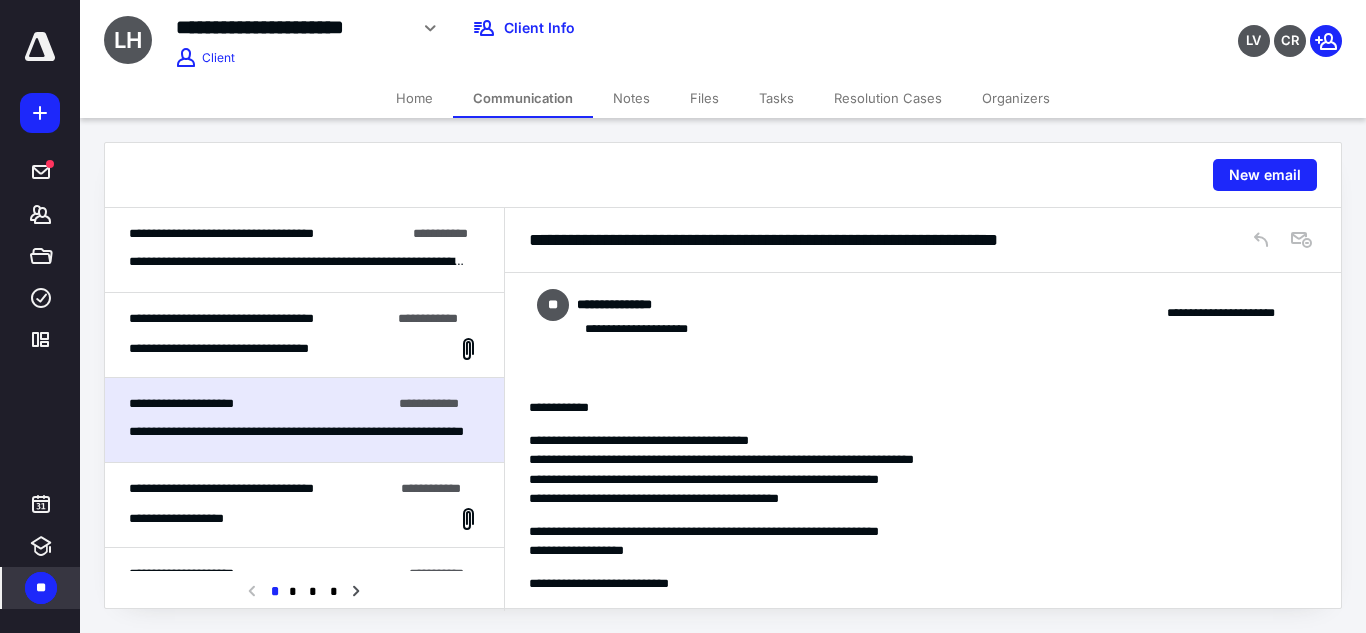 scroll, scrollTop: 730, scrollLeft: 0, axis: vertical 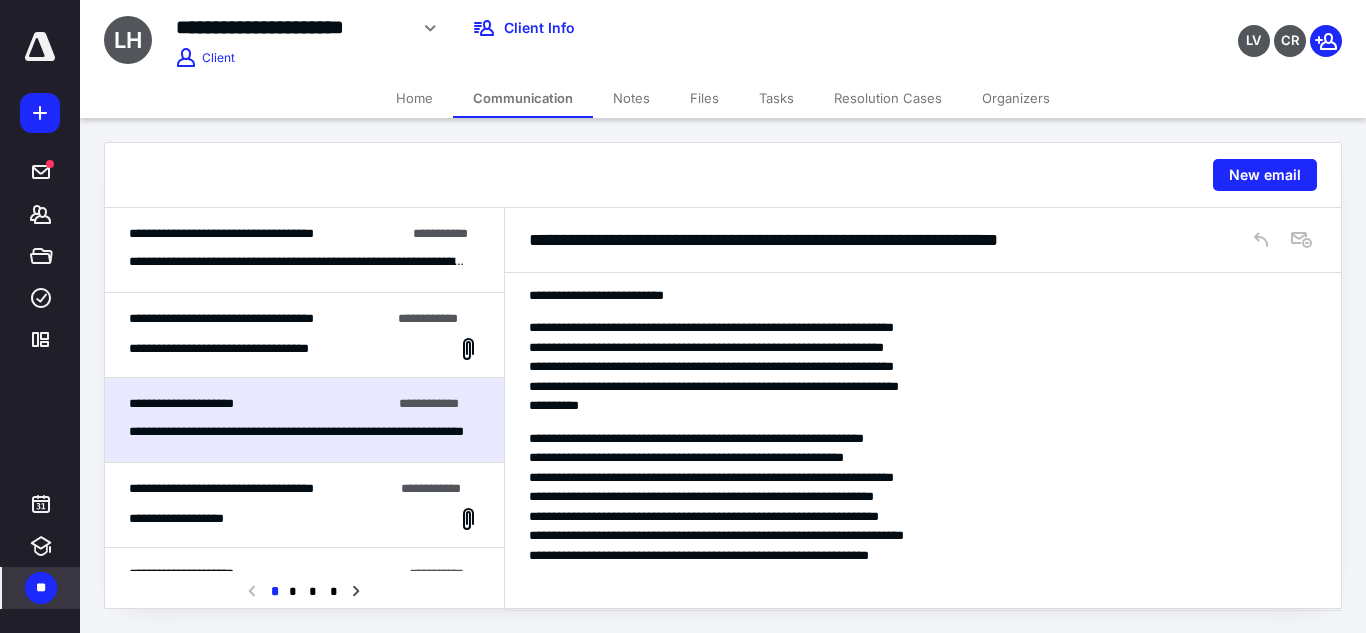 click on "**********" at bounding box center (304, 519) 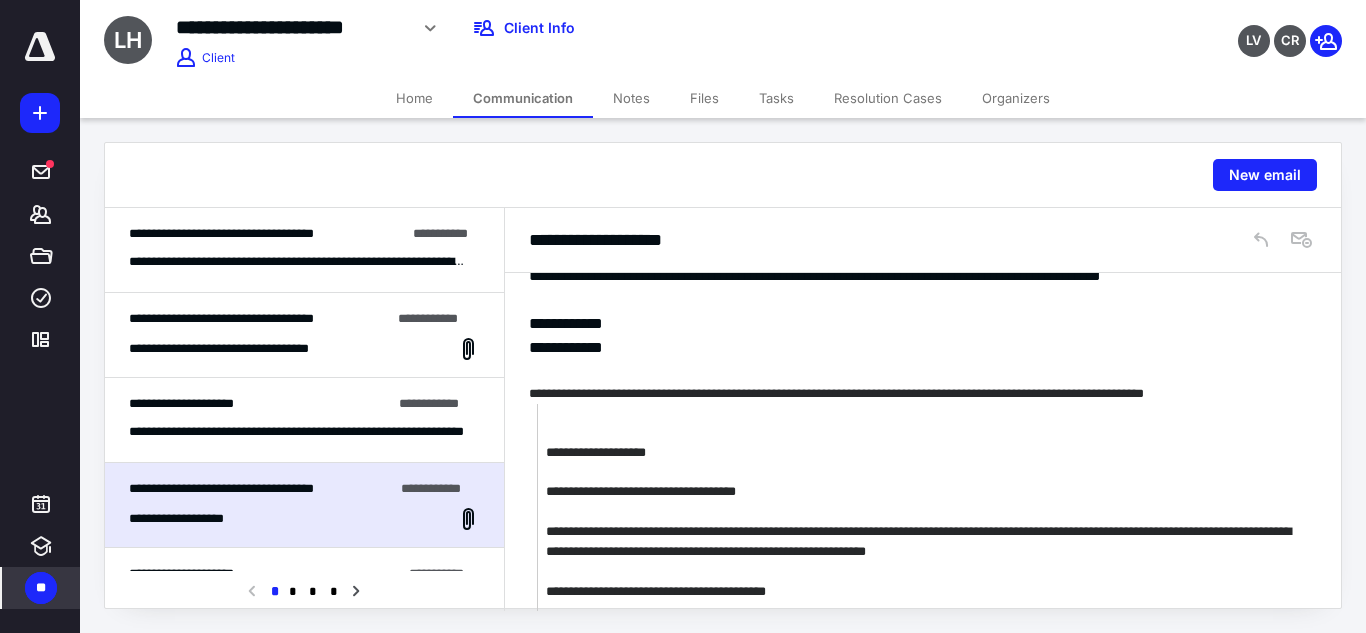 scroll, scrollTop: 370, scrollLeft: 0, axis: vertical 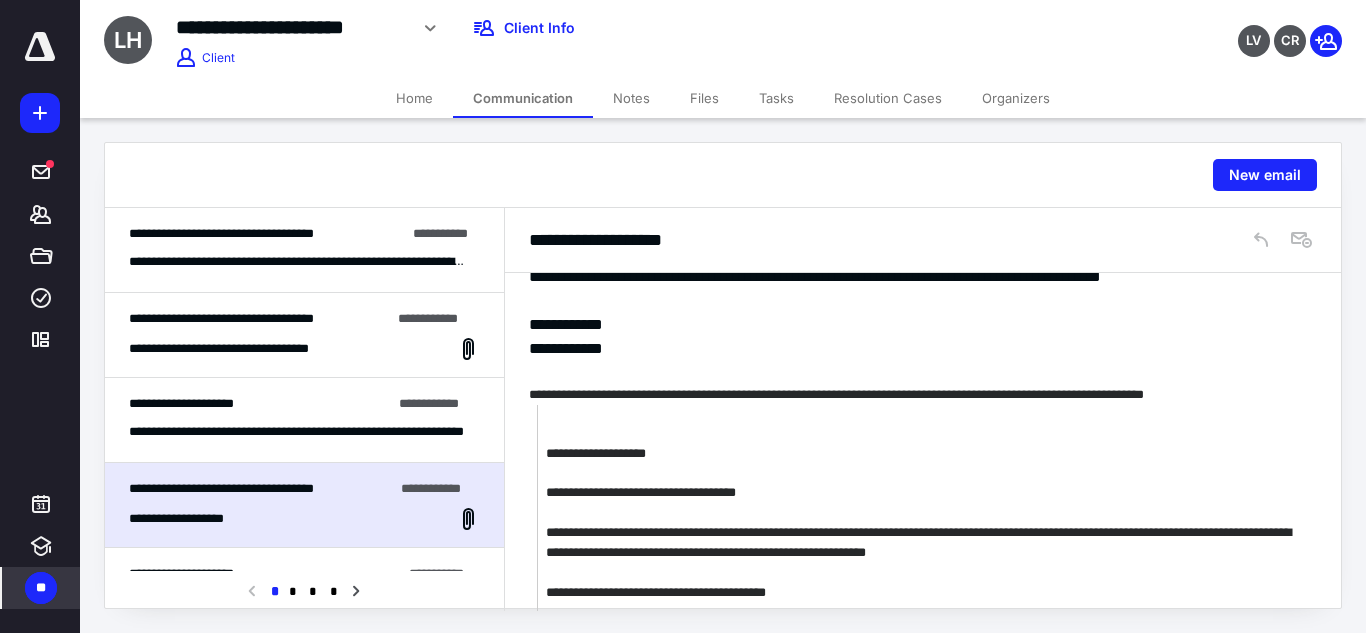 click on "**********" at bounding box center (915, 325) 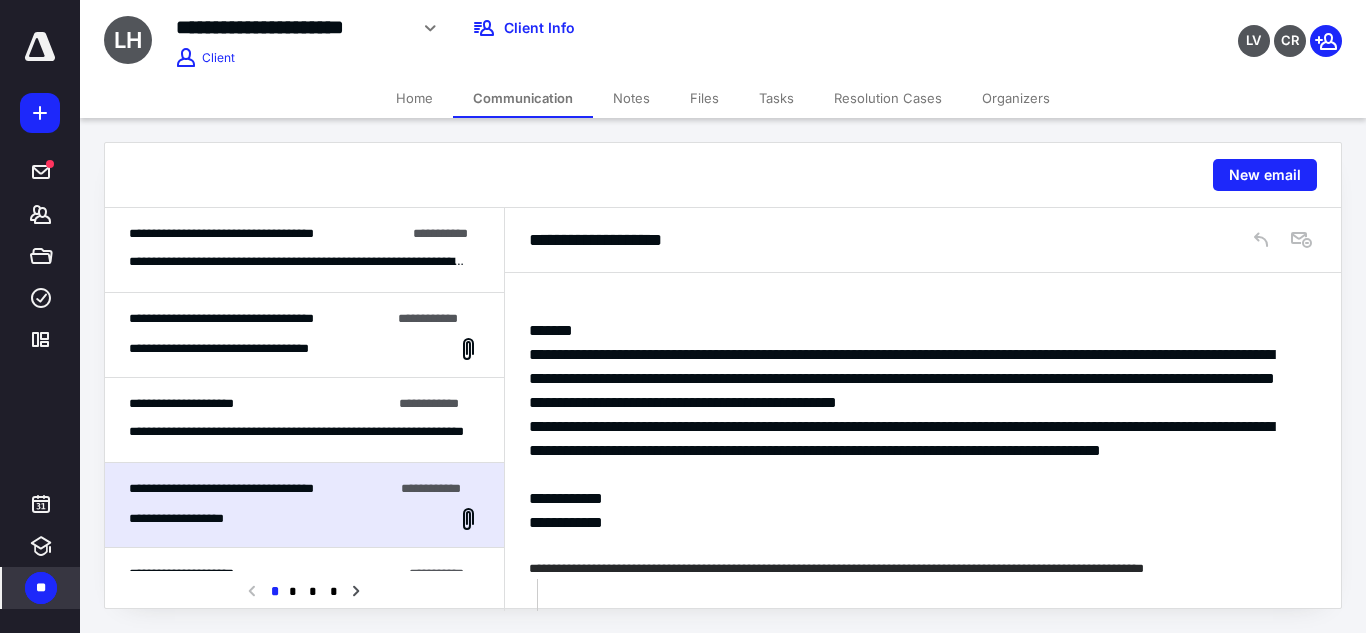 scroll, scrollTop: 196, scrollLeft: 0, axis: vertical 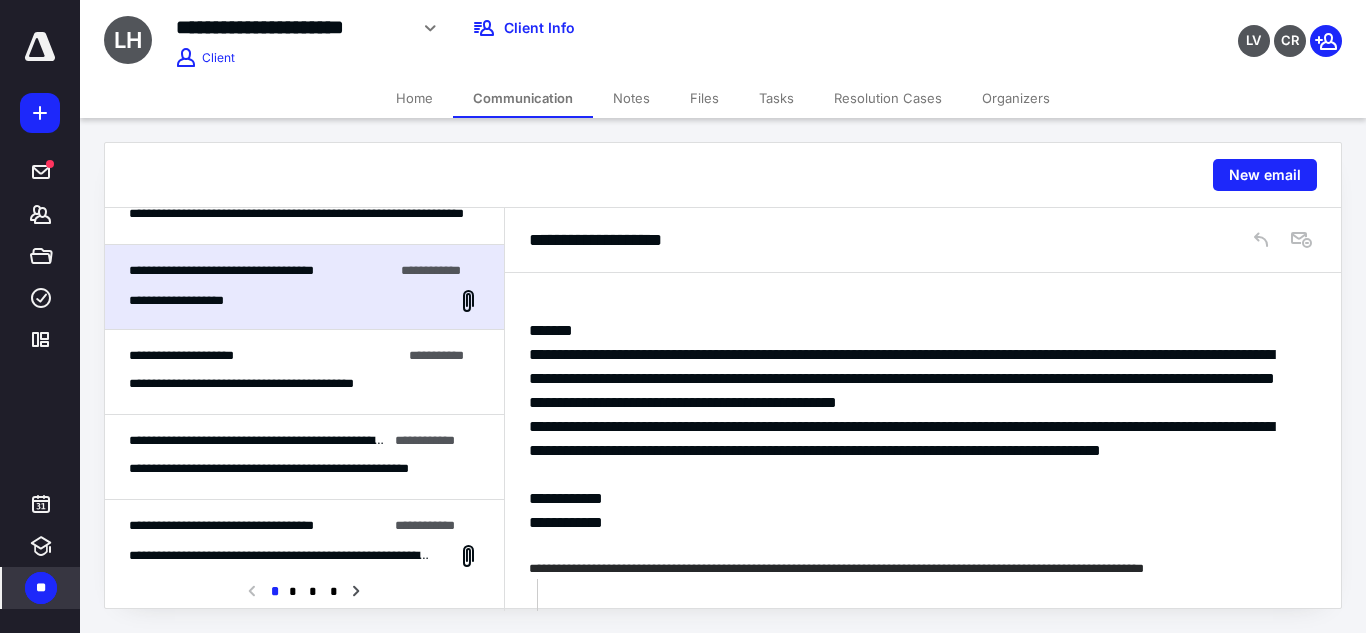 click on "**********" at bounding box center [297, 469] 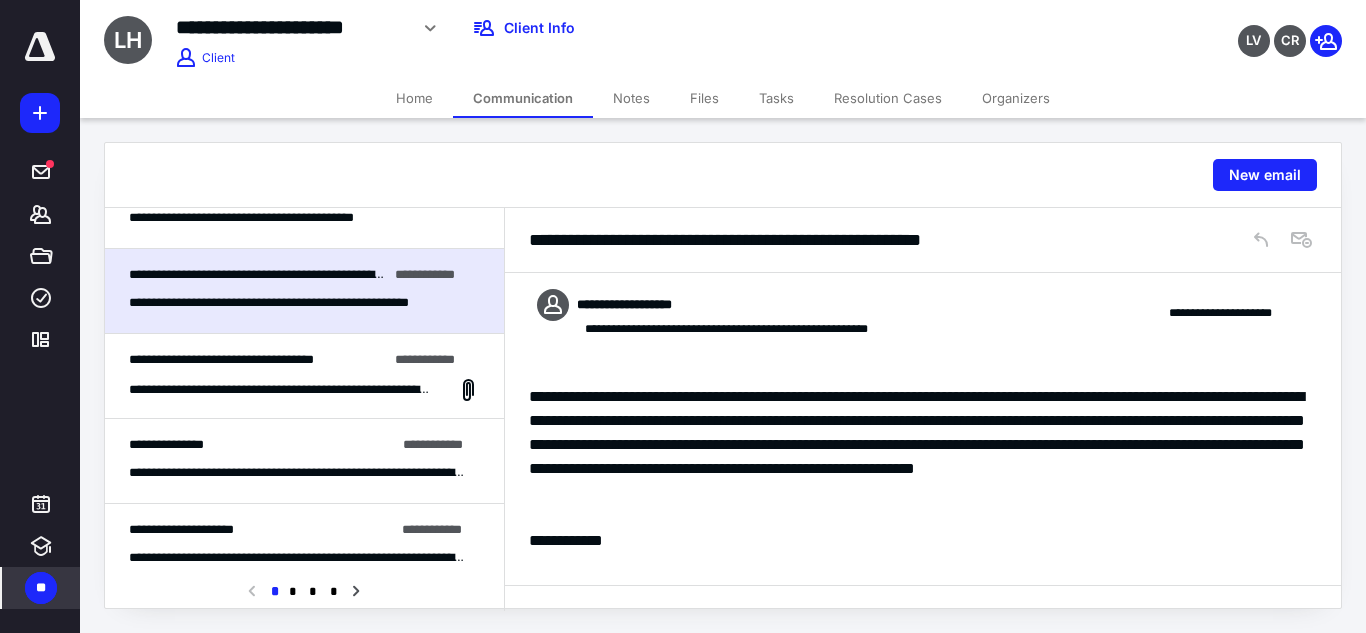 scroll, scrollTop: 384, scrollLeft: 0, axis: vertical 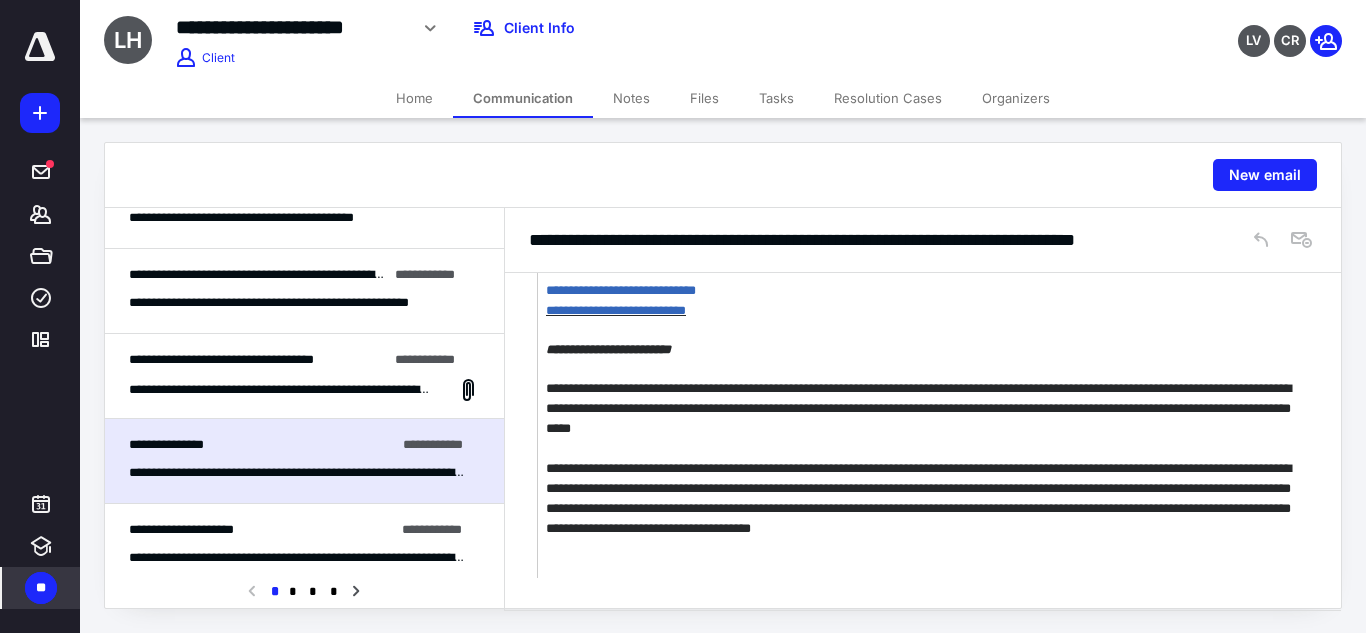 click on "**********" at bounding box center [281, 390] 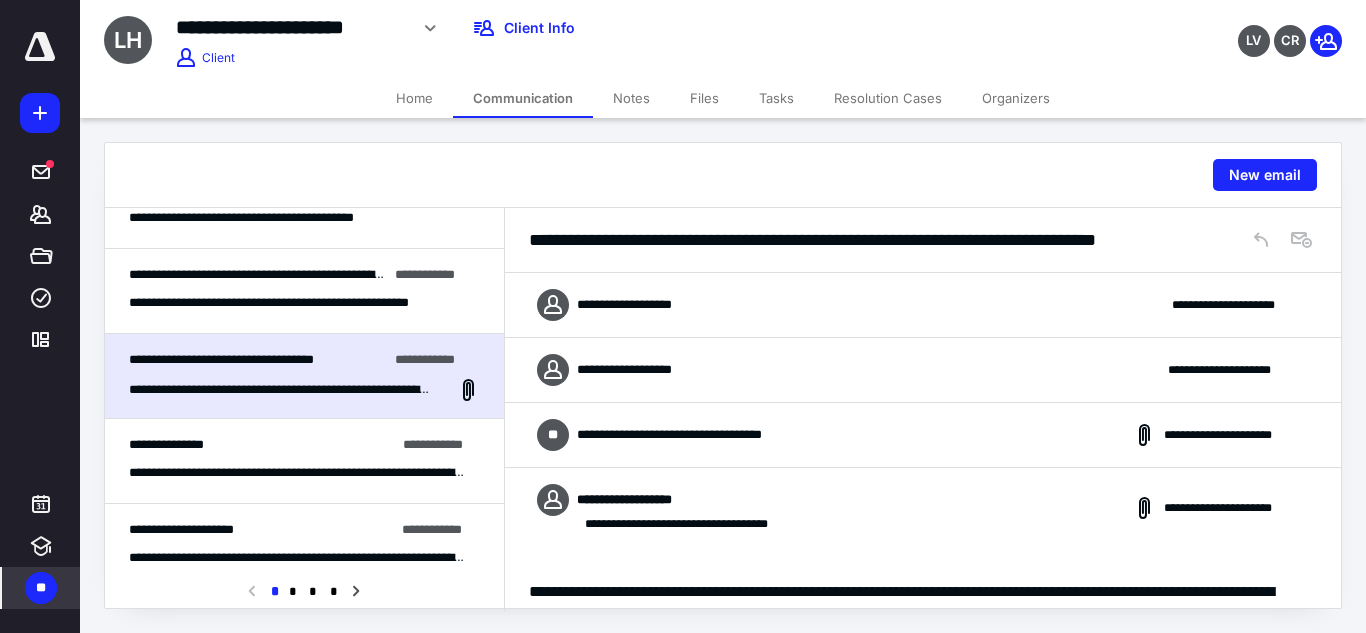 scroll, scrollTop: 1108, scrollLeft: 0, axis: vertical 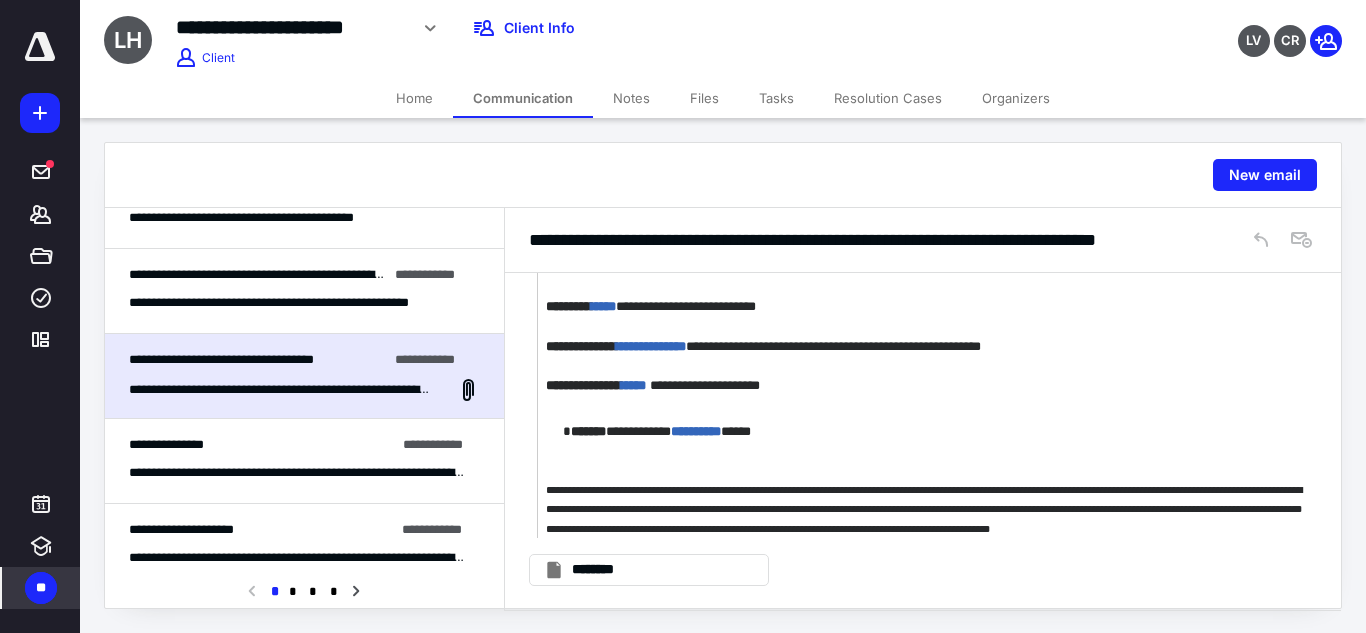 click on "**********" at bounding box center (304, 546) 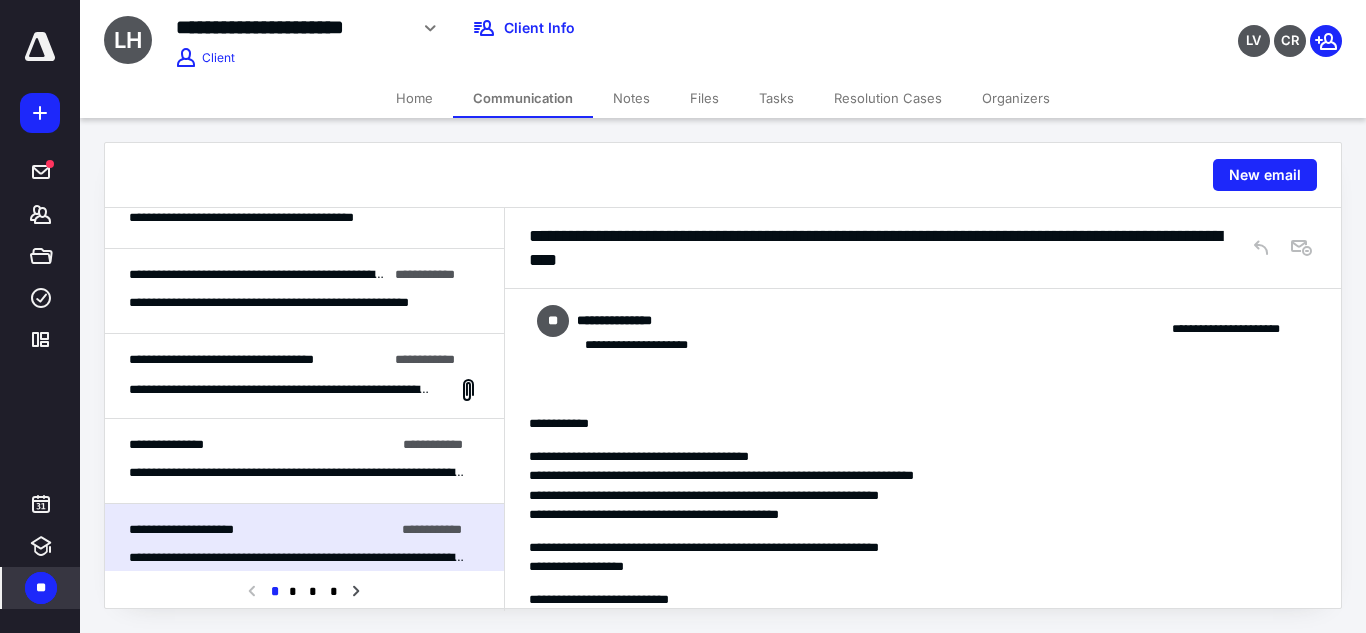 scroll, scrollTop: 571, scrollLeft: 0, axis: vertical 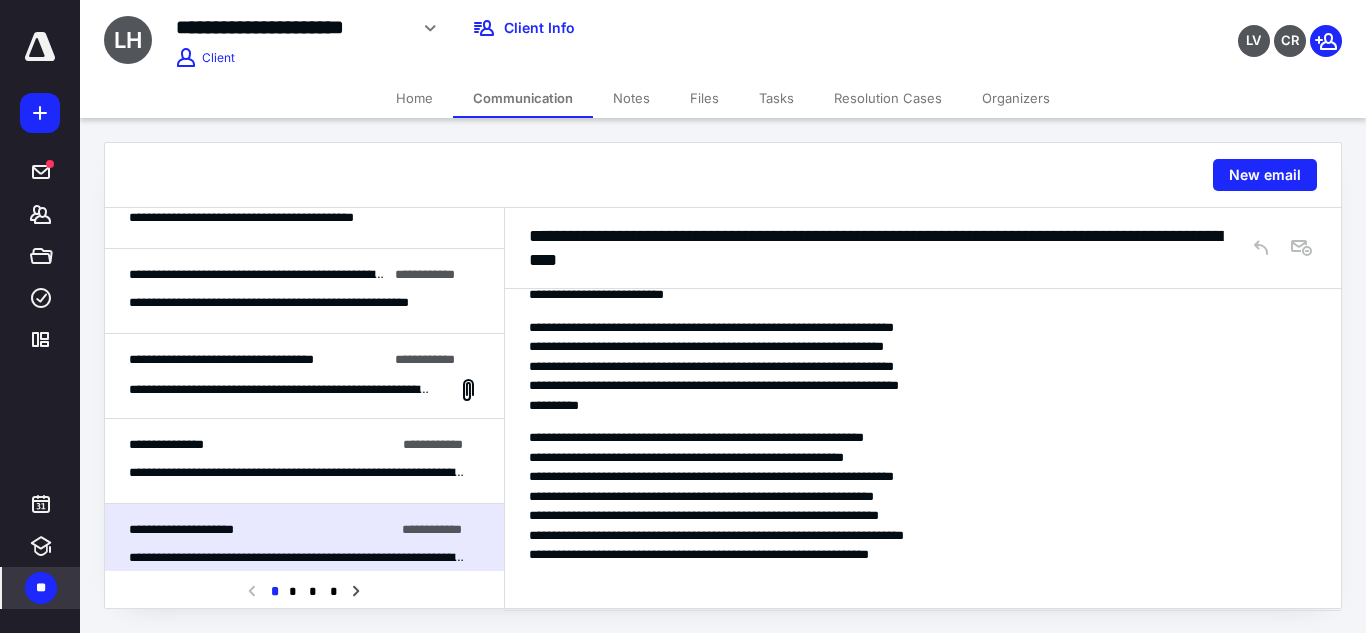 click on "**********" at bounding box center [221, 359] 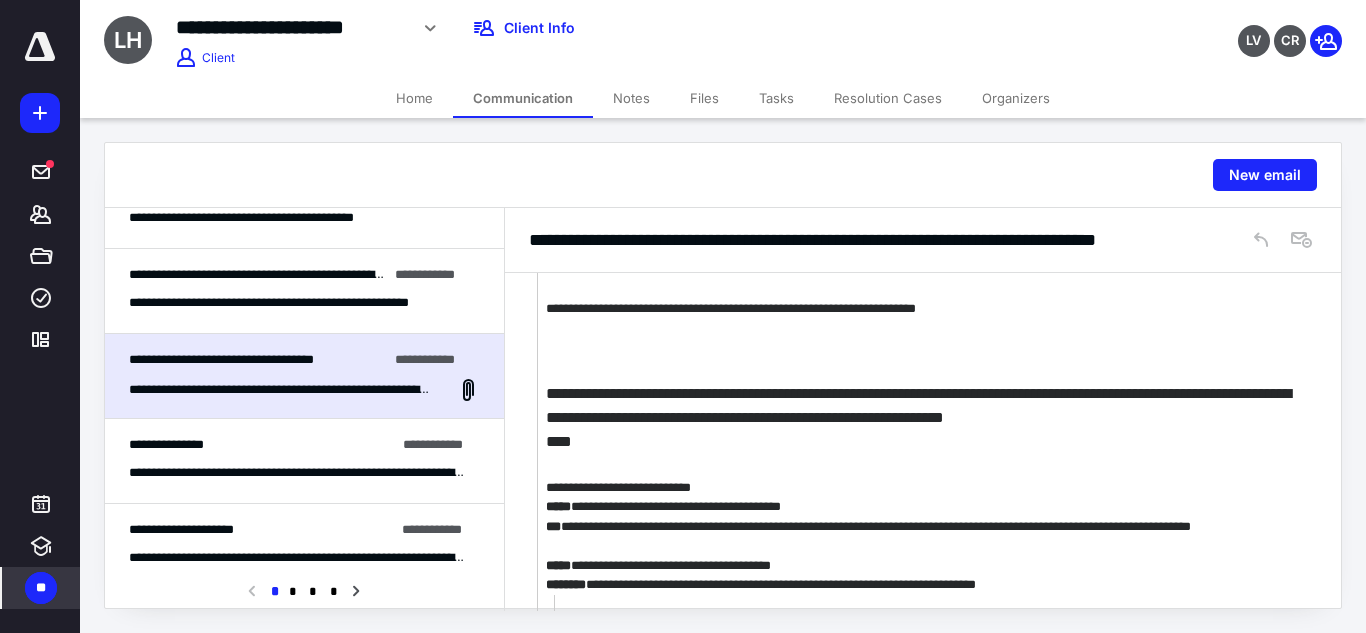 scroll, scrollTop: 1108, scrollLeft: 0, axis: vertical 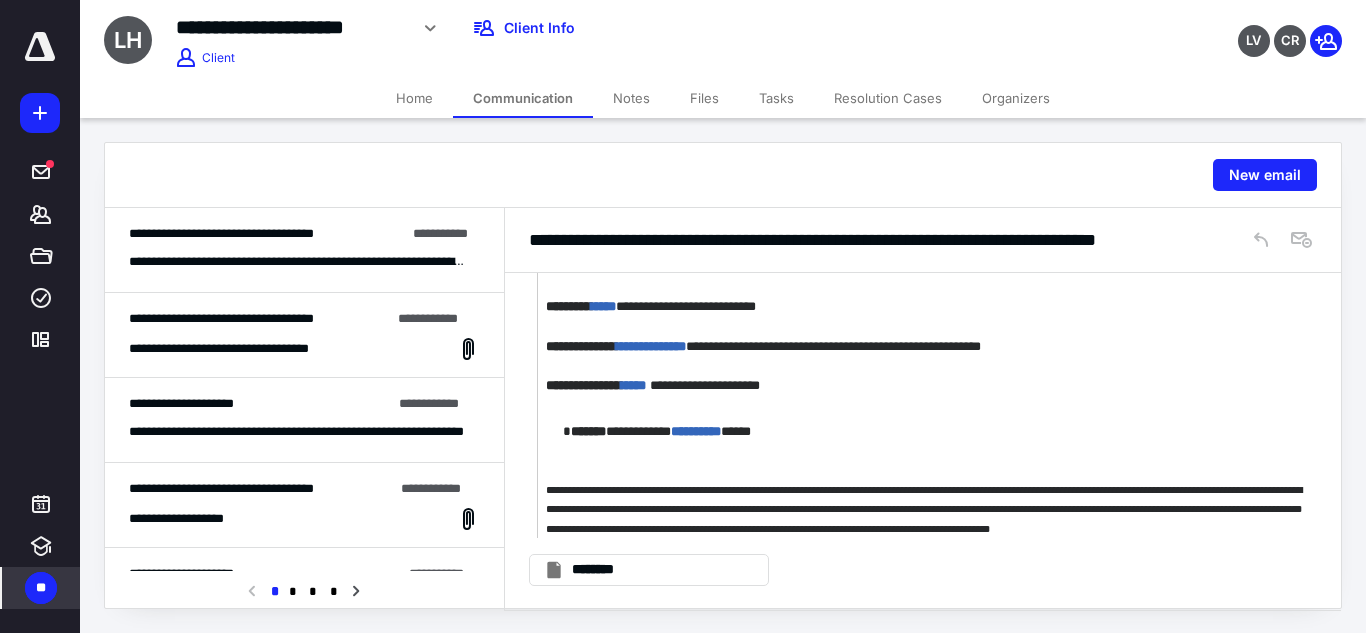 click on "**********" at bounding box center (221, 233) 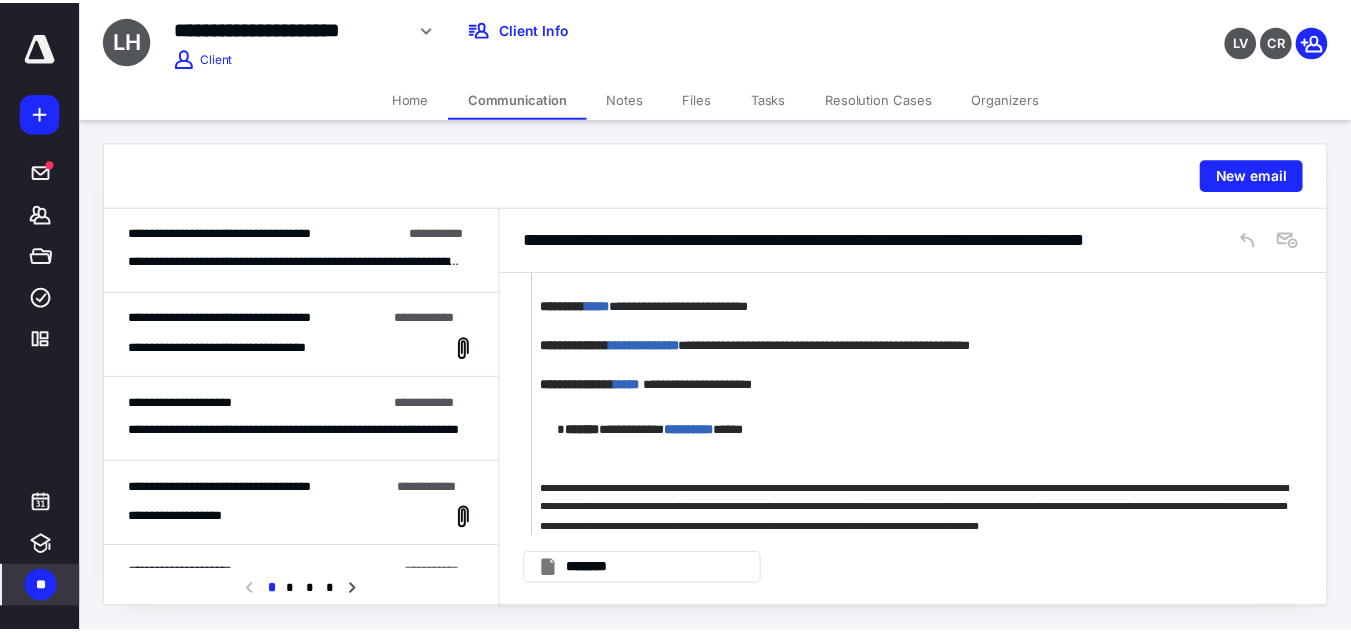 scroll, scrollTop: 0, scrollLeft: 0, axis: both 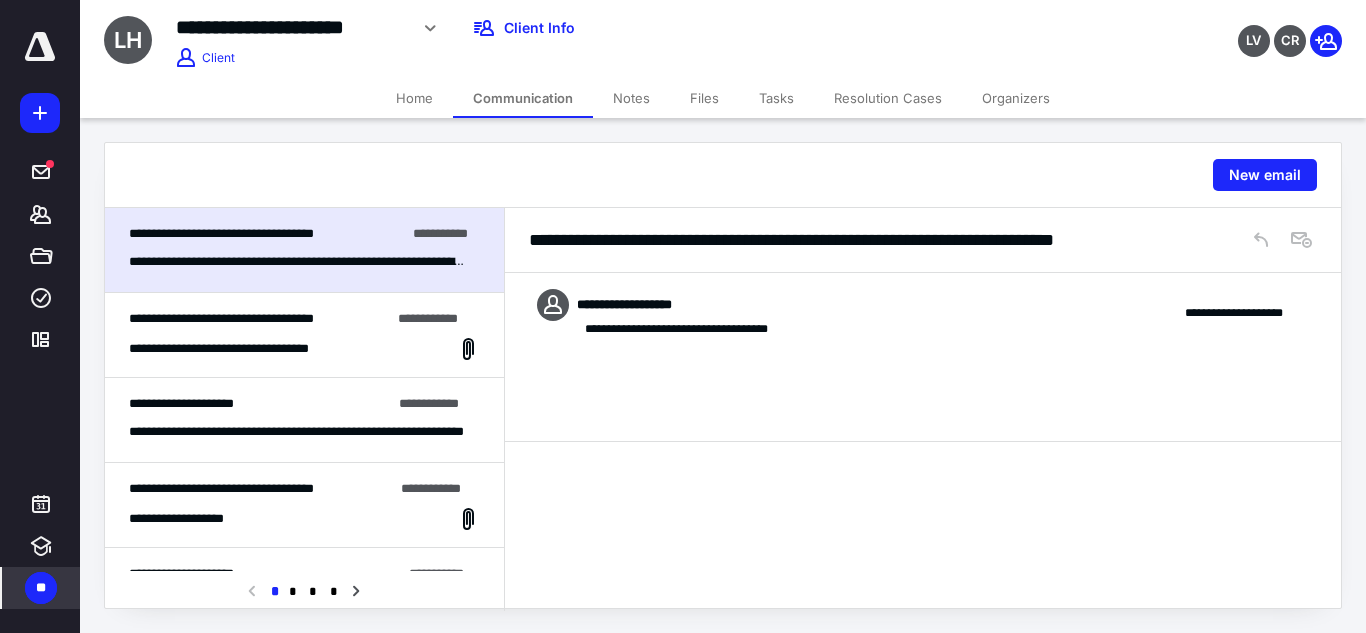 click on "Home" at bounding box center [414, 98] 